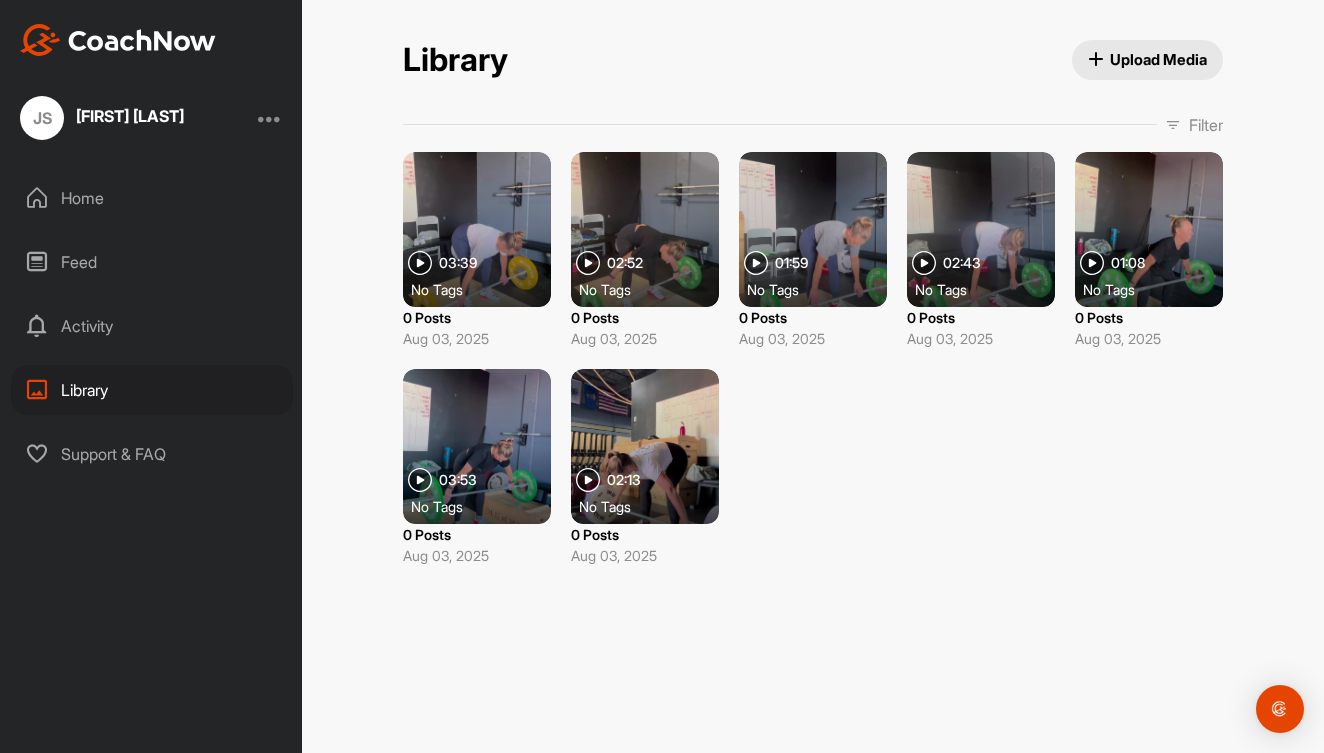 scroll, scrollTop: 0, scrollLeft: 0, axis: both 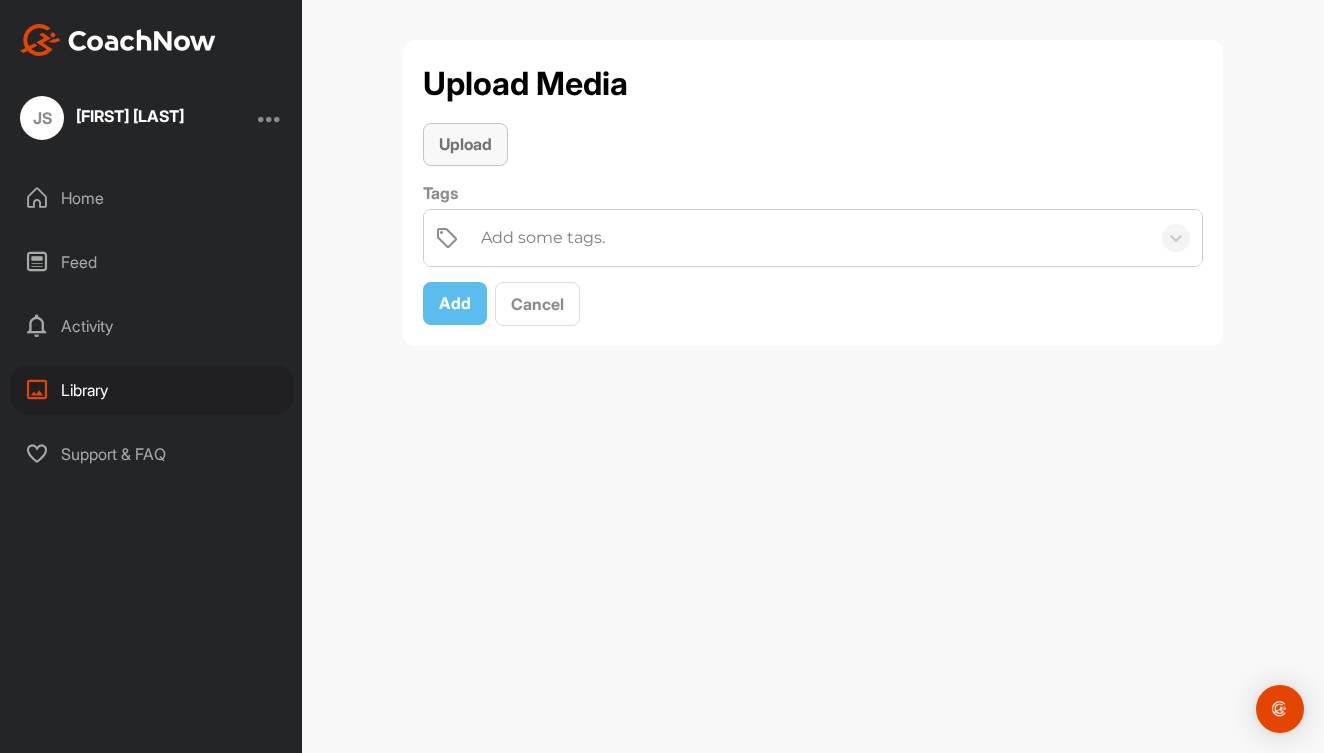 click on "Upload" at bounding box center (465, 144) 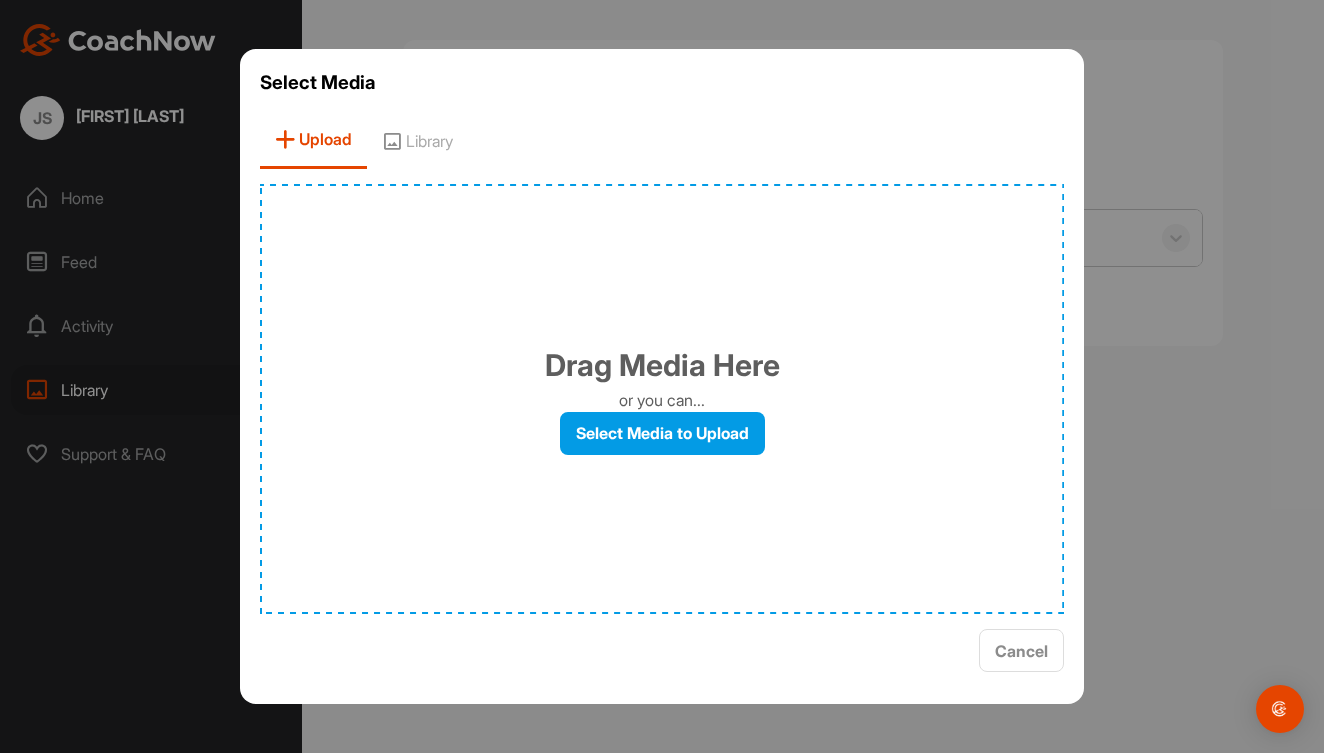 click on "Cancel" at bounding box center (662, 650) 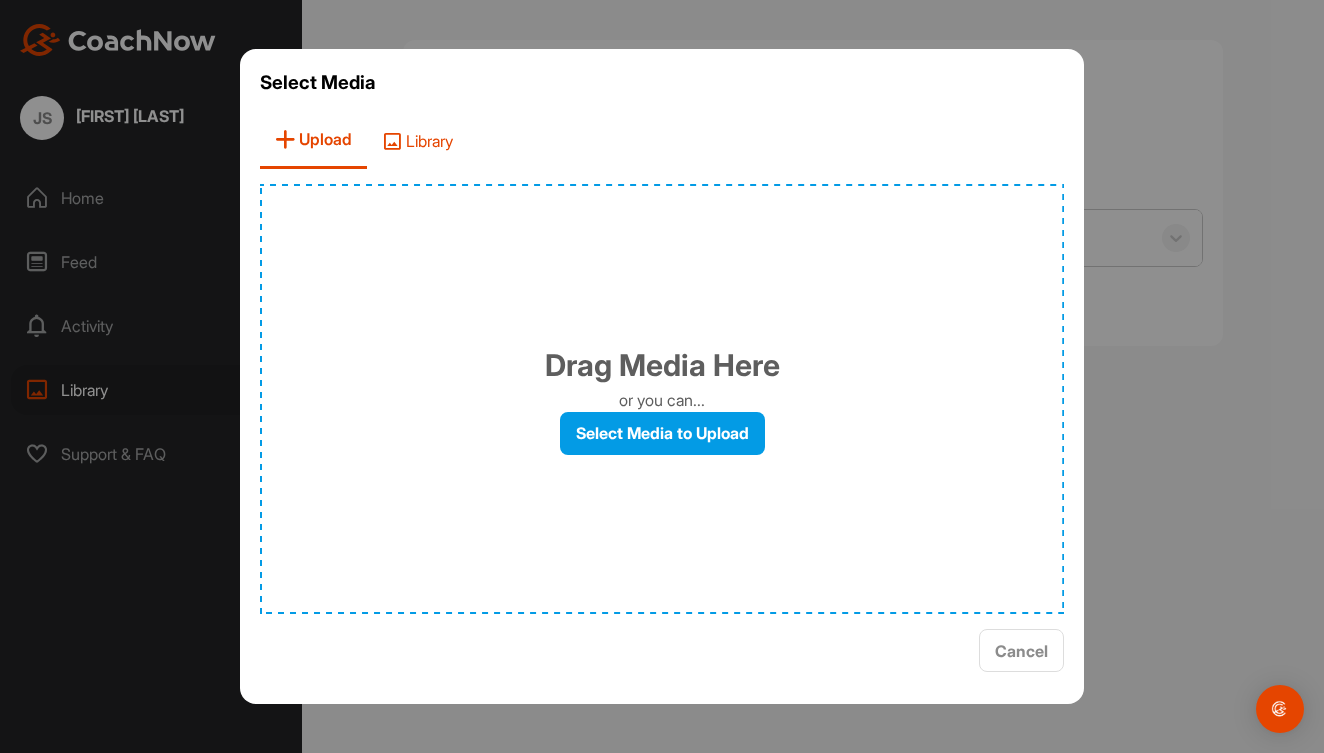 click on "Library" at bounding box center (417, 140) 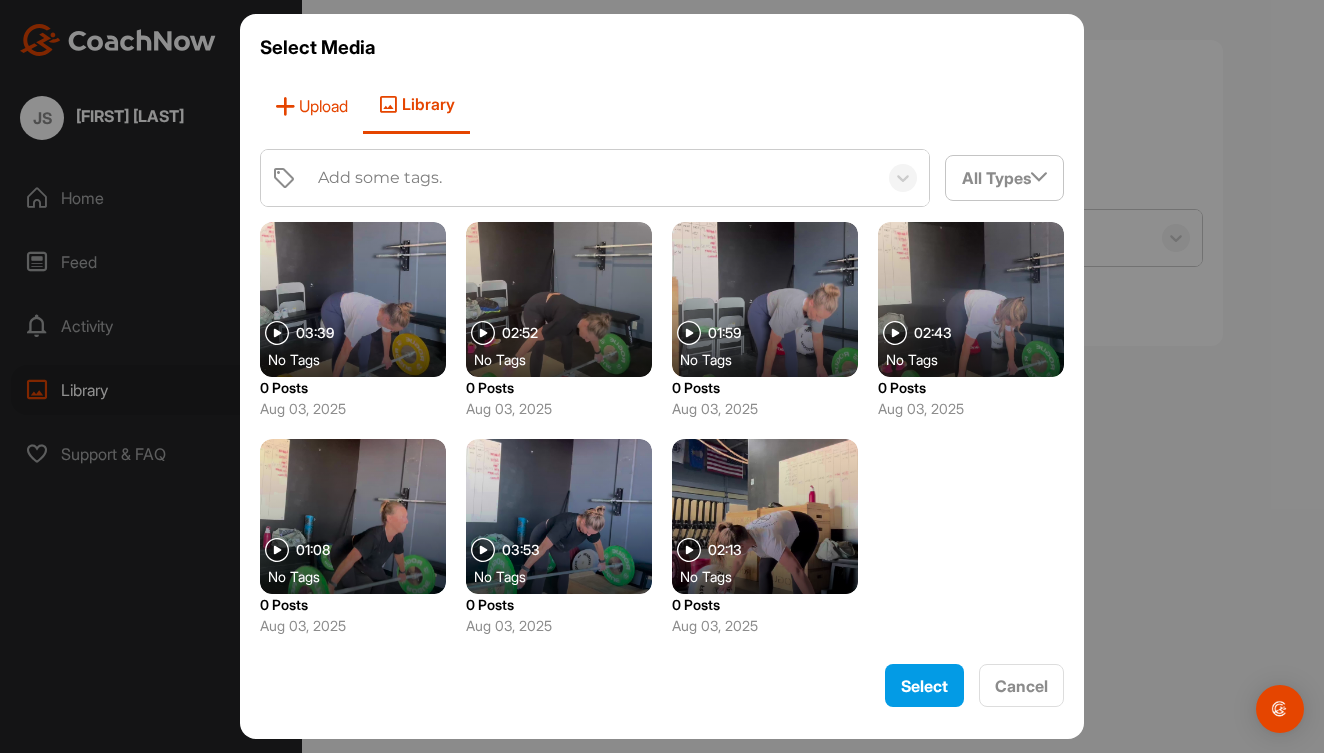 click on "Upload" at bounding box center (311, 105) 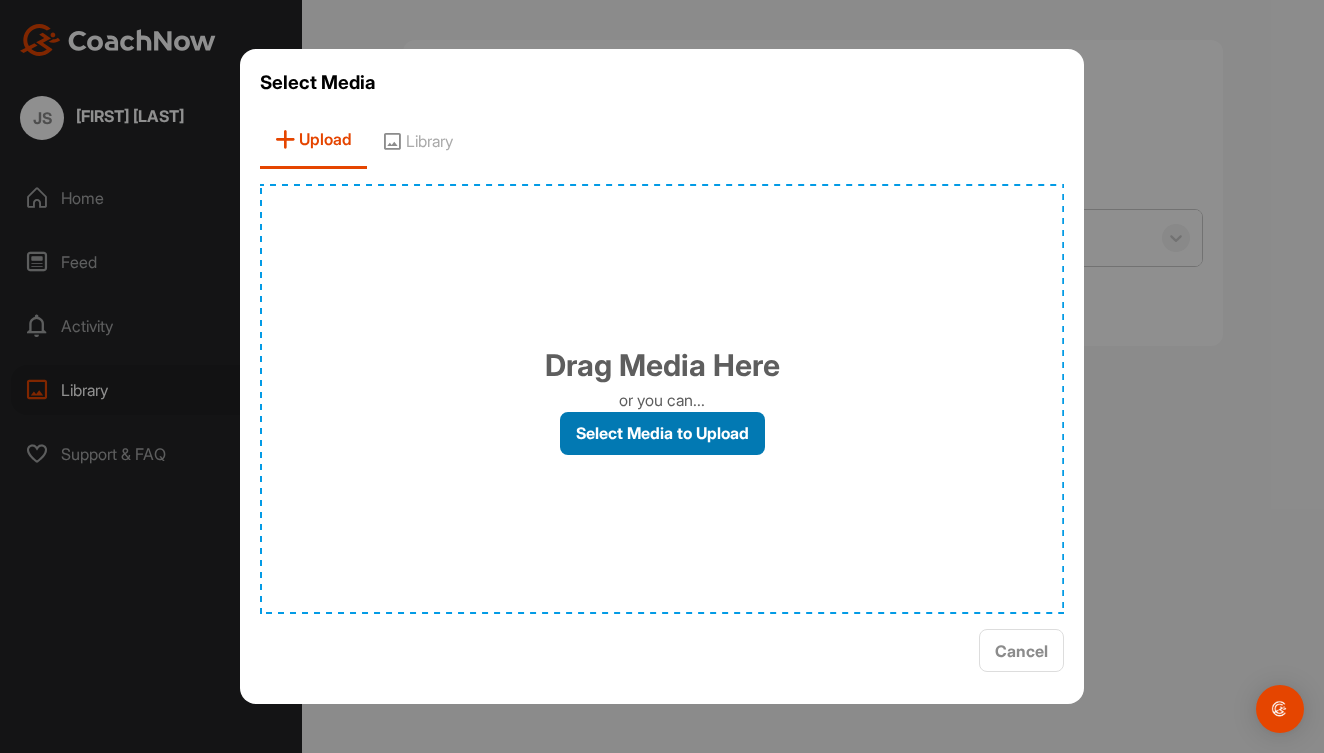 click on "Select Media to Upload" at bounding box center (662, 433) 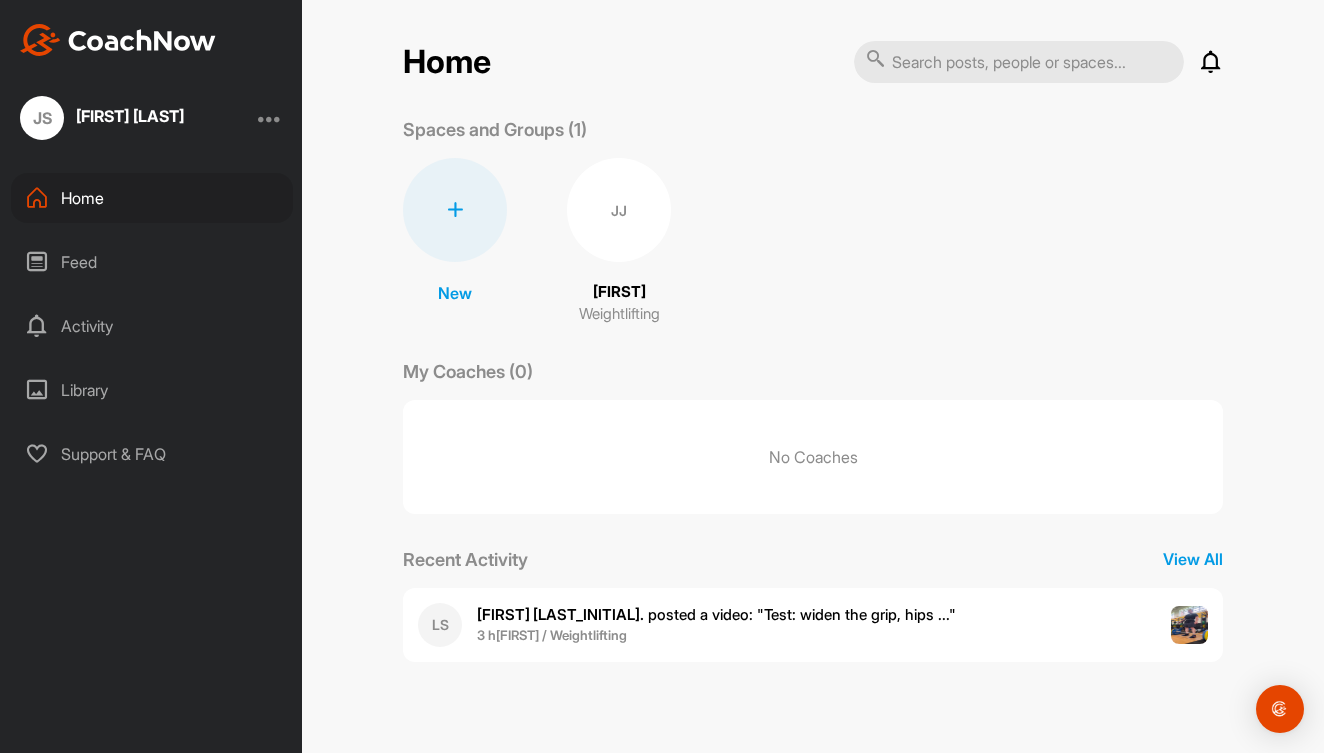scroll, scrollTop: 0, scrollLeft: 0, axis: both 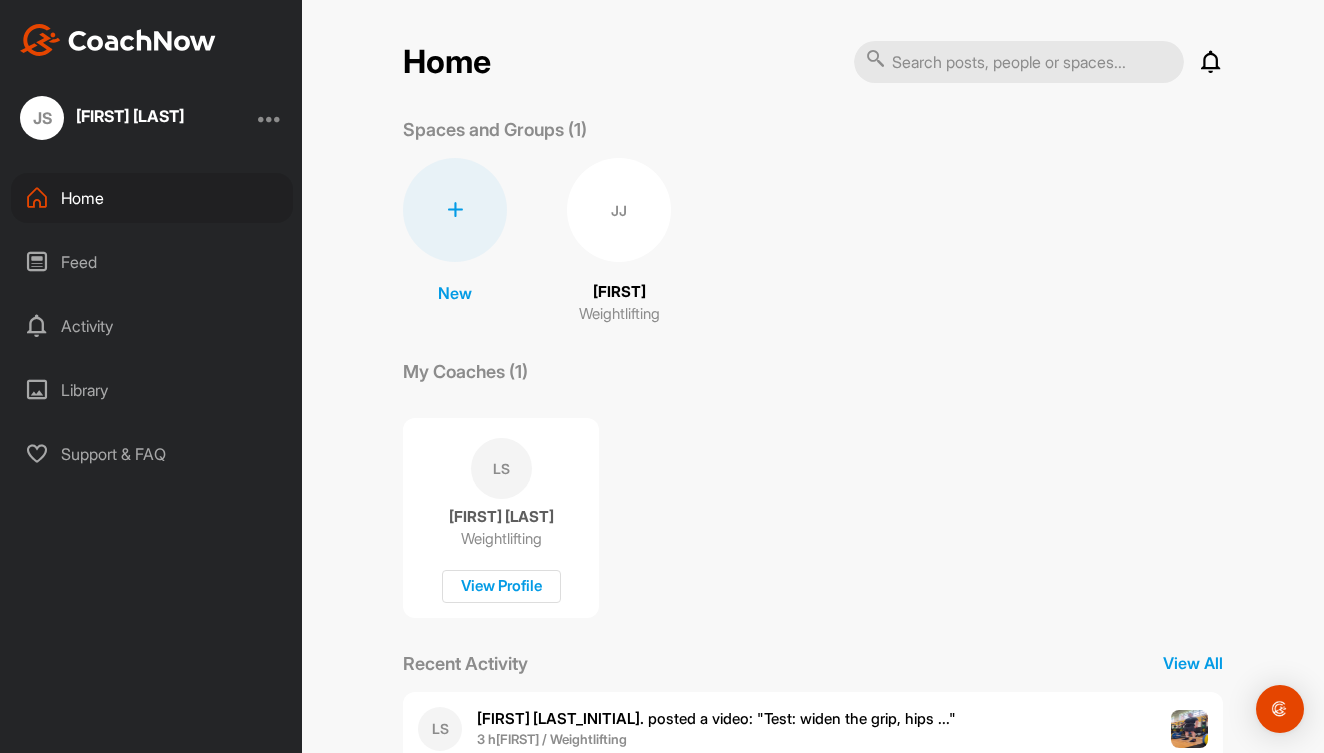 click on "Library" at bounding box center (152, 390) 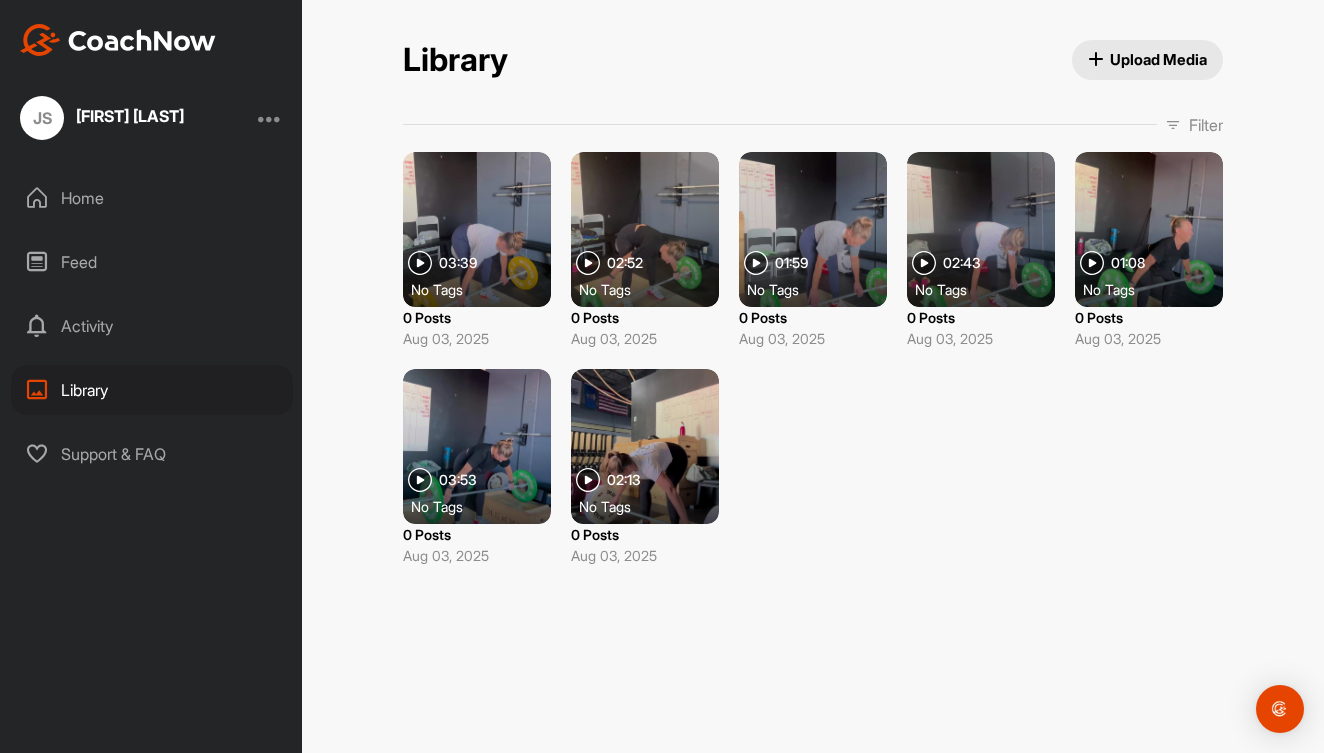 click on "Upload Media" at bounding box center [1148, 59] 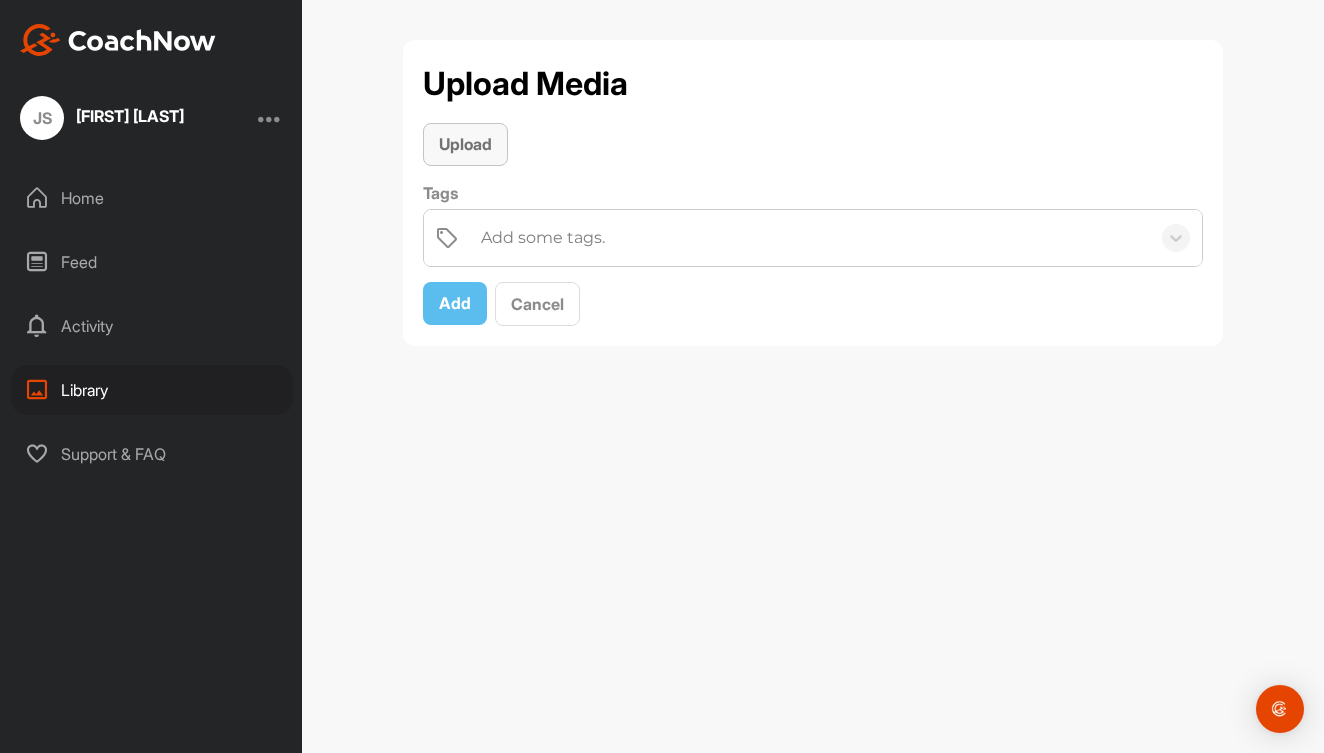 click on "Upload" at bounding box center (465, 144) 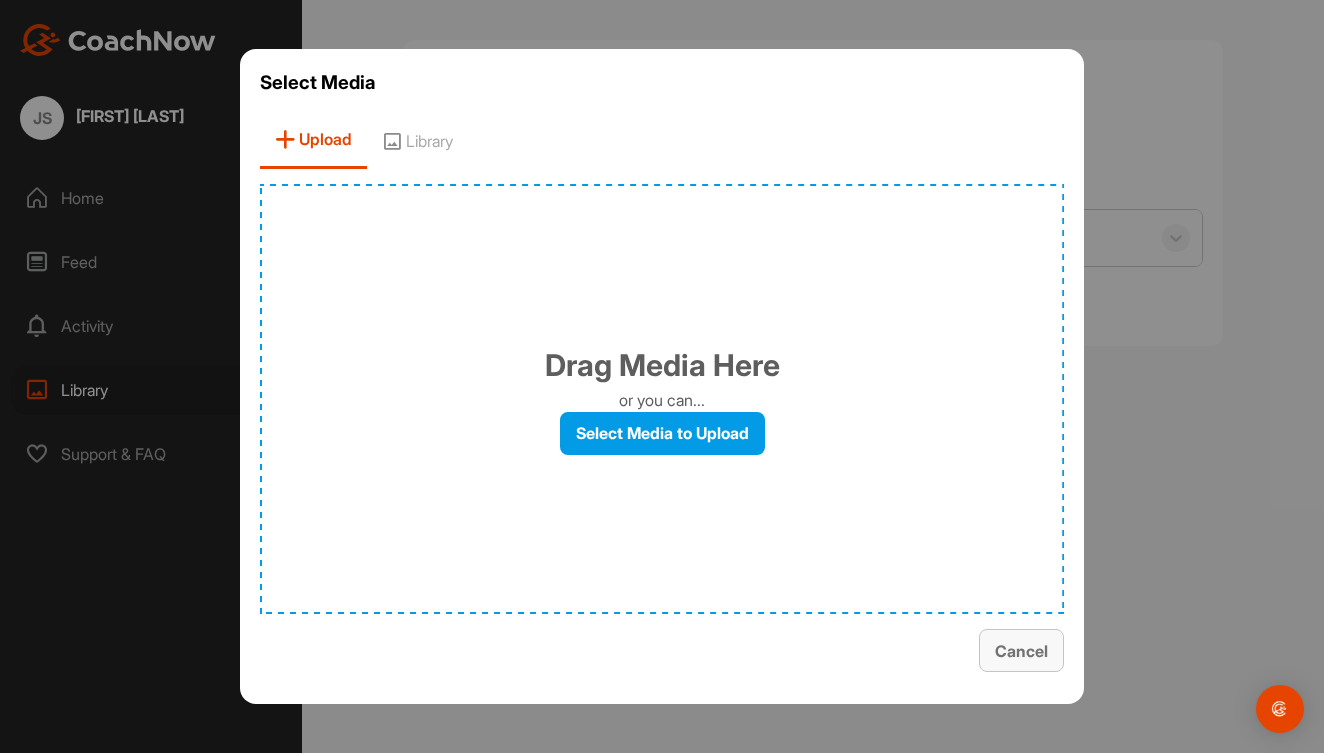 click on "Cancel" at bounding box center [1021, 650] 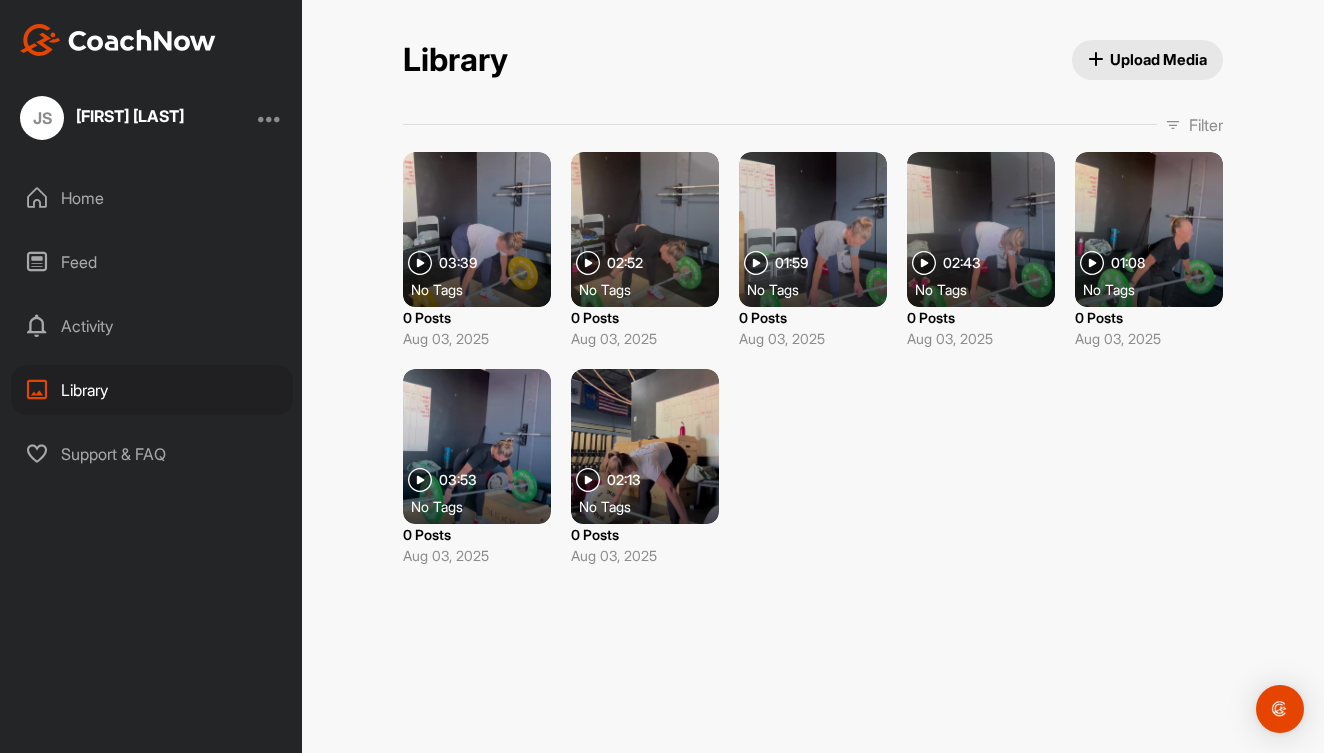scroll, scrollTop: 0, scrollLeft: 0, axis: both 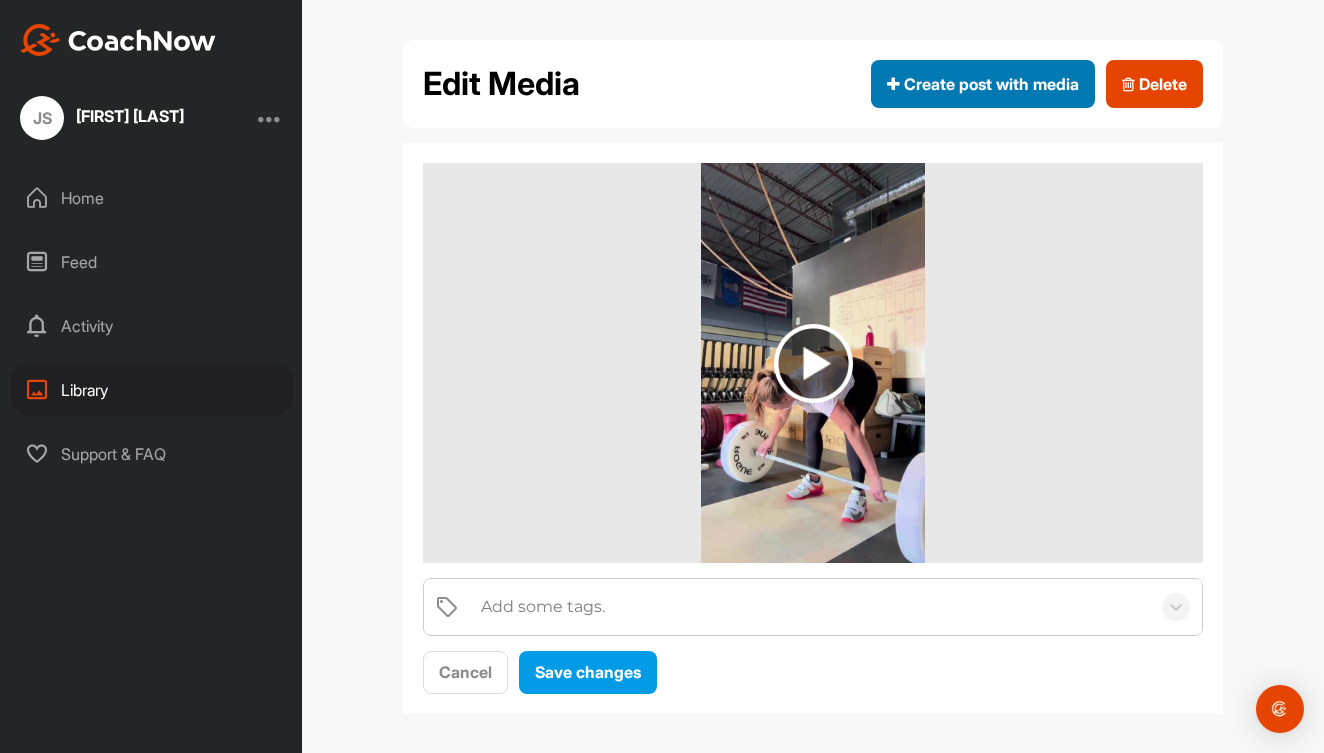 click on "Create post with media" at bounding box center (983, 84) 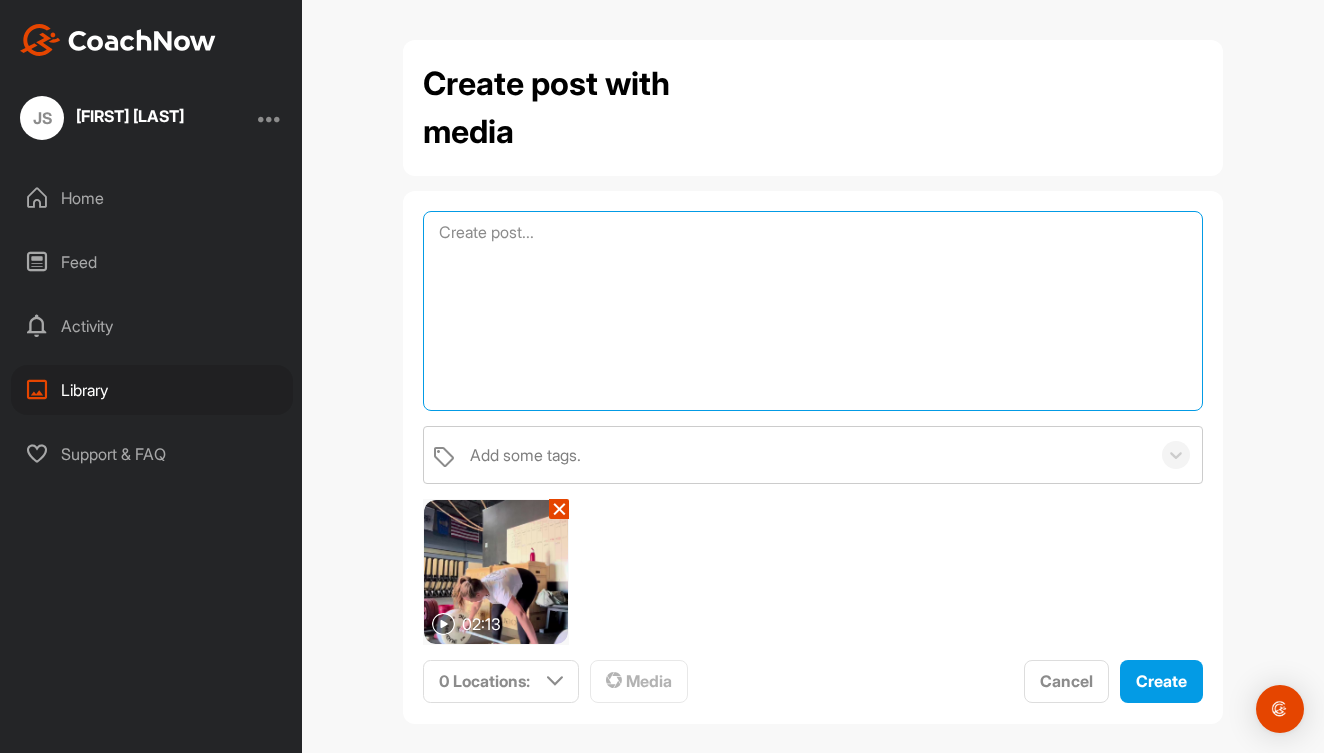 click at bounding box center [813, 311] 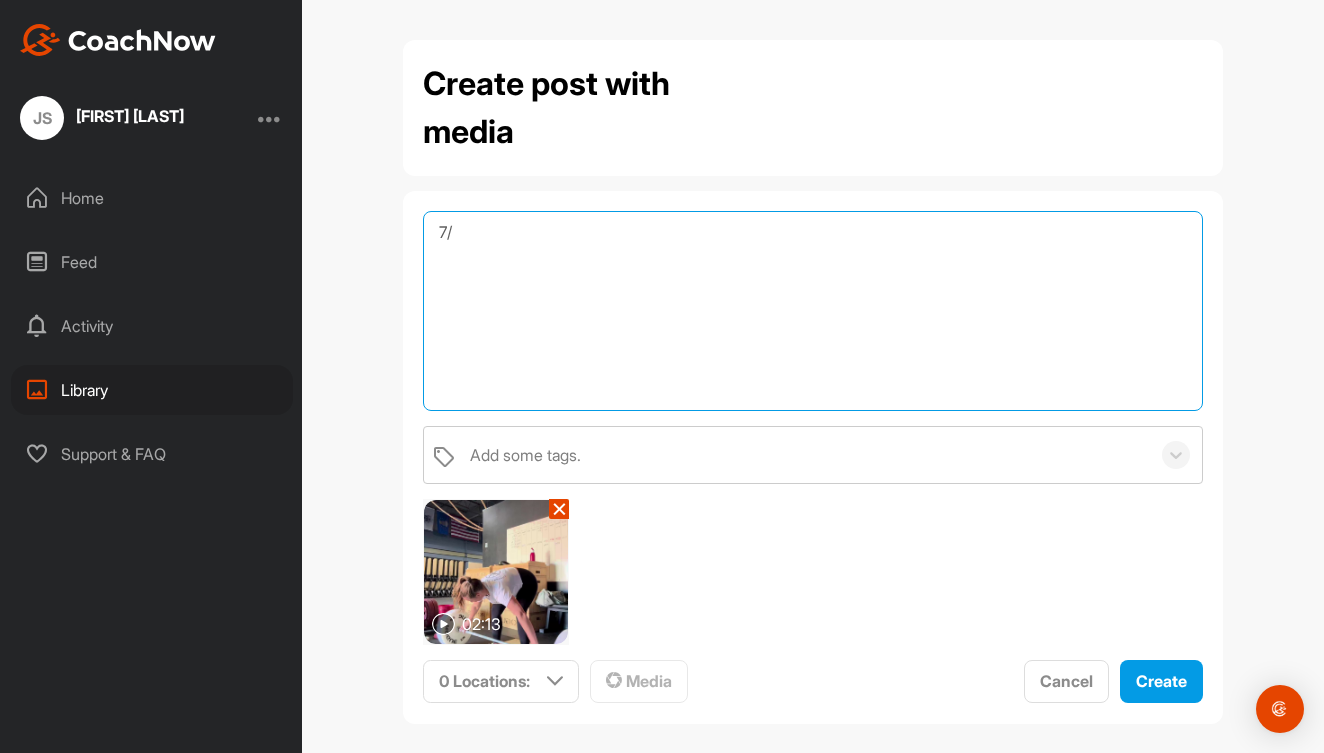 type on "7" 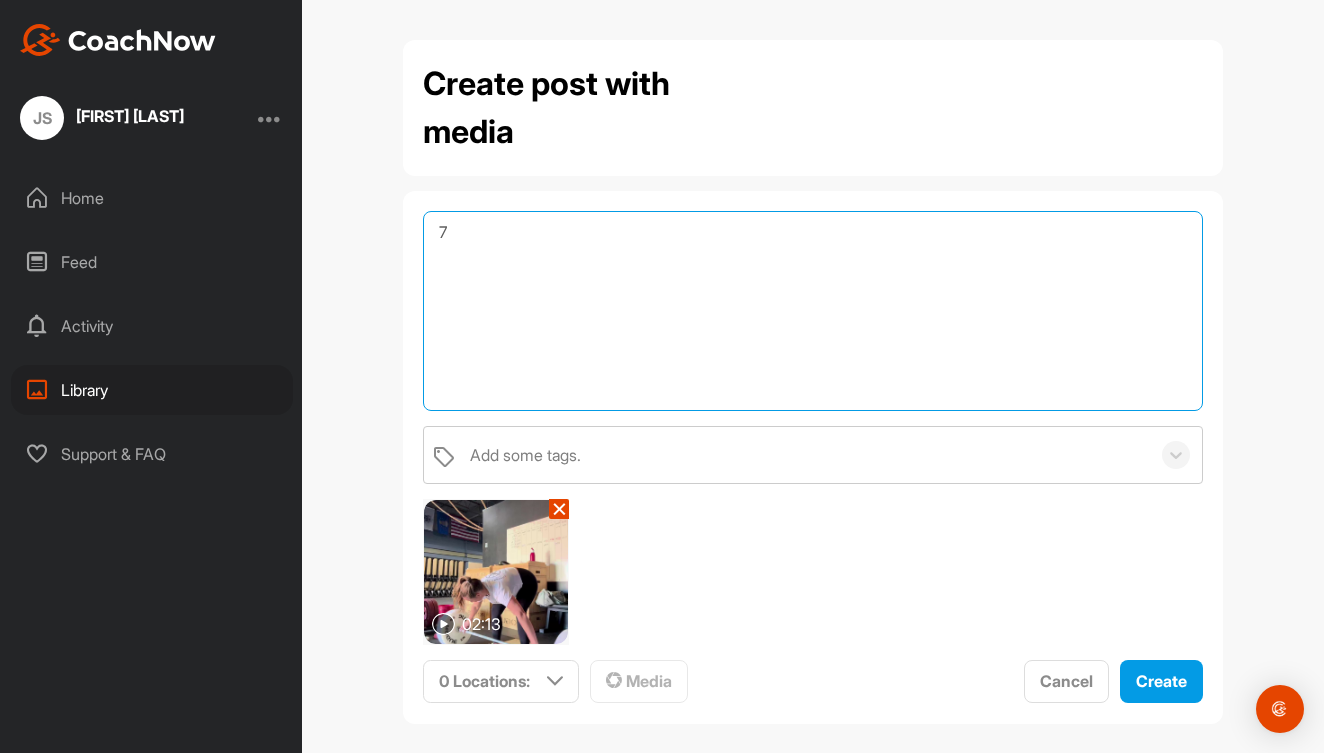 type 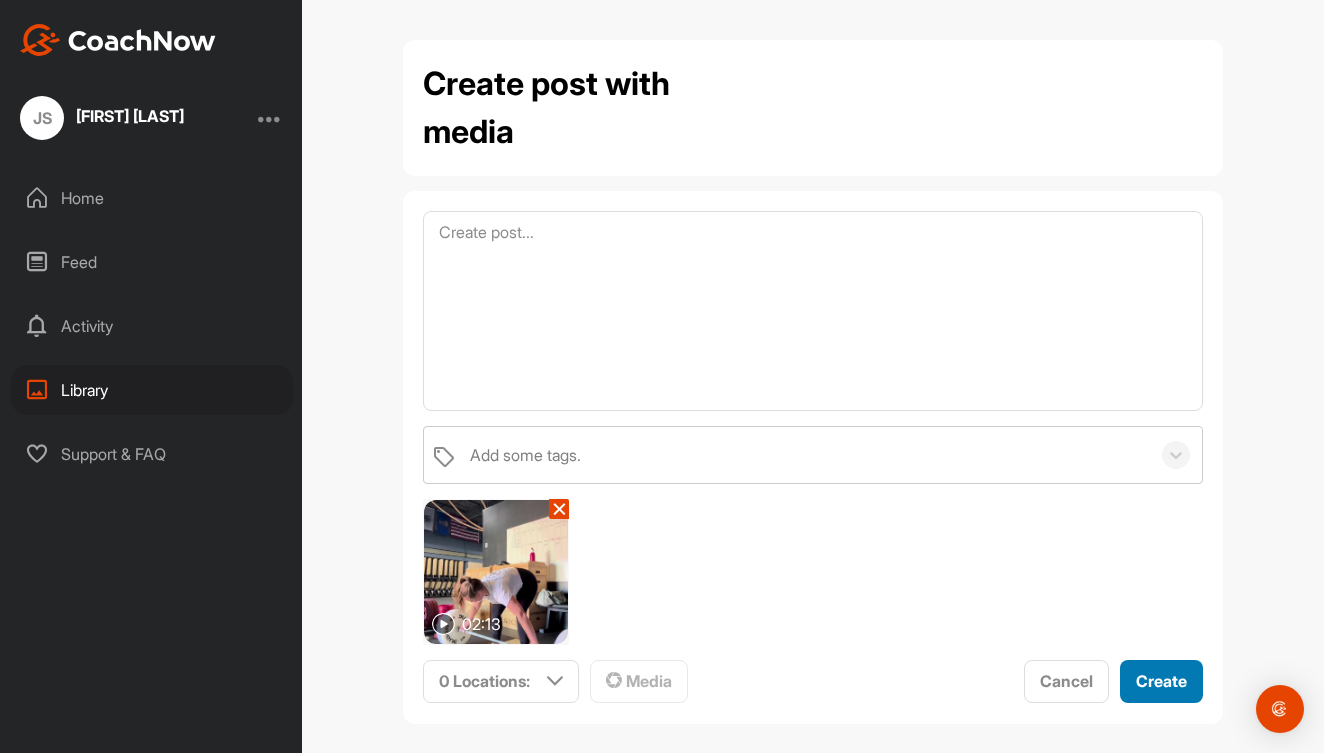 click on "Create" at bounding box center [1161, 681] 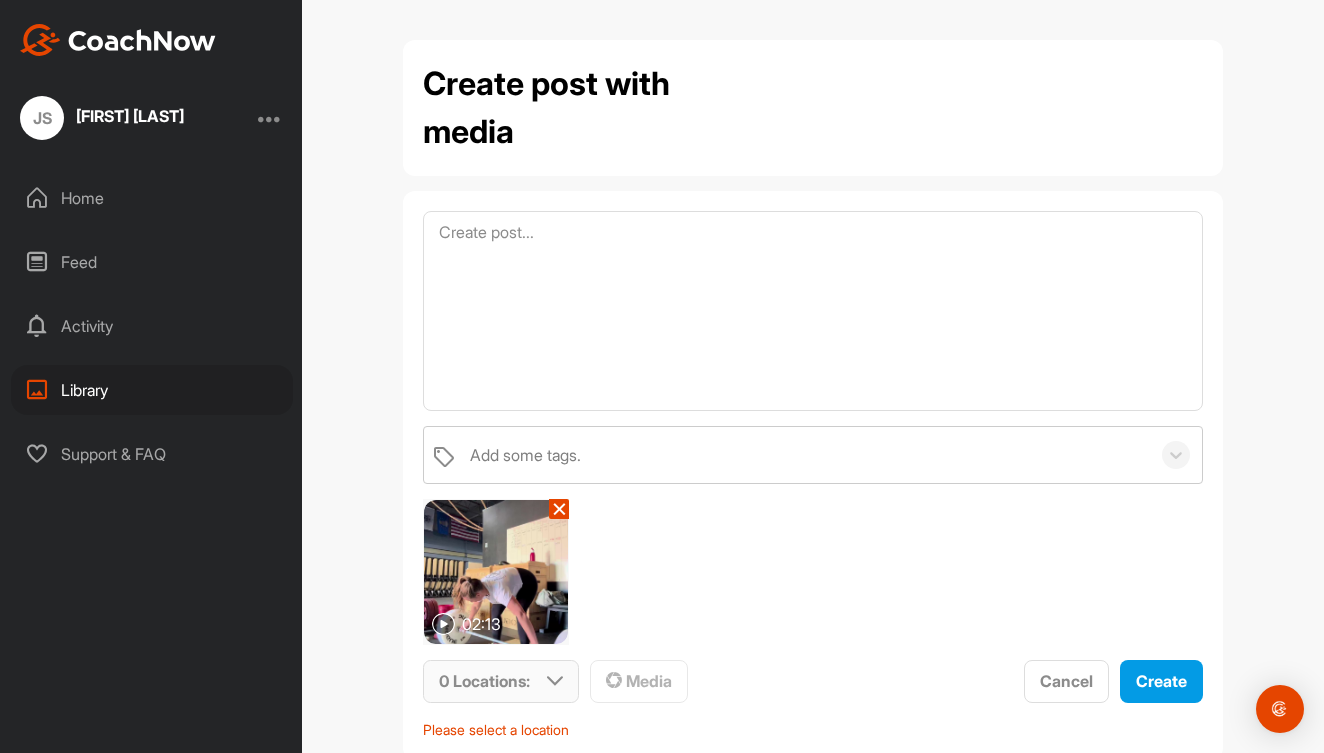 click at bounding box center (555, 681) 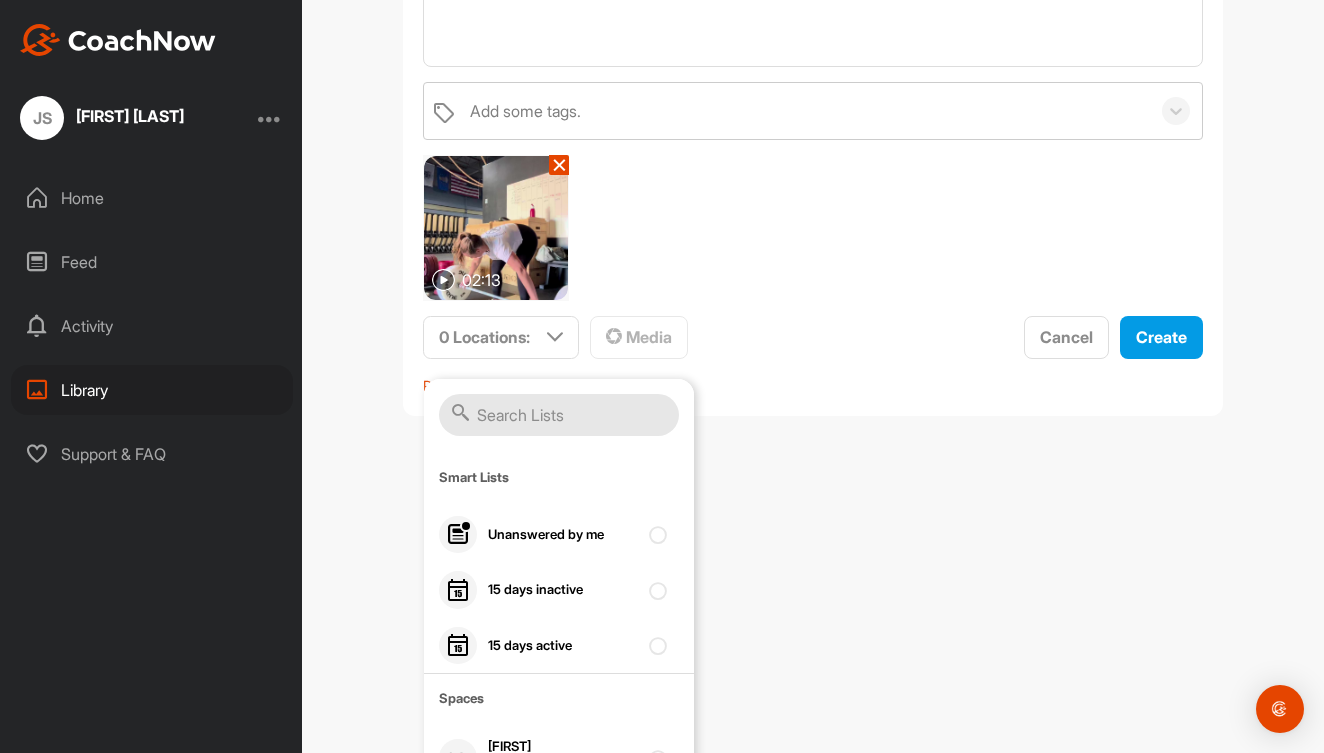 scroll, scrollTop: 354, scrollLeft: 0, axis: vertical 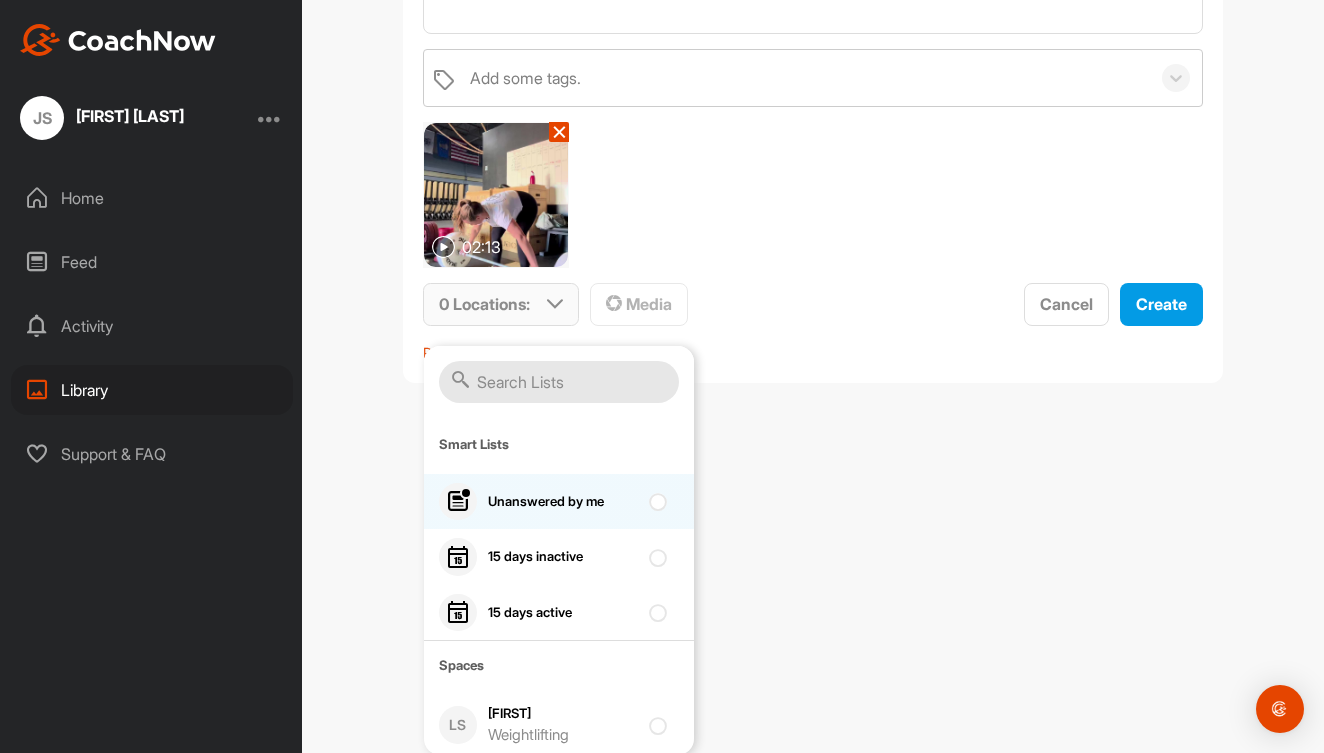 click at bounding box center [655, 495] 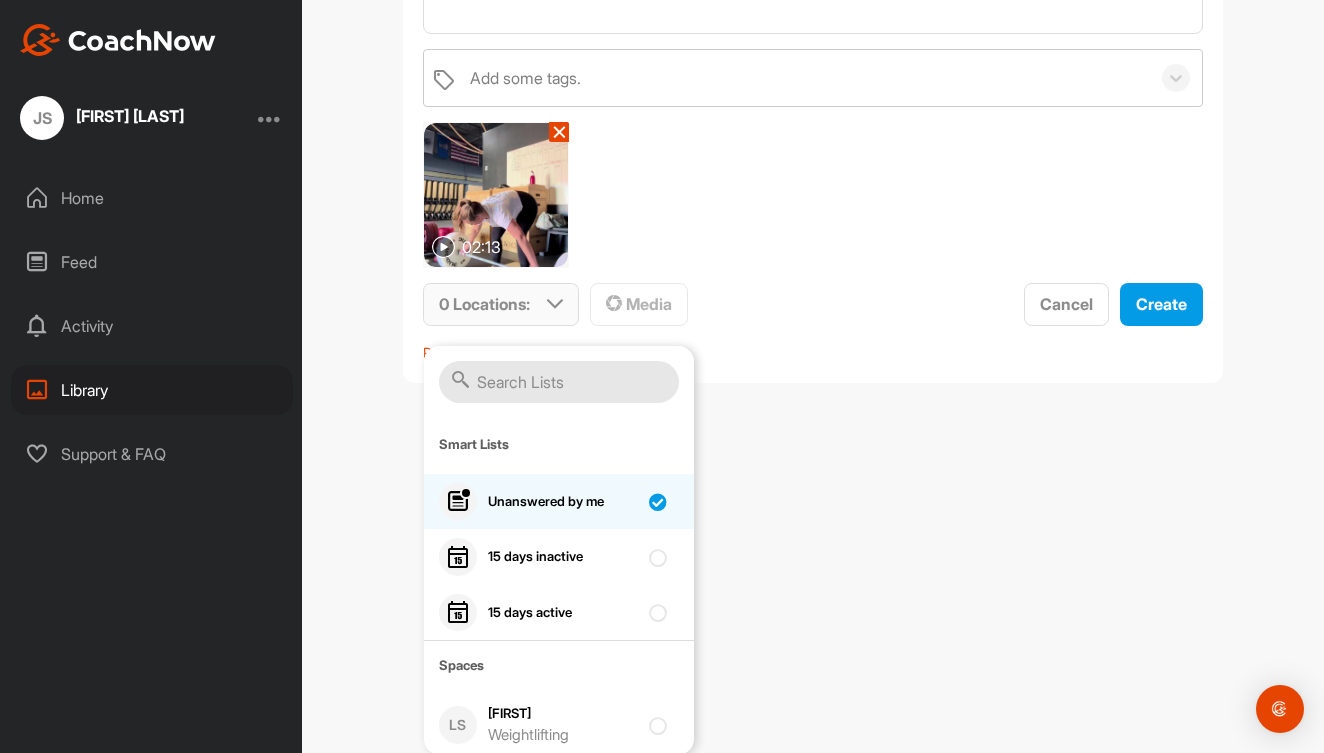 checkbox on "true" 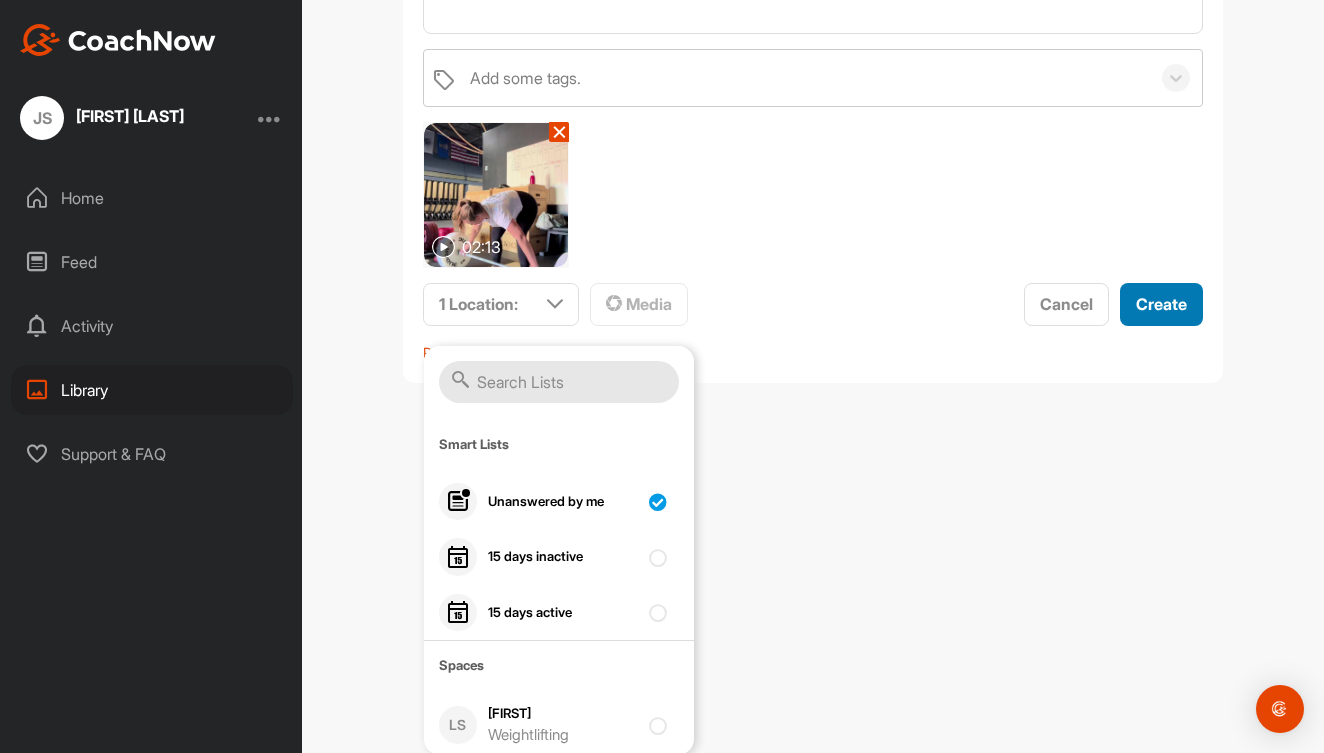 drag, startPoint x: 1139, startPoint y: 316, endPoint x: 1125, endPoint y: 304, distance: 18.439089 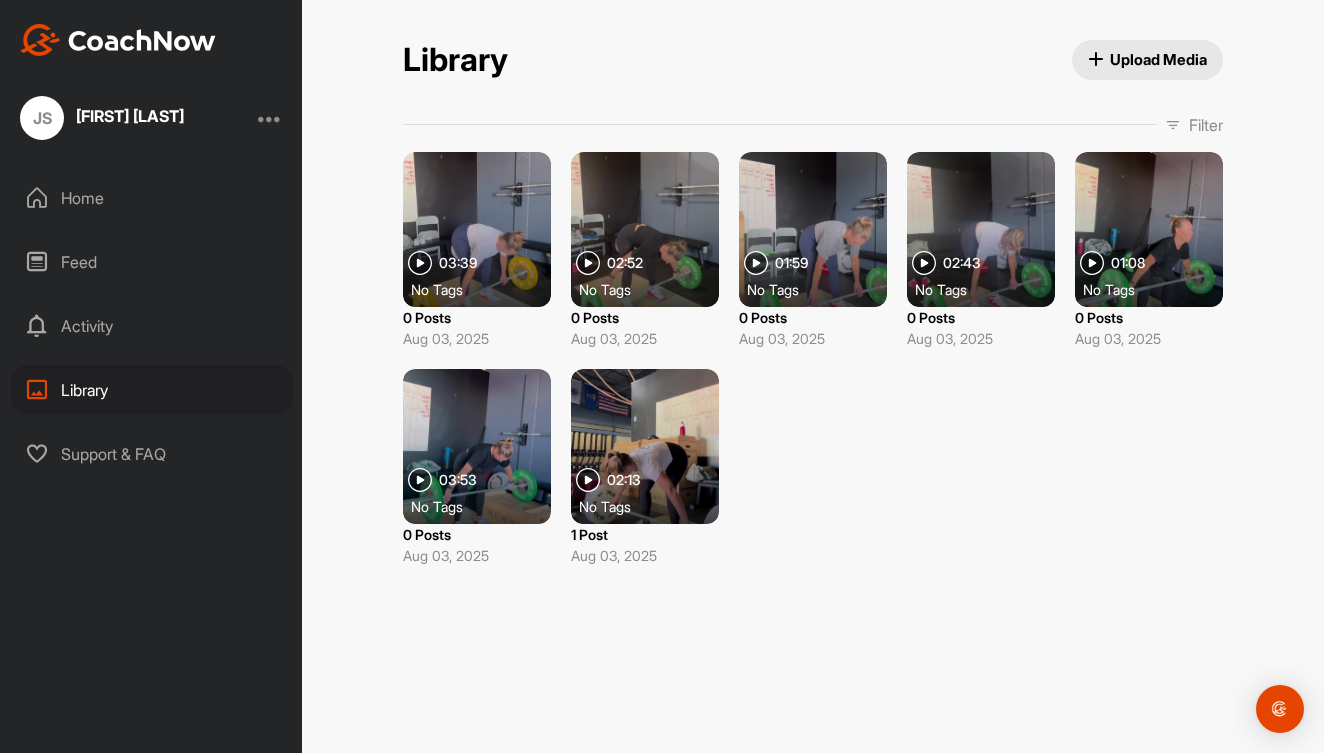 click on "Feed" at bounding box center [152, 262] 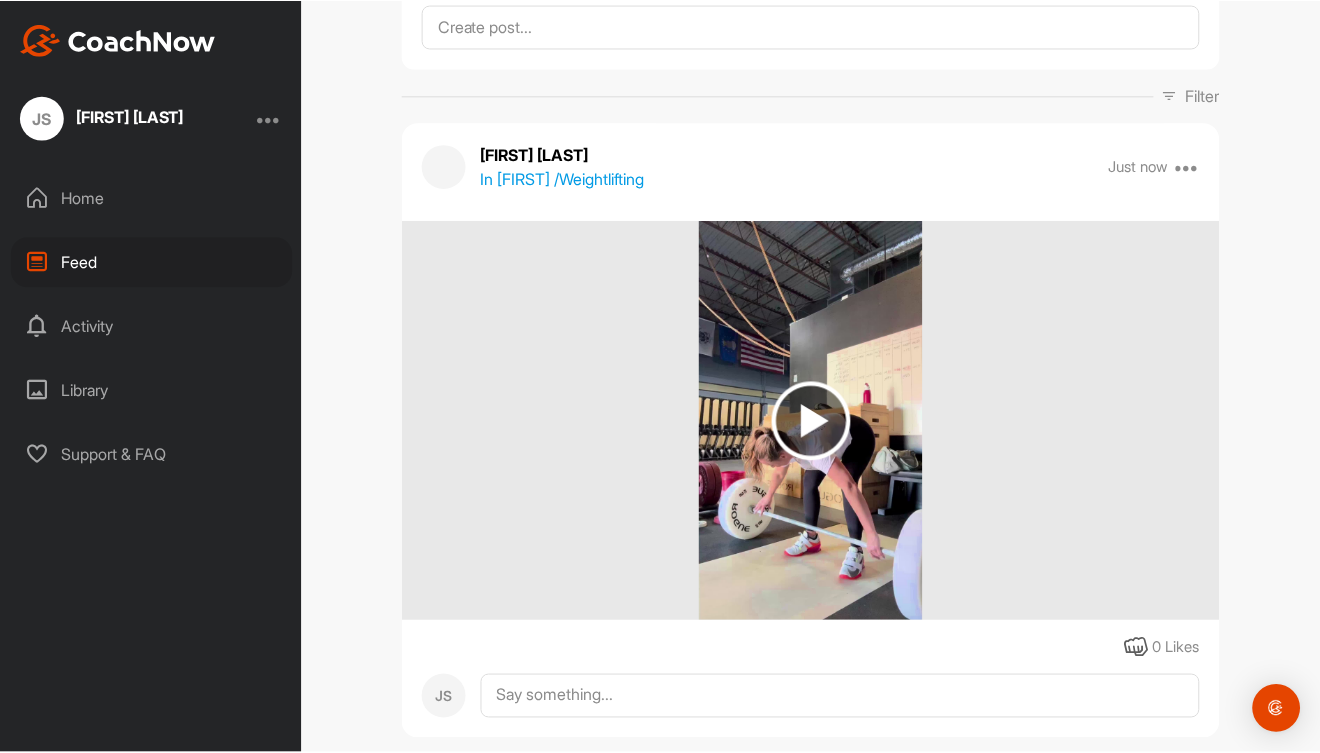 scroll, scrollTop: 0, scrollLeft: 0, axis: both 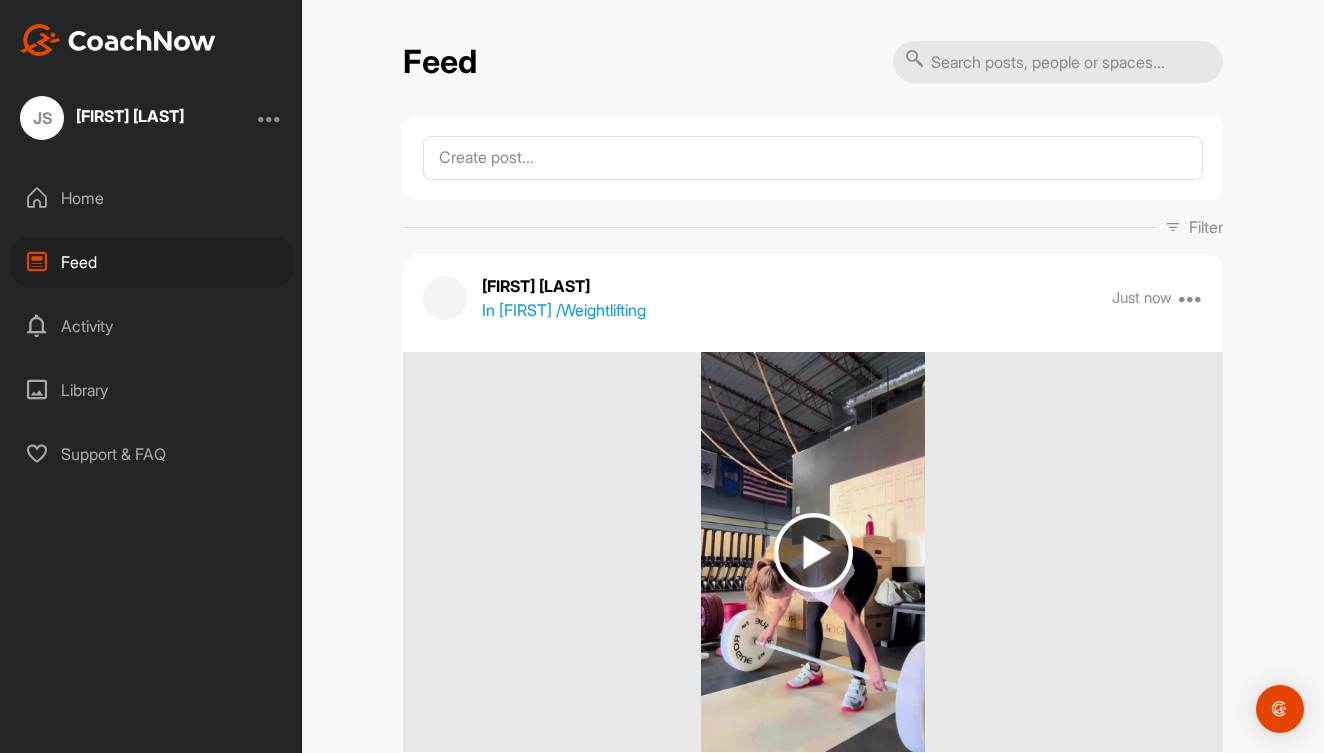 click on "Home Feed Activity Library Support & FAQ" at bounding box center [151, 326] 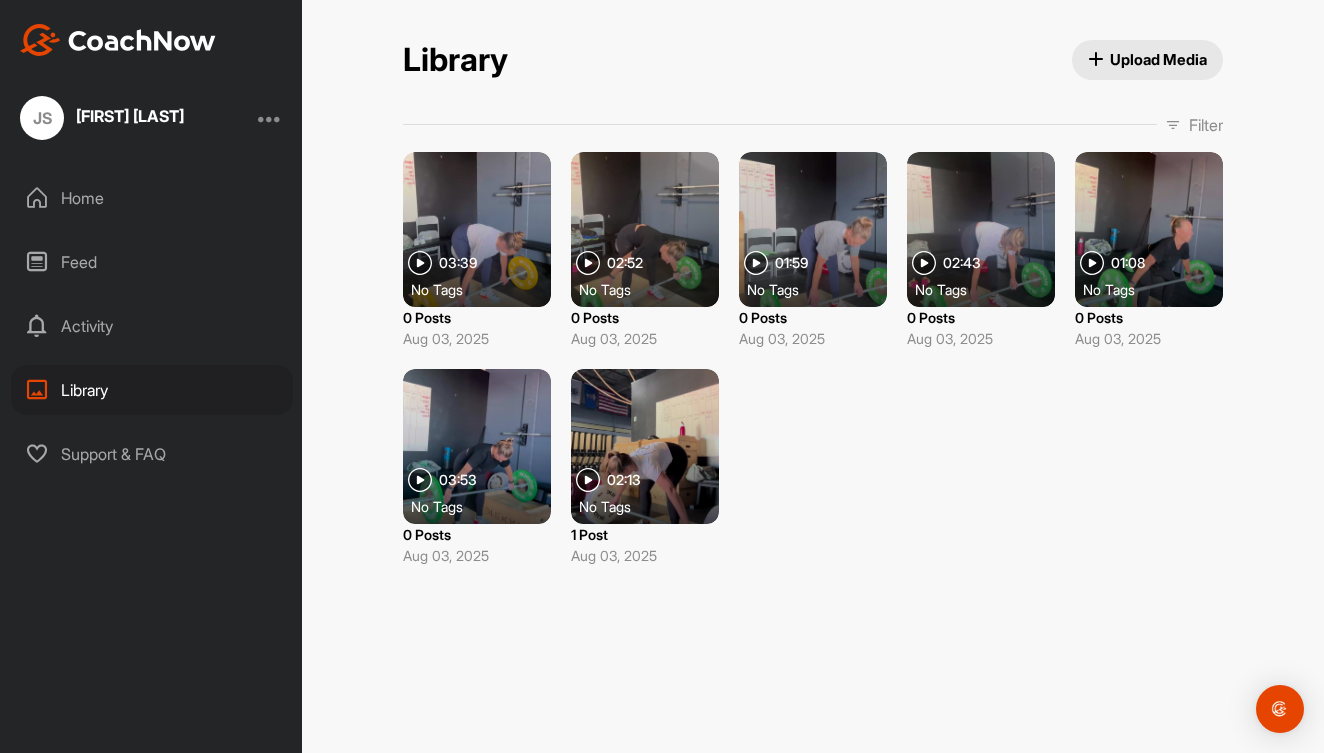 click at bounding box center (477, 446) 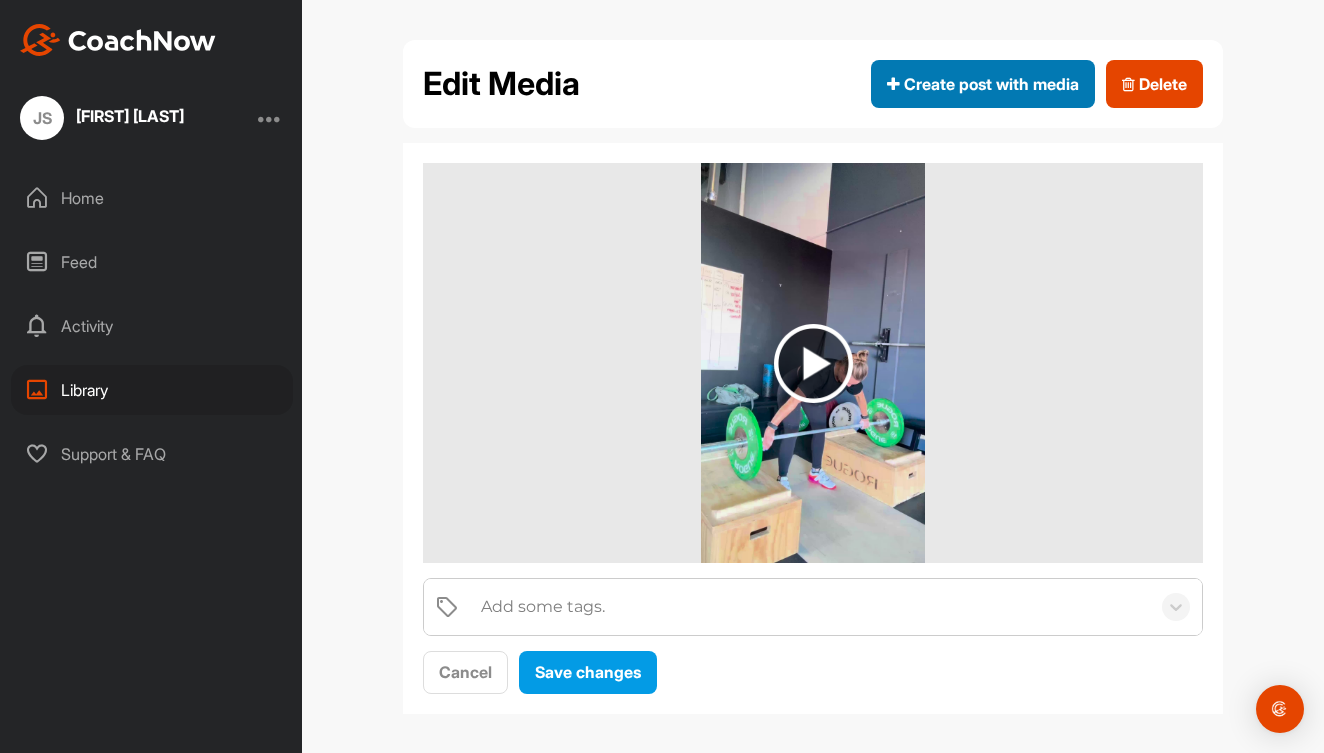 click on "Create post with media" at bounding box center (983, 84) 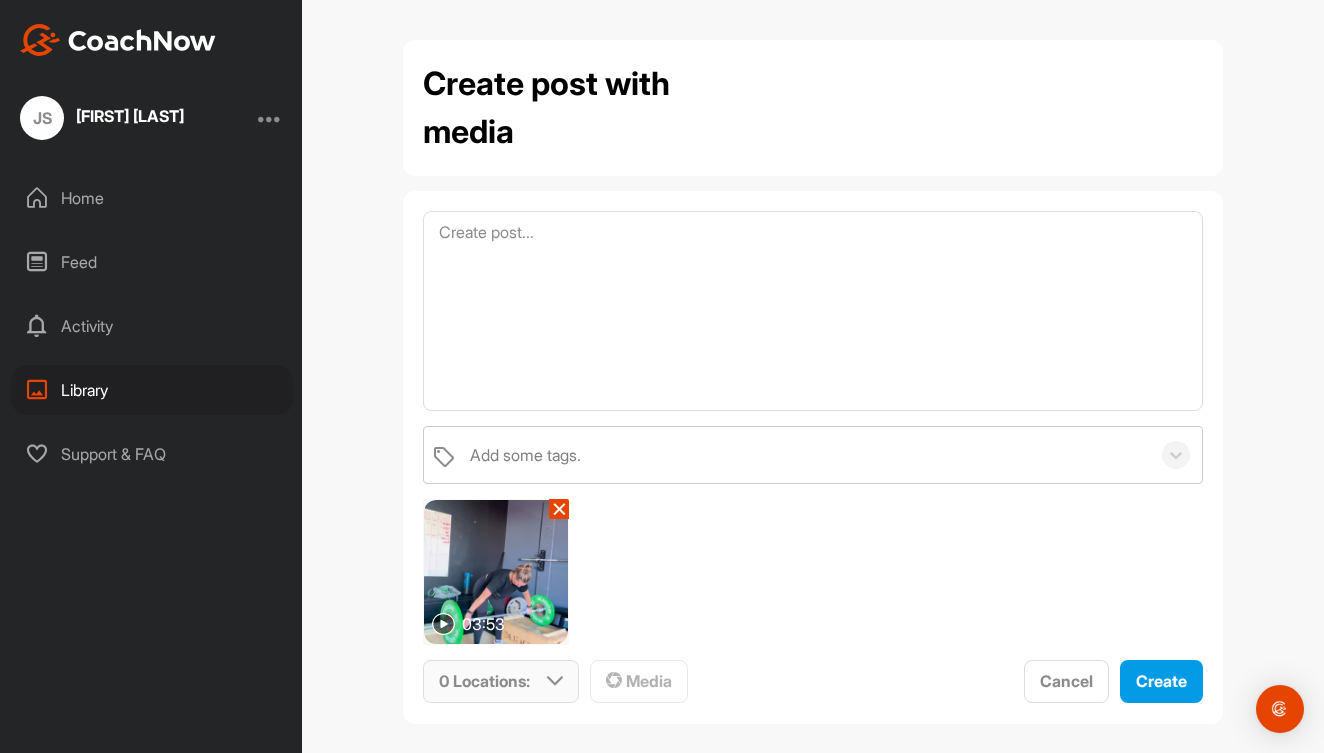 click on "0 Locations :" at bounding box center [484, 681] 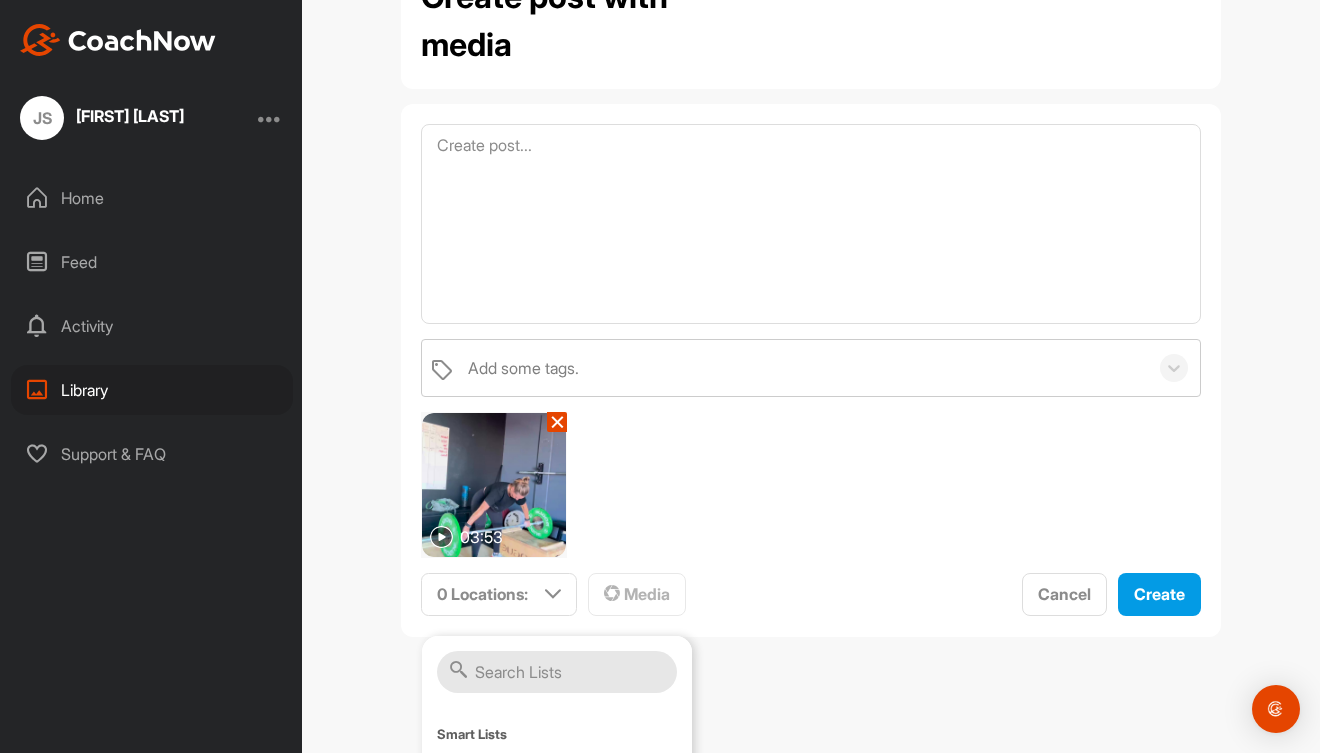 scroll, scrollTop: 140, scrollLeft: 0, axis: vertical 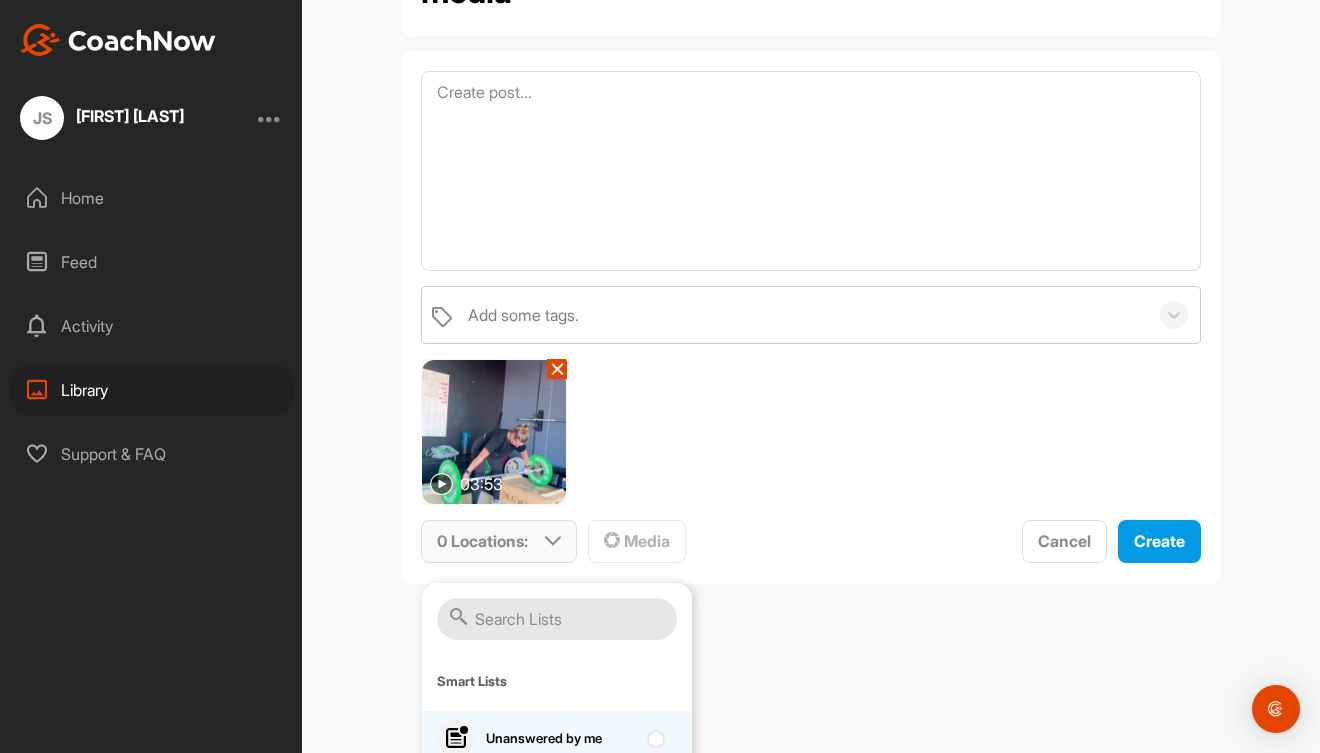 click on "Unanswered by me" at bounding box center [561, 739] 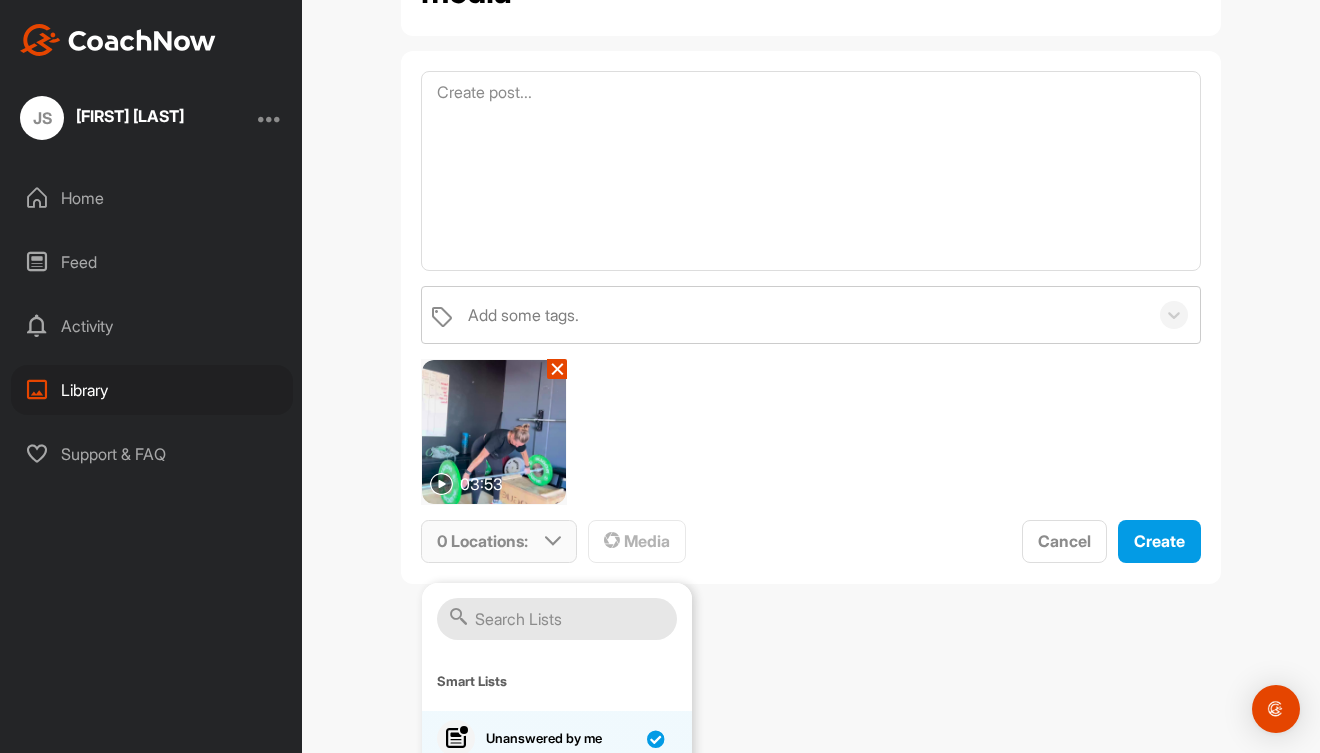 checkbox on "true" 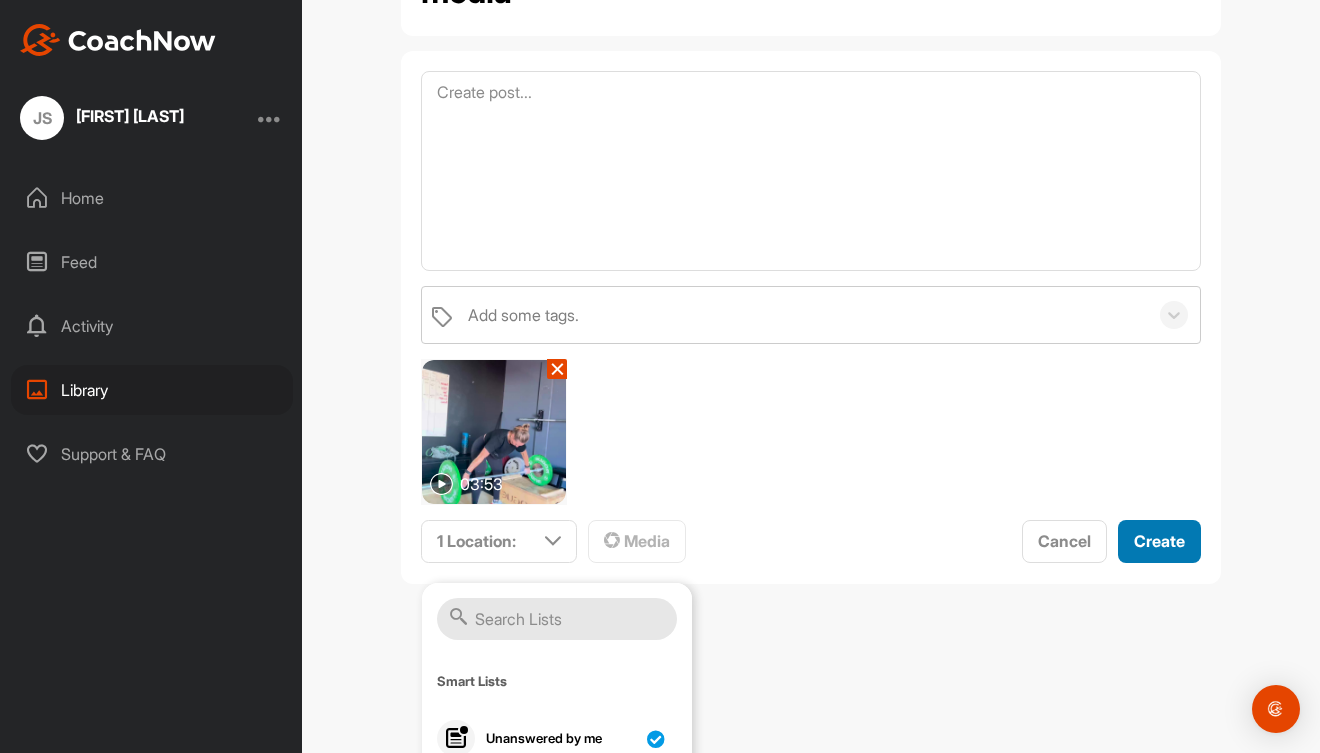 click on "Create" at bounding box center (1159, 541) 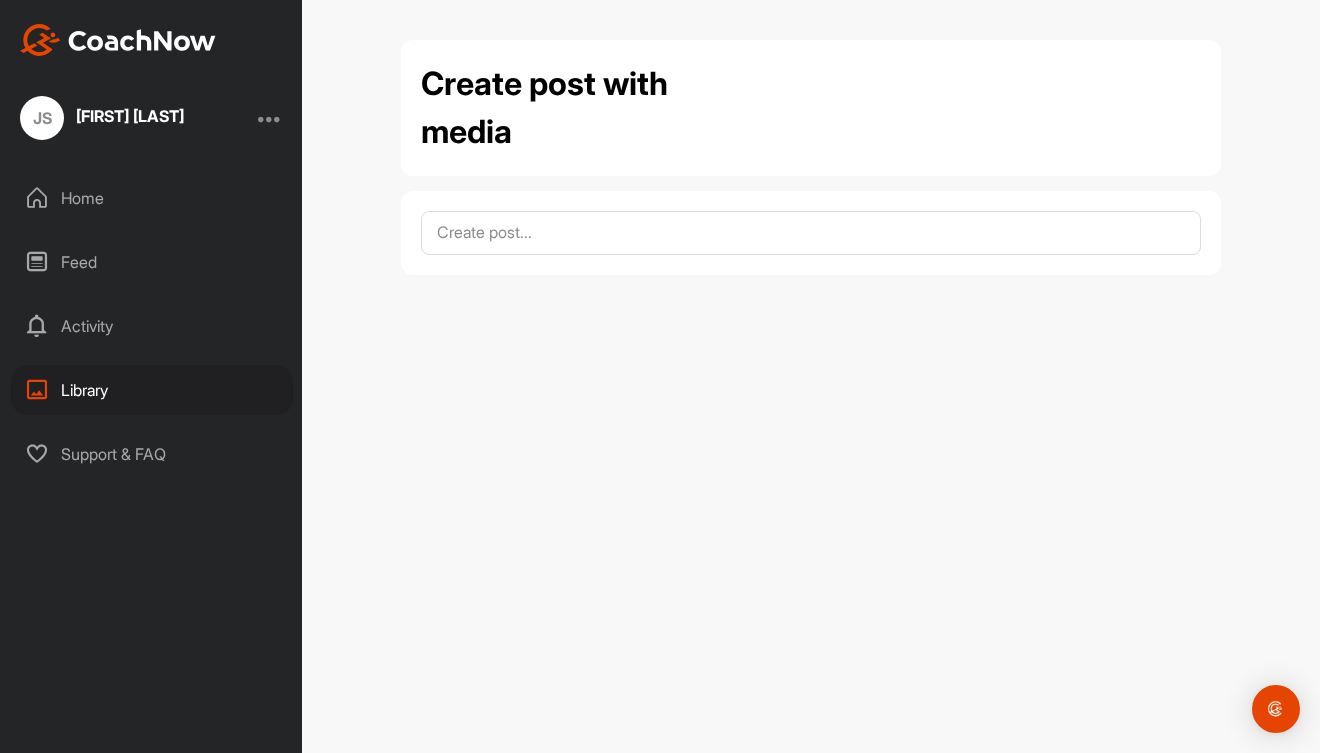 scroll, scrollTop: 0, scrollLeft: 0, axis: both 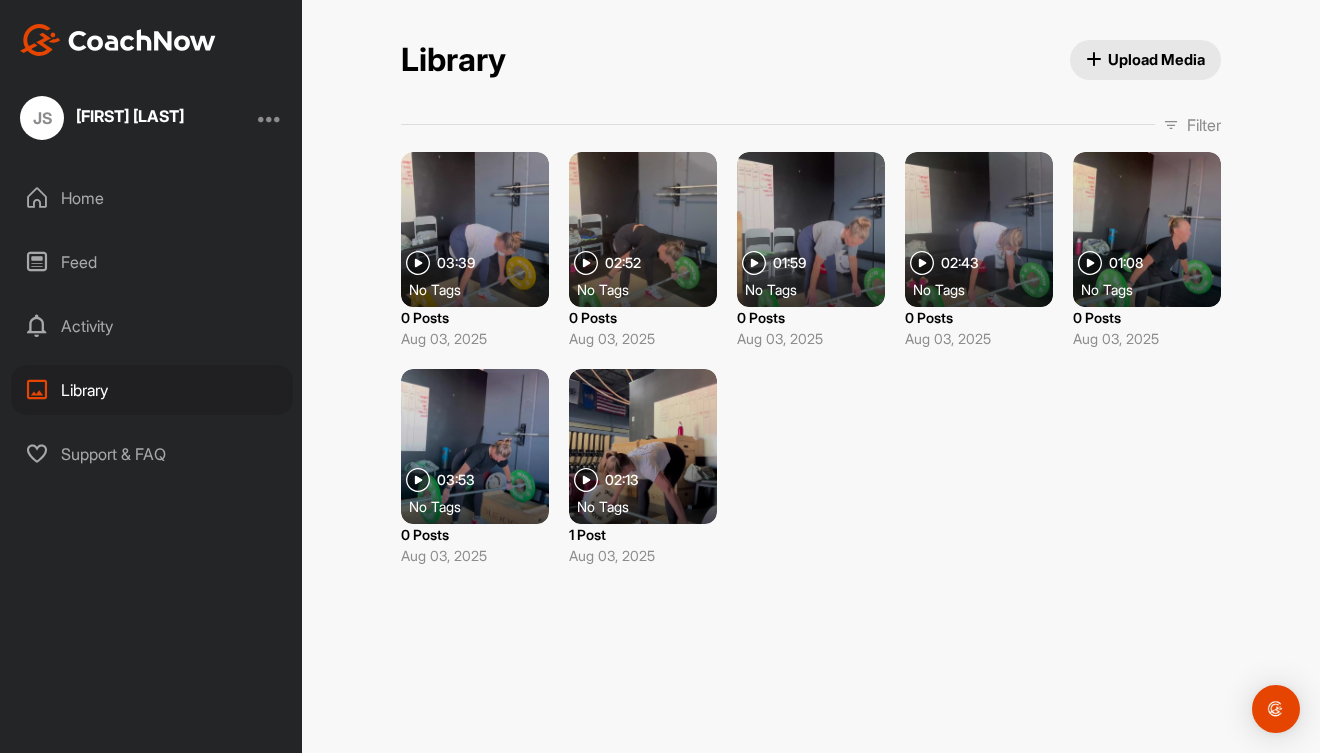 click at bounding box center [643, 446] 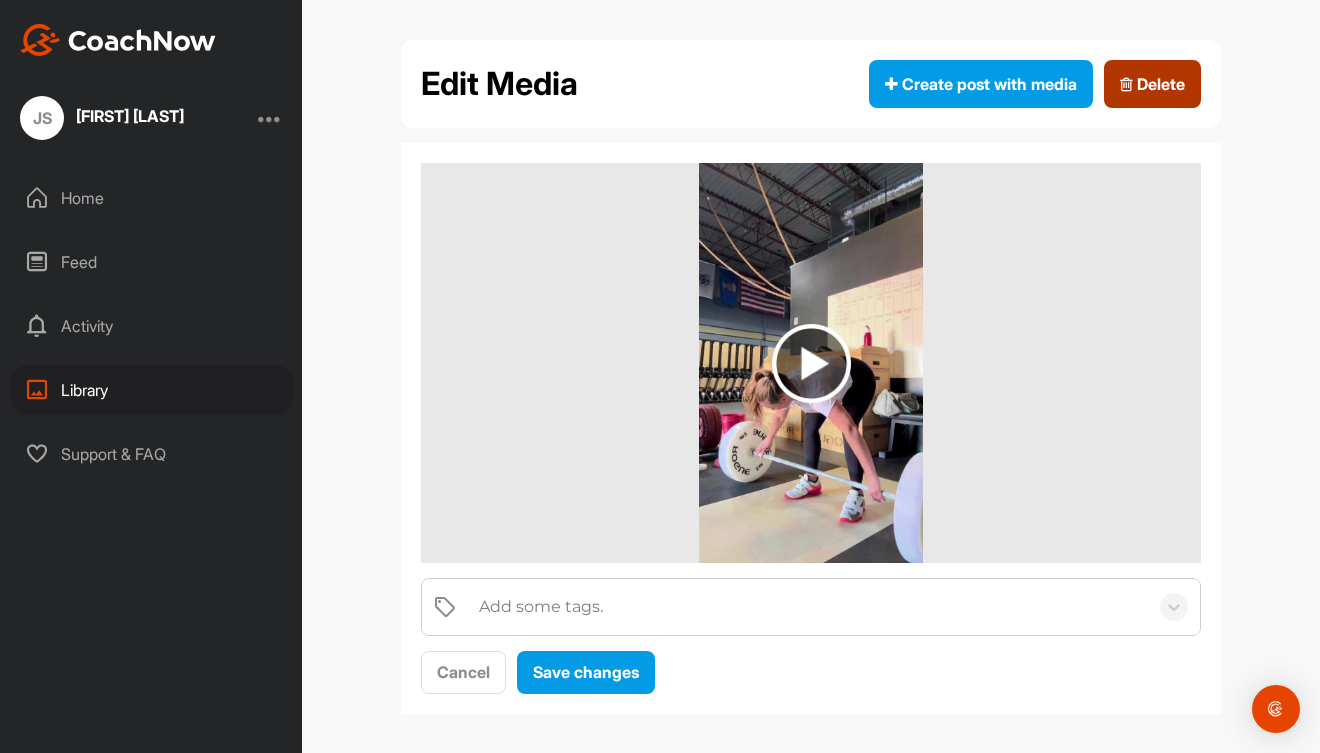 click on "Delete" at bounding box center [1152, 84] 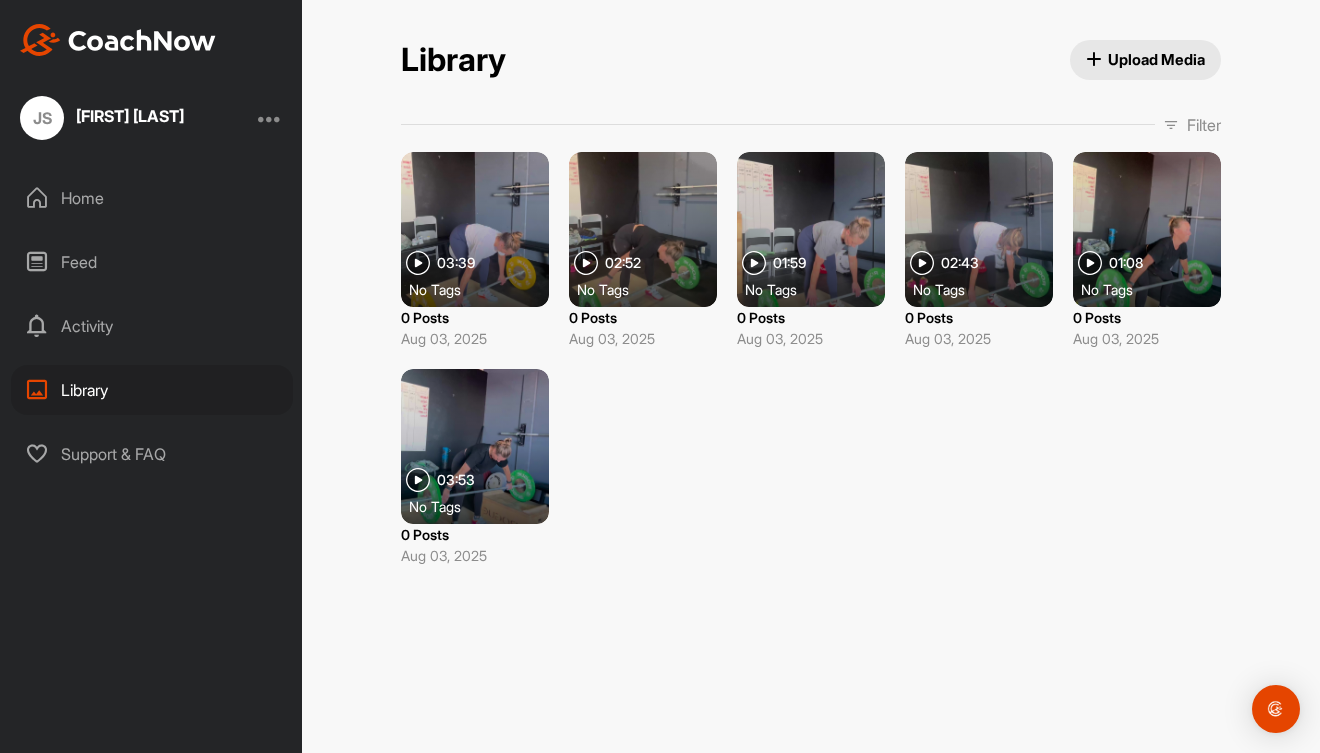 click on "Feed" at bounding box center (152, 262) 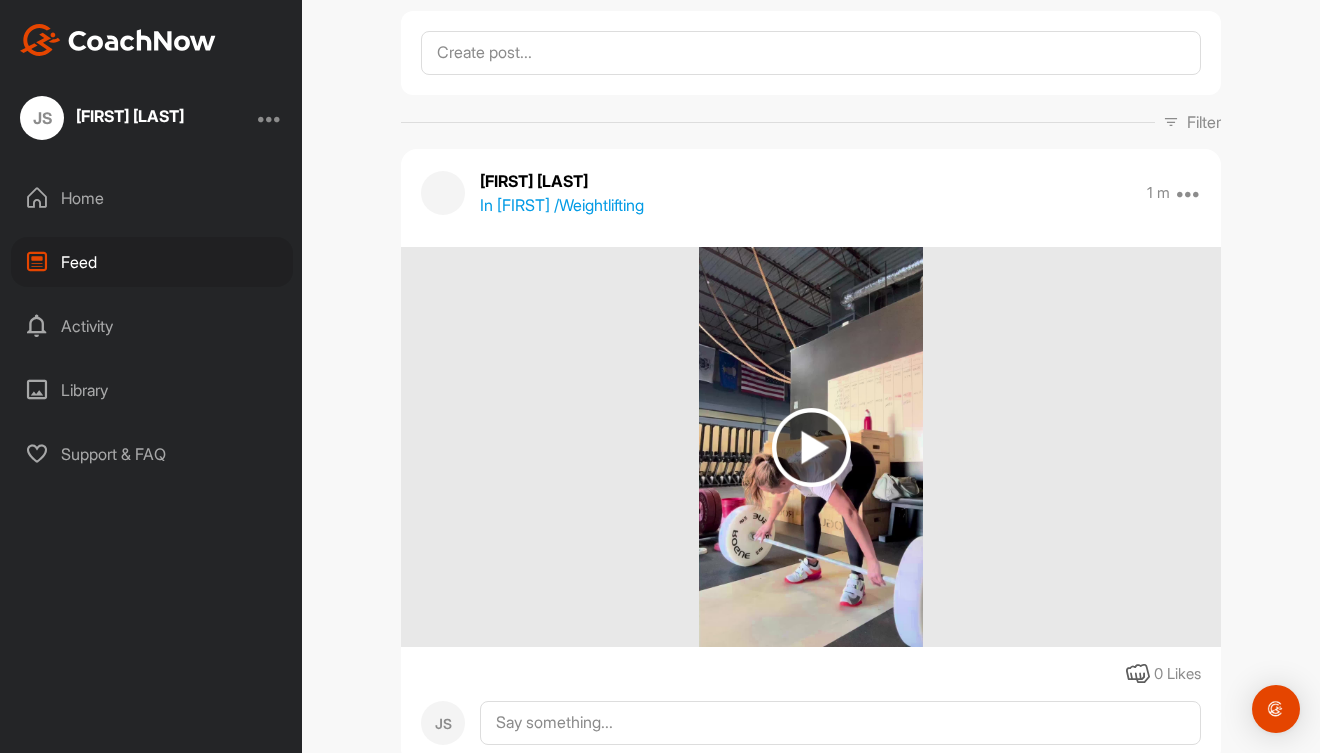 scroll, scrollTop: 0, scrollLeft: 0, axis: both 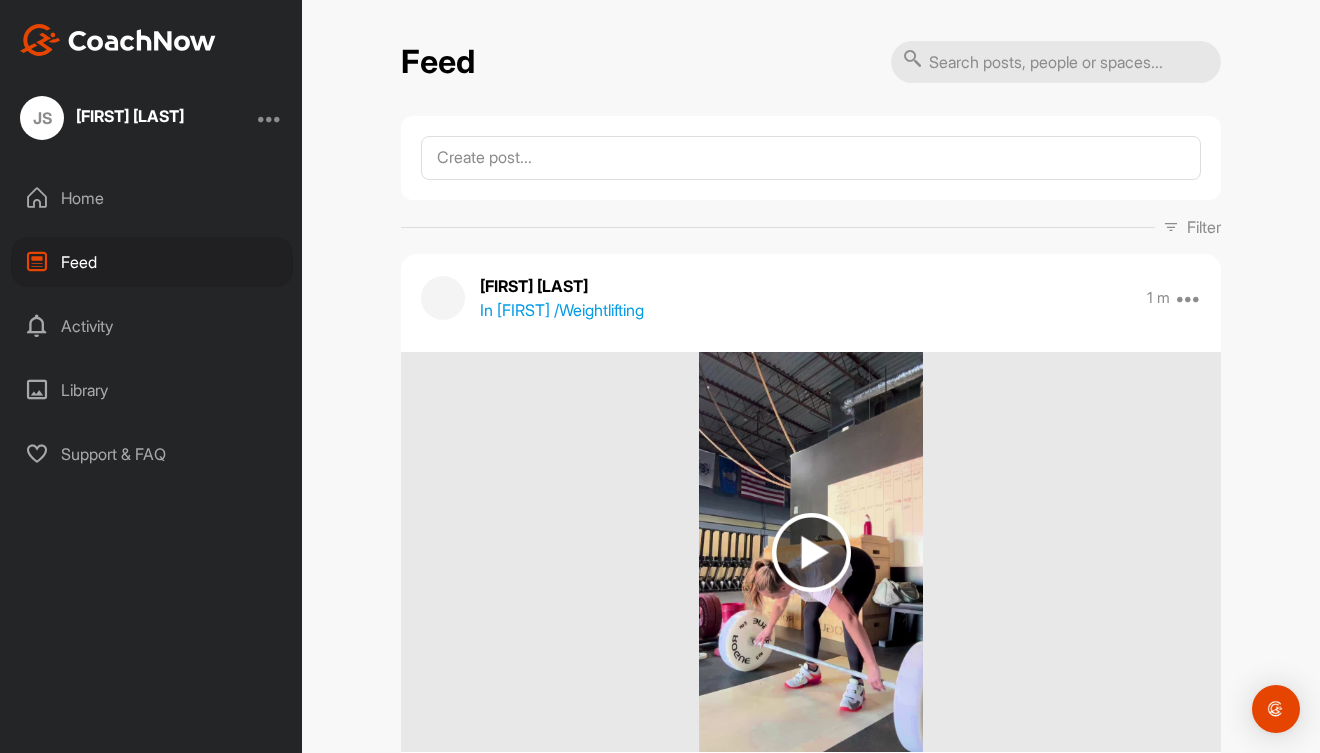 click on "Activity" at bounding box center (152, 326) 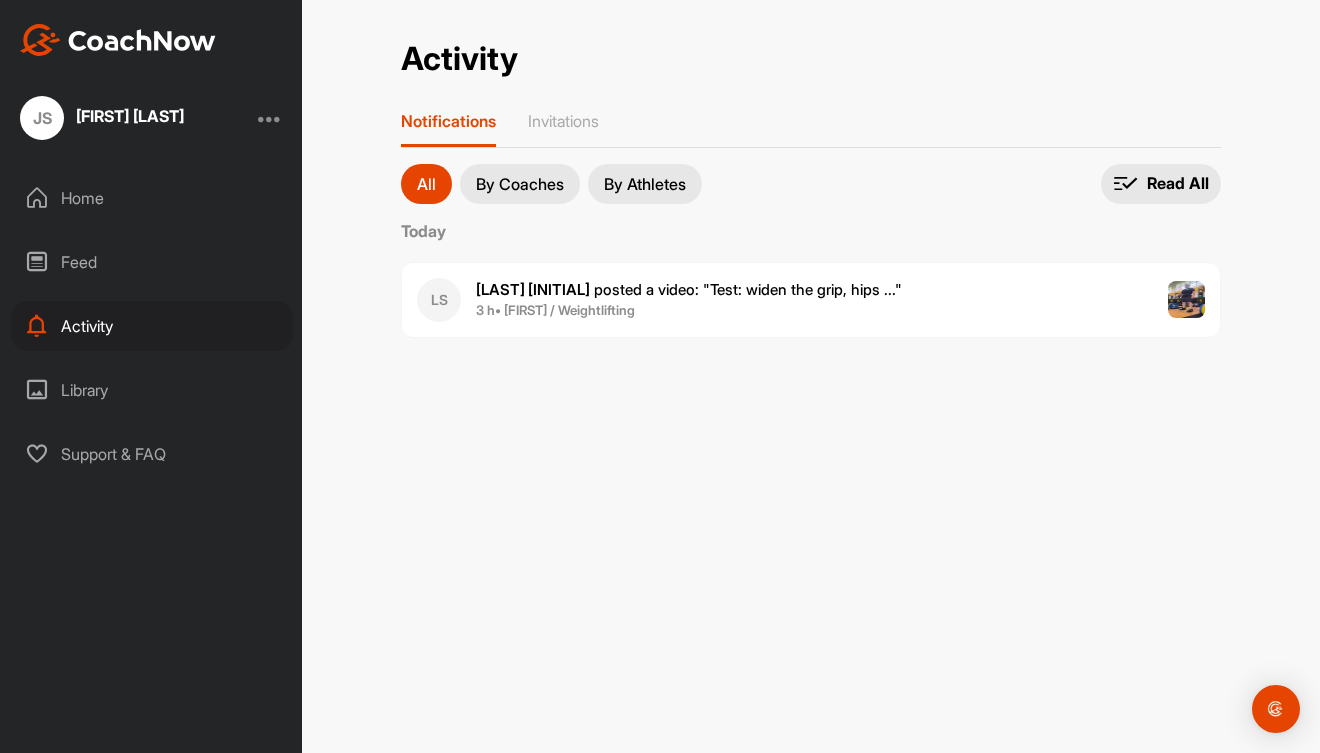 click on "Feed" at bounding box center (152, 262) 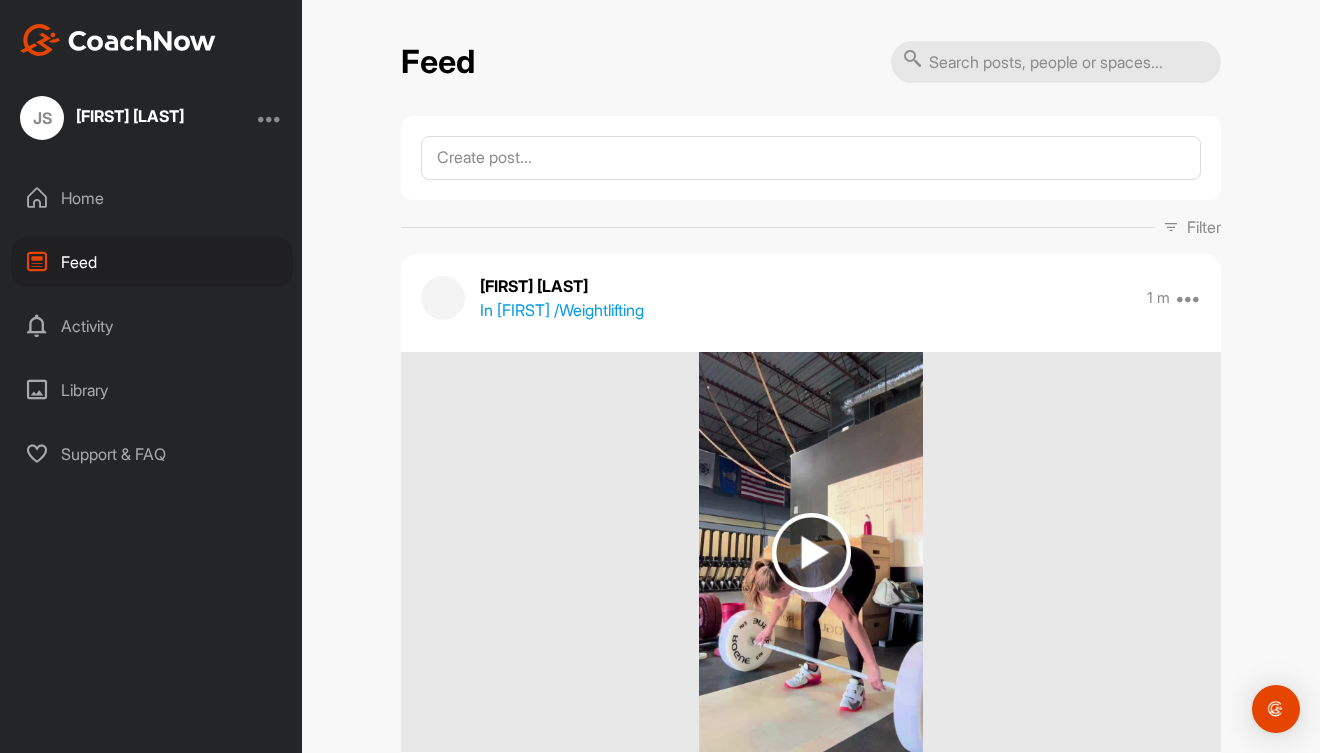 click on "Home" at bounding box center (152, 198) 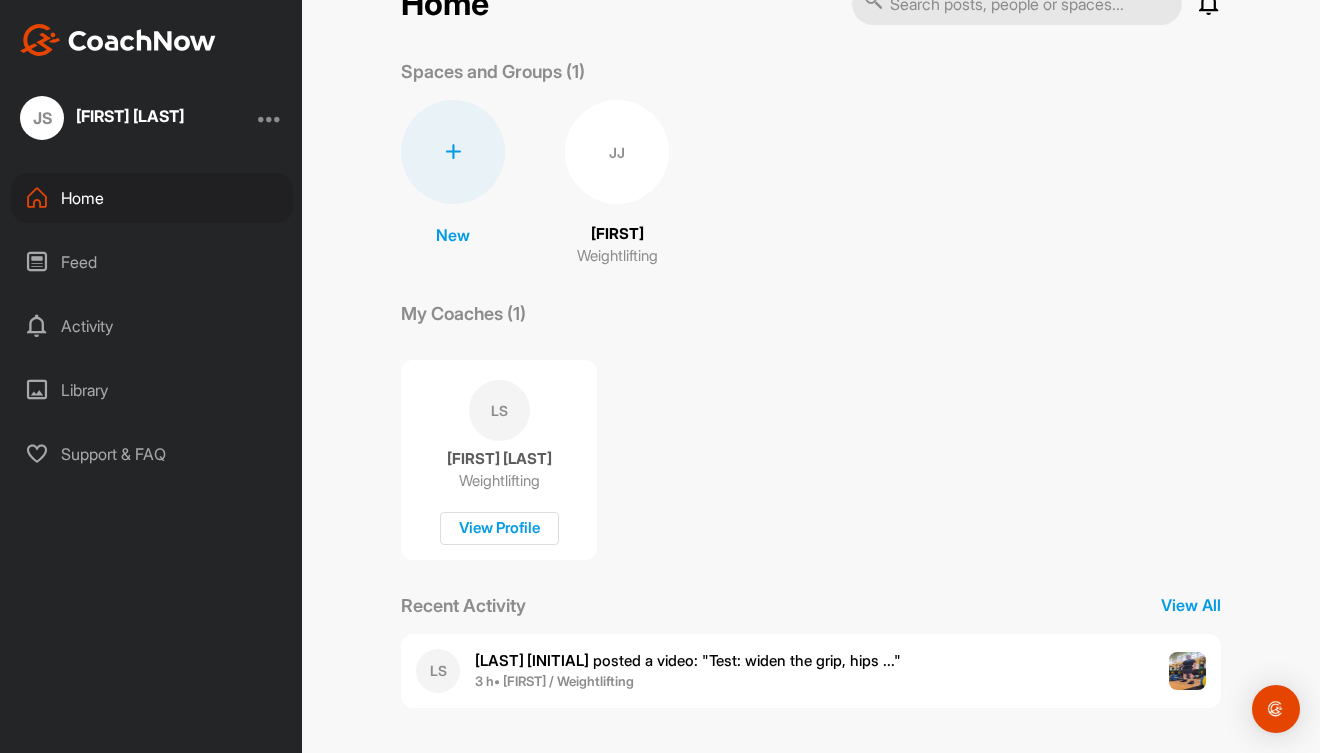 scroll, scrollTop: 0, scrollLeft: 0, axis: both 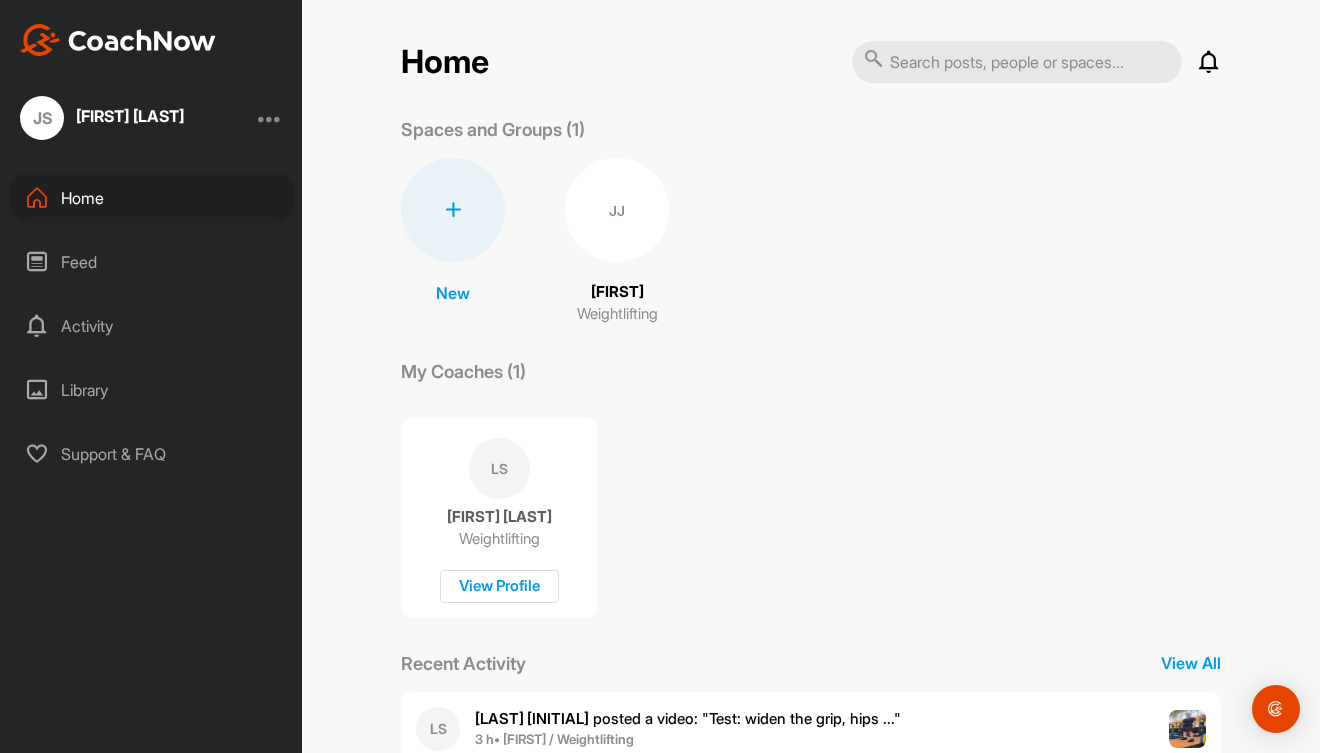click on "Feed" at bounding box center (152, 262) 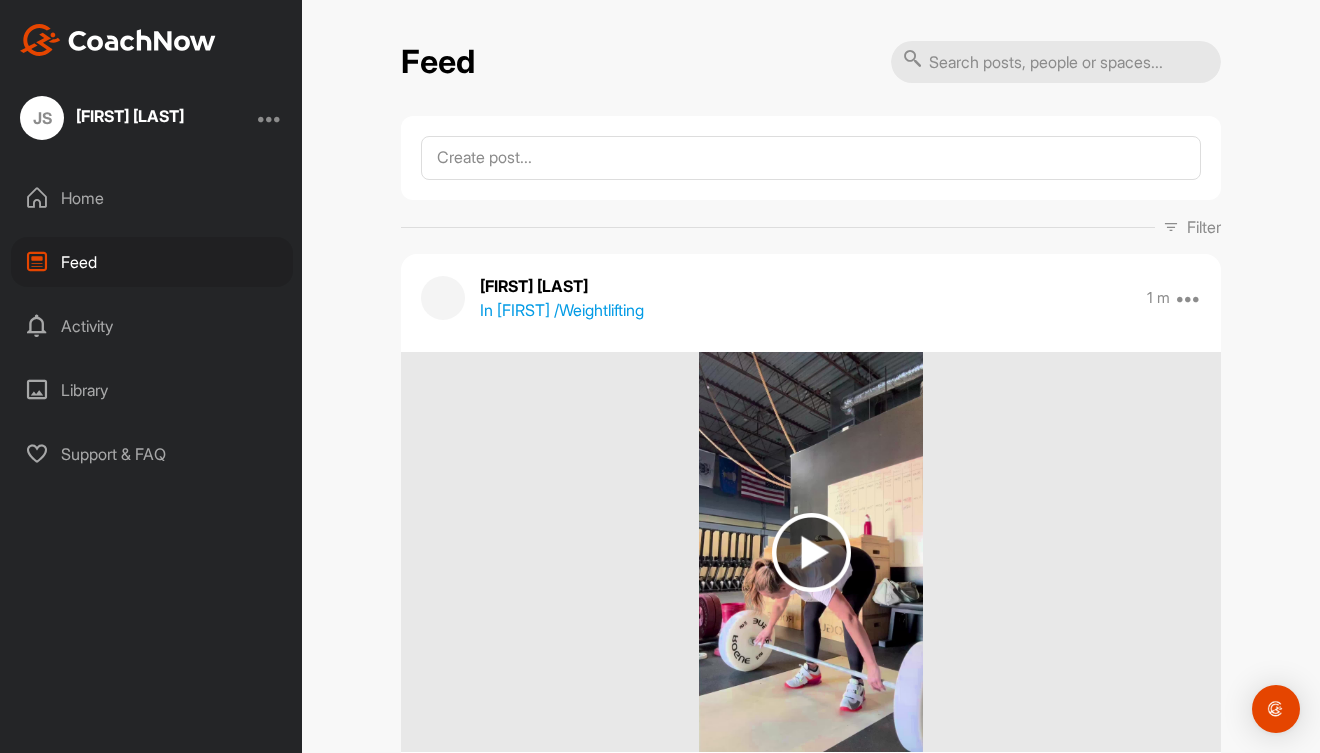 click on "Library" at bounding box center [152, 390] 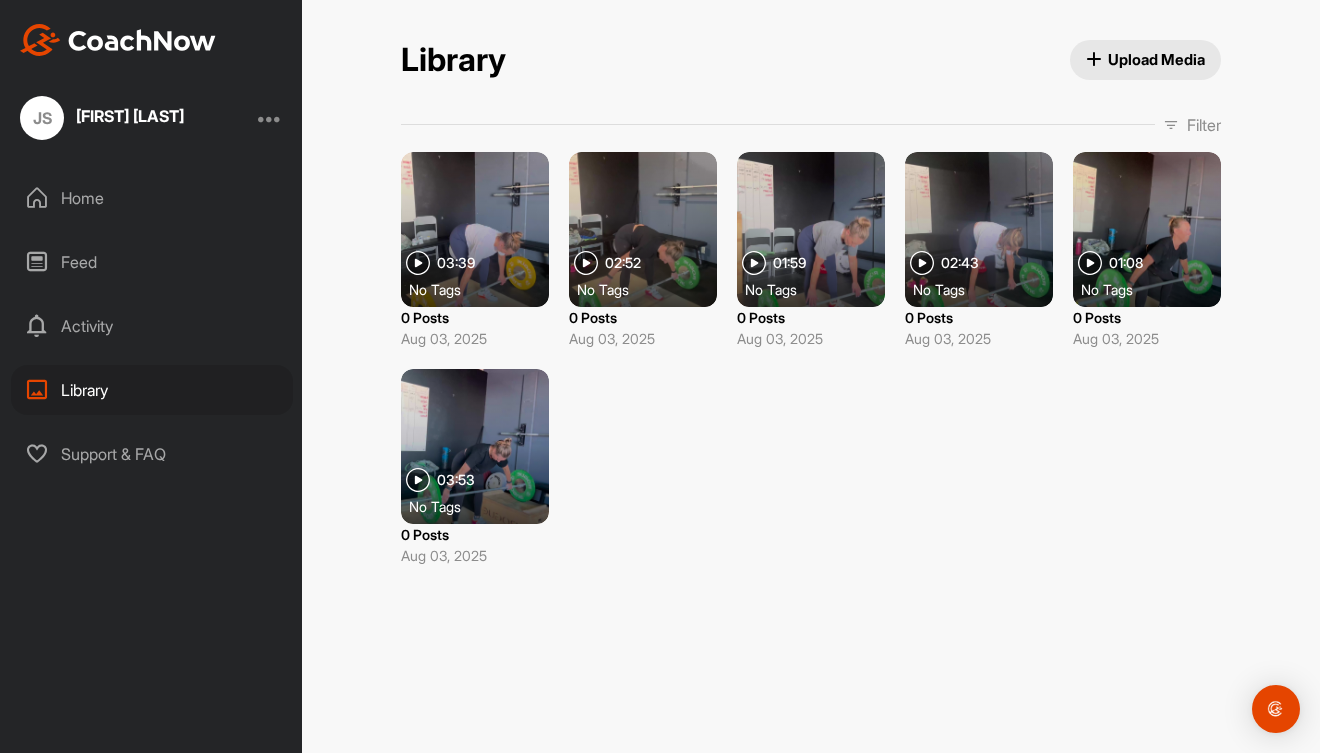 click at bounding box center (475, 446) 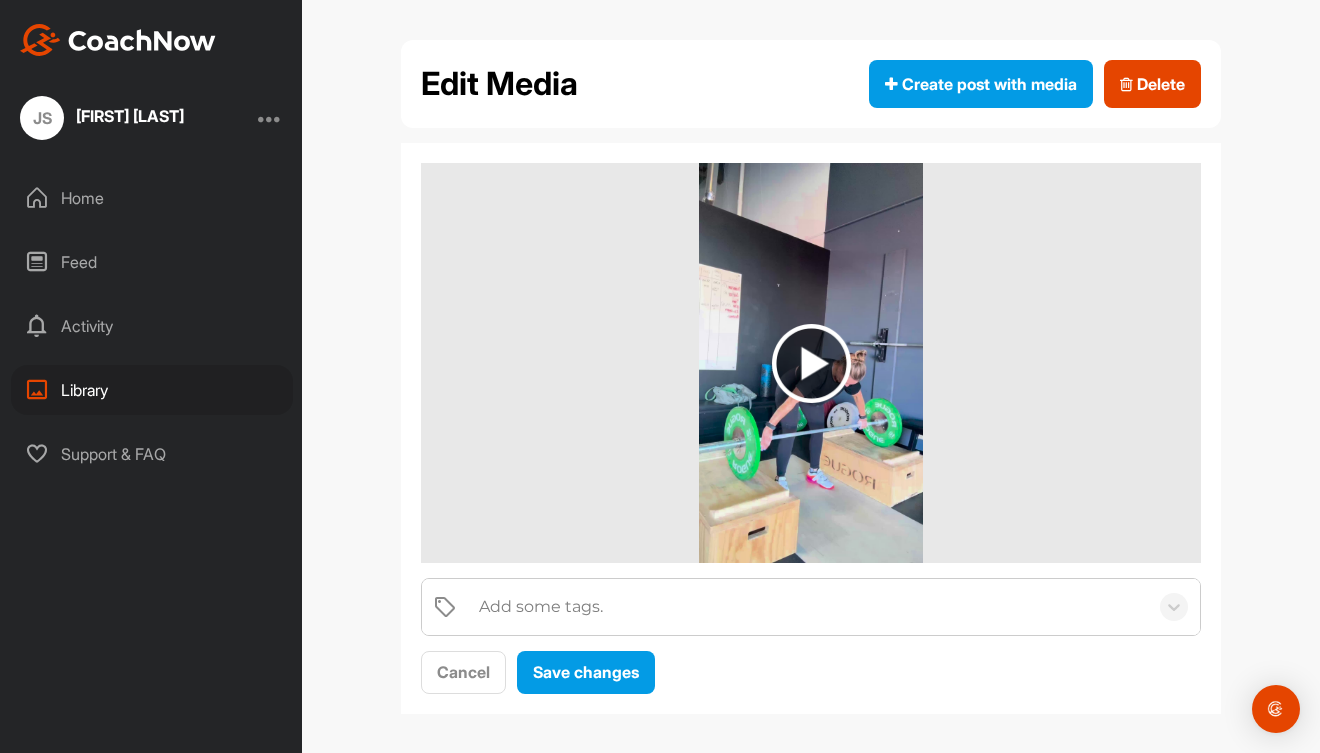click on "Feed" at bounding box center [152, 262] 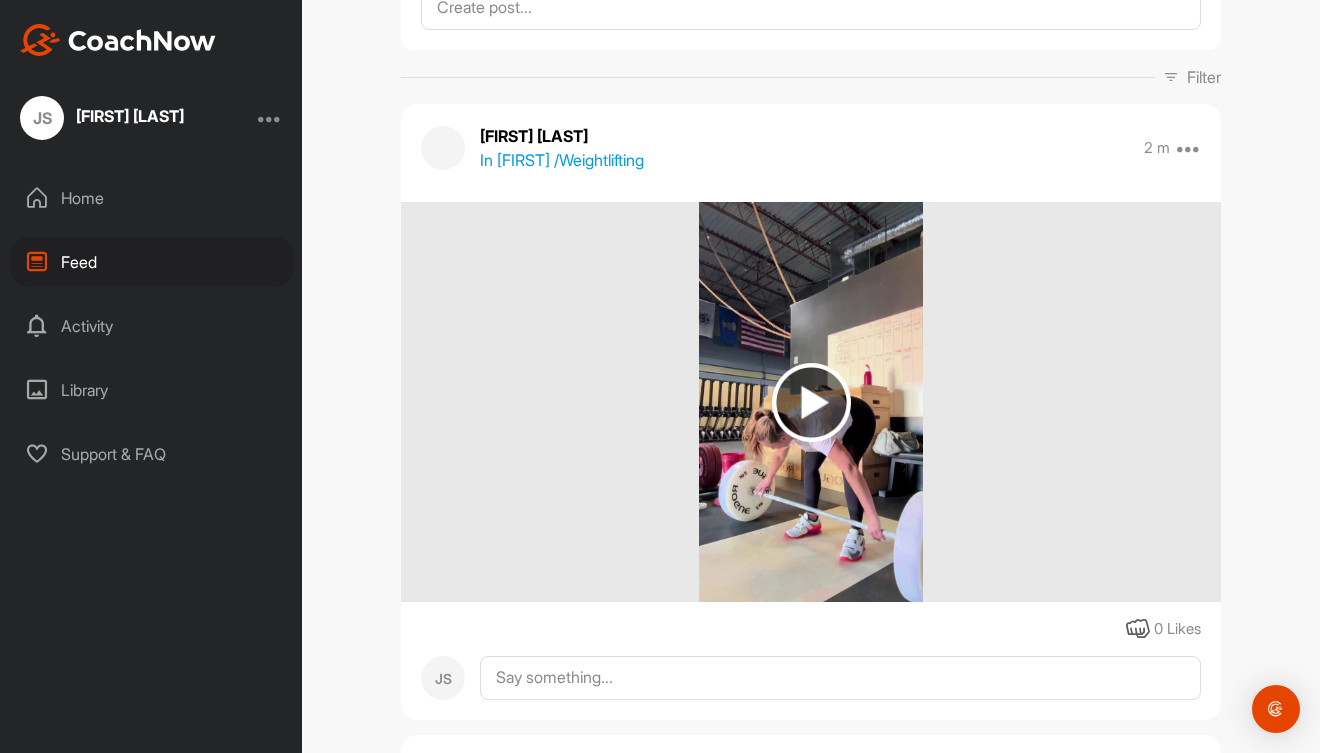 scroll, scrollTop: 152, scrollLeft: 0, axis: vertical 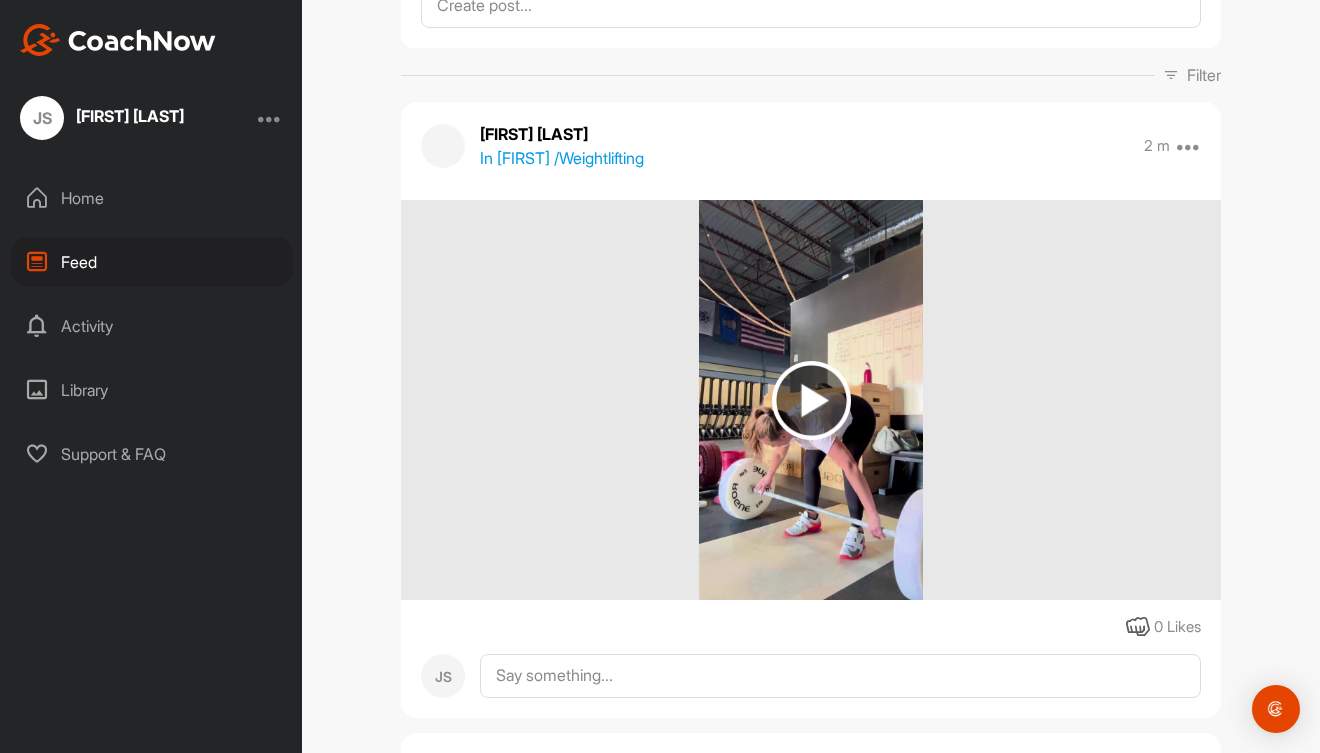 click on "Library" at bounding box center (152, 390) 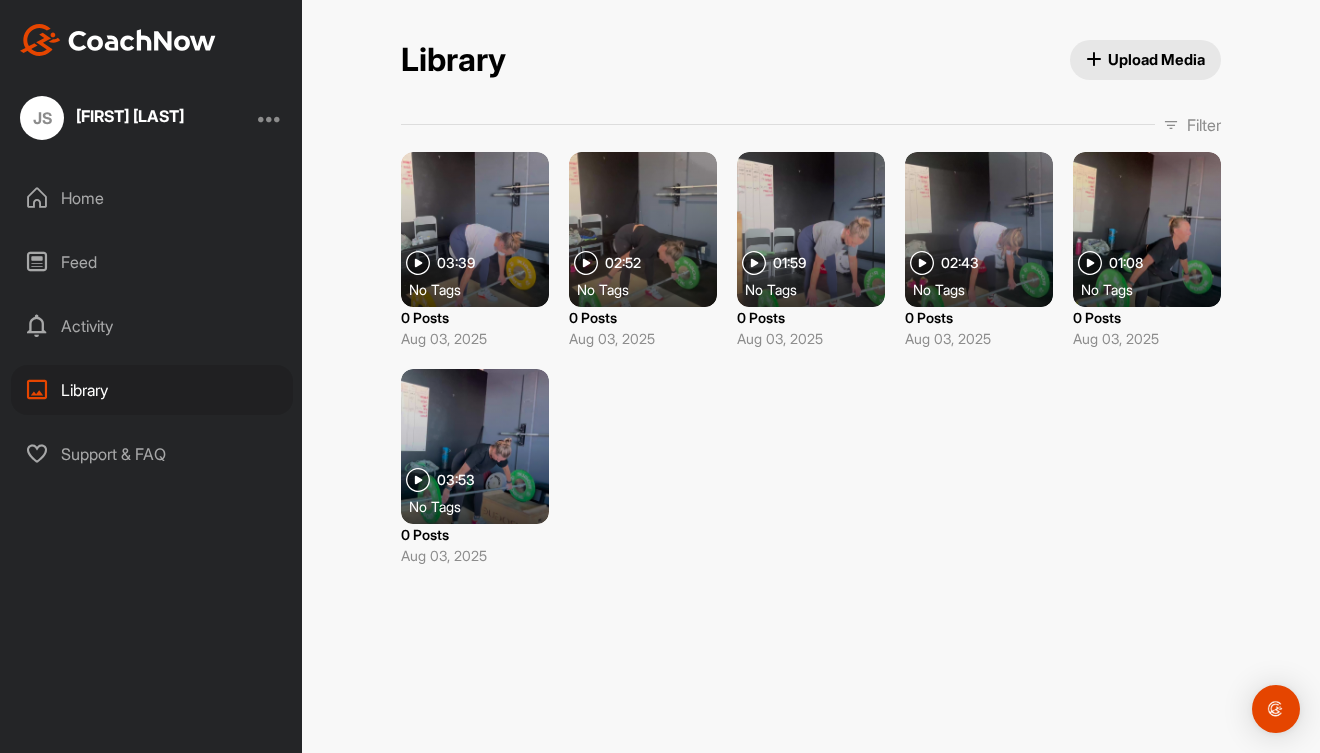 click at bounding box center (979, 229) 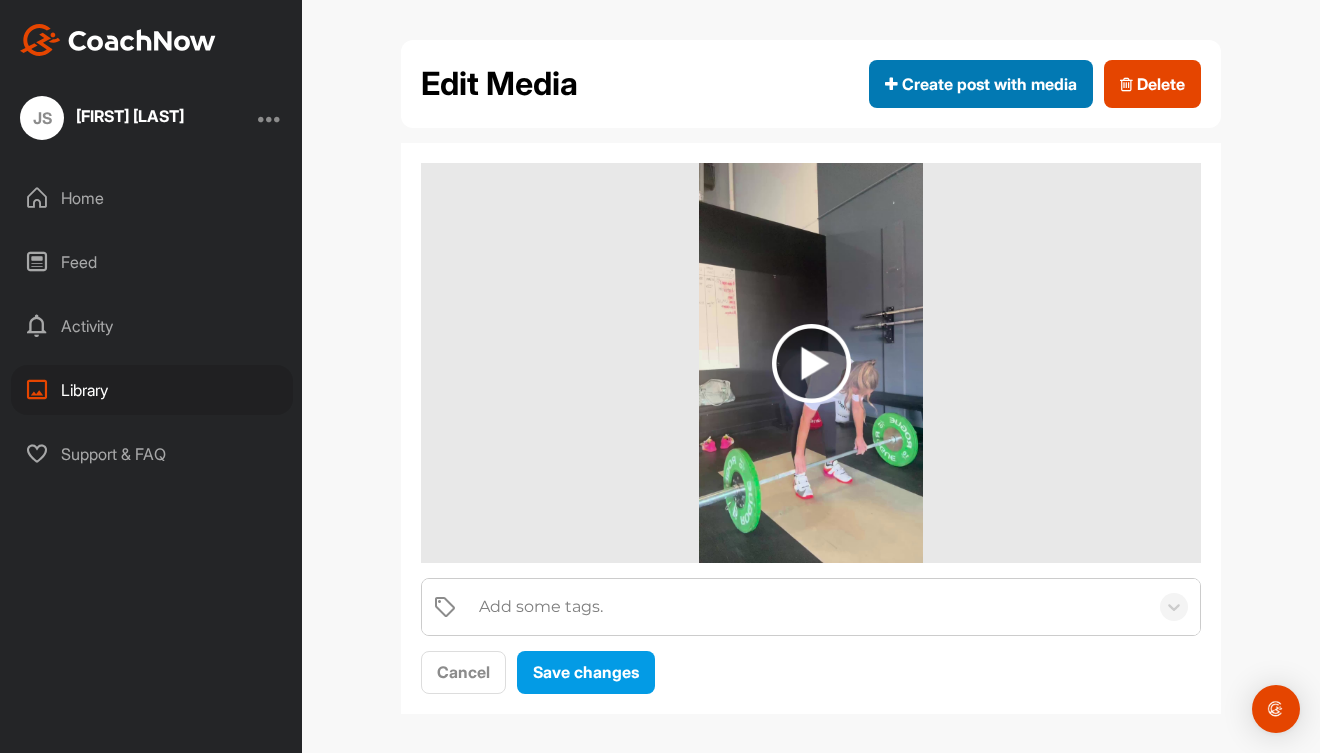 click on "Create post with media" at bounding box center [981, 84] 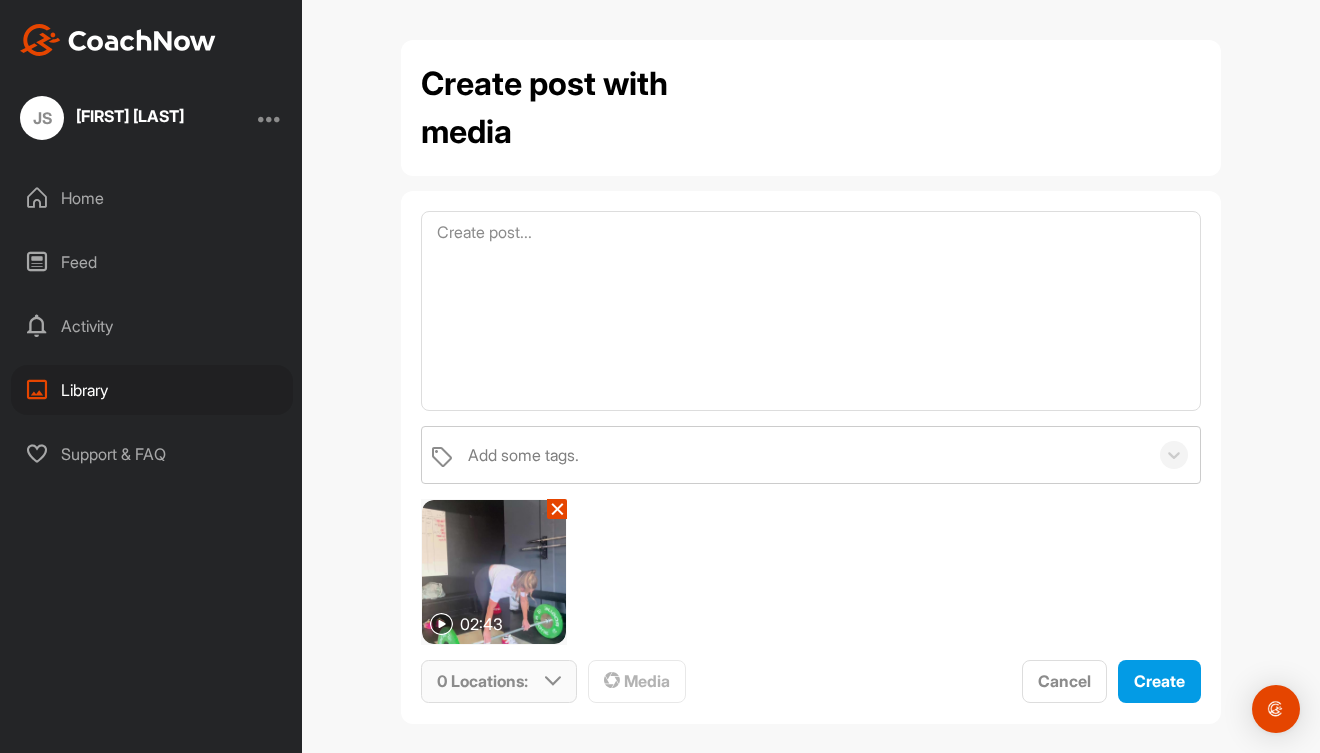 click on "0 Locations :" at bounding box center (499, 681) 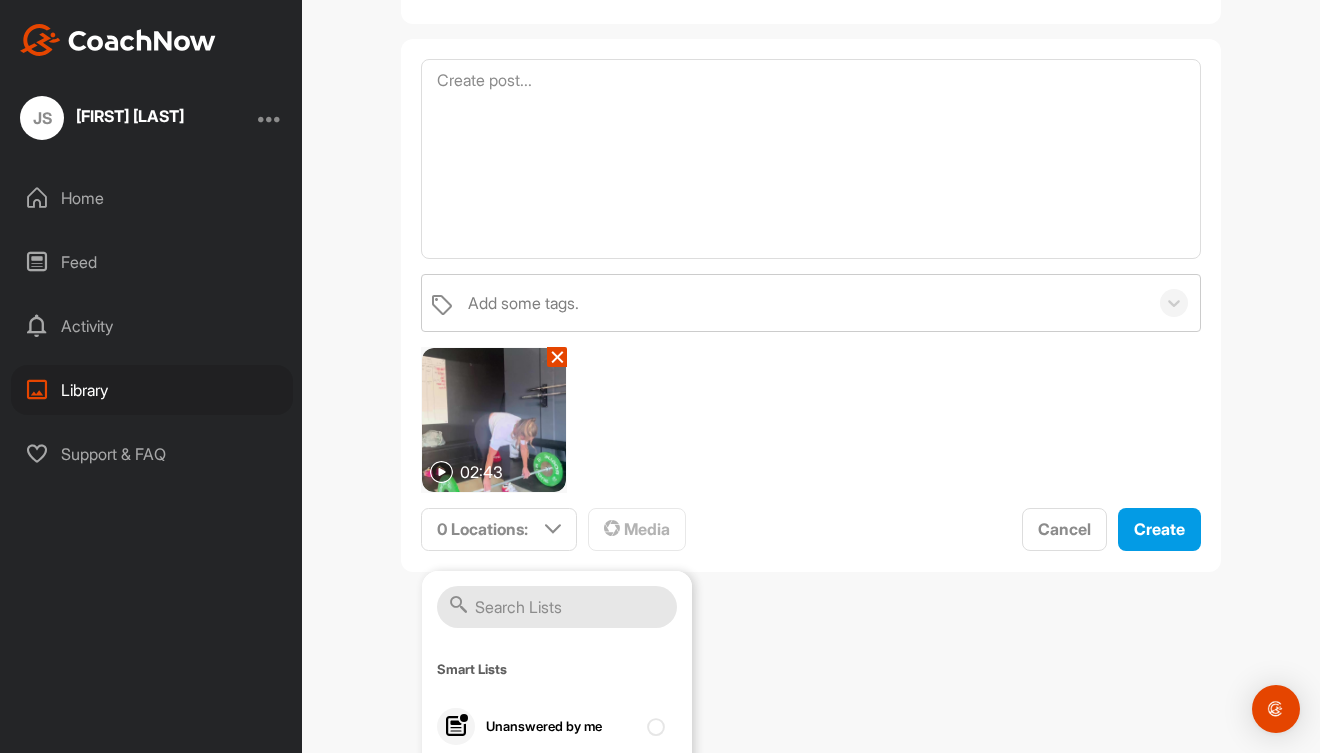 scroll, scrollTop: 177, scrollLeft: 0, axis: vertical 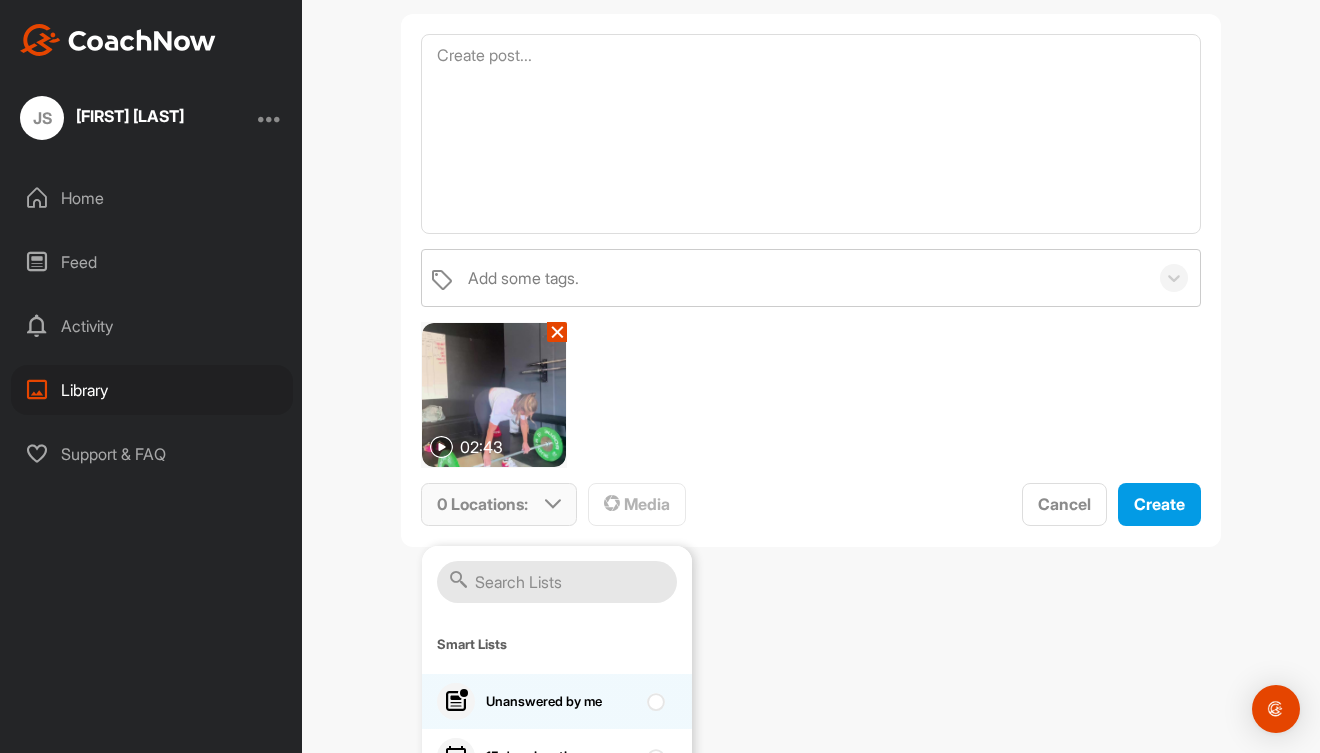 click at bounding box center [653, 695] 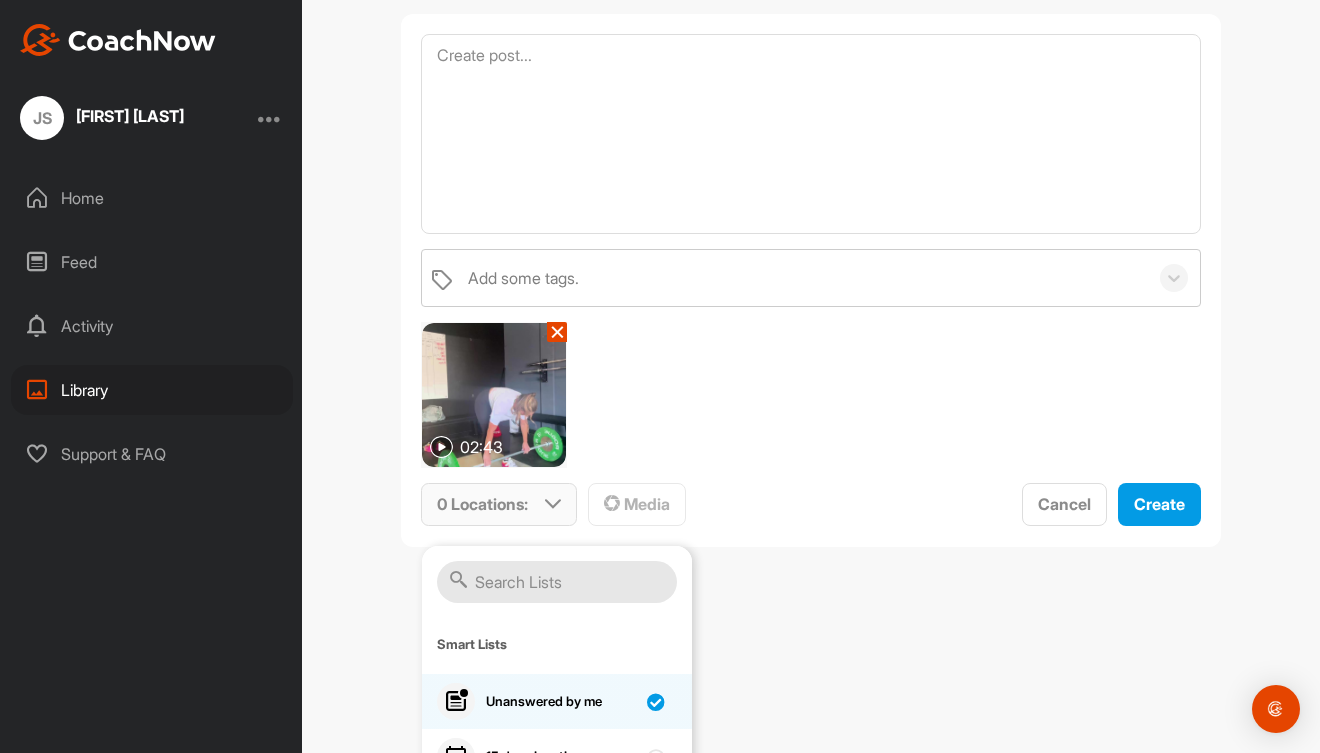 checkbox on "true" 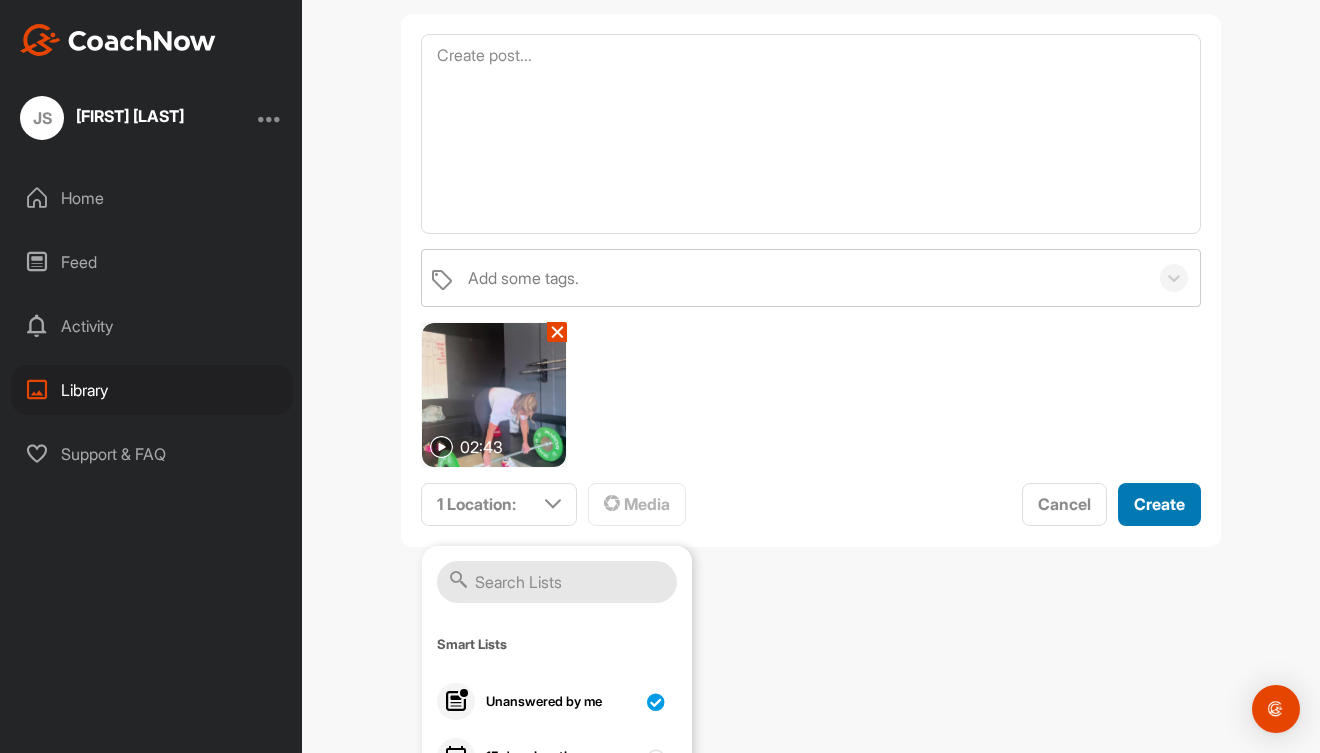 click on "Create" at bounding box center (1159, 504) 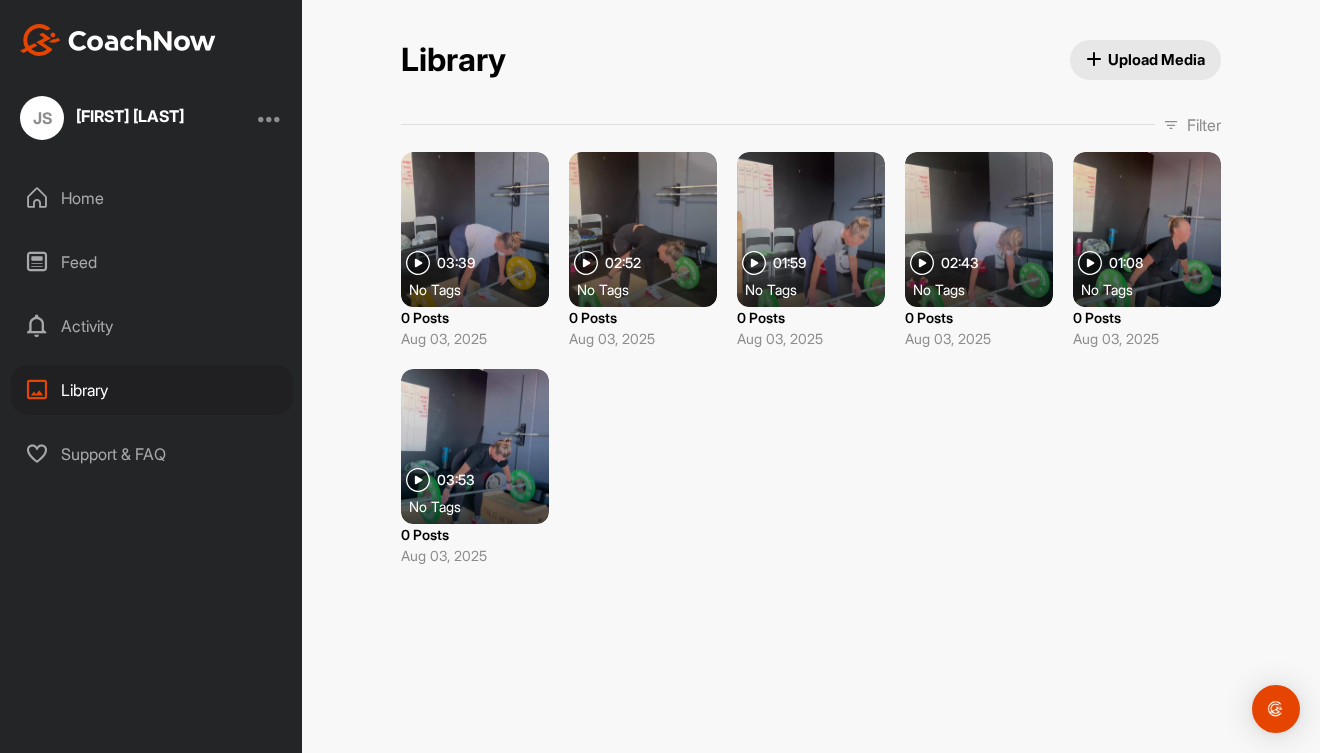 click on "Feed" at bounding box center [152, 262] 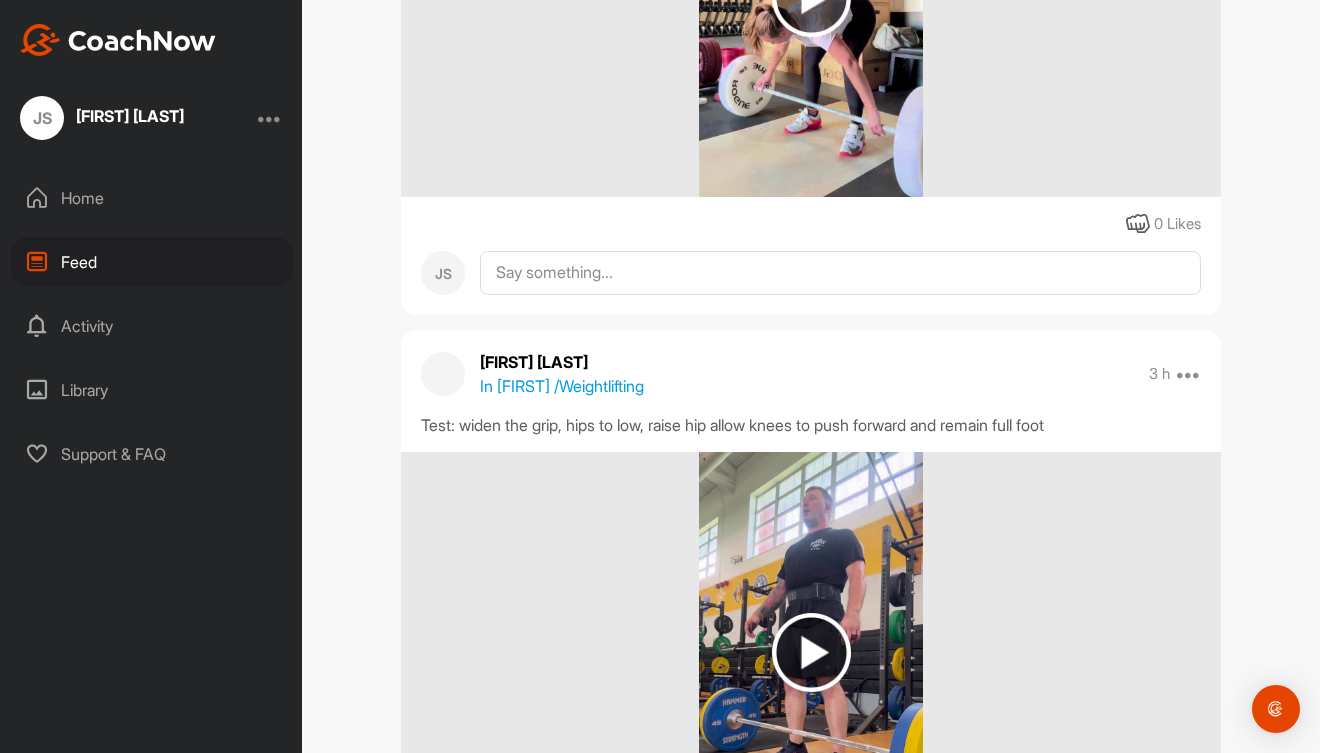 scroll, scrollTop: 833, scrollLeft: 0, axis: vertical 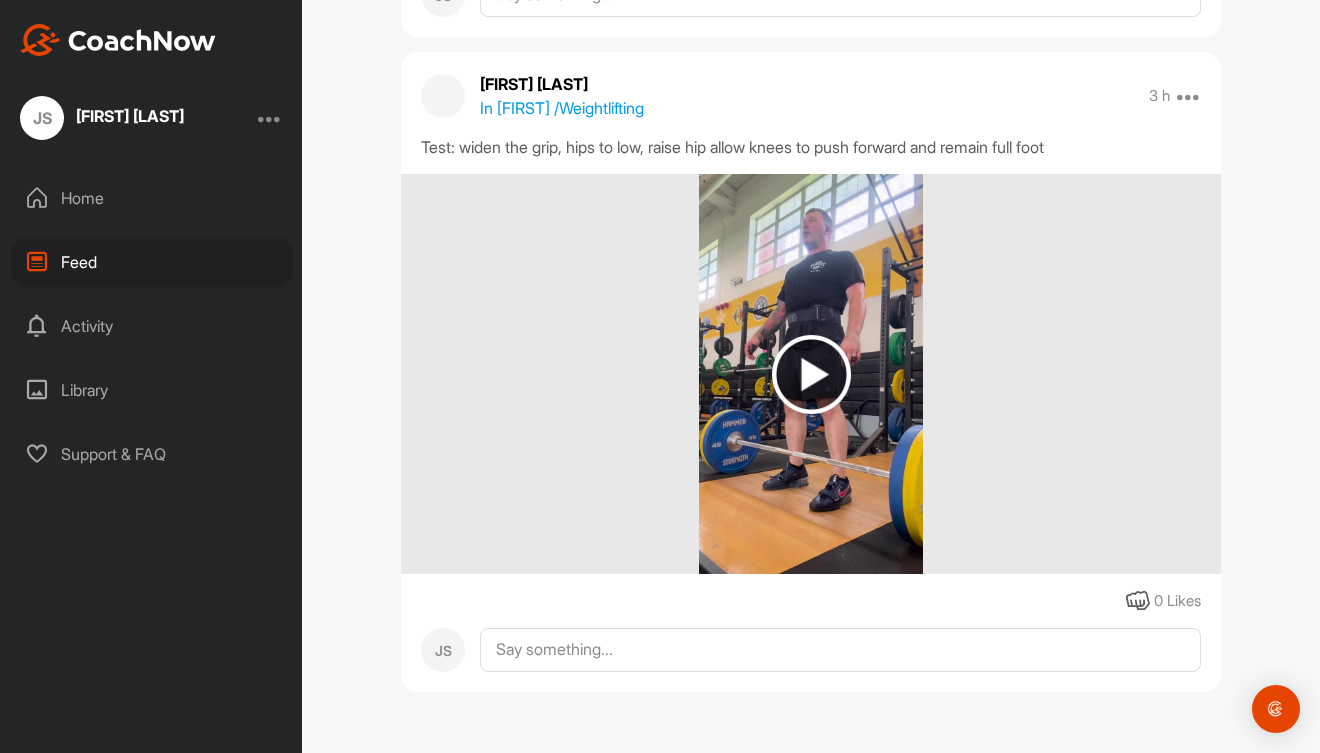 click on "Home" at bounding box center (152, 198) 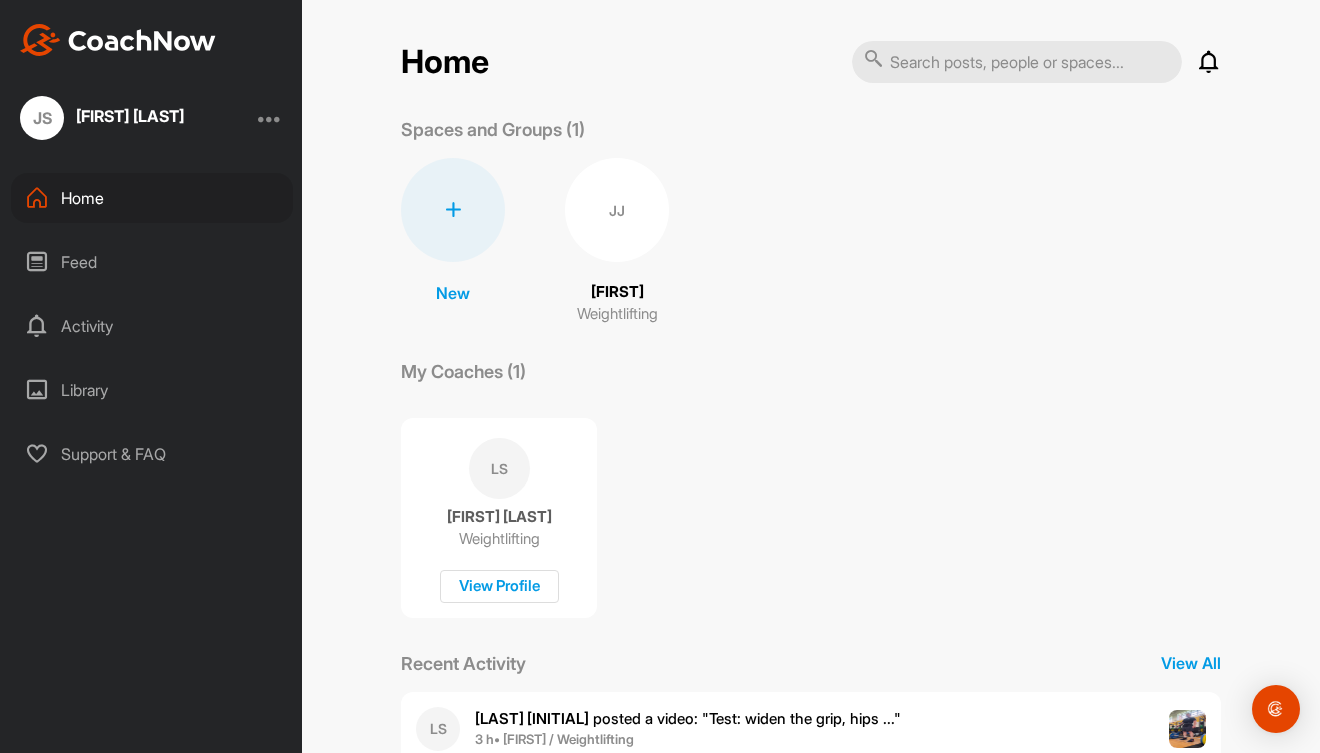 click on "Feed" at bounding box center [152, 262] 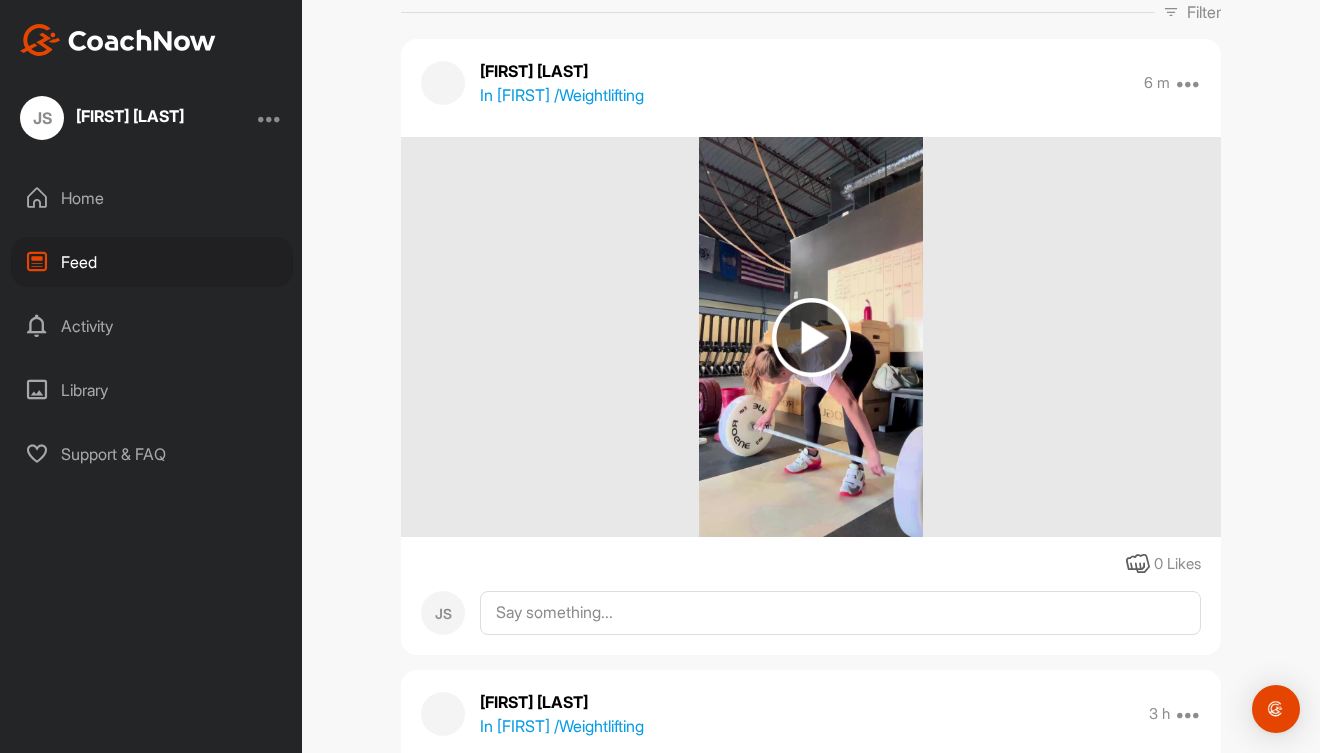 scroll, scrollTop: 0, scrollLeft: 0, axis: both 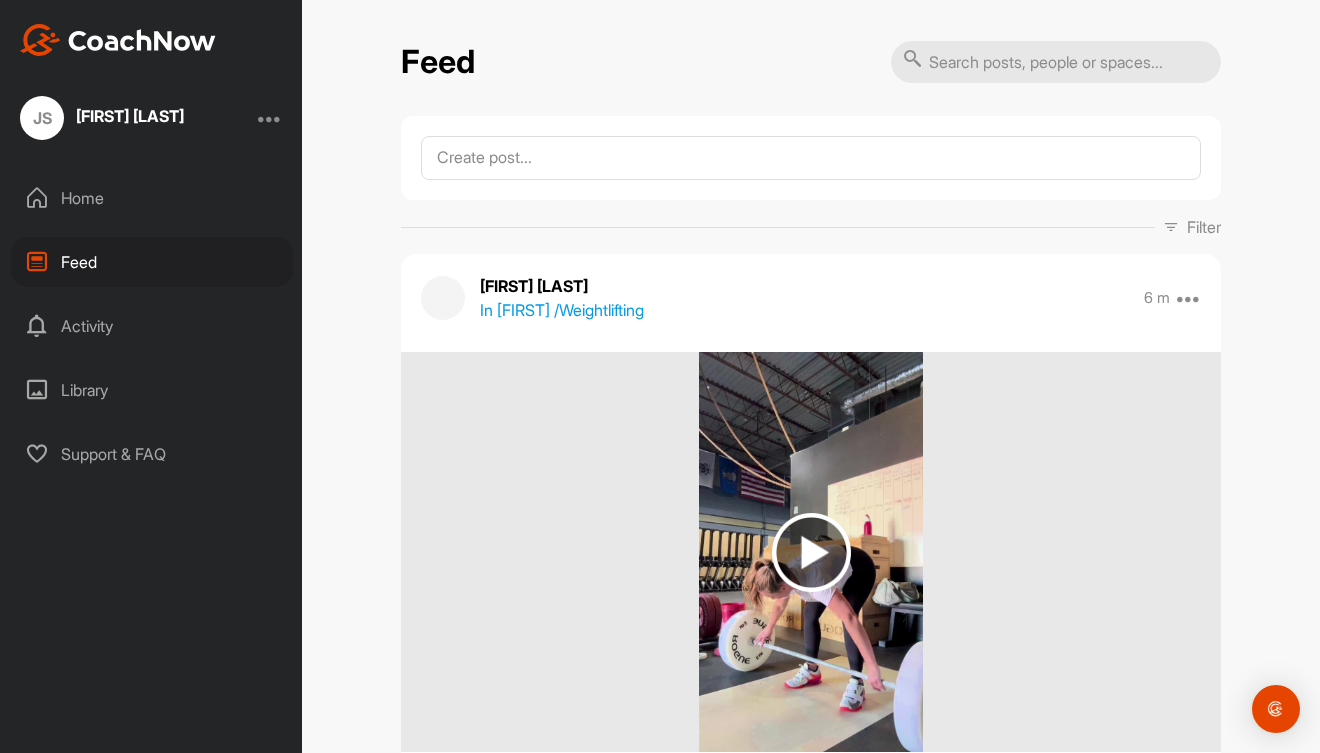 click on "Home" at bounding box center (152, 198) 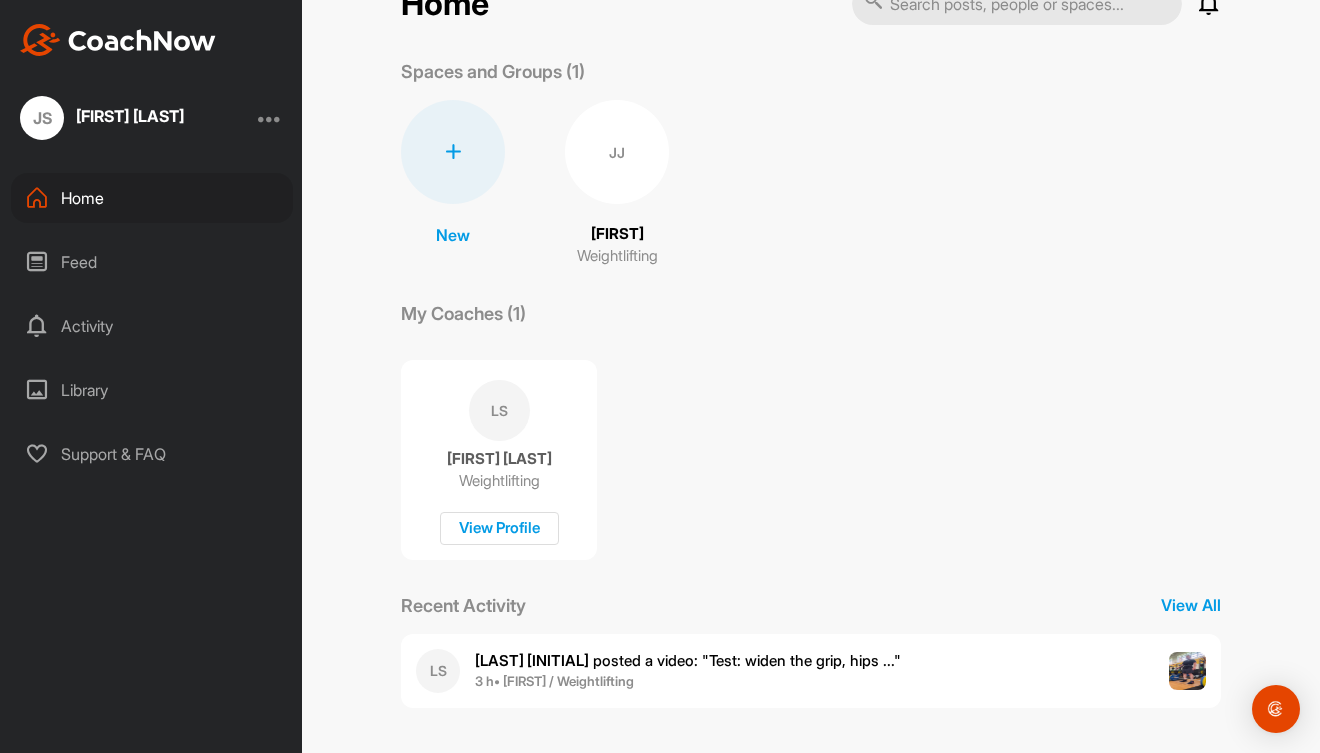 scroll, scrollTop: 0, scrollLeft: 0, axis: both 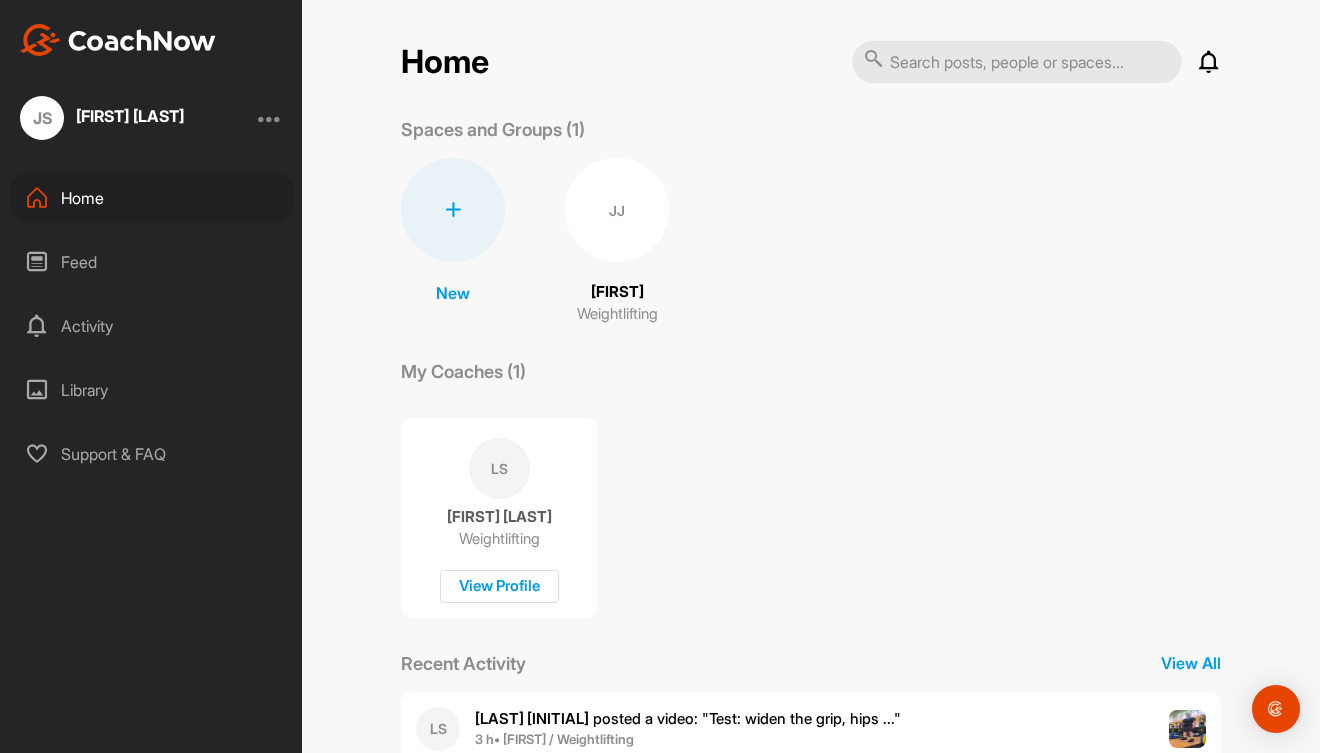 click at bounding box center [1017, 62] 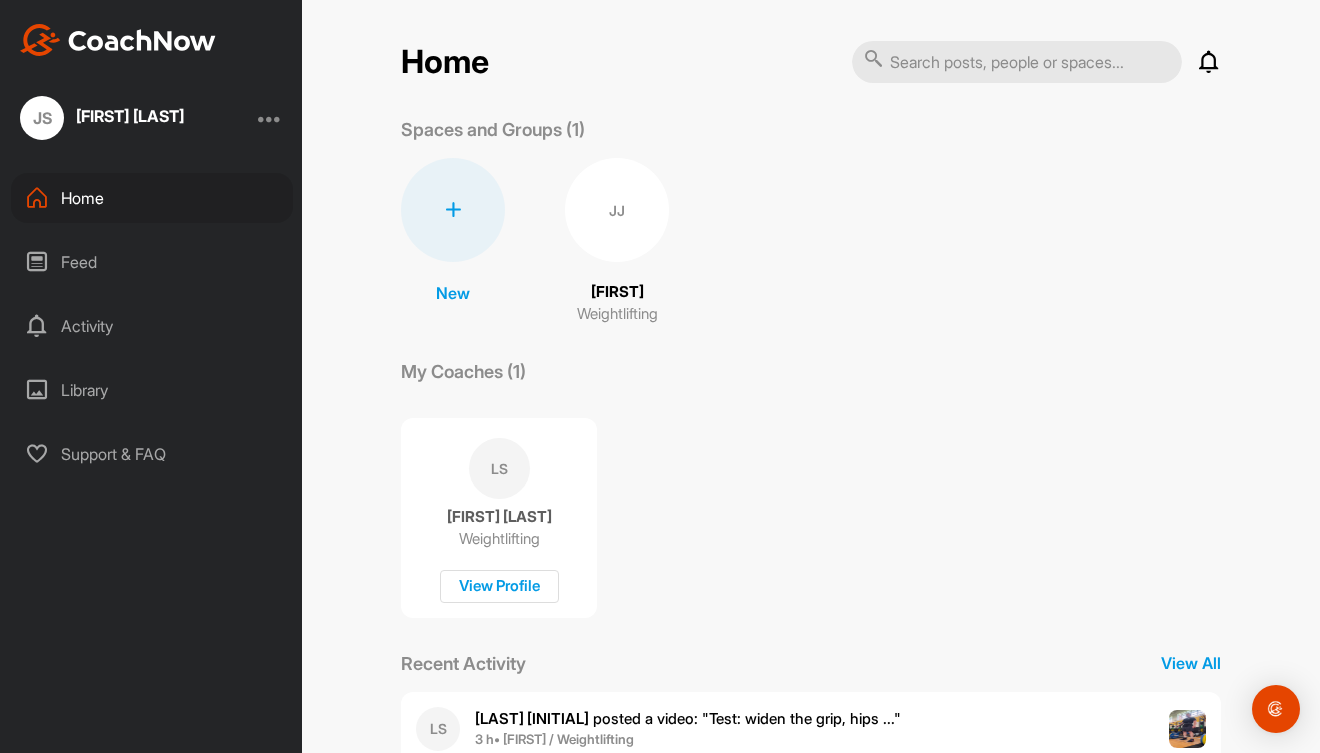 click on "JJ" at bounding box center [617, 210] 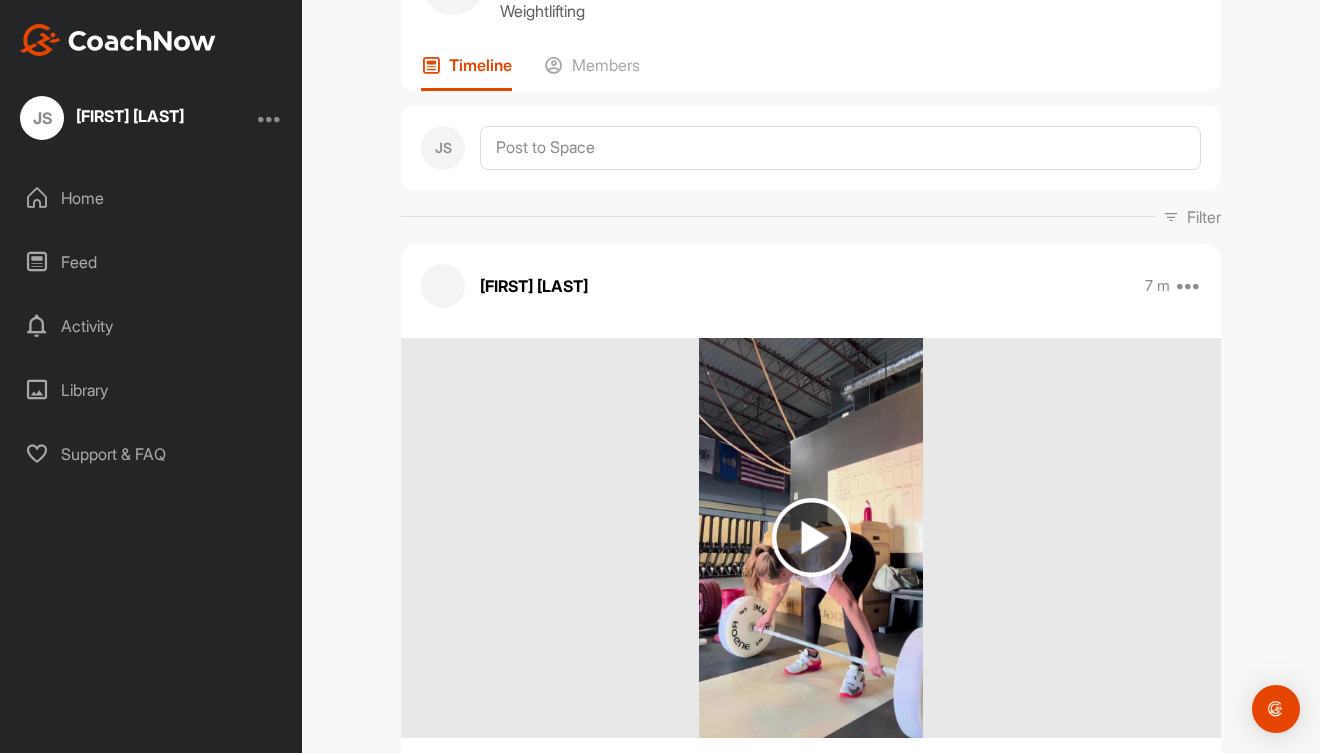 scroll, scrollTop: 119, scrollLeft: 0, axis: vertical 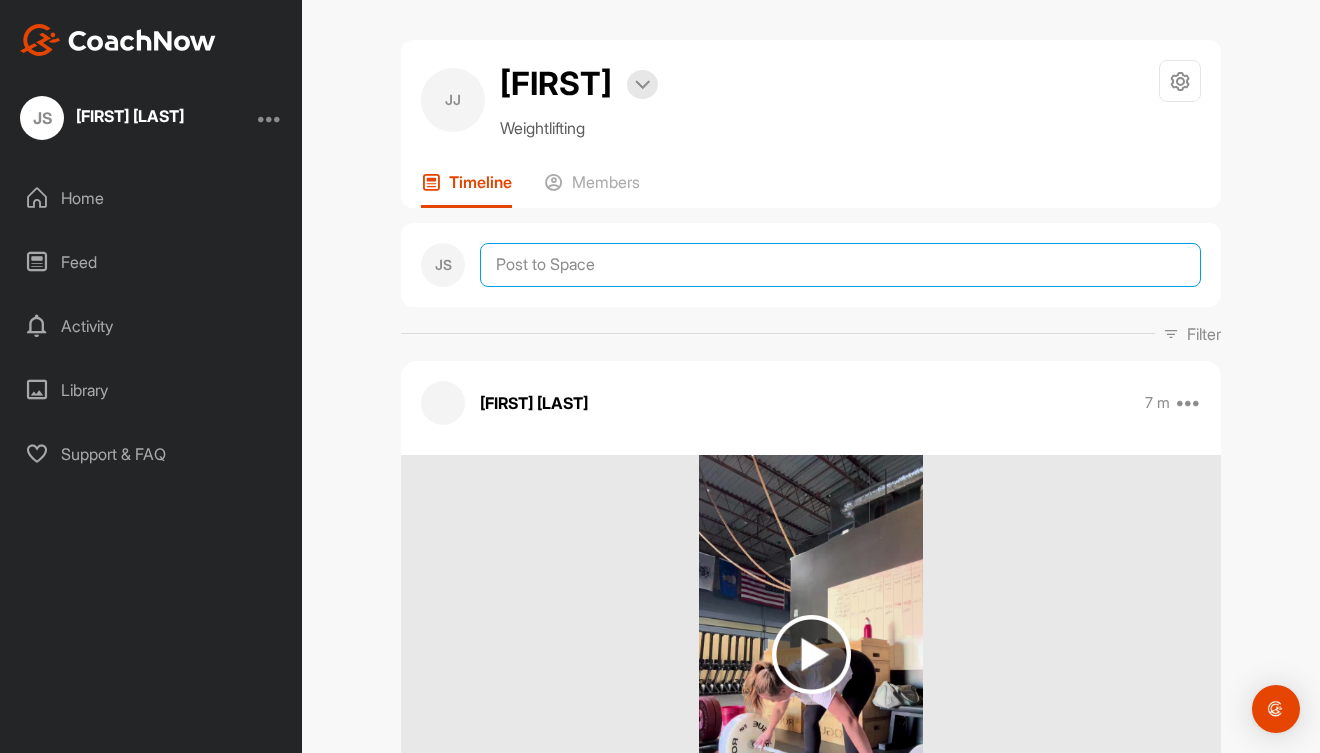 click at bounding box center (840, 265) 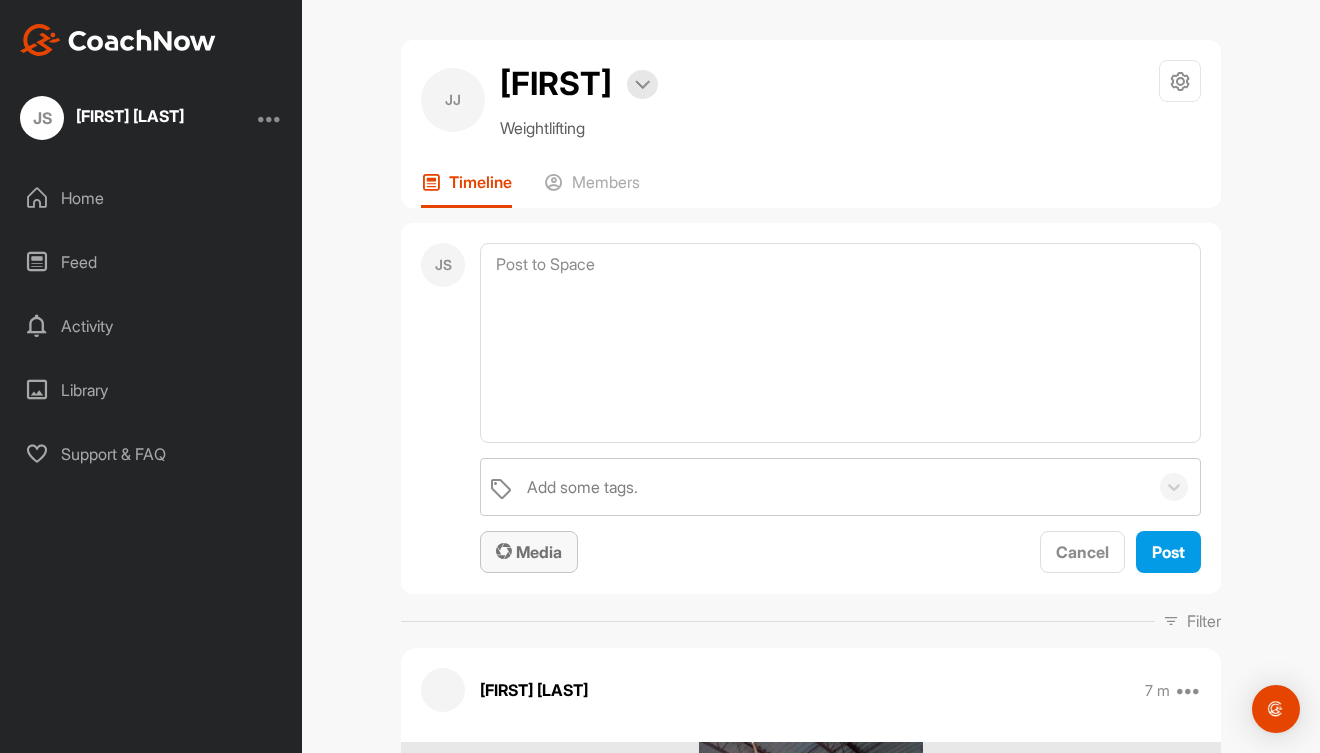 click on "Media" at bounding box center [529, 552] 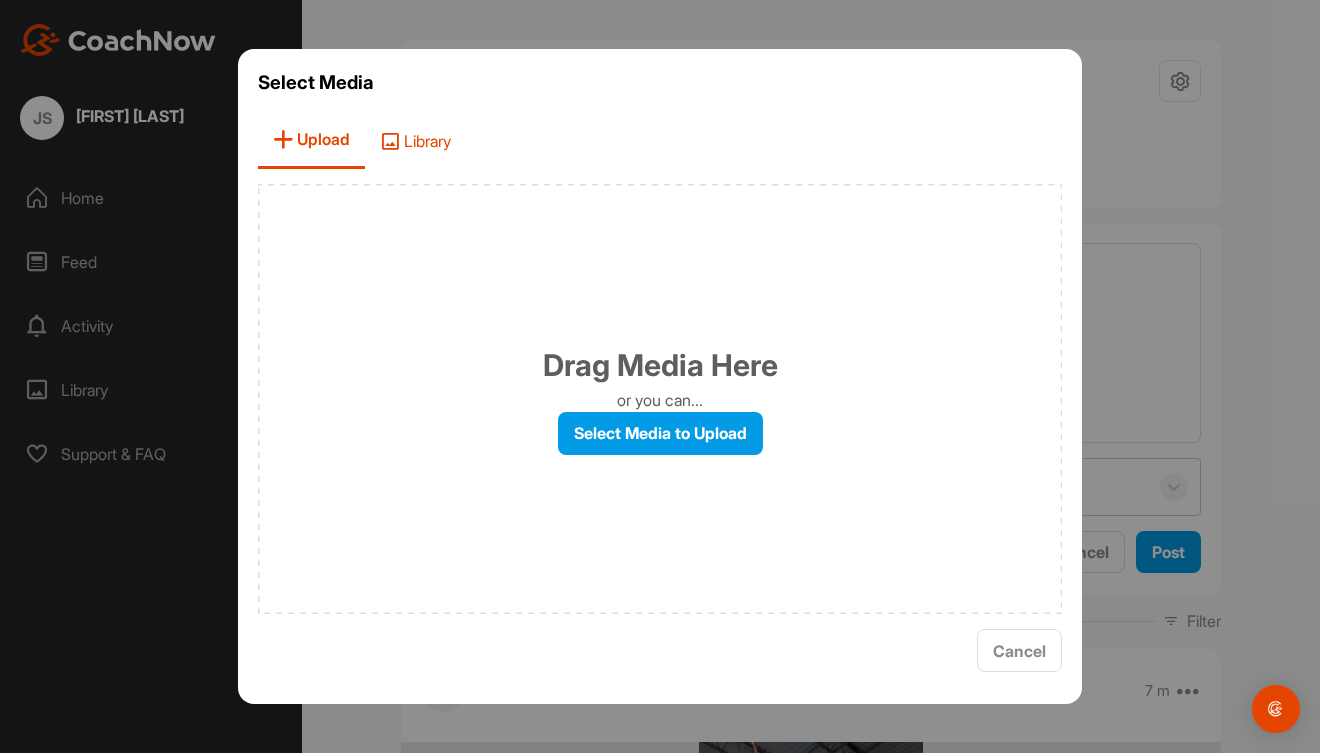 click on "Library" at bounding box center (415, 140) 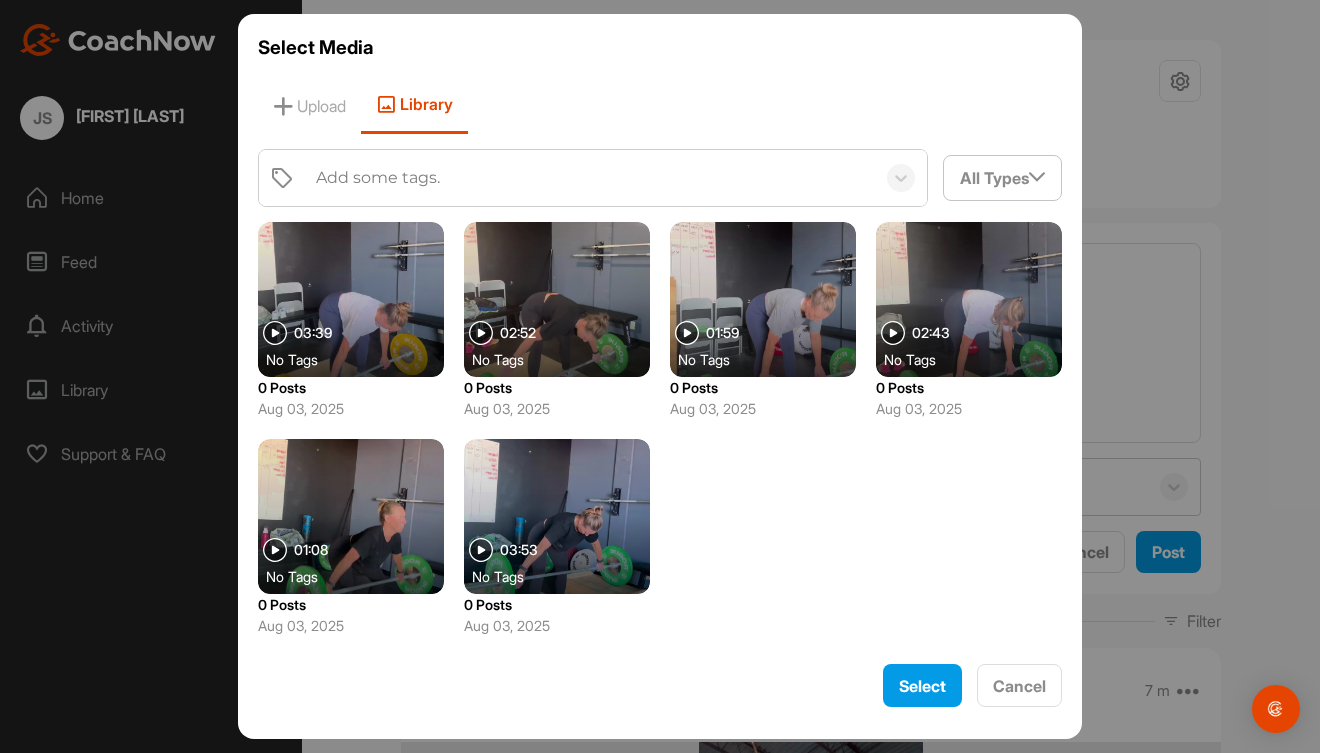 click on "No Tags" at bounding box center (565, 576) 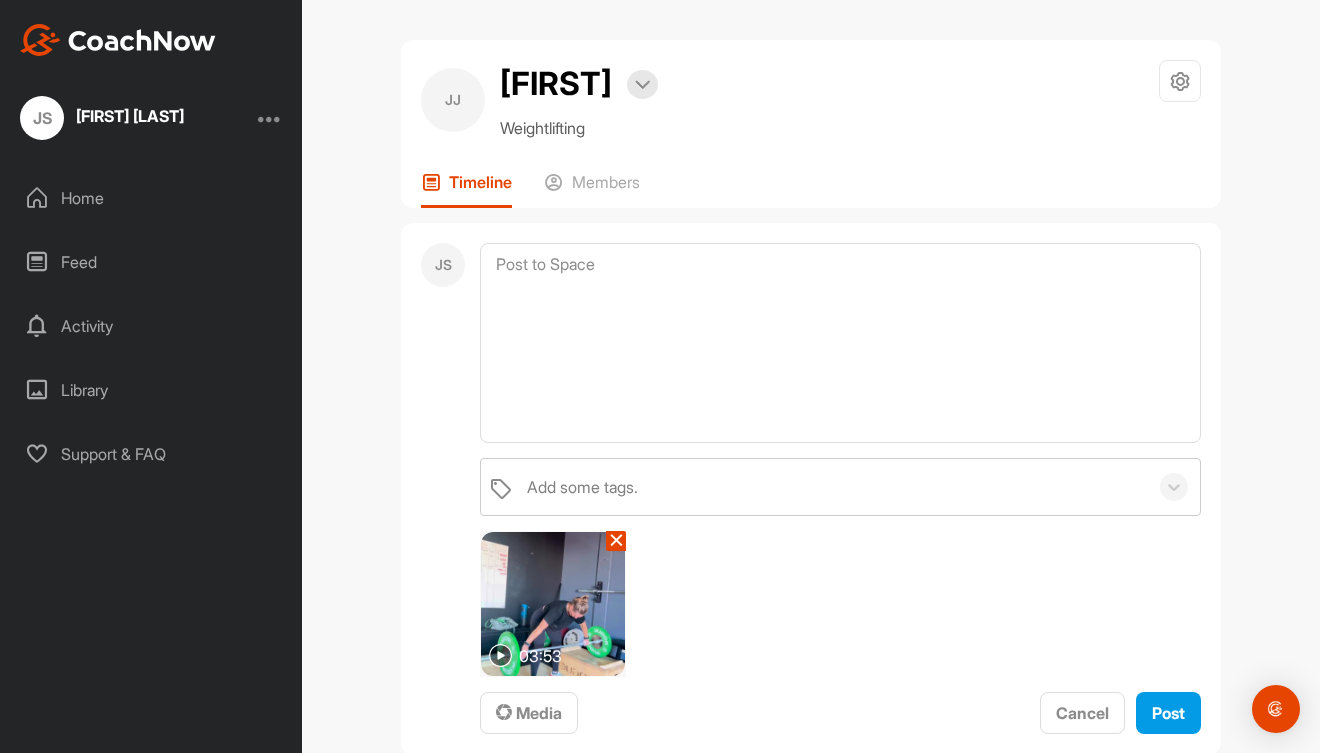 scroll, scrollTop: 527, scrollLeft: 0, axis: vertical 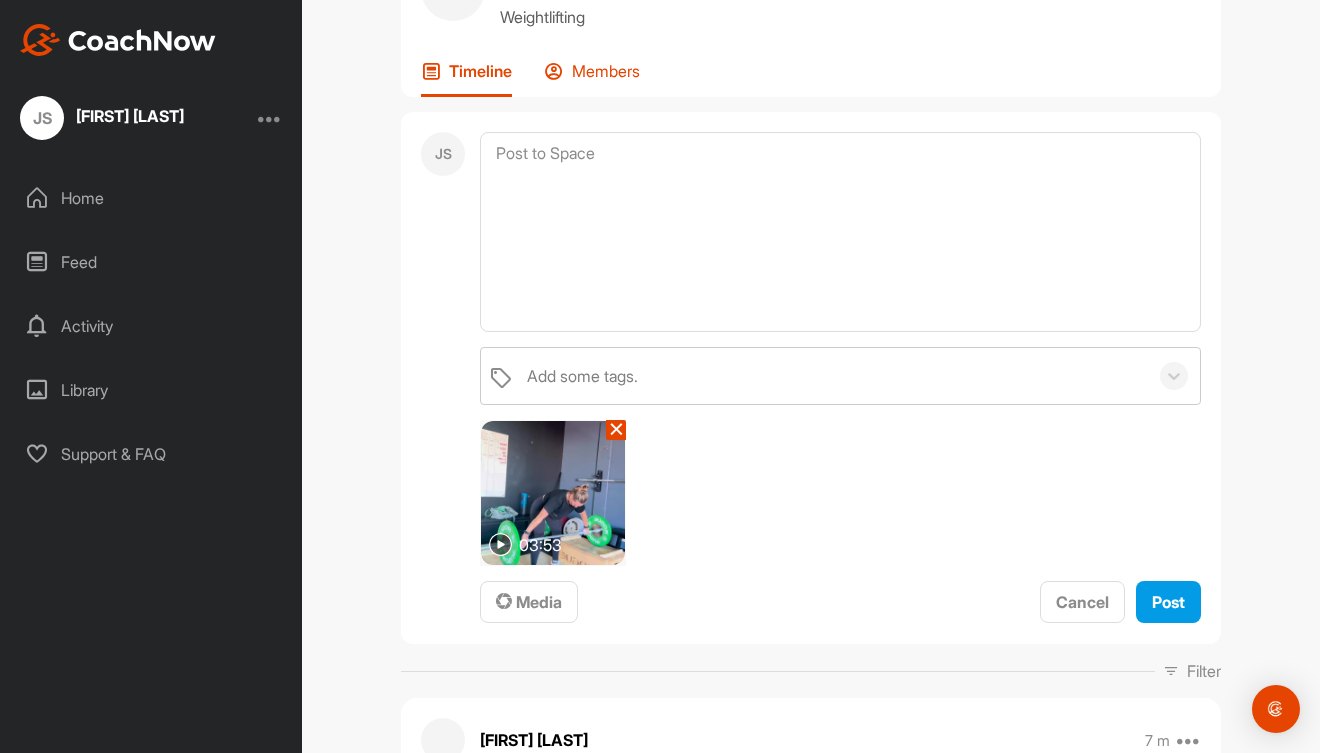 click on "Members" at bounding box center (606, 71) 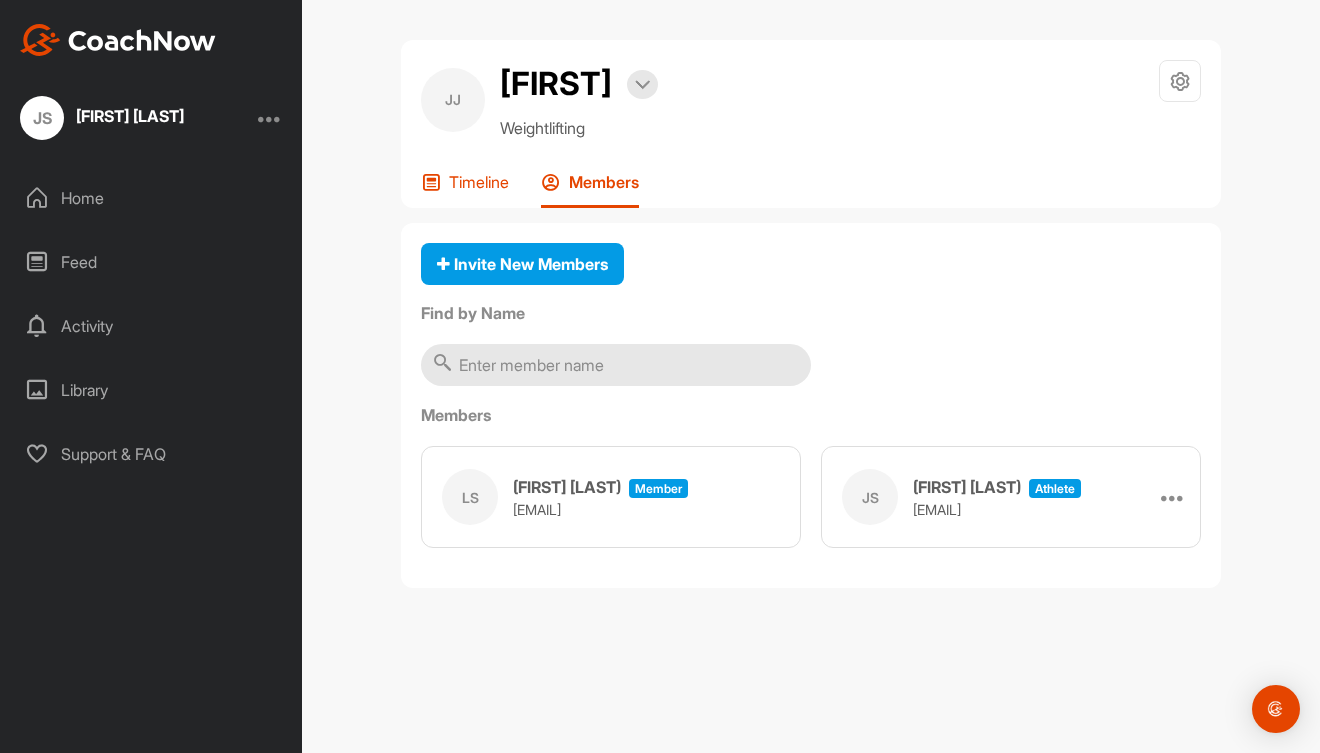 click on "Timeline" at bounding box center [479, 182] 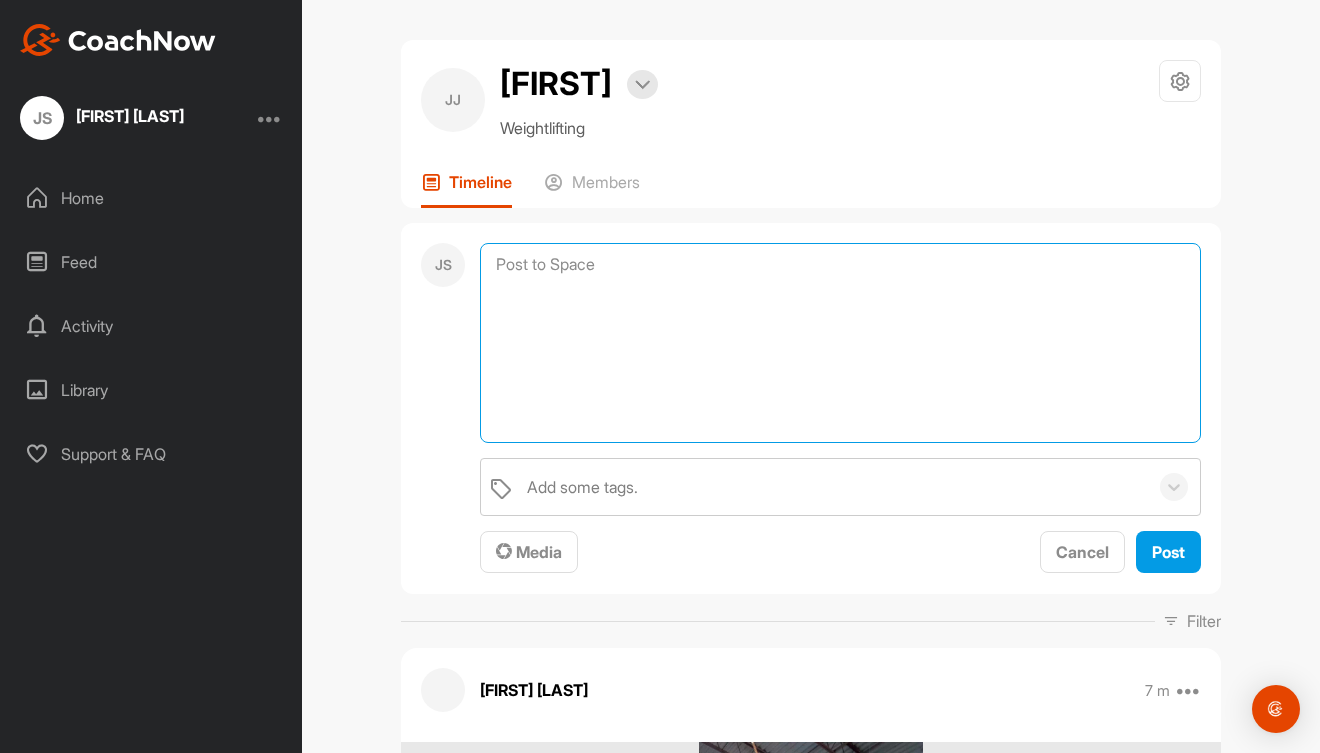 click at bounding box center (840, 343) 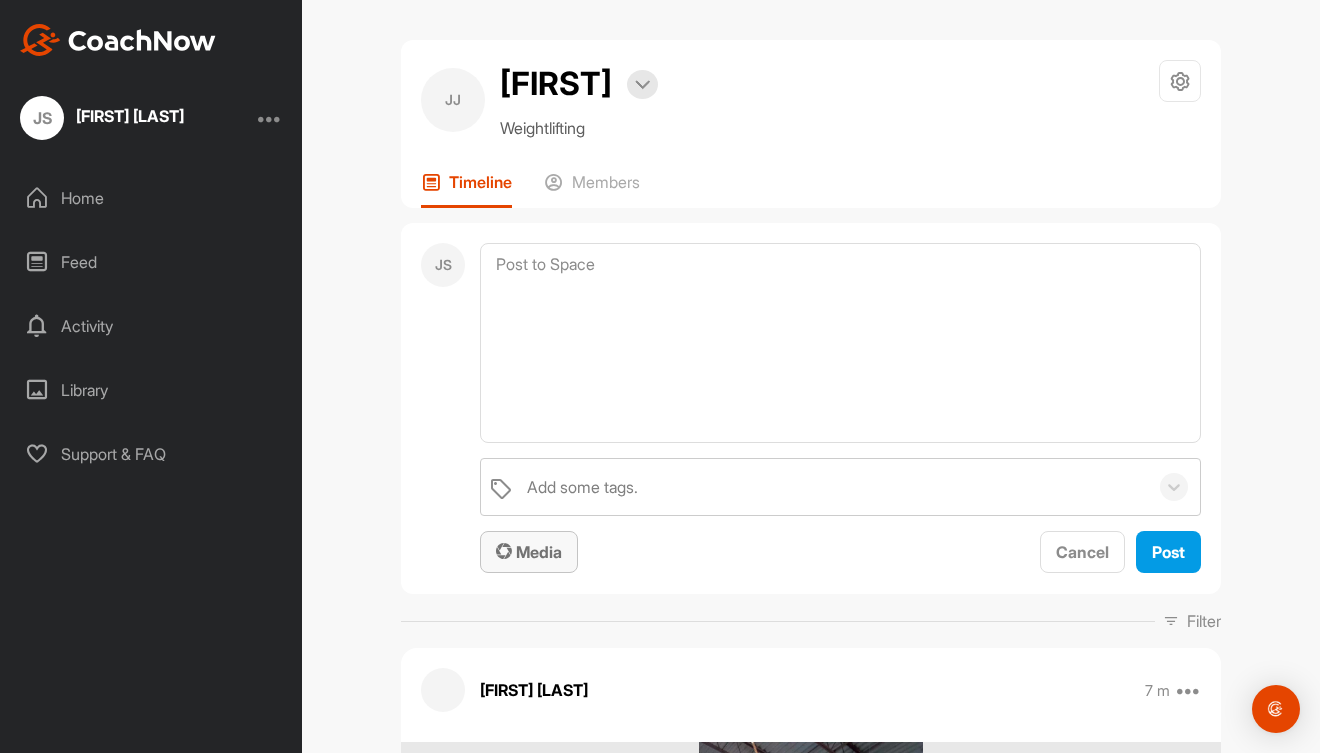 click on "Media" at bounding box center (529, 552) 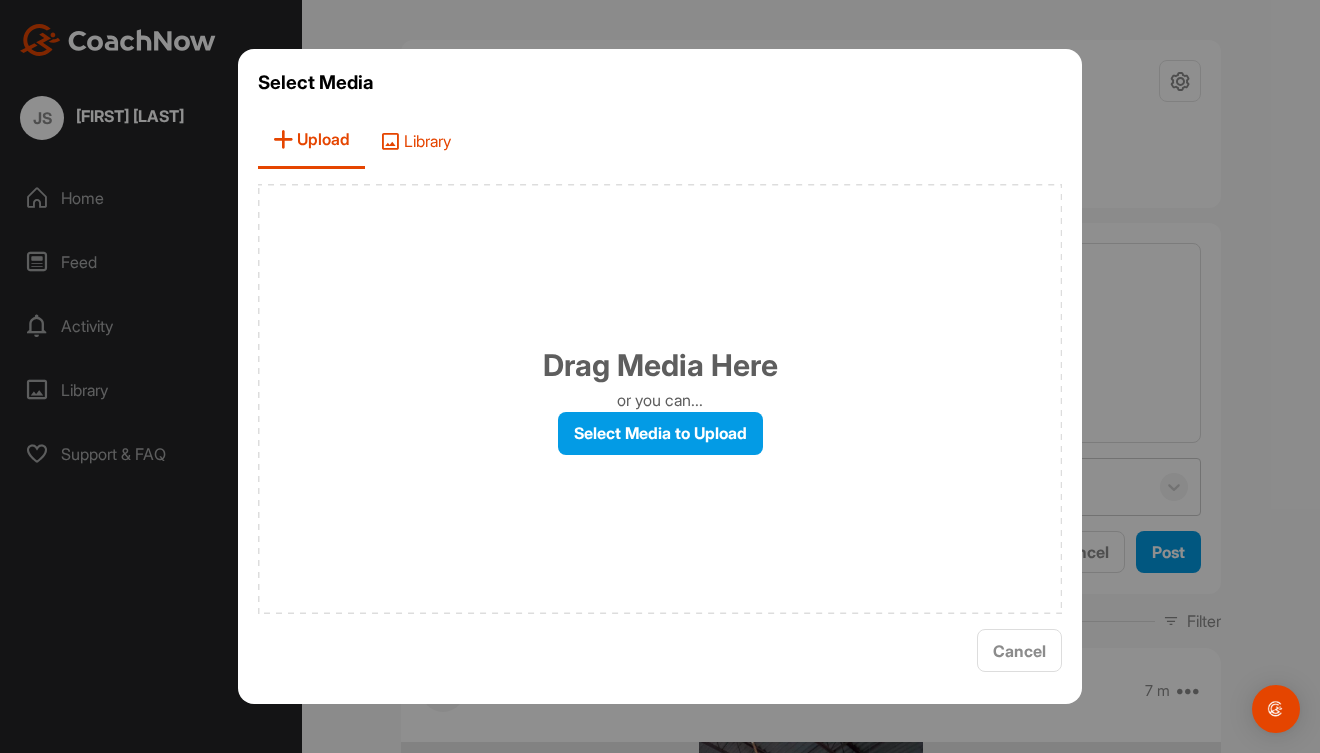 click on "Library" at bounding box center (415, 140) 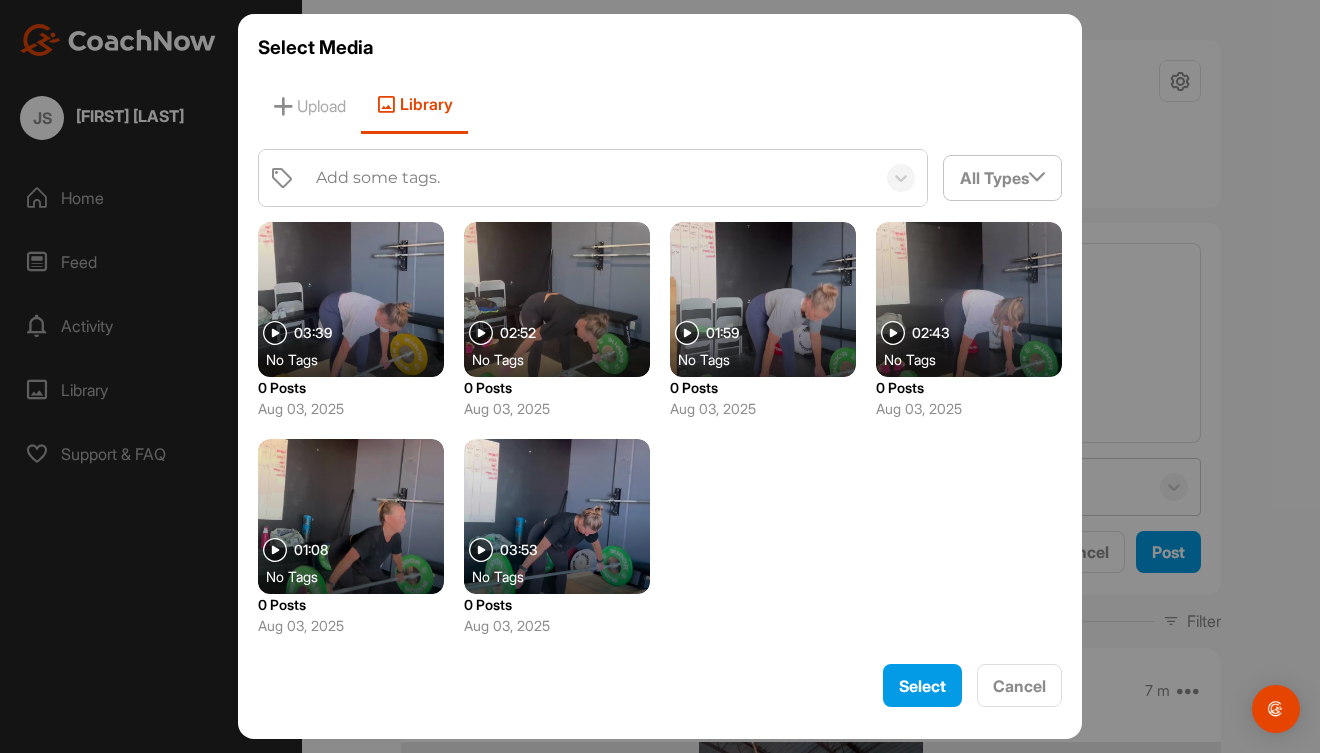click at bounding box center (557, 516) 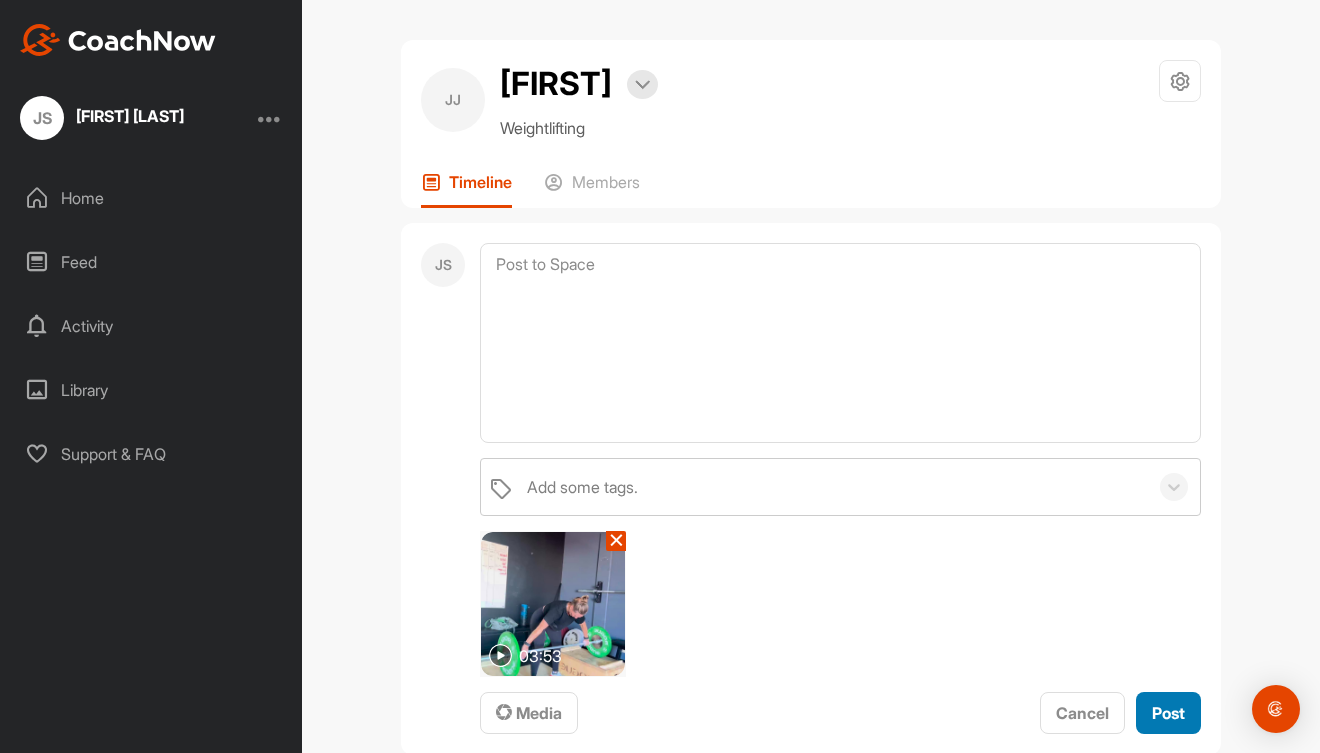 click on "Post" at bounding box center (1168, 713) 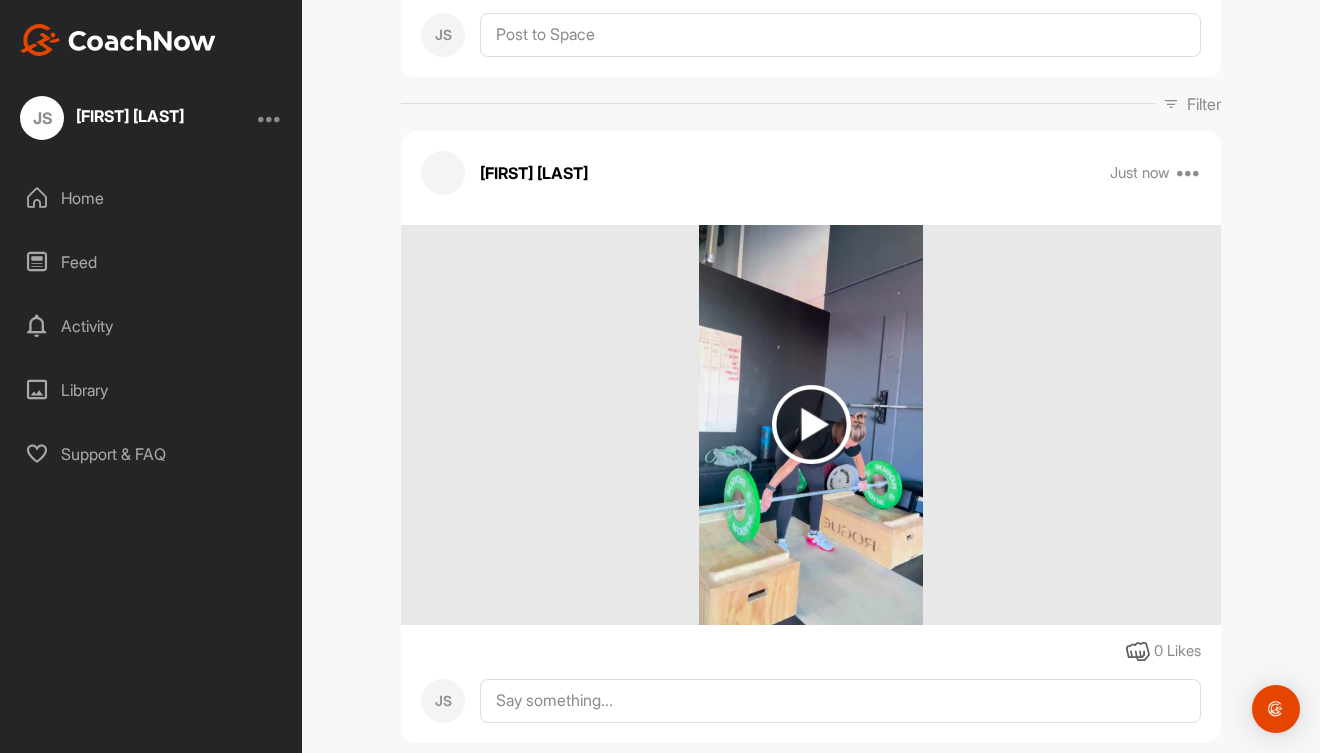 scroll, scrollTop: 46, scrollLeft: 0, axis: vertical 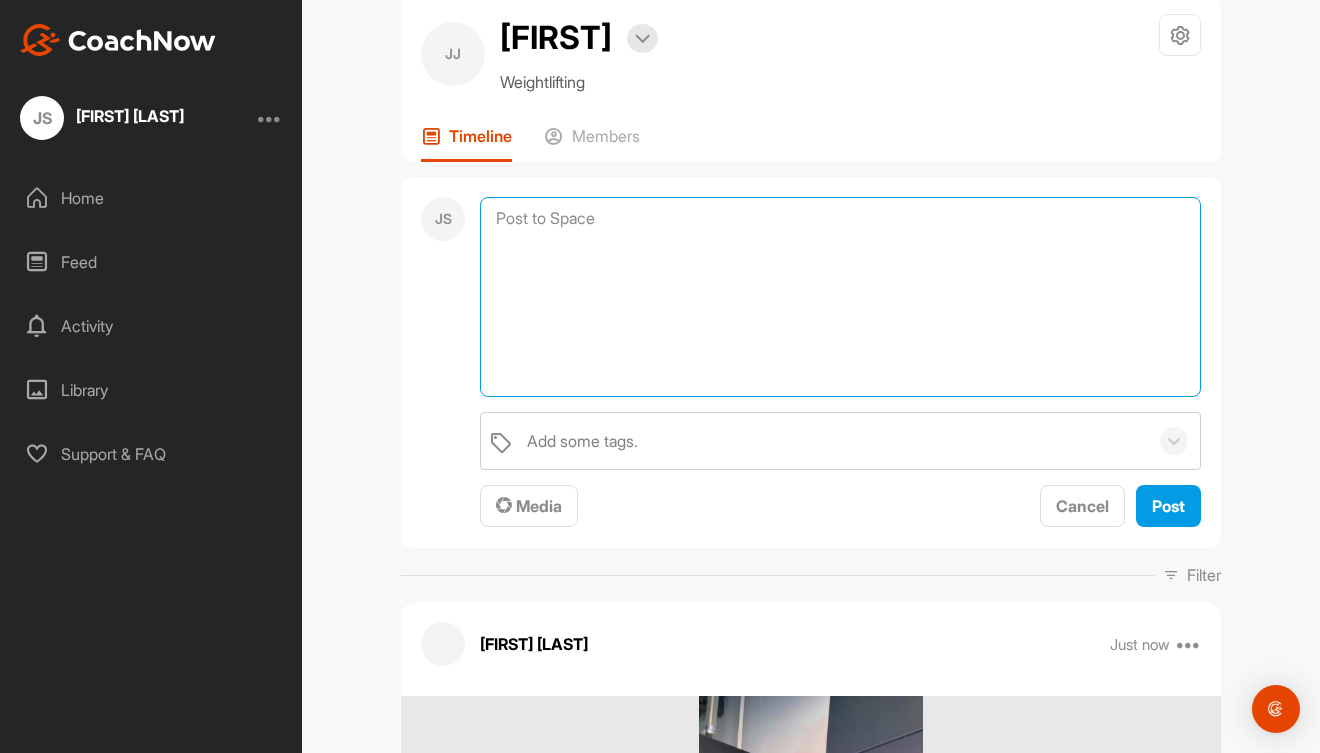 click at bounding box center [840, 297] 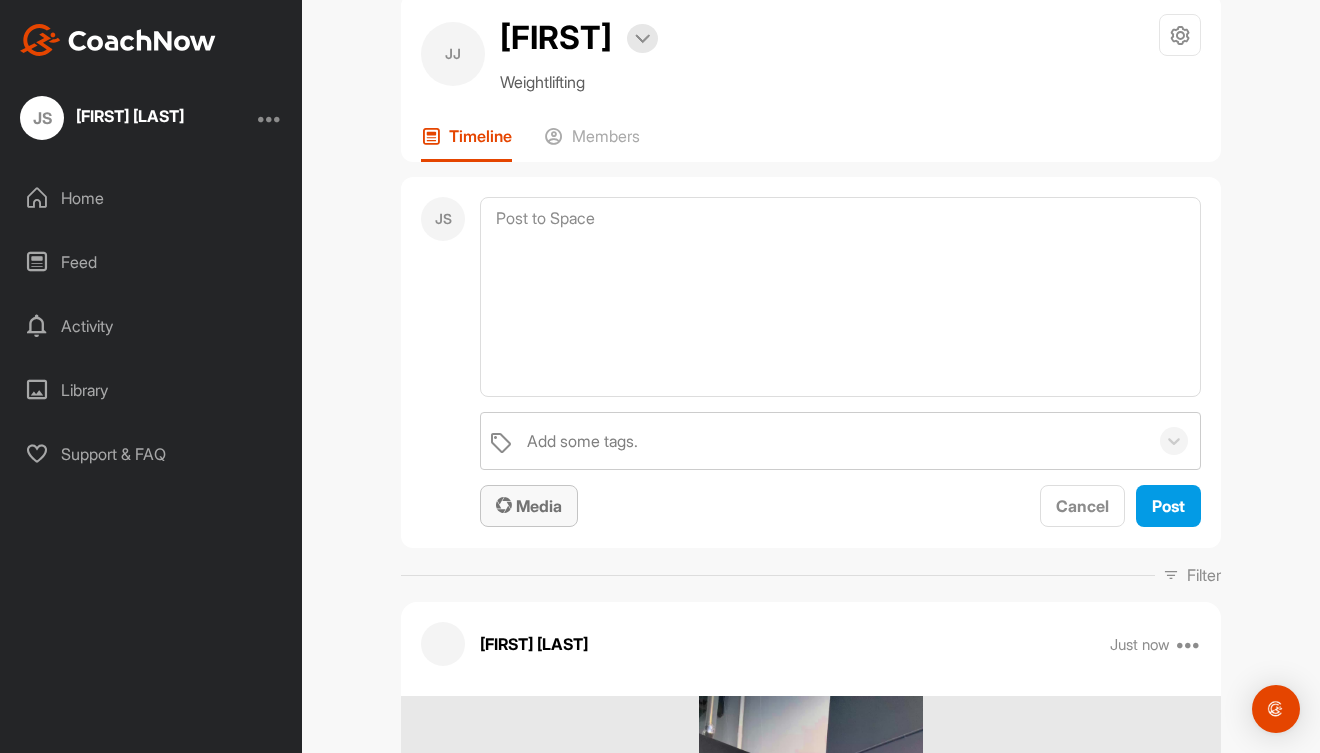 click on "Media" at bounding box center (529, 506) 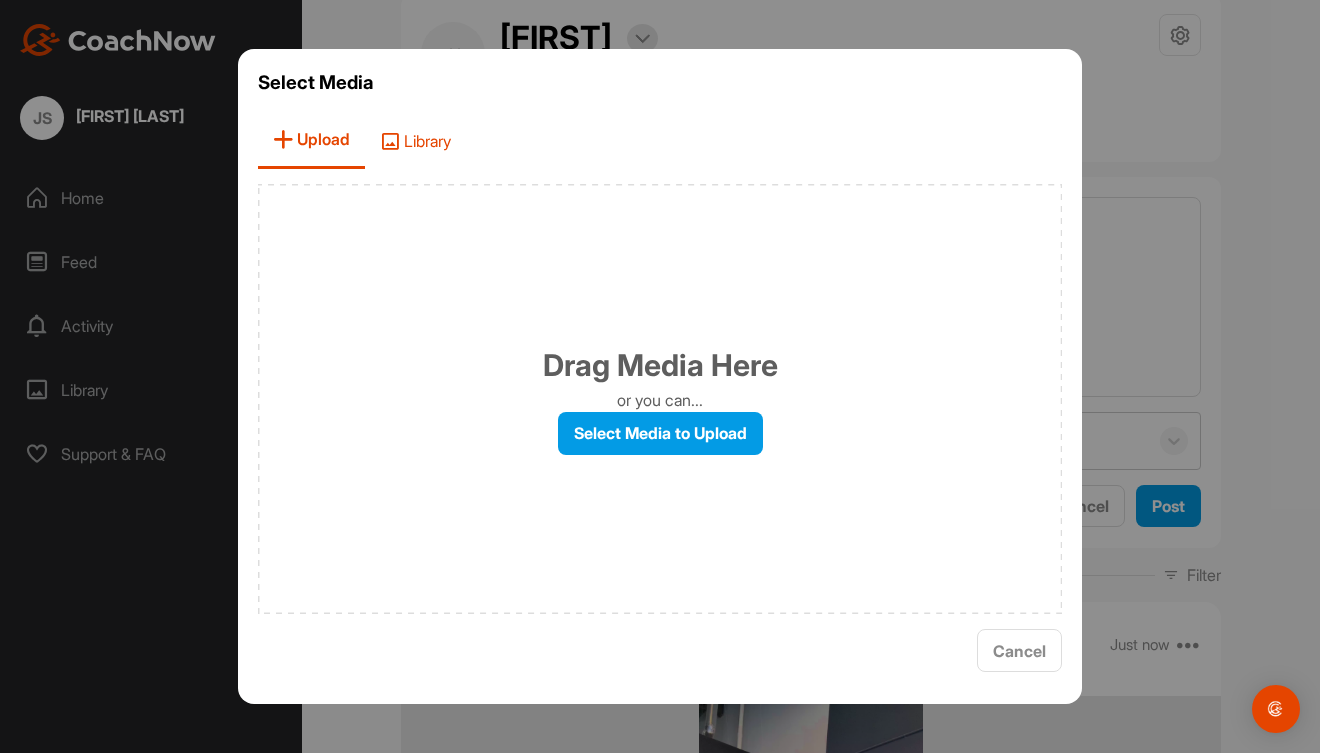 click on "Library" at bounding box center (415, 140) 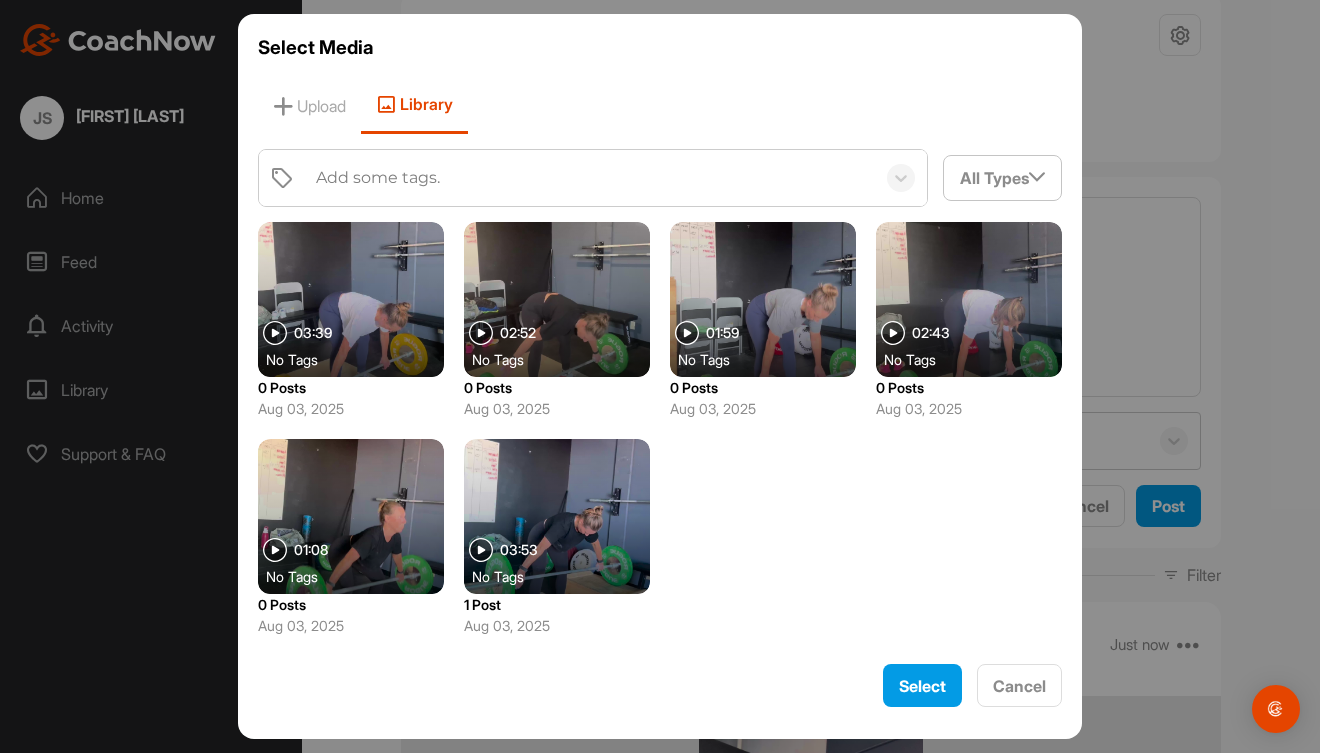 click at bounding box center (969, 299) 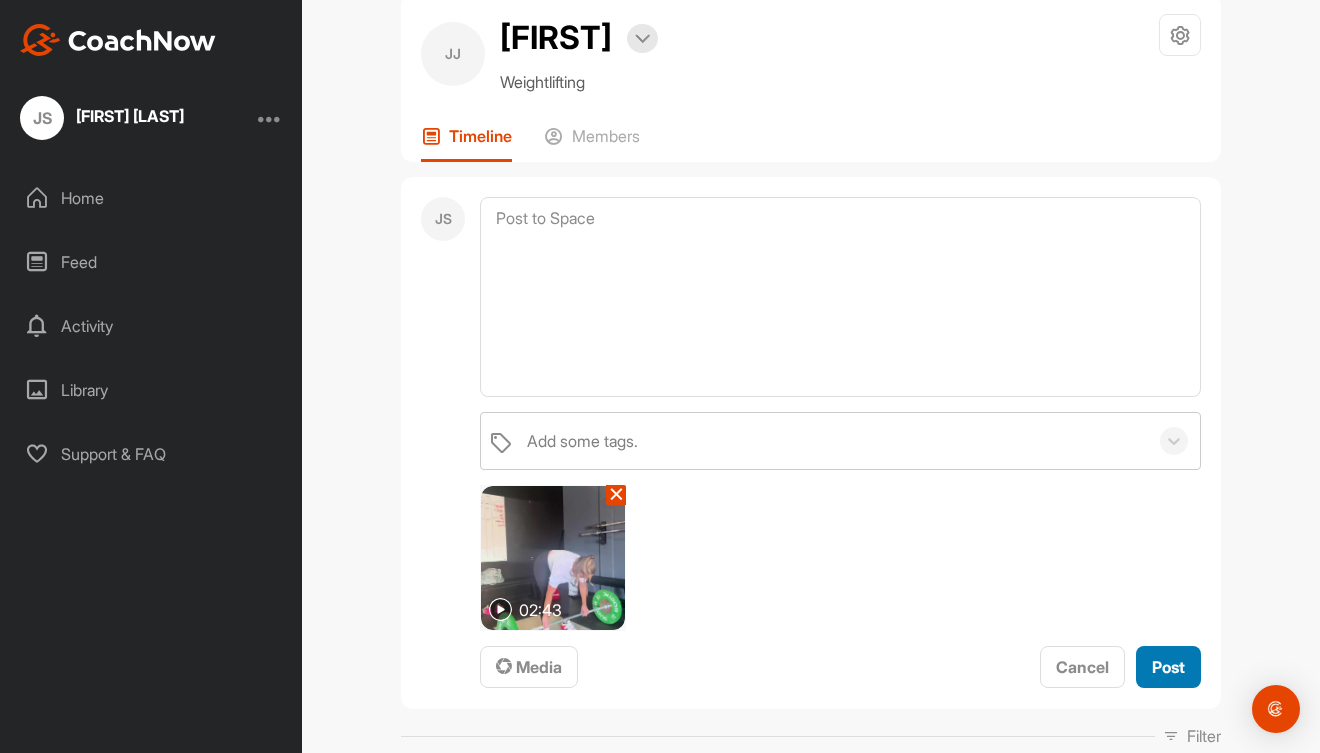 click on "Post" at bounding box center (1168, 667) 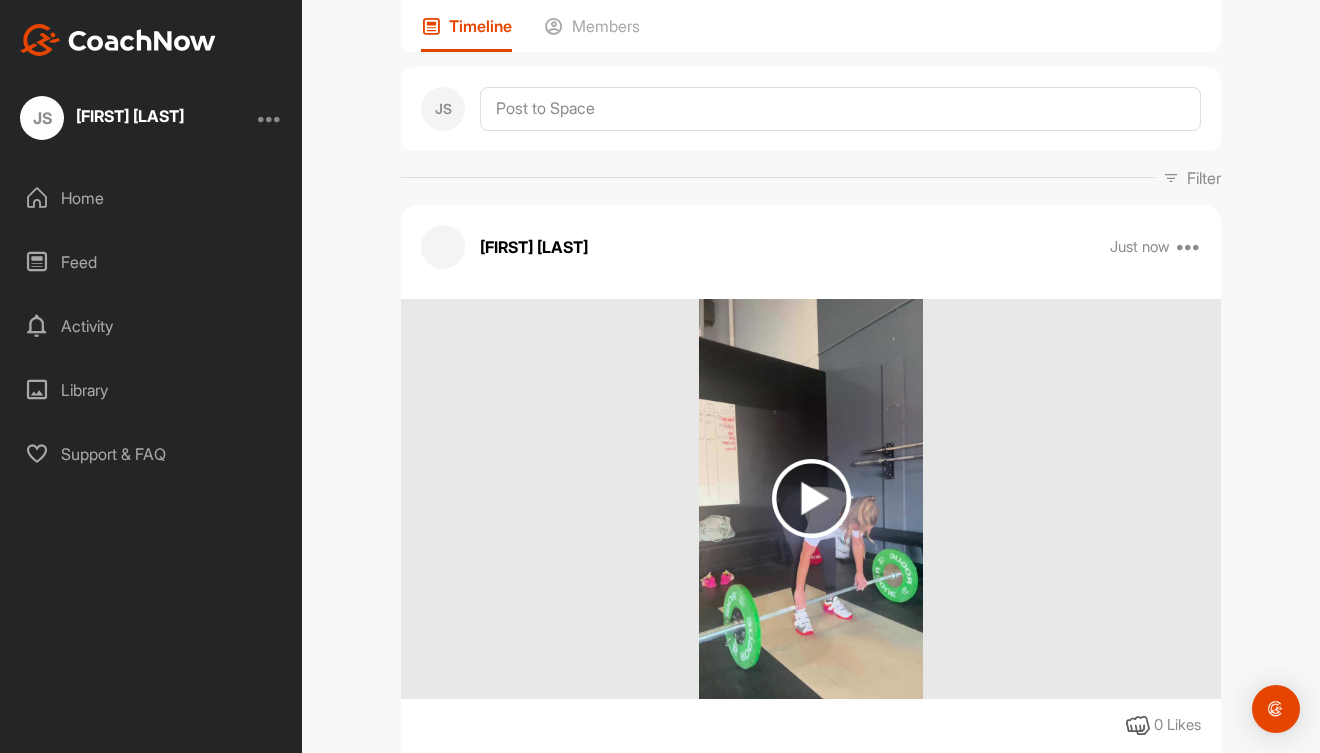 scroll, scrollTop: 0, scrollLeft: 0, axis: both 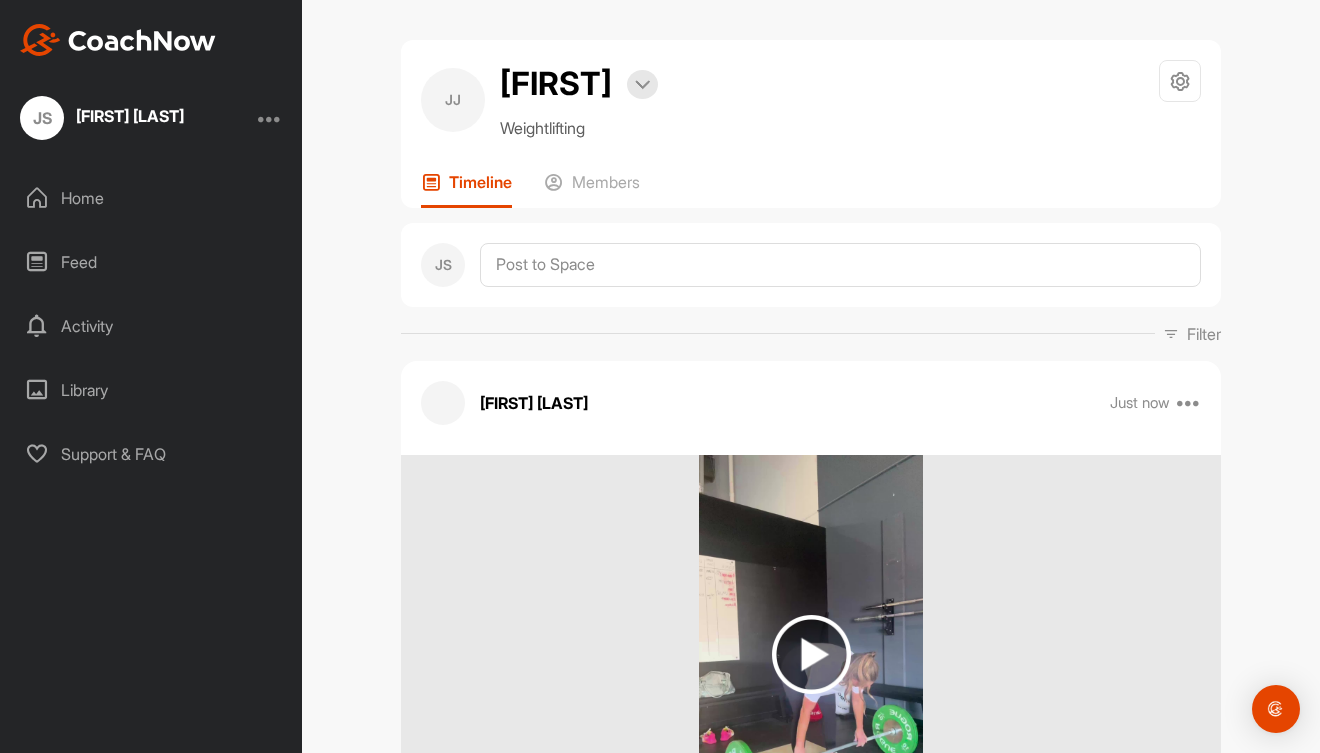click on "Library" at bounding box center (152, 390) 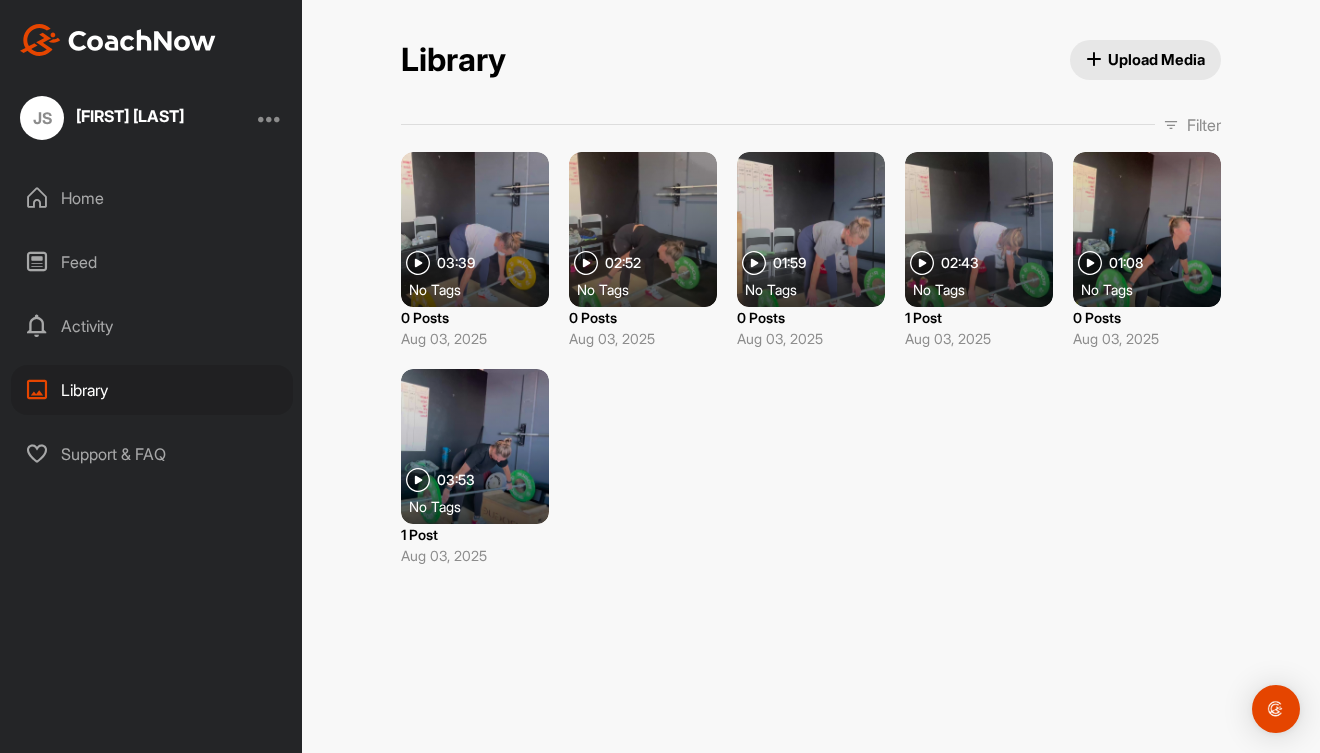 click at bounding box center (475, 446) 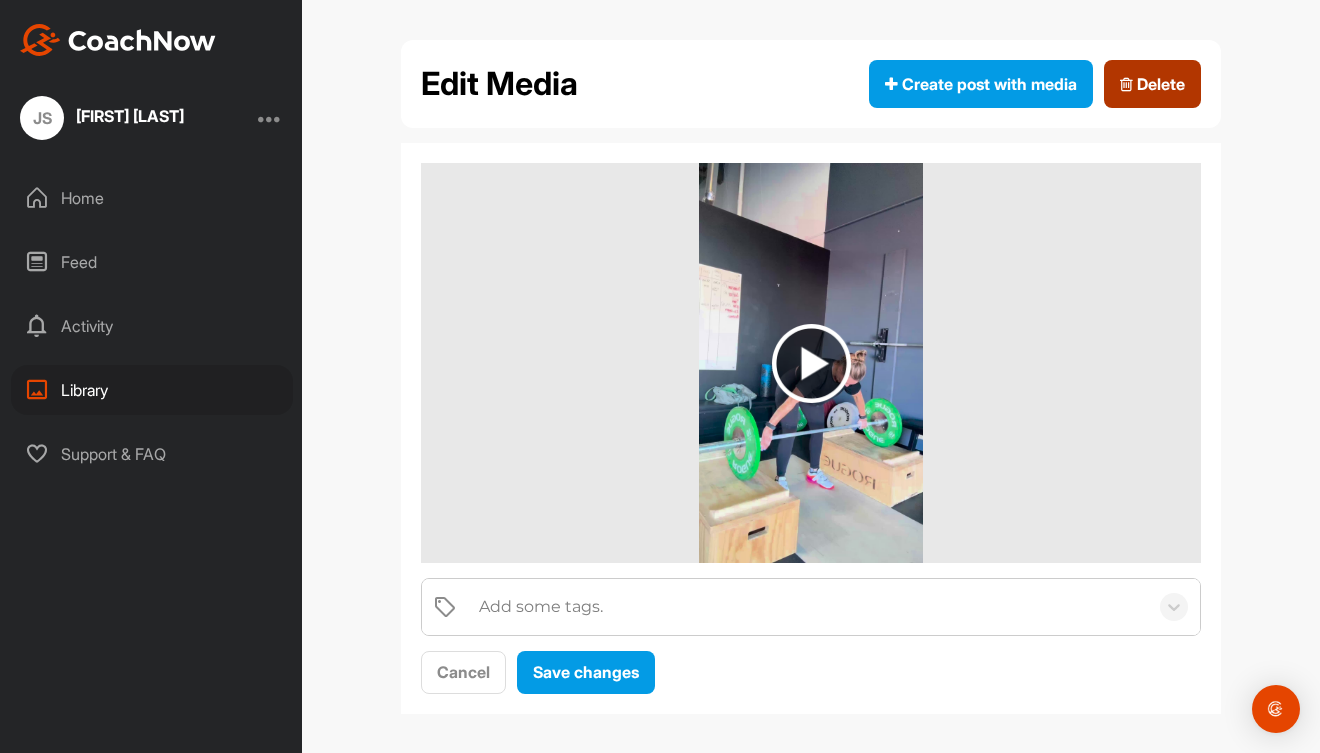 click on "Delete" at bounding box center (1152, 84) 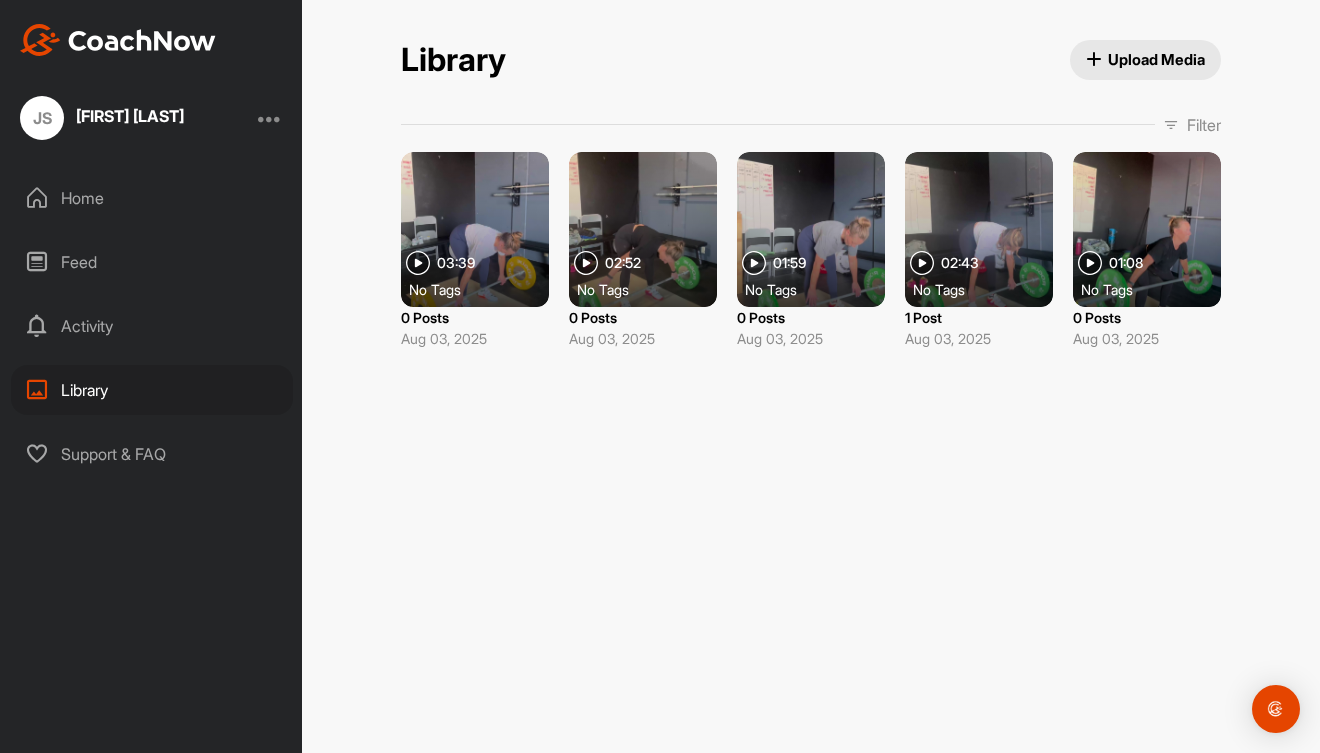 click on "Upload Media" at bounding box center (1146, 59) 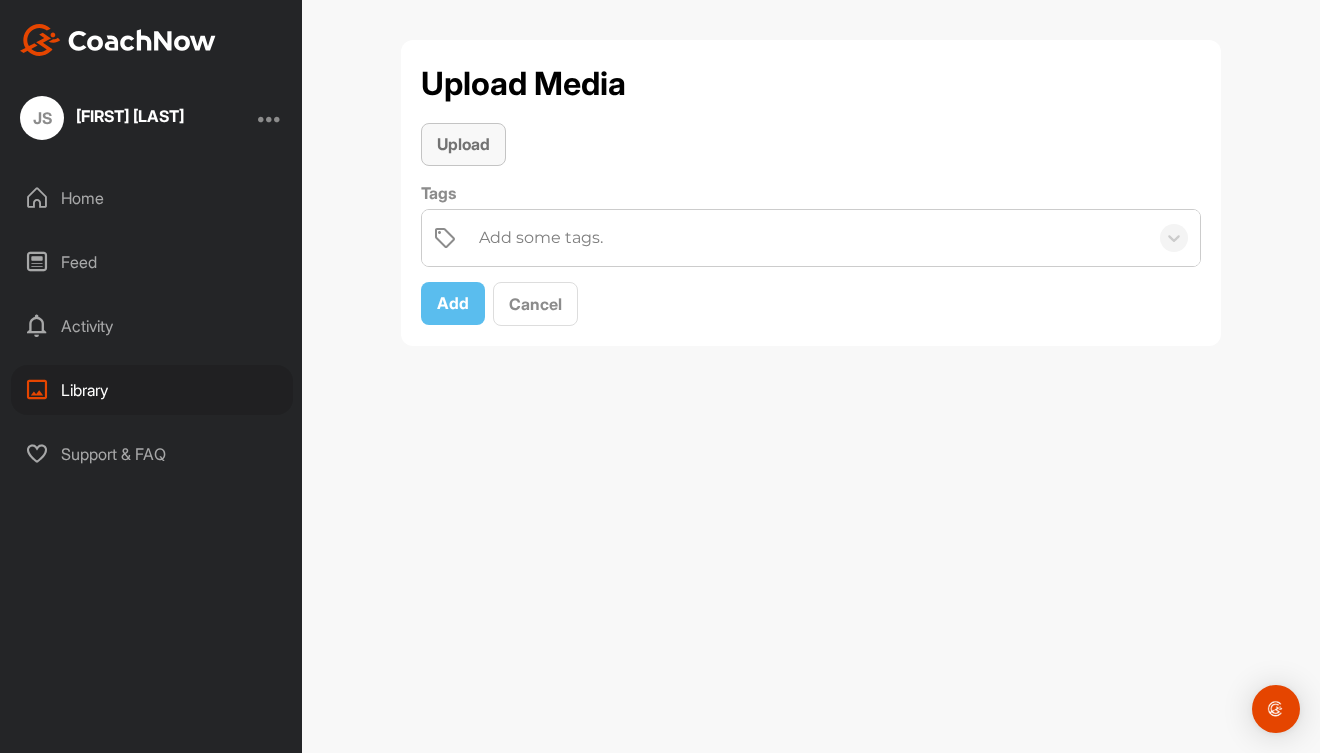 click on "Upload" at bounding box center [463, 144] 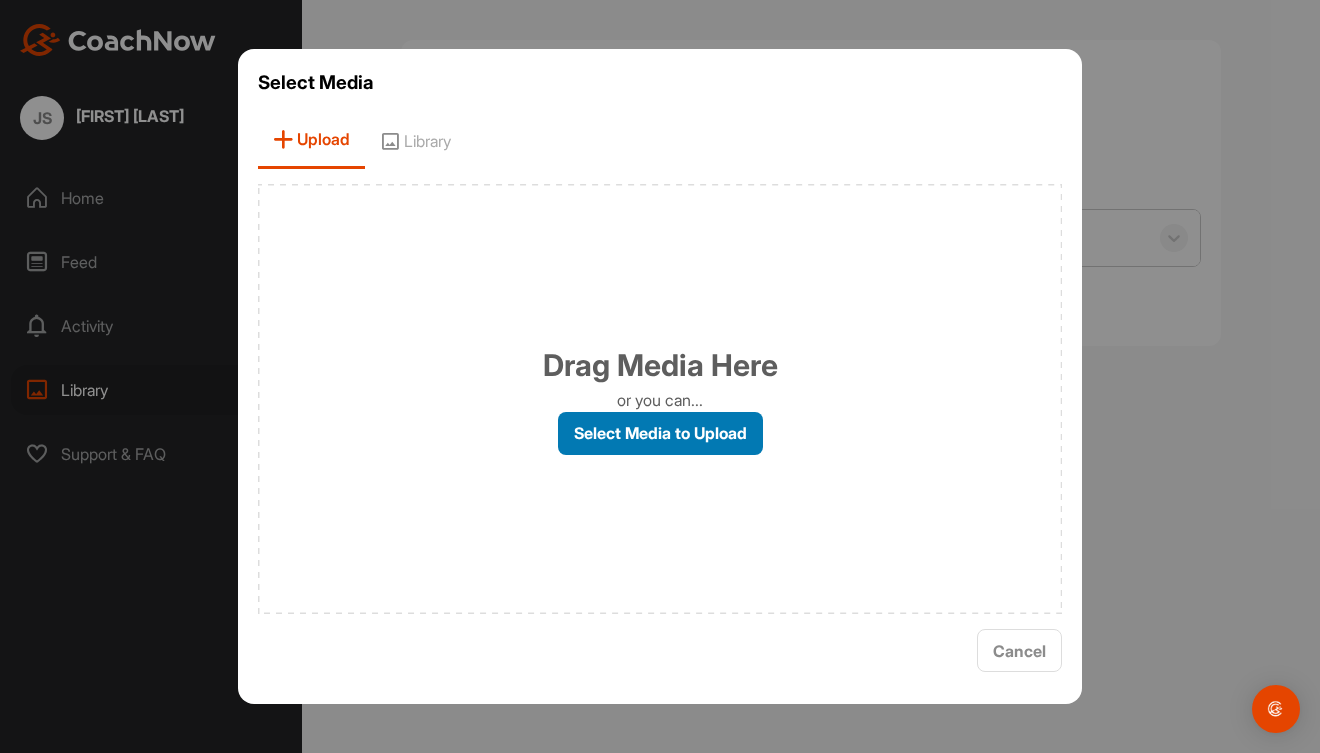 click on "Select Media to Upload" at bounding box center [660, 433] 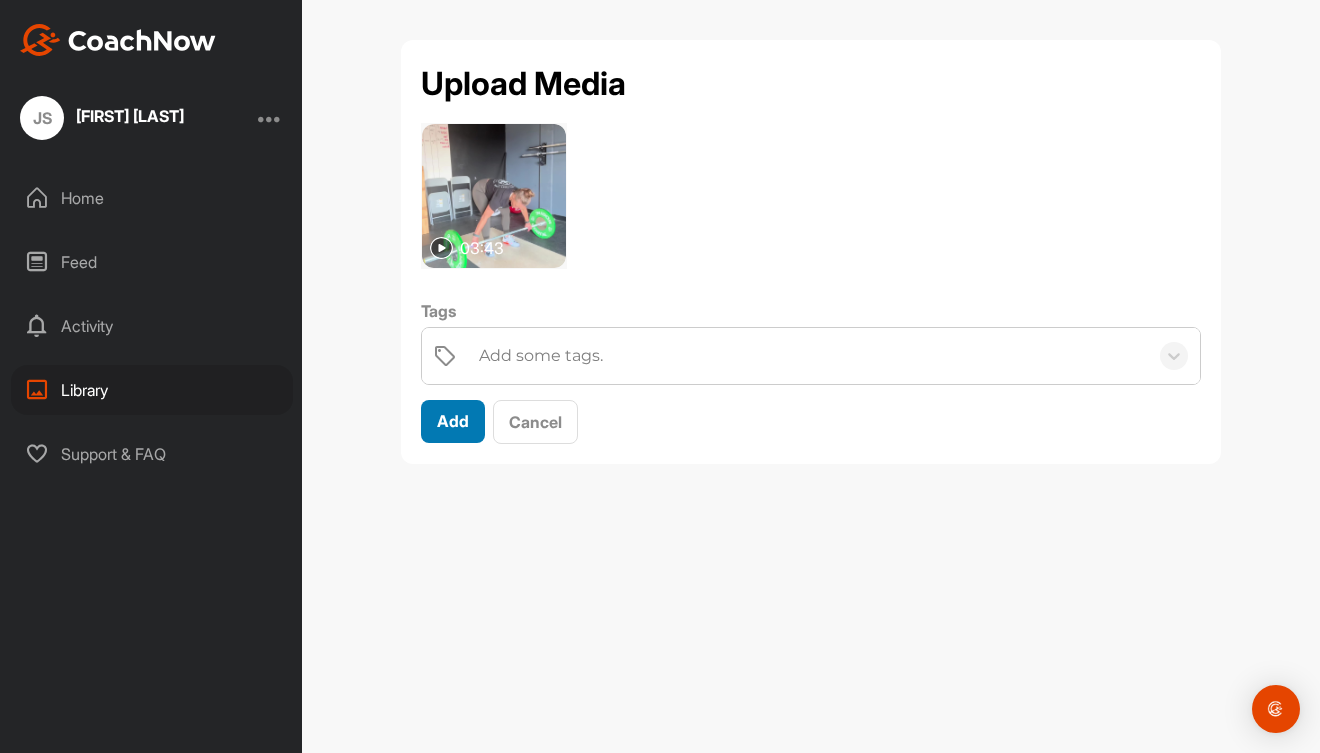 click on "Add" at bounding box center [453, 421] 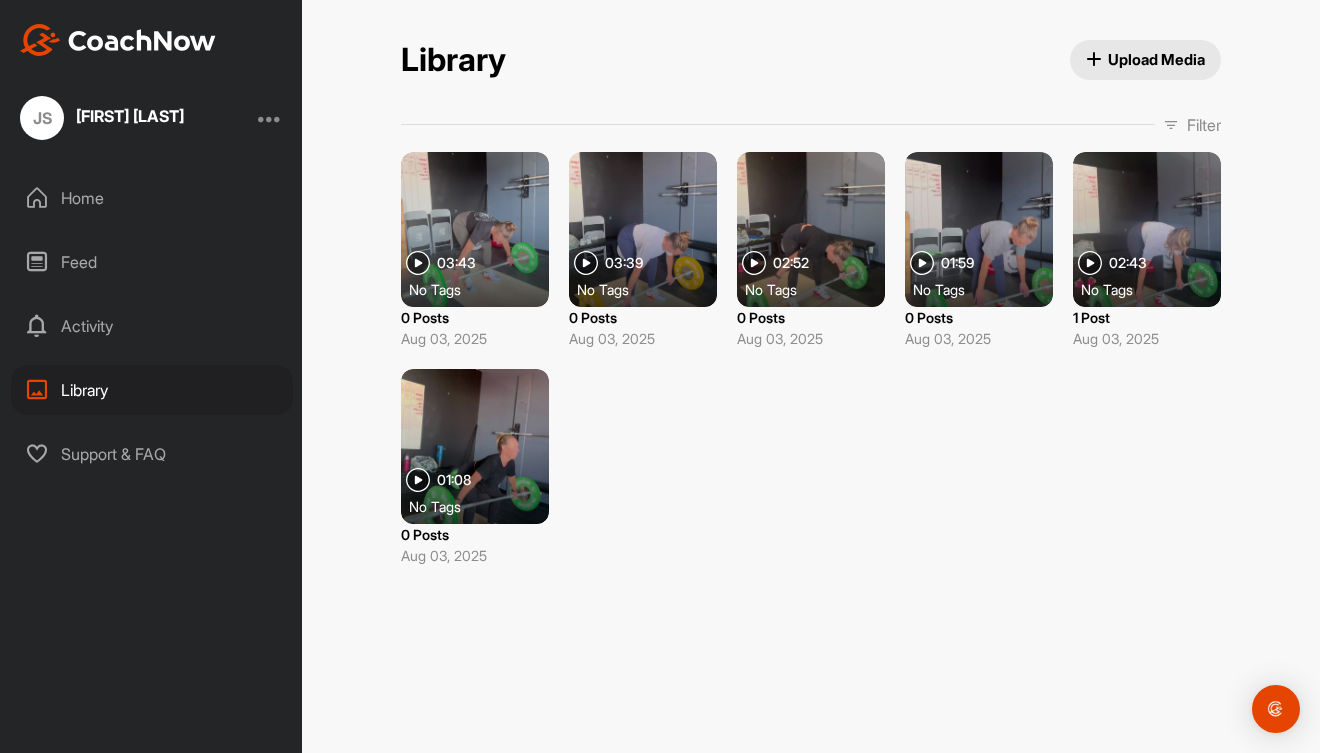 click on "Upload Media" at bounding box center [1146, 59] 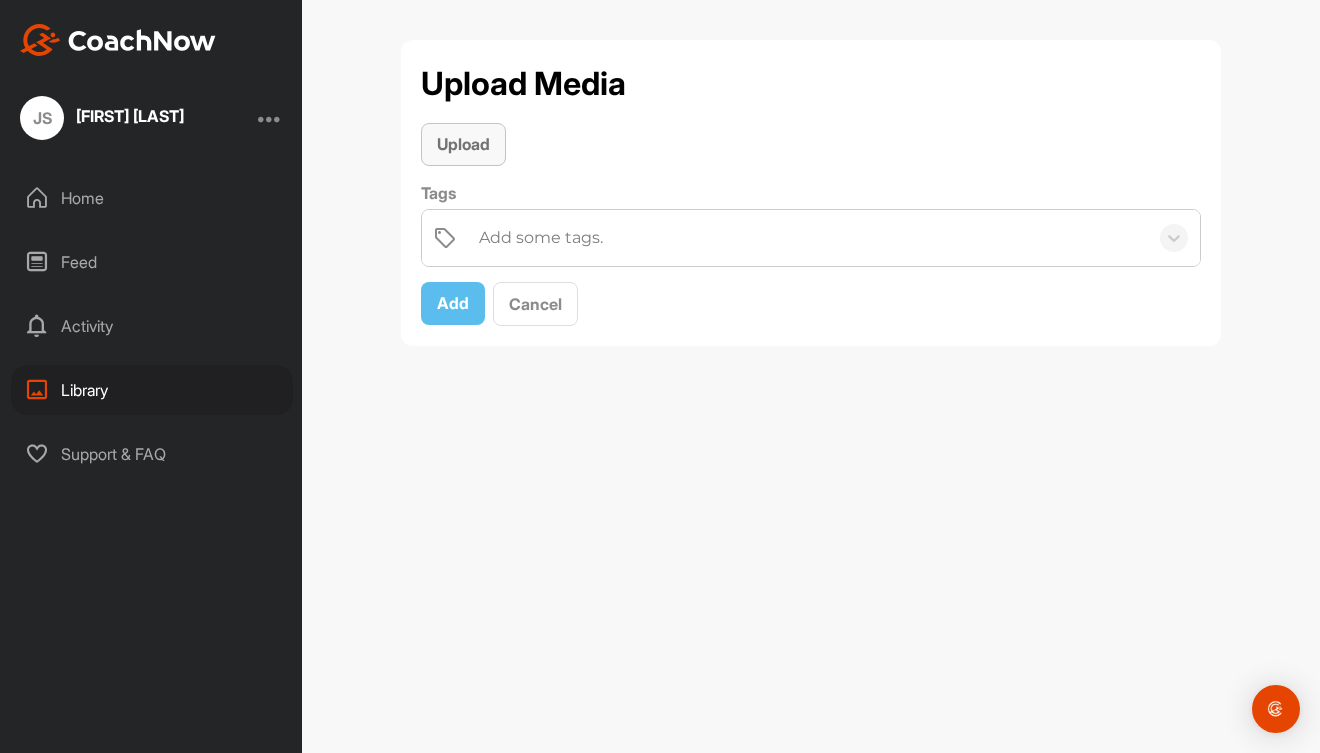 click on "Upload" at bounding box center (463, 144) 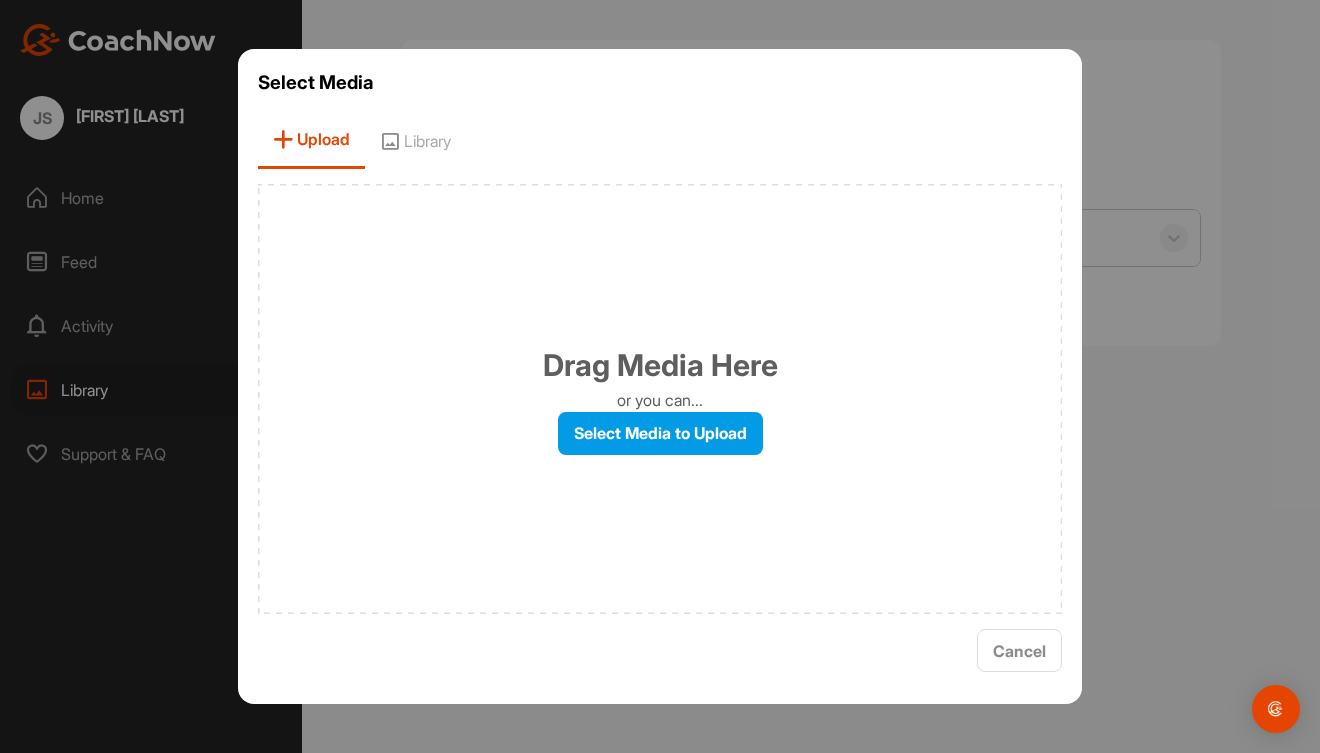 click on "Drag Media Here or you can... Select Media to Upload" at bounding box center [660, 399] 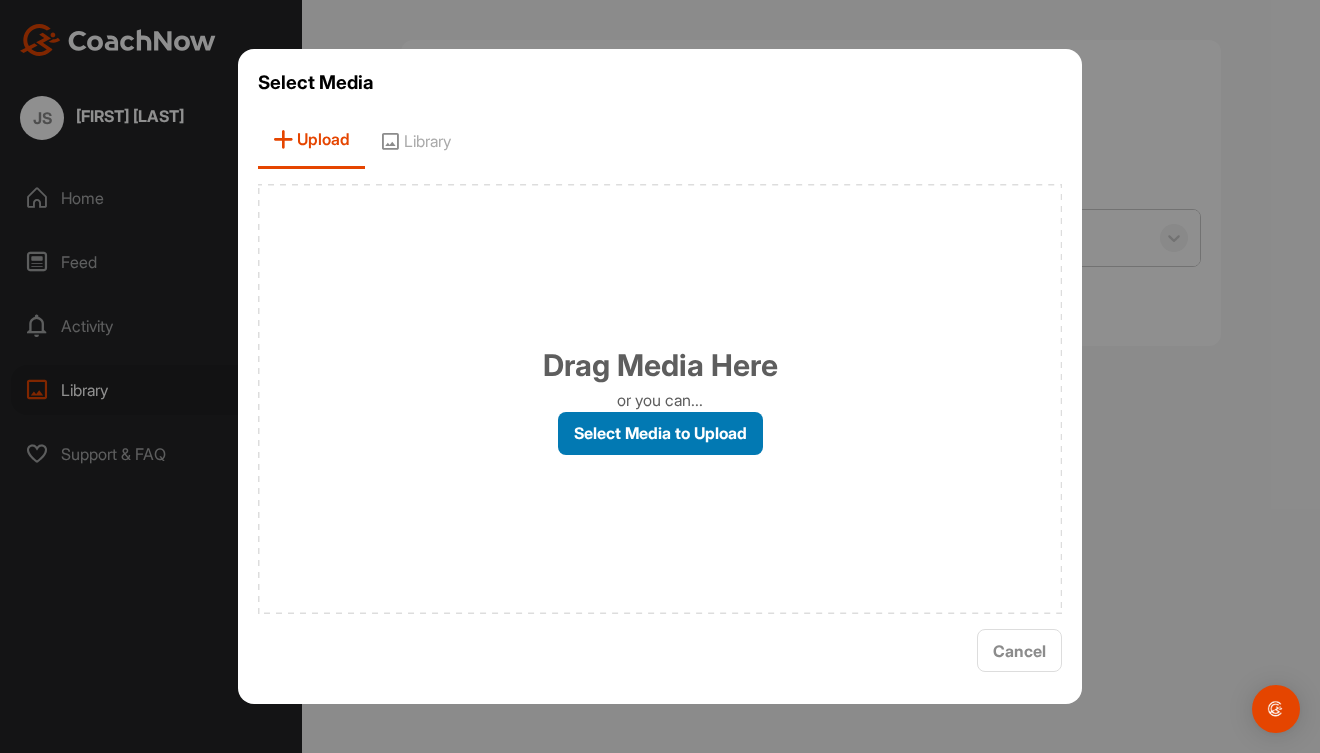 click on "Select Media to Upload" at bounding box center [660, 433] 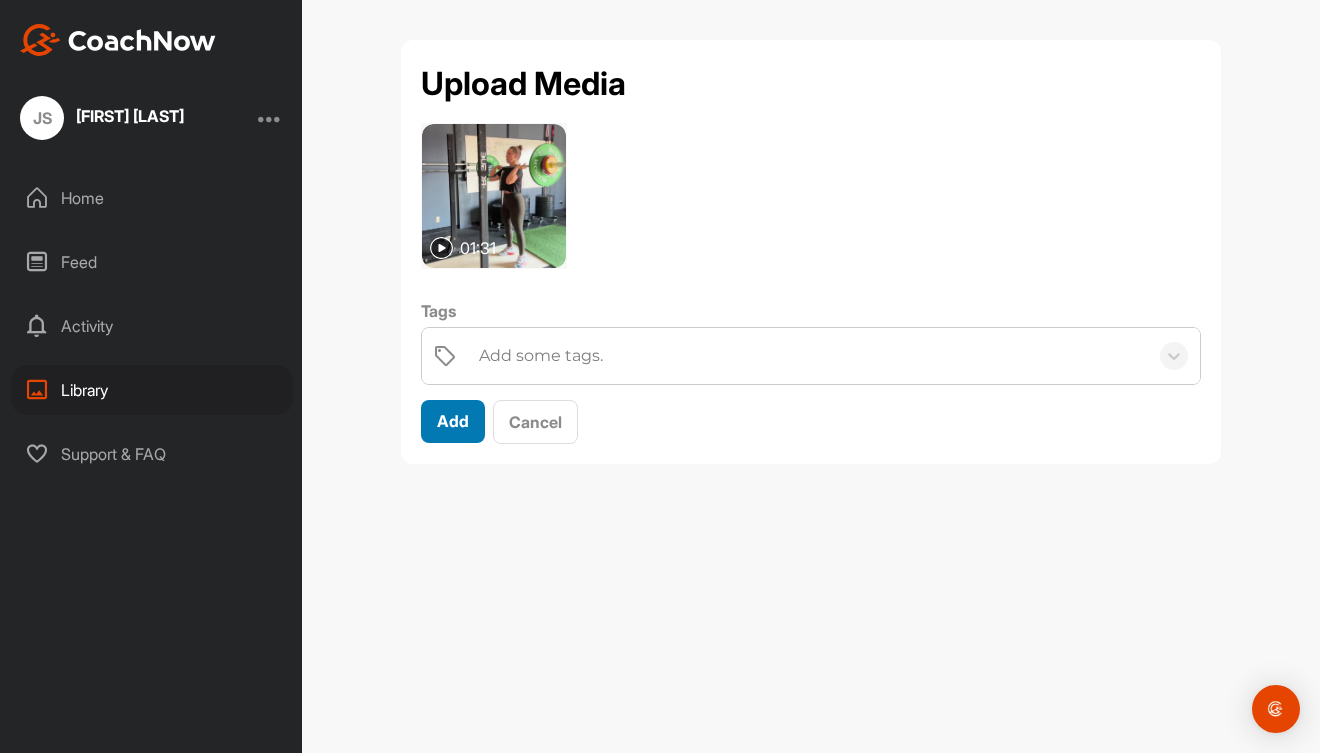 click on "Add" at bounding box center (453, 421) 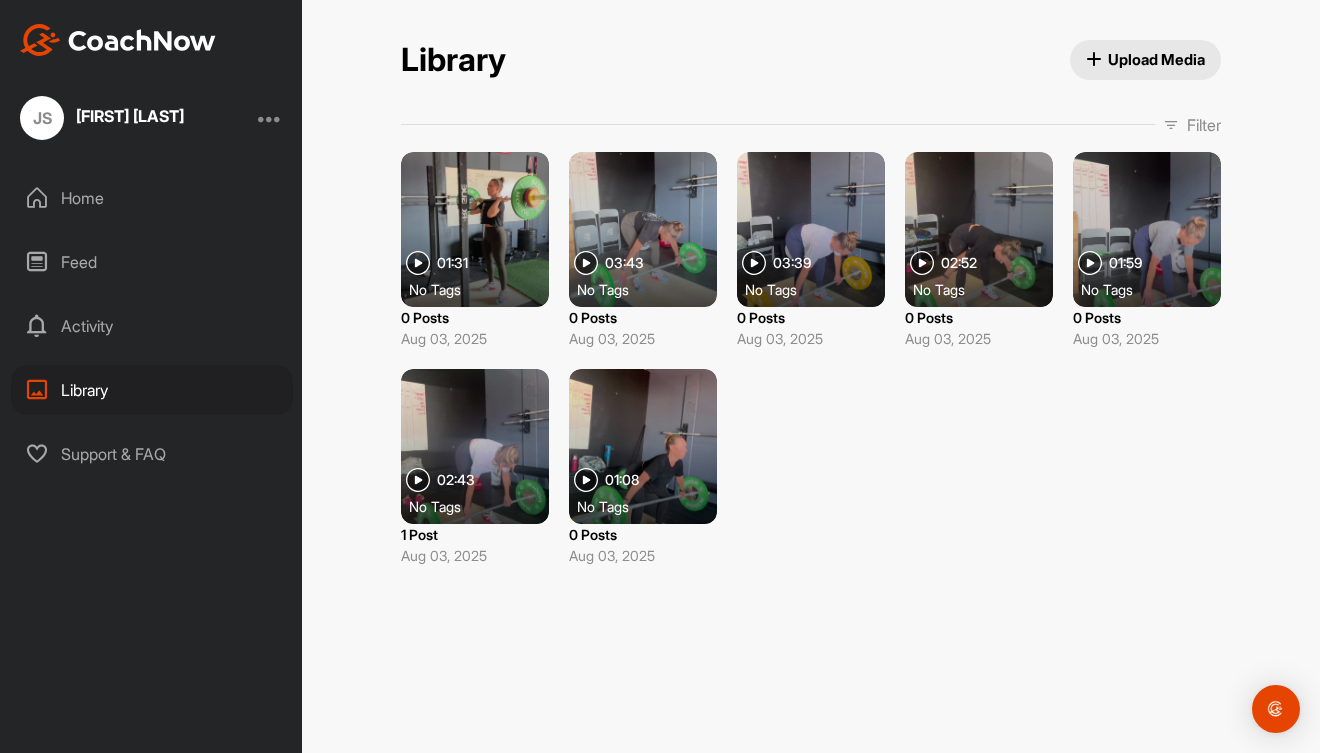click on "Feed" at bounding box center [152, 262] 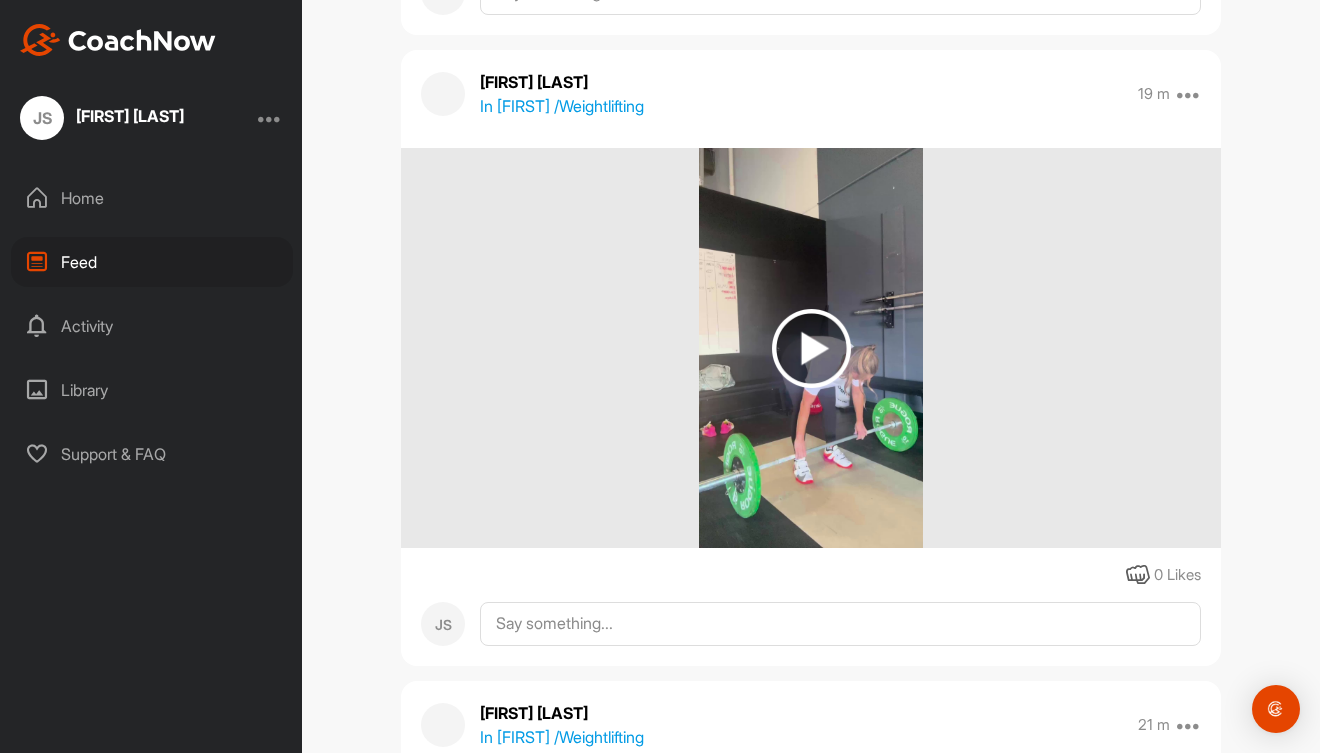 scroll, scrollTop: 834, scrollLeft: 0, axis: vertical 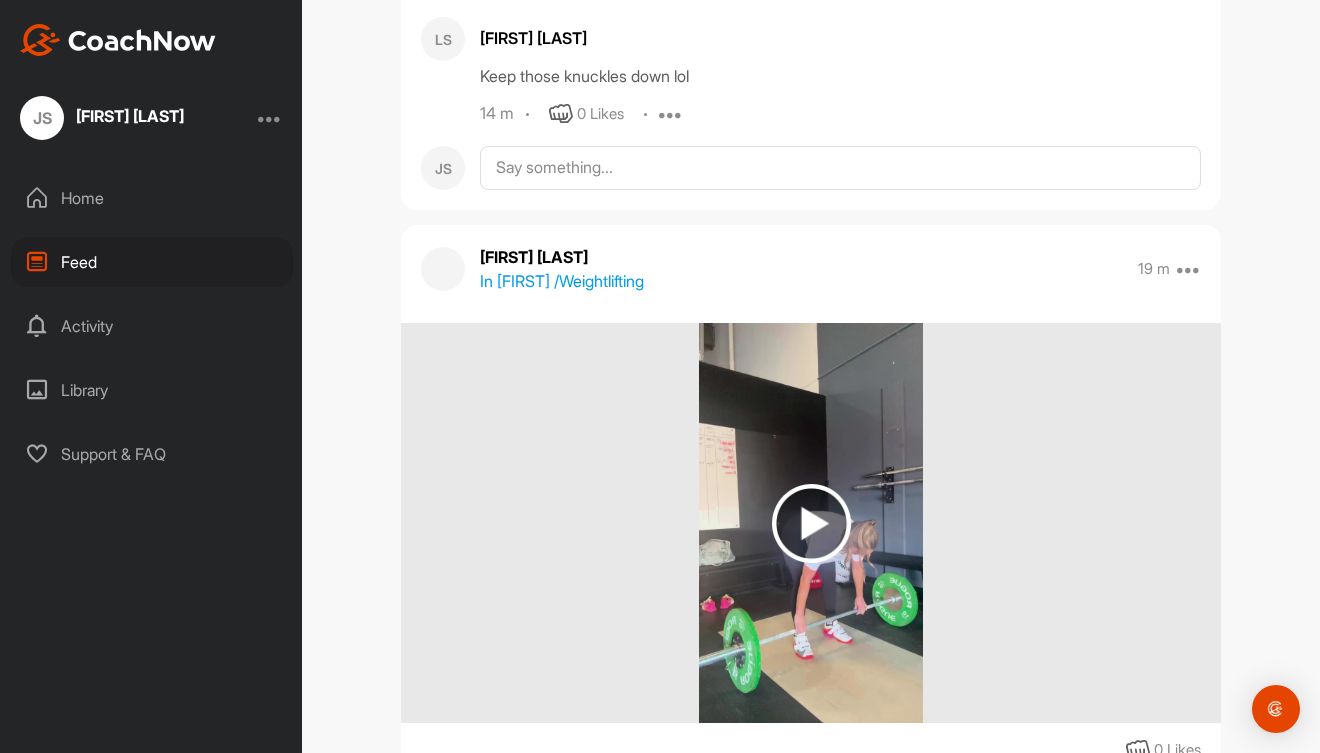 click on "Library" at bounding box center [152, 390] 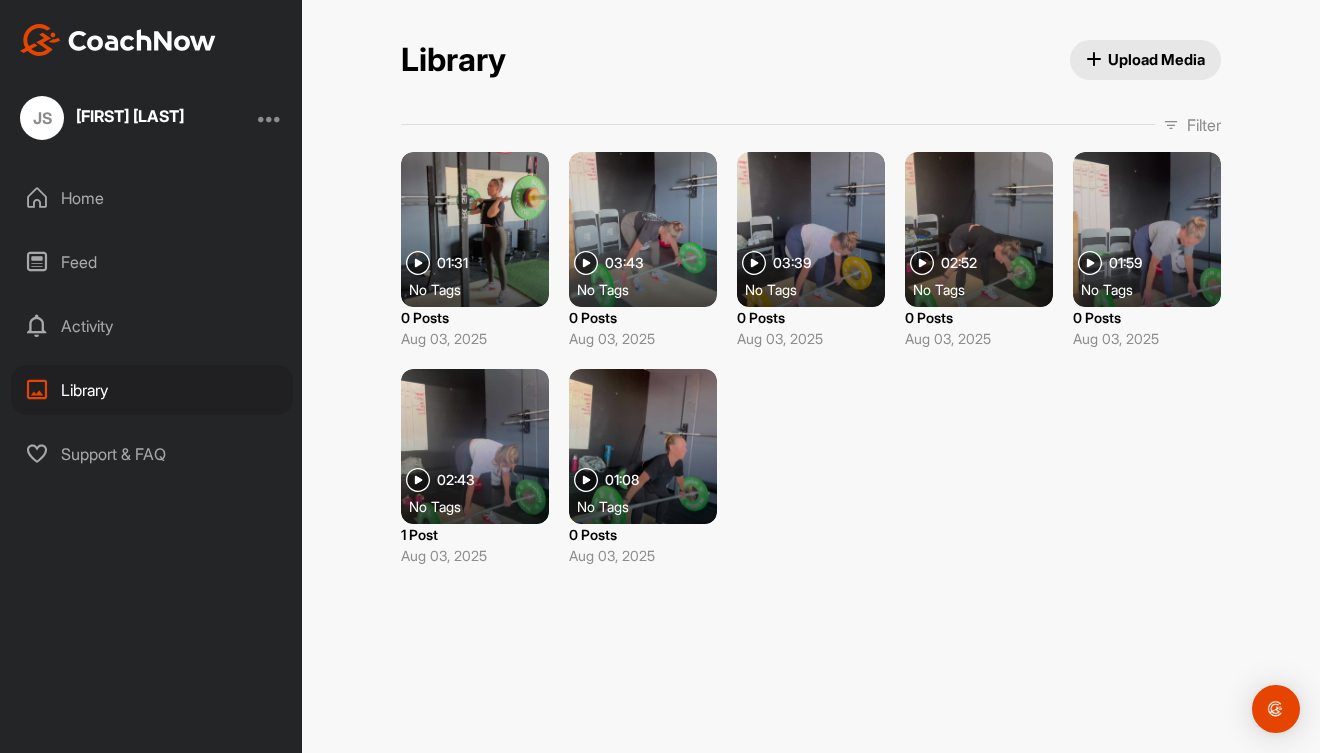 click at bounding box center [475, 446] 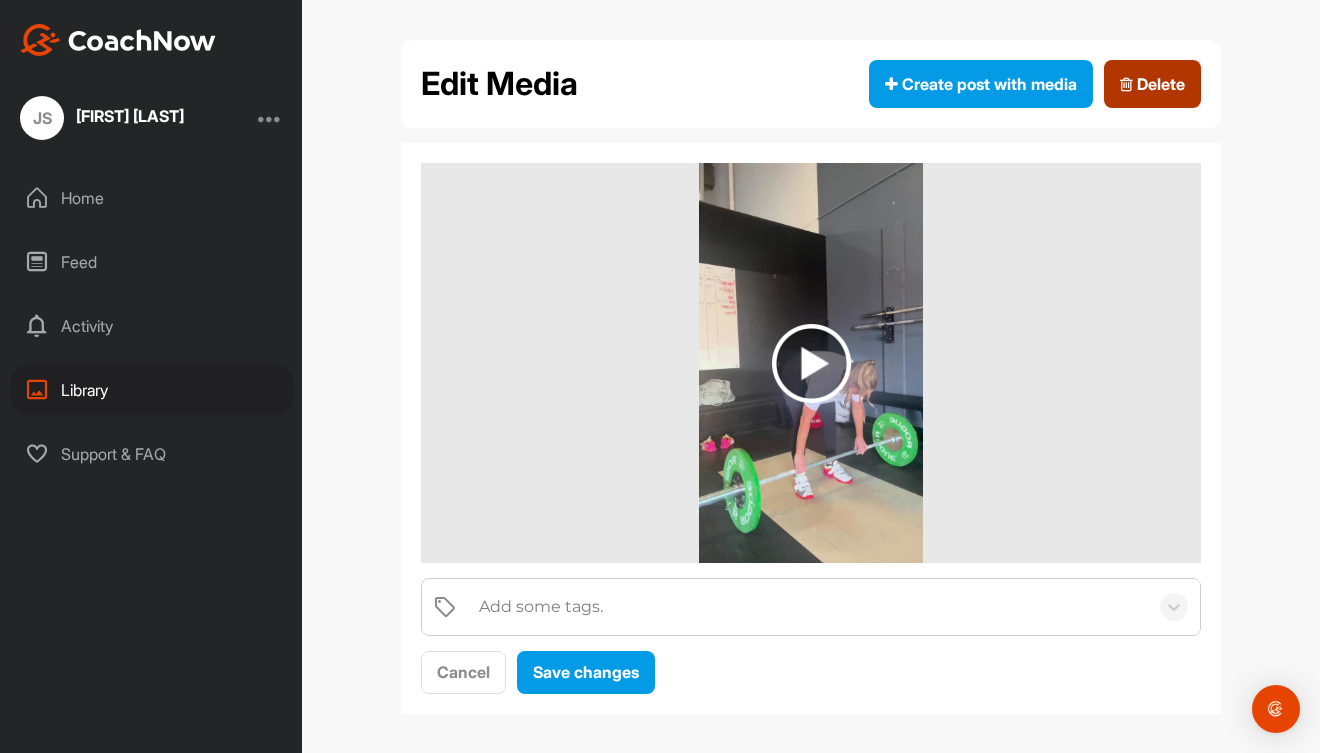 click on "Delete" at bounding box center (1152, 84) 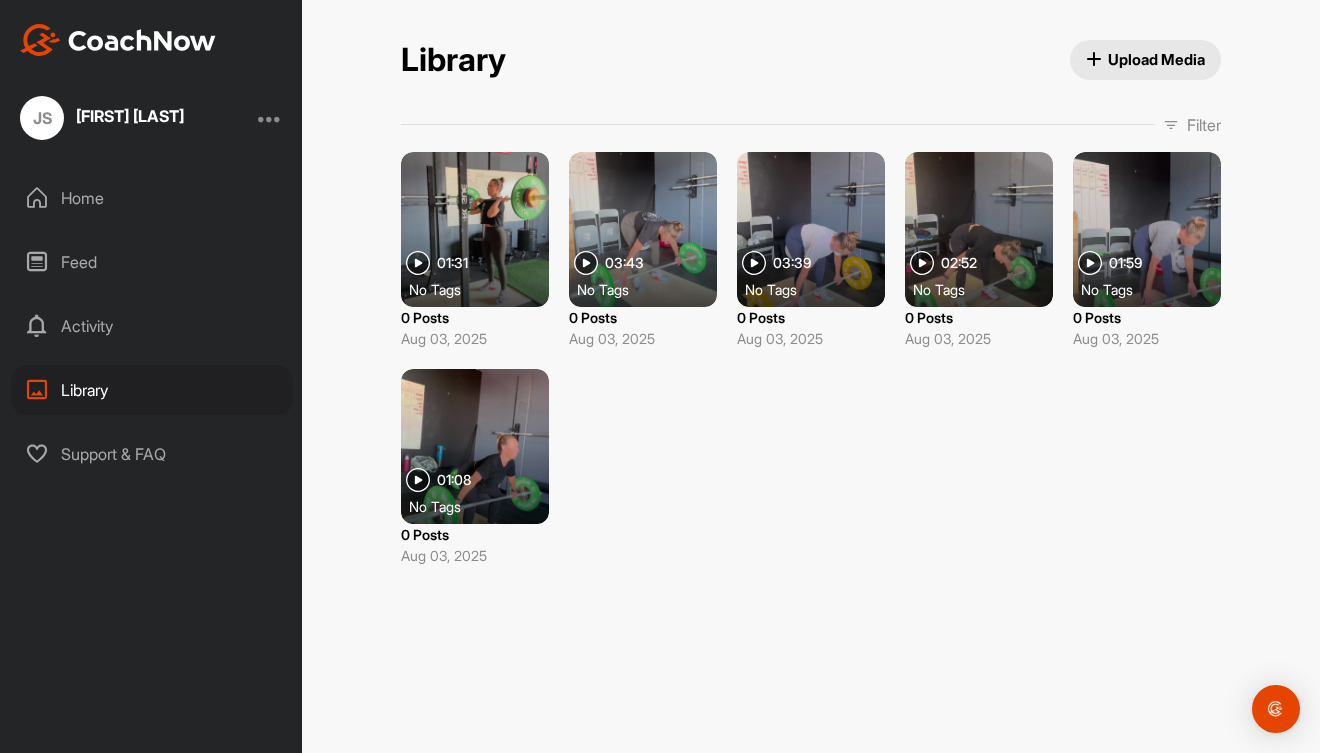click on "No Tags" at bounding box center [483, 506] 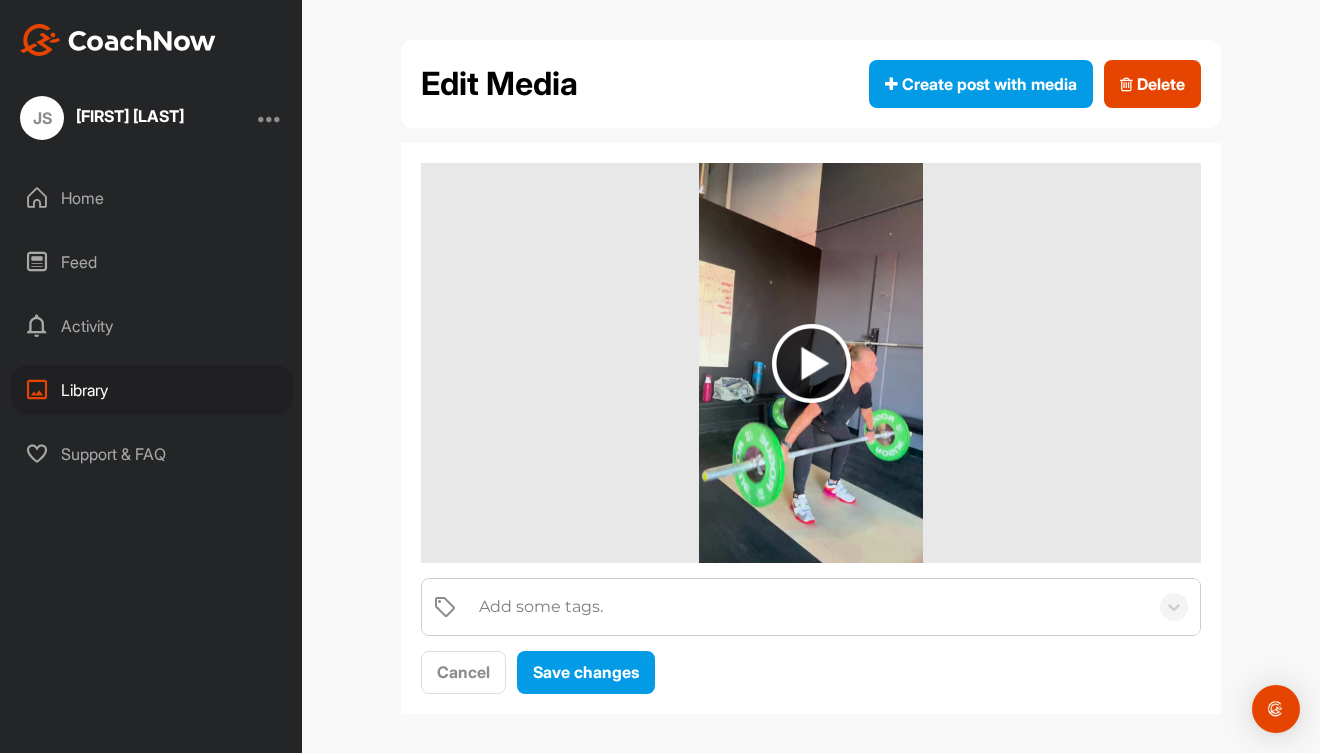 click at bounding box center [811, 363] 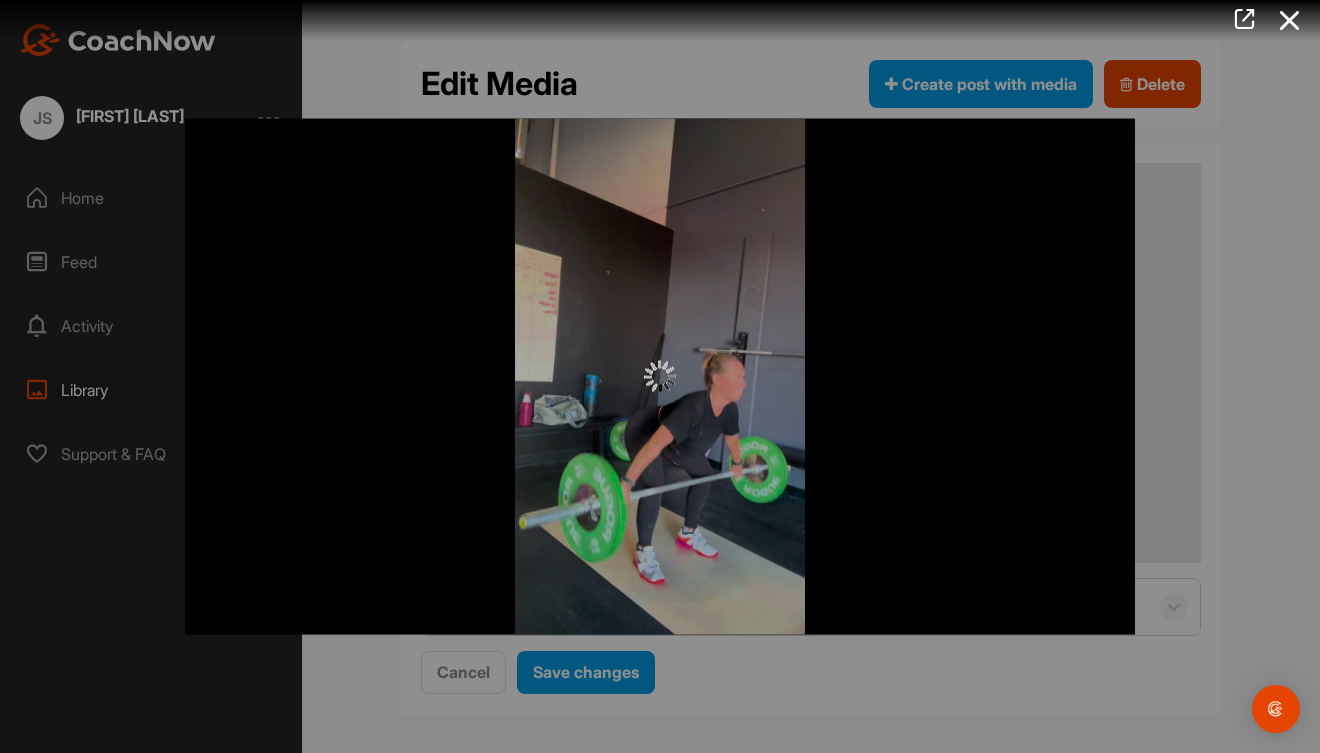 click at bounding box center [660, 376] 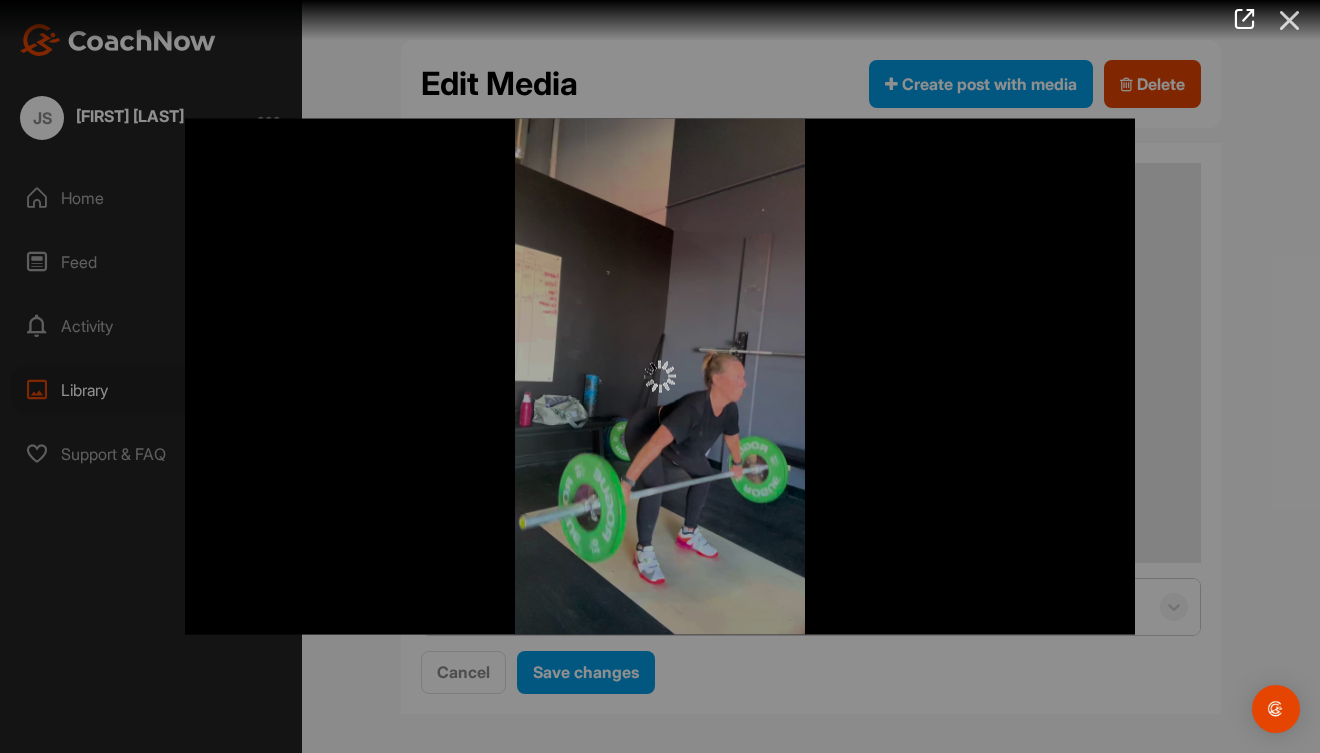 click at bounding box center (1290, 20) 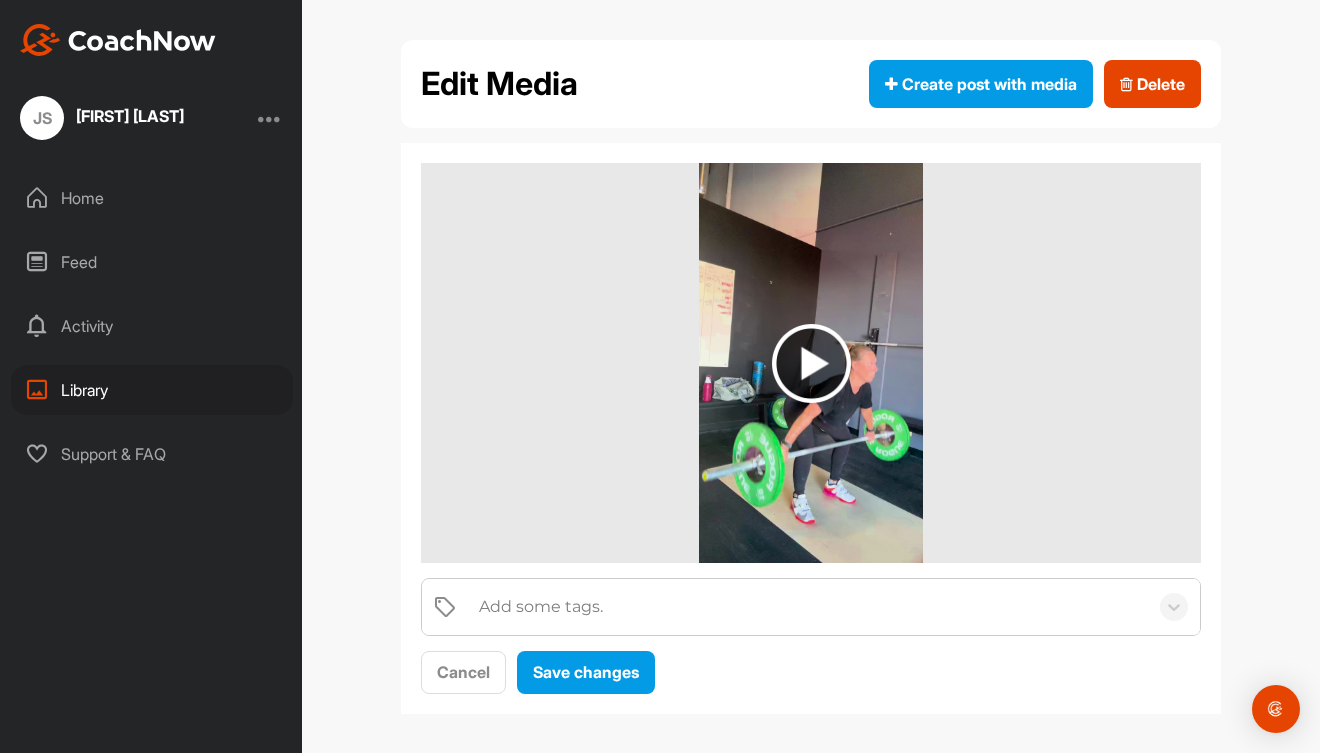 click at bounding box center (811, 363) 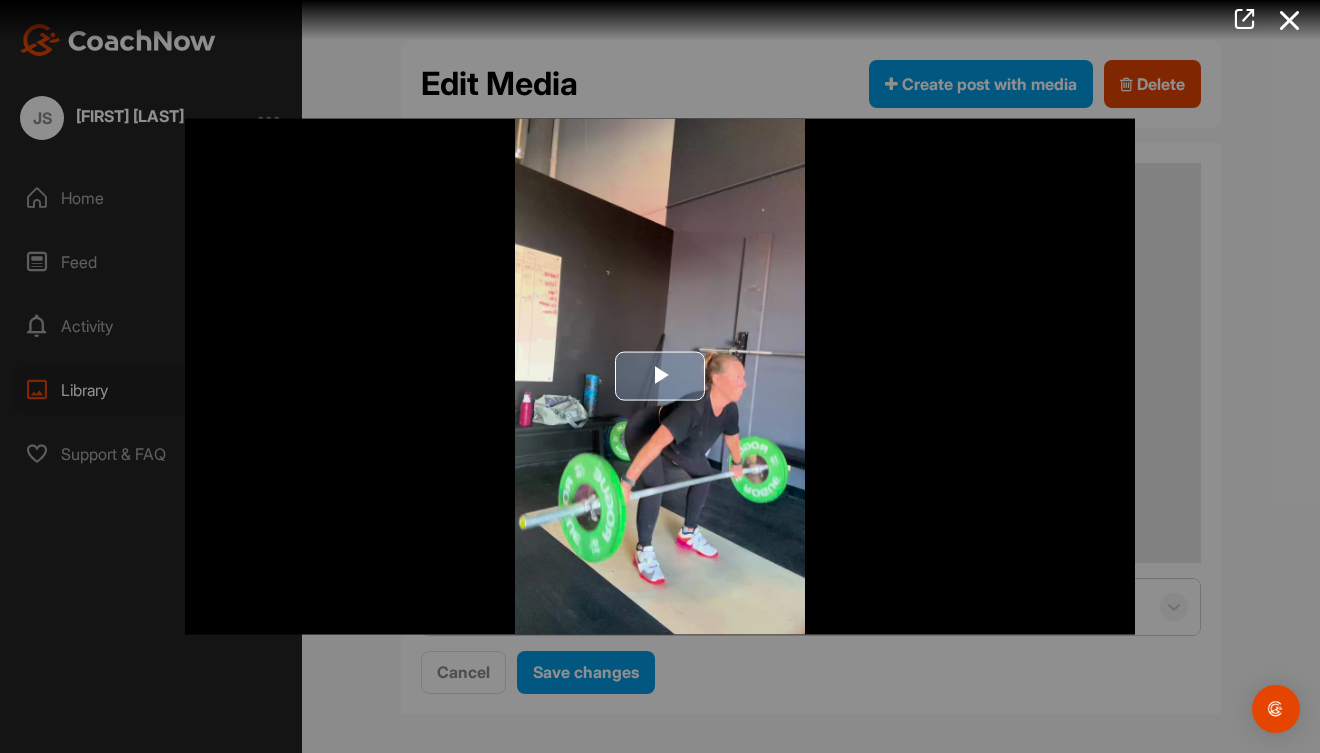 click at bounding box center [660, 377] 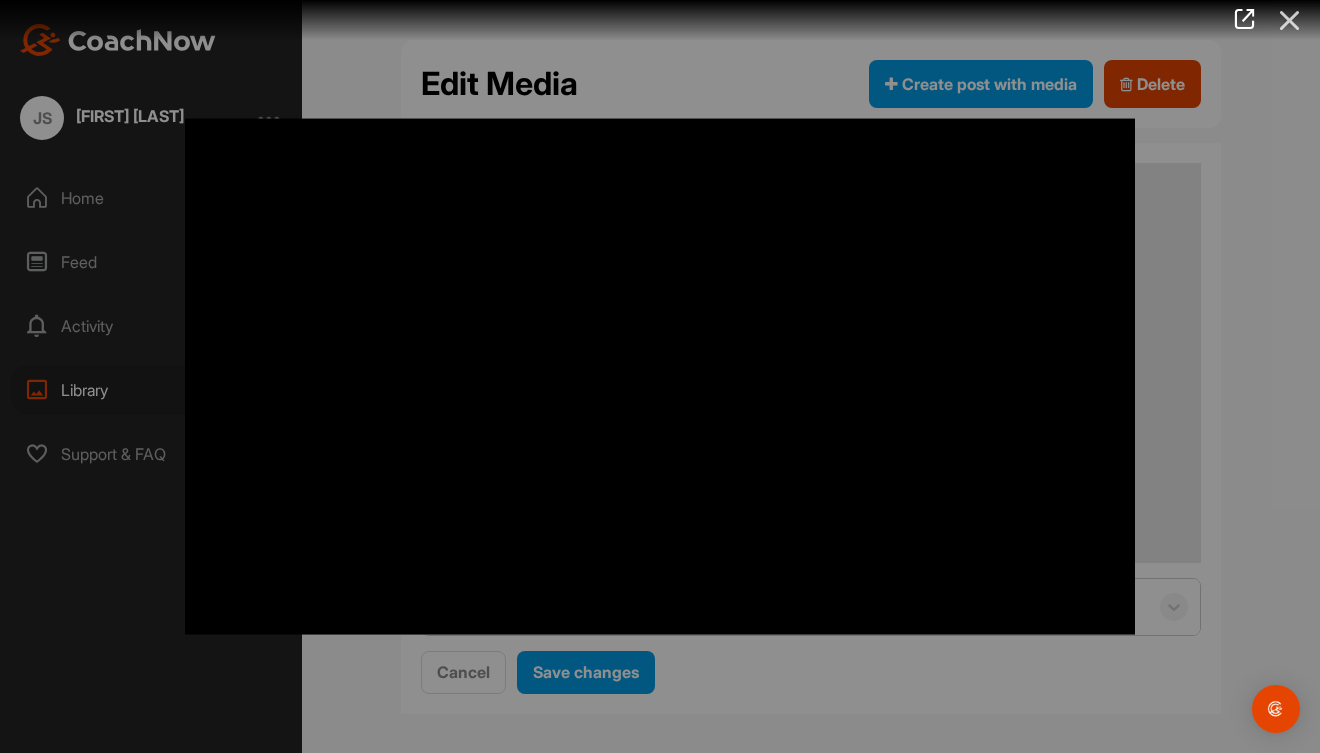click at bounding box center (1290, 20) 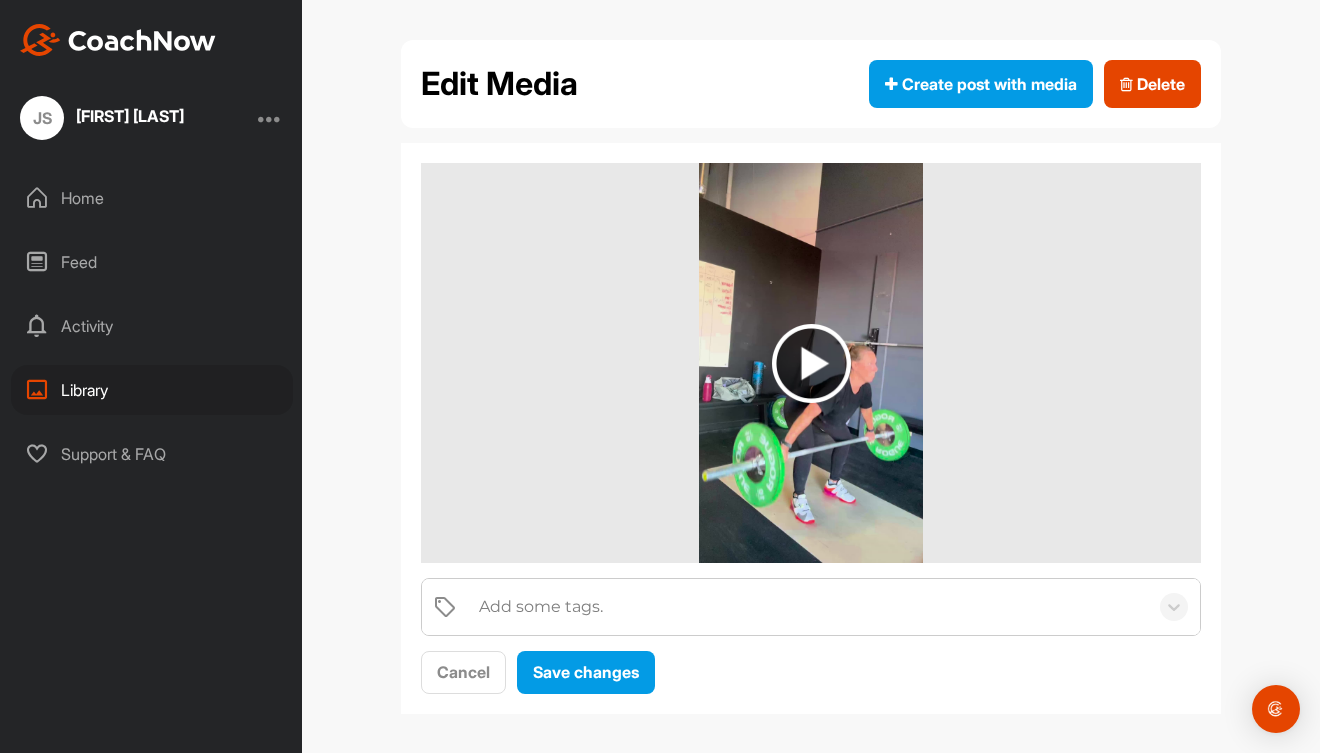 click on "Library" at bounding box center (152, 390) 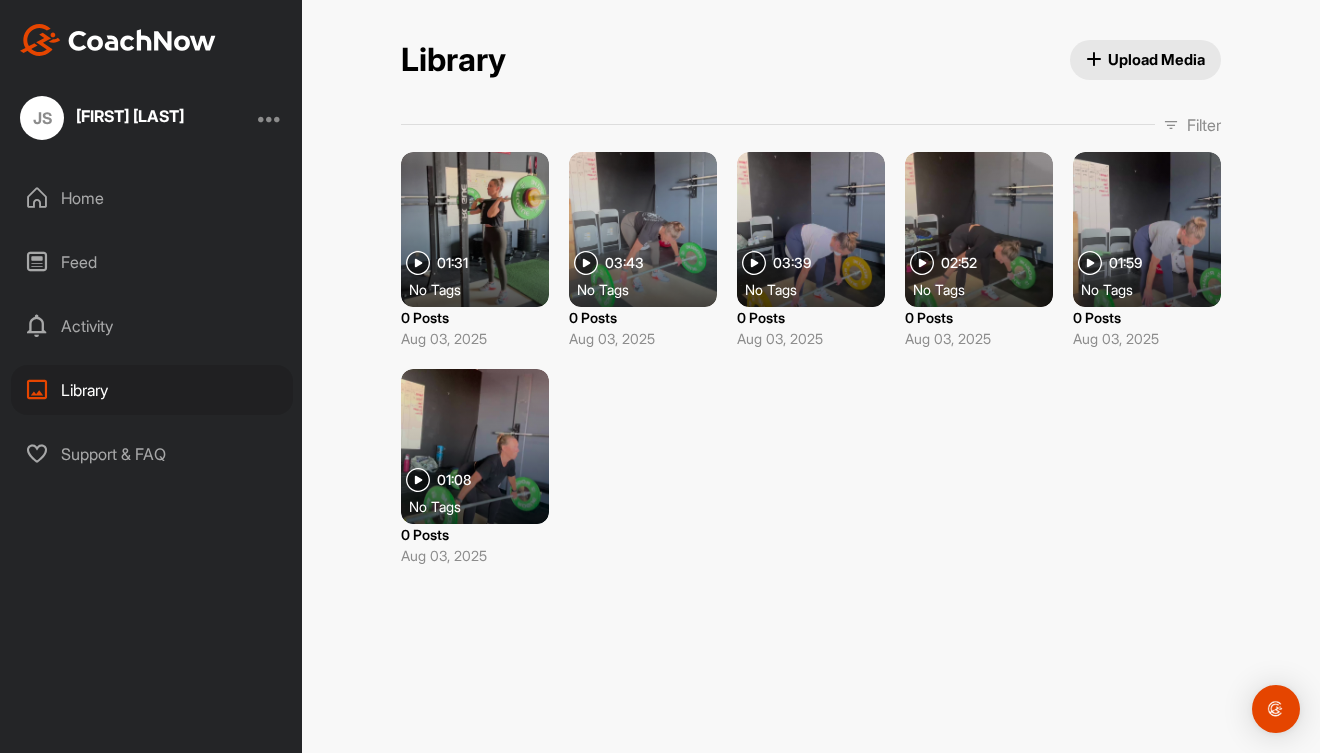 click at bounding box center [475, 446] 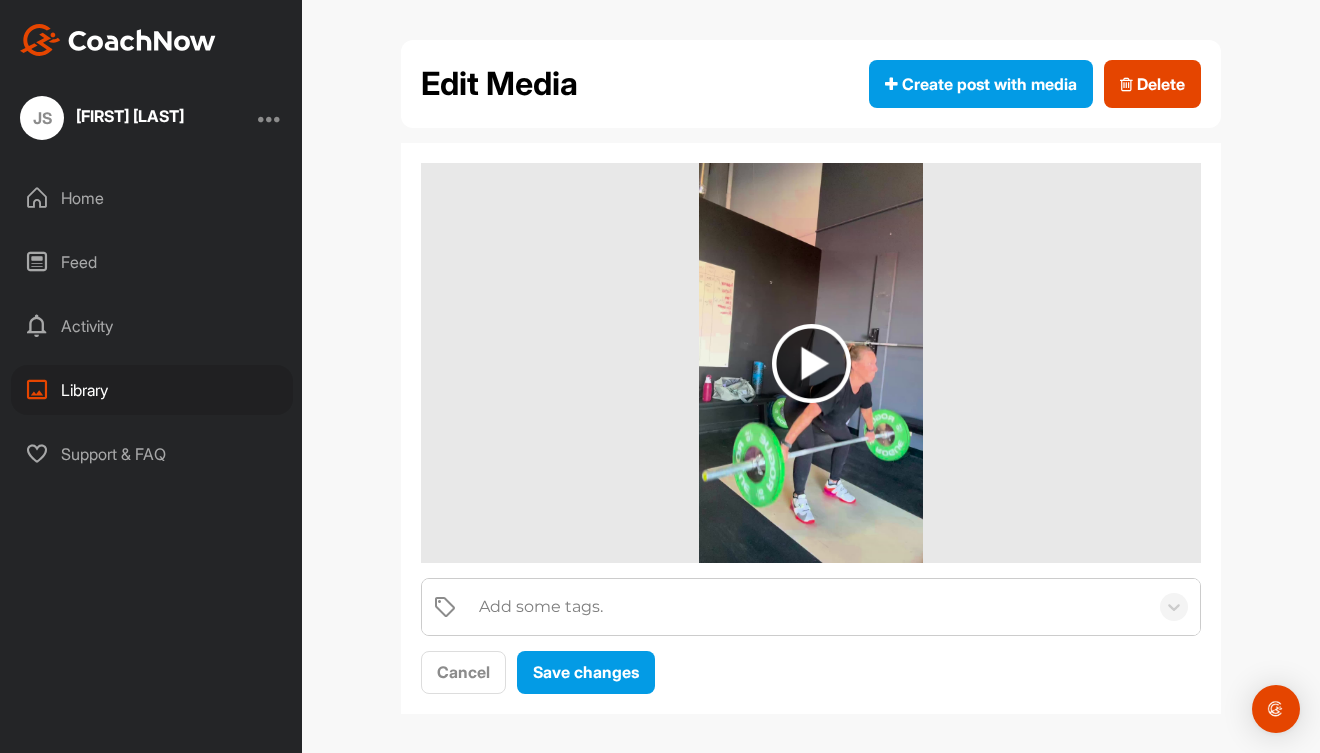 click at bounding box center (811, 363) 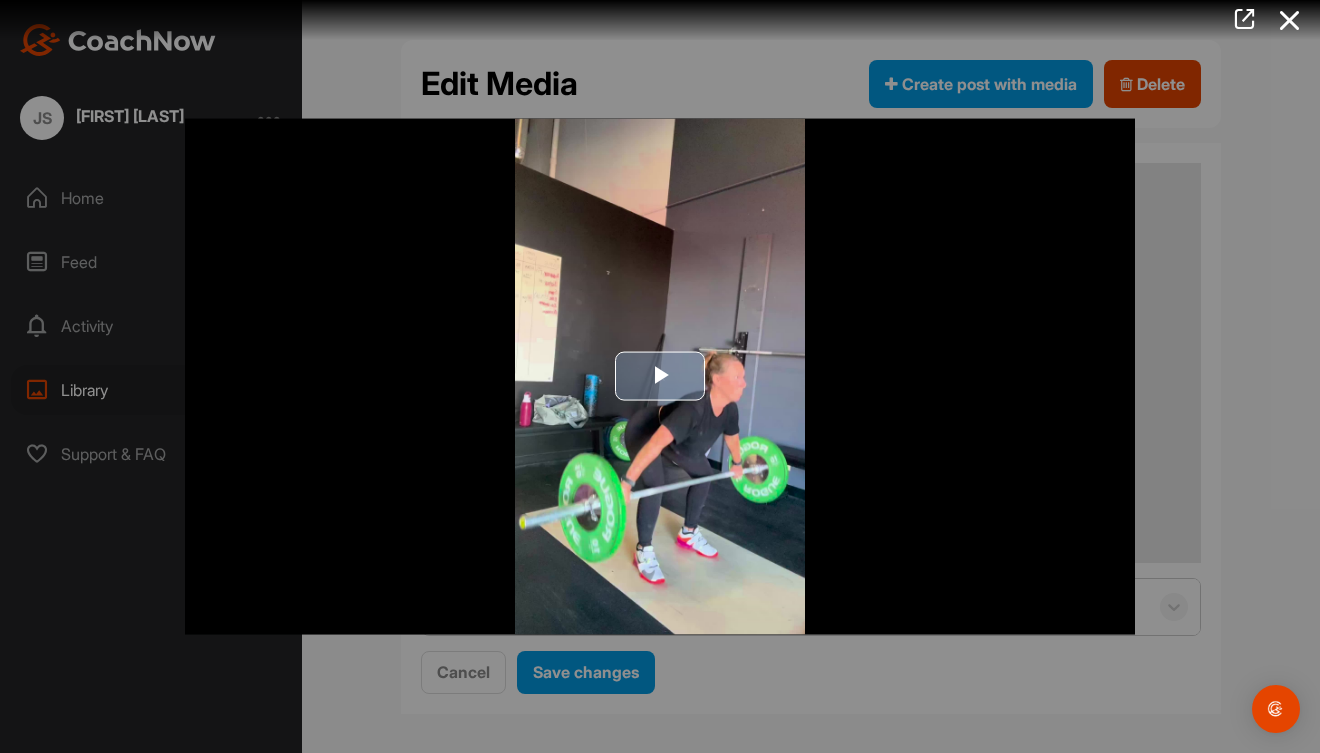 click at bounding box center (660, 377) 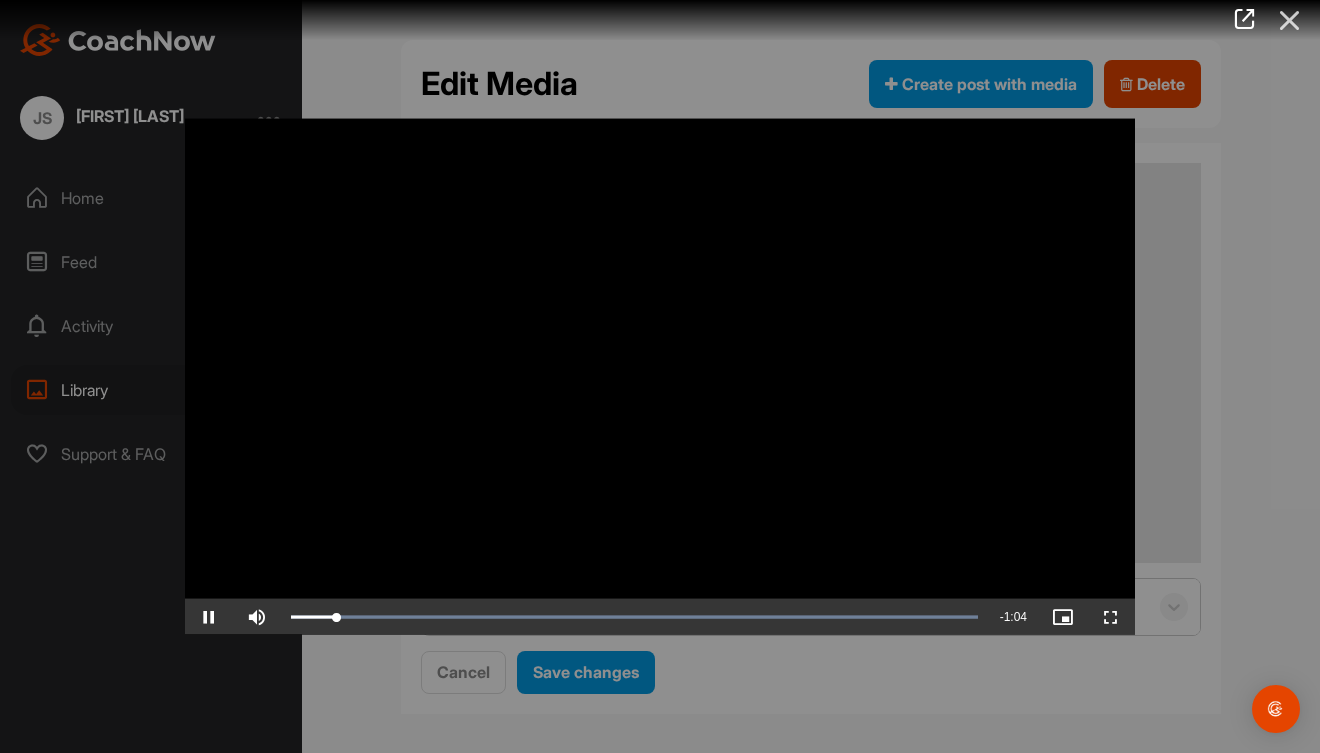 click at bounding box center (1290, 20) 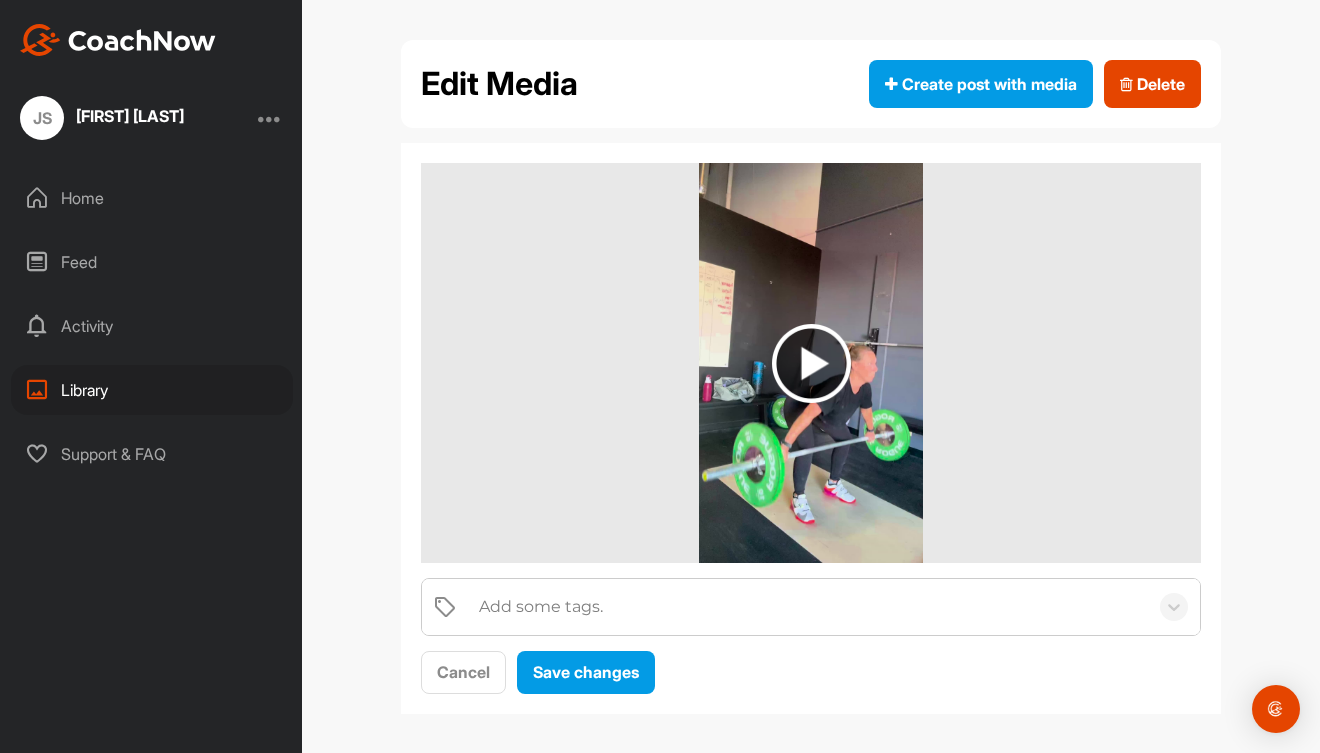 click on "Home" at bounding box center (152, 198) 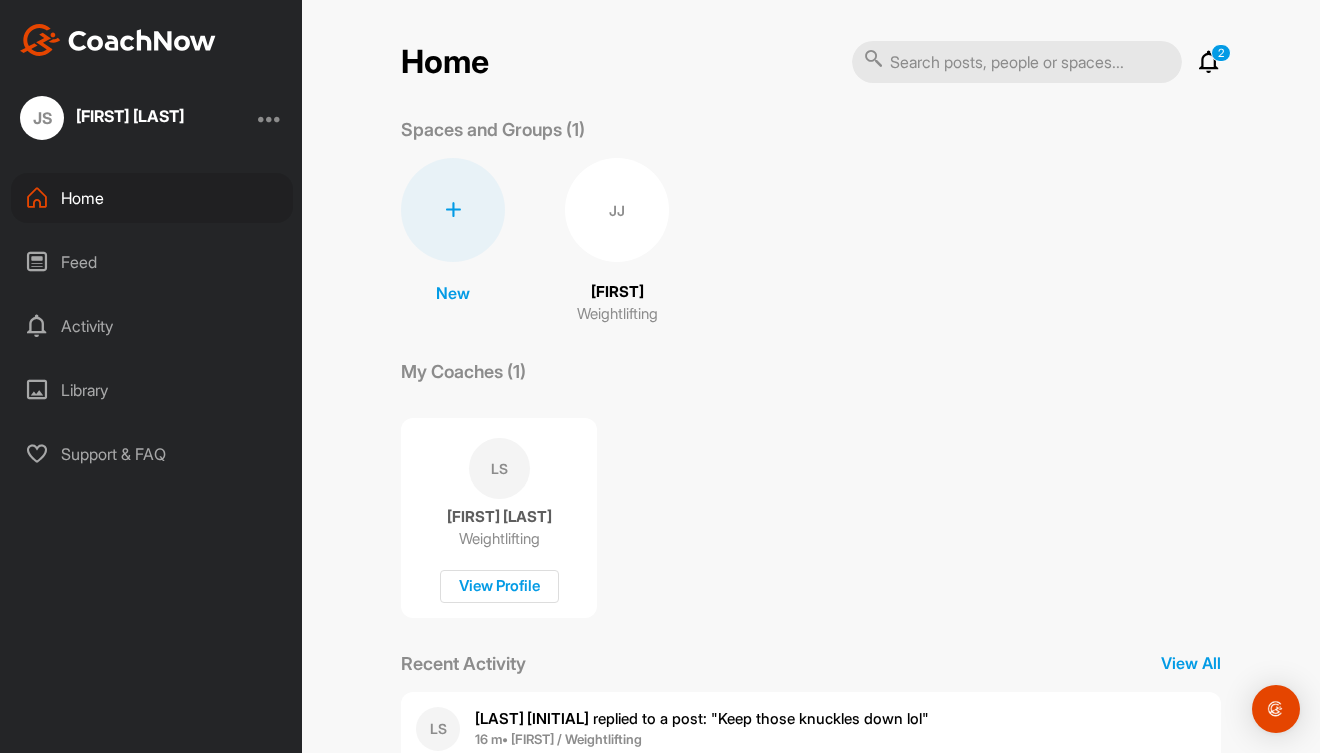 click on "Feed" at bounding box center (152, 262) 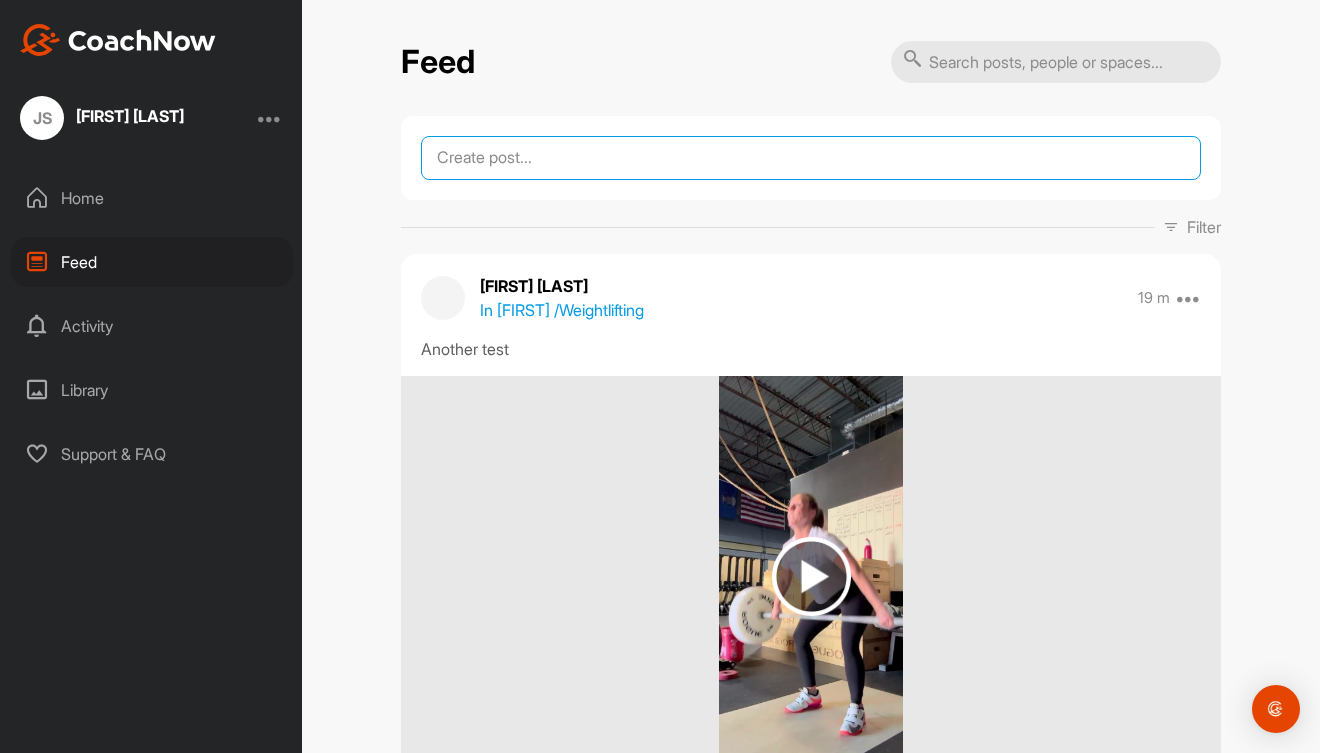 click at bounding box center [811, 158] 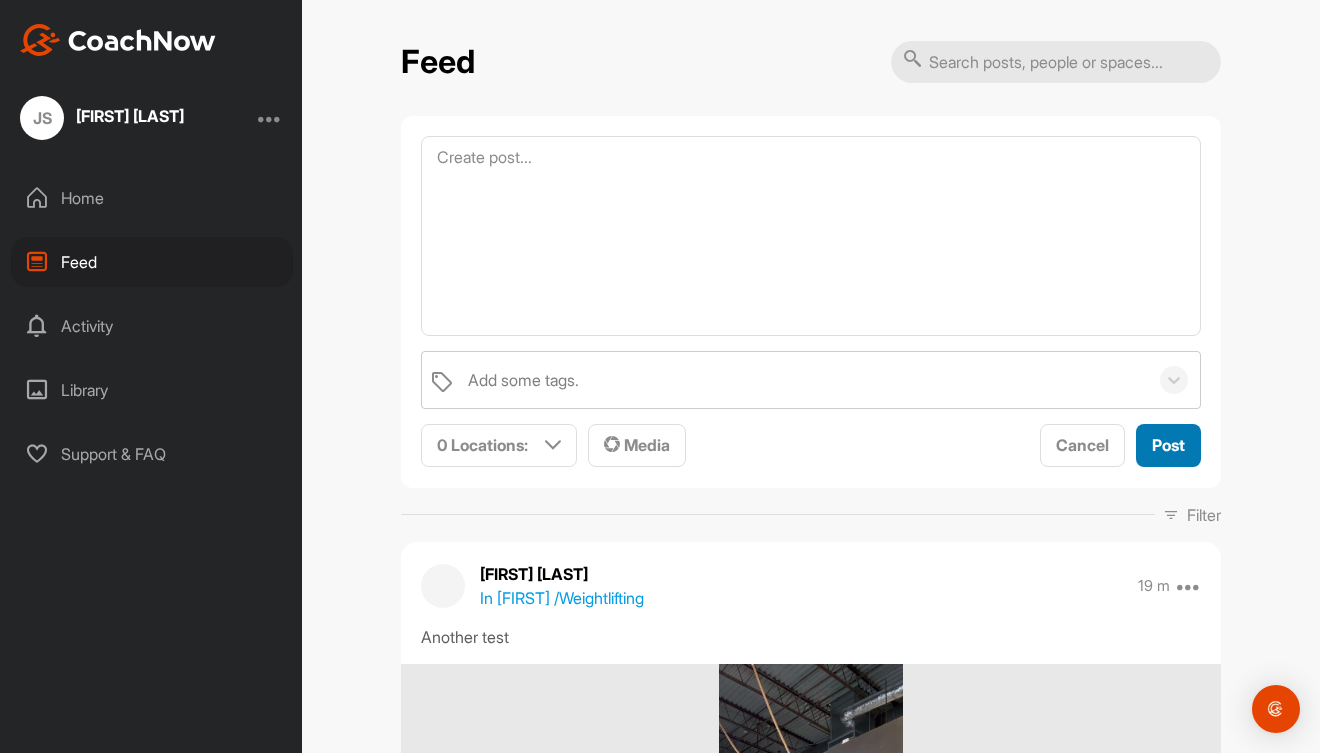 click on "Post" at bounding box center (1168, 445) 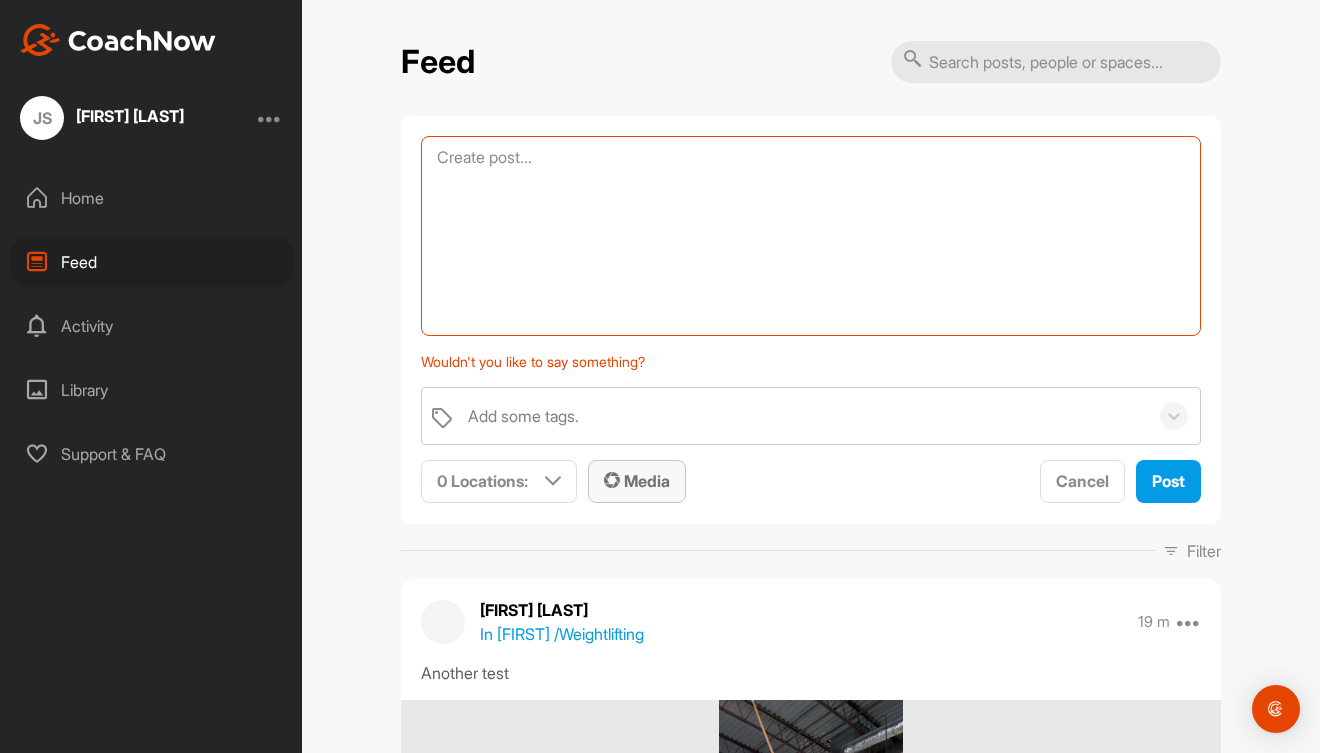 click on "Media" at bounding box center [637, 481] 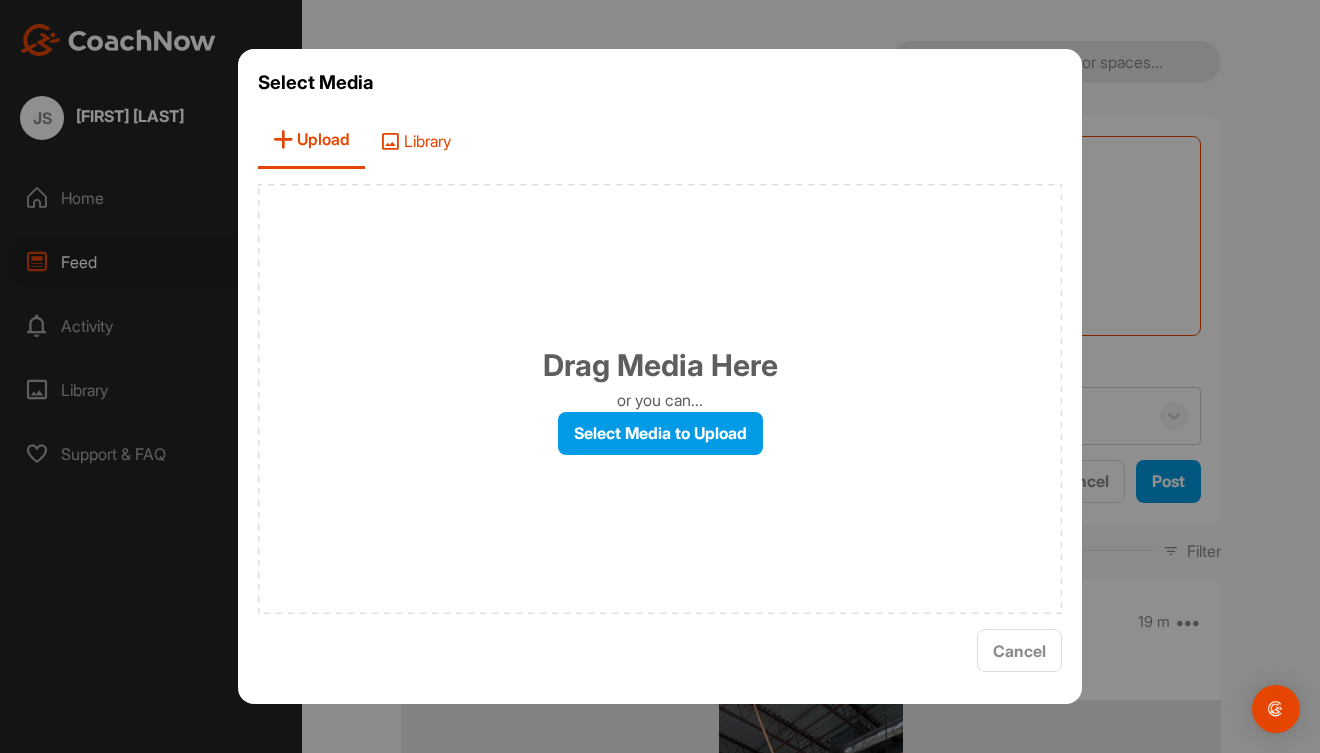 click on "Library" at bounding box center (415, 140) 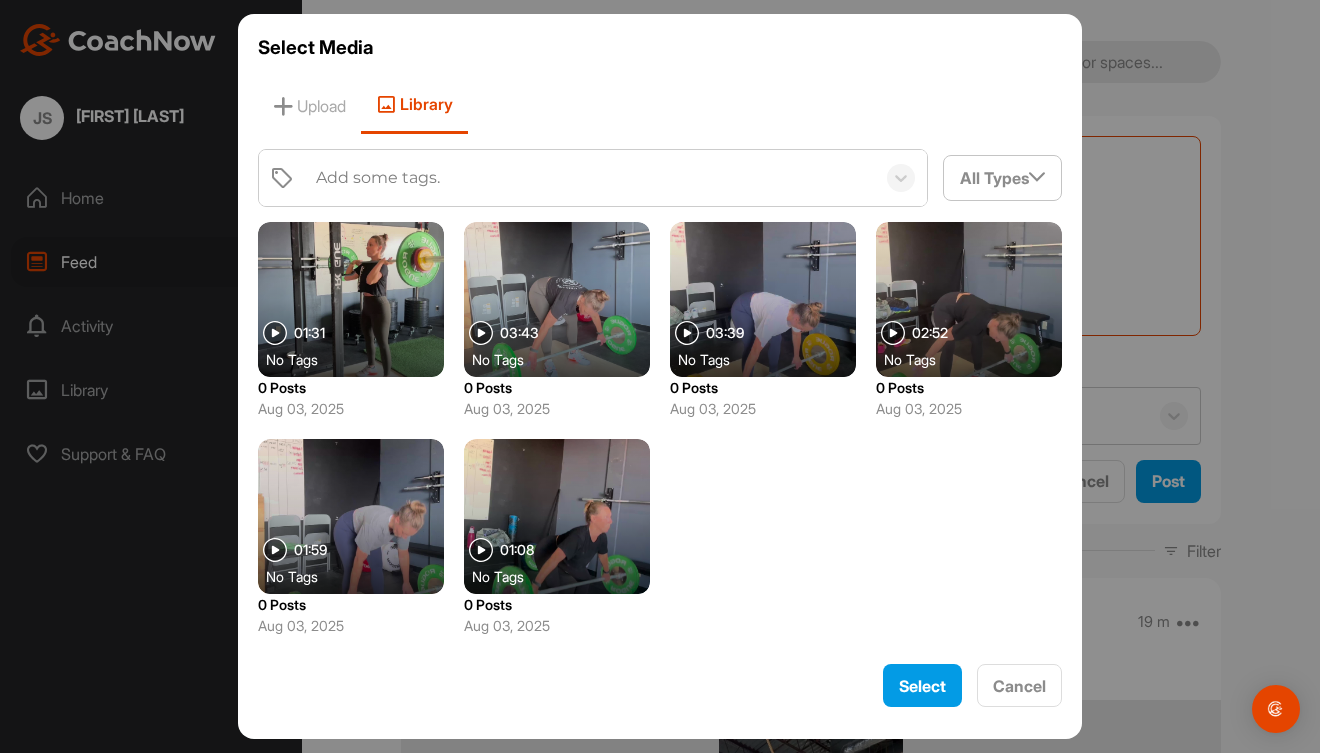 click at bounding box center [557, 516] 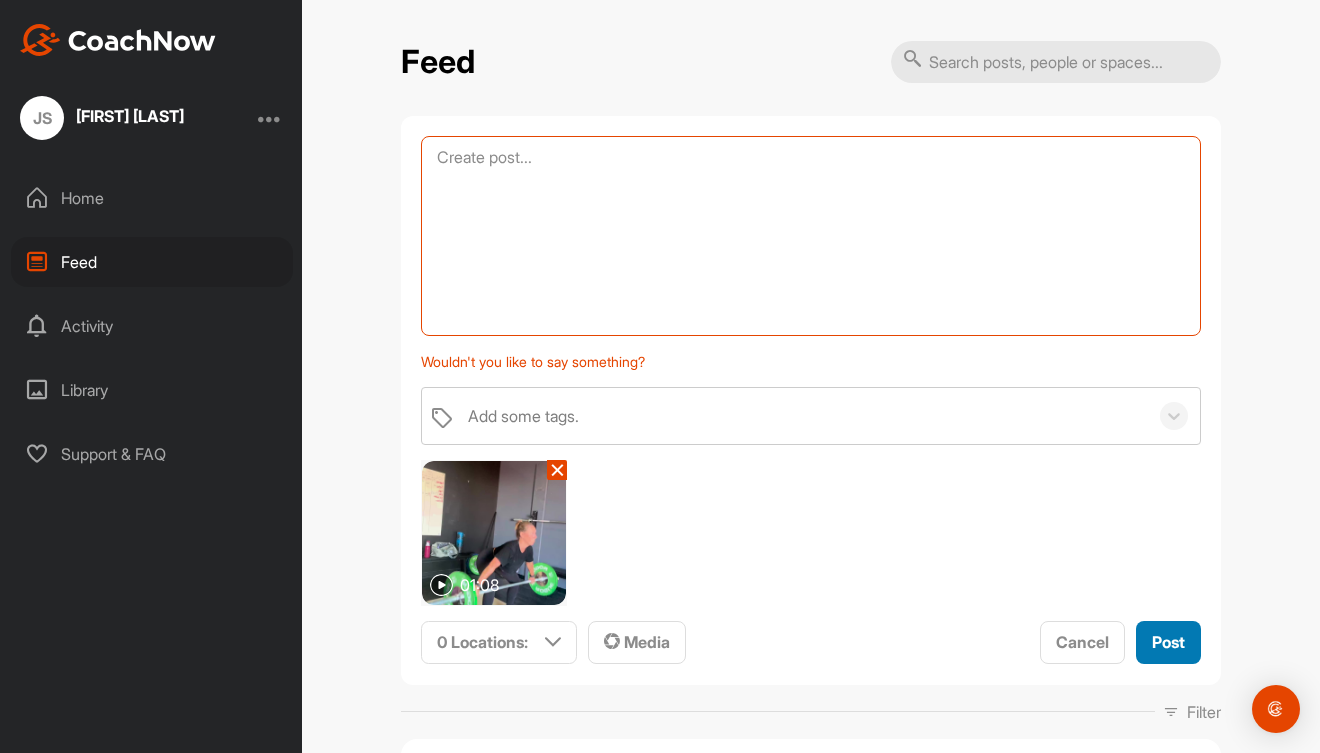 click on "Post" at bounding box center (1168, 642) 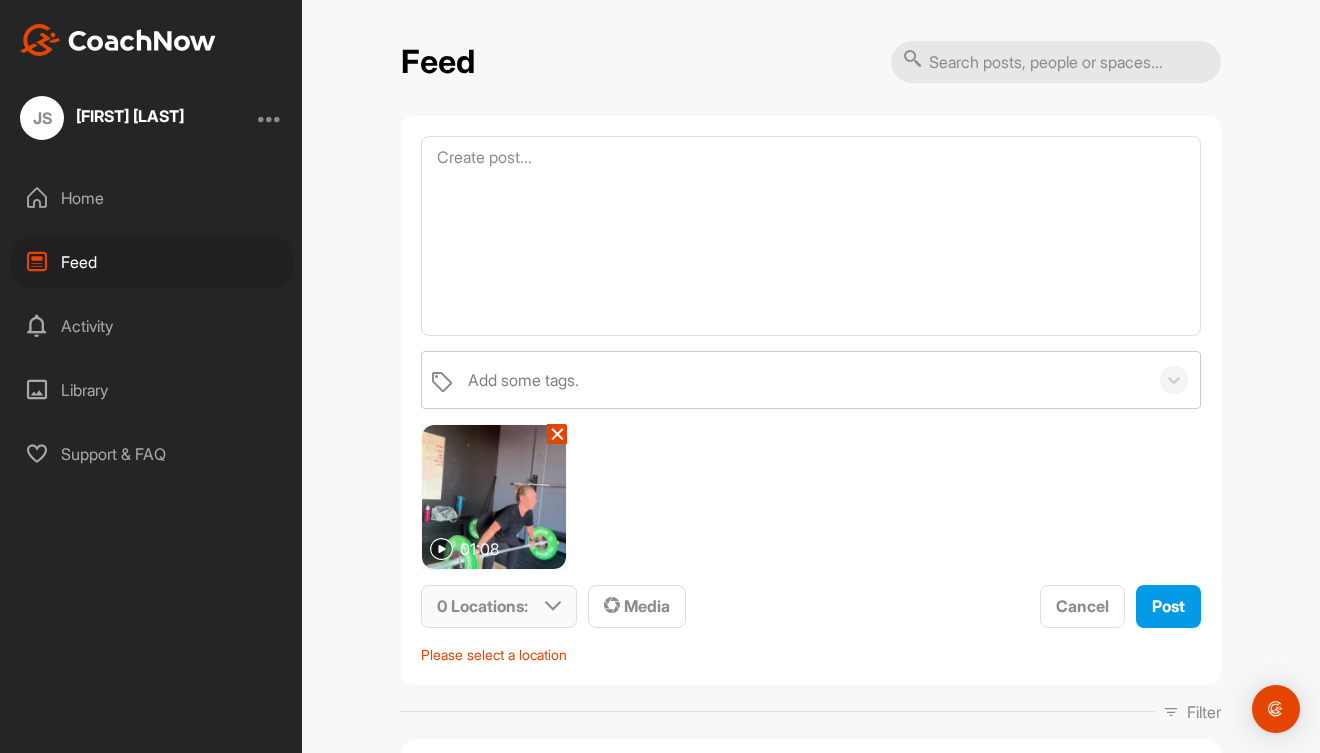 click at bounding box center (553, 606) 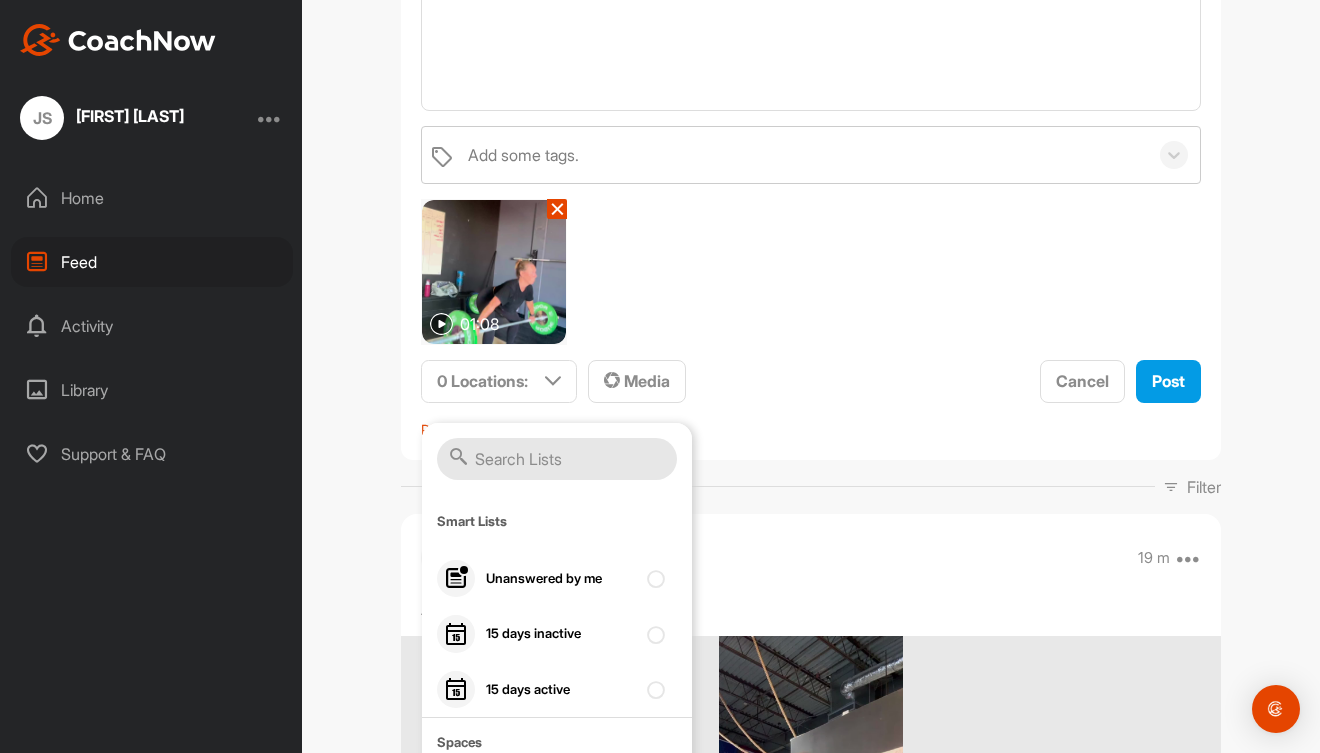 scroll, scrollTop: 291, scrollLeft: 0, axis: vertical 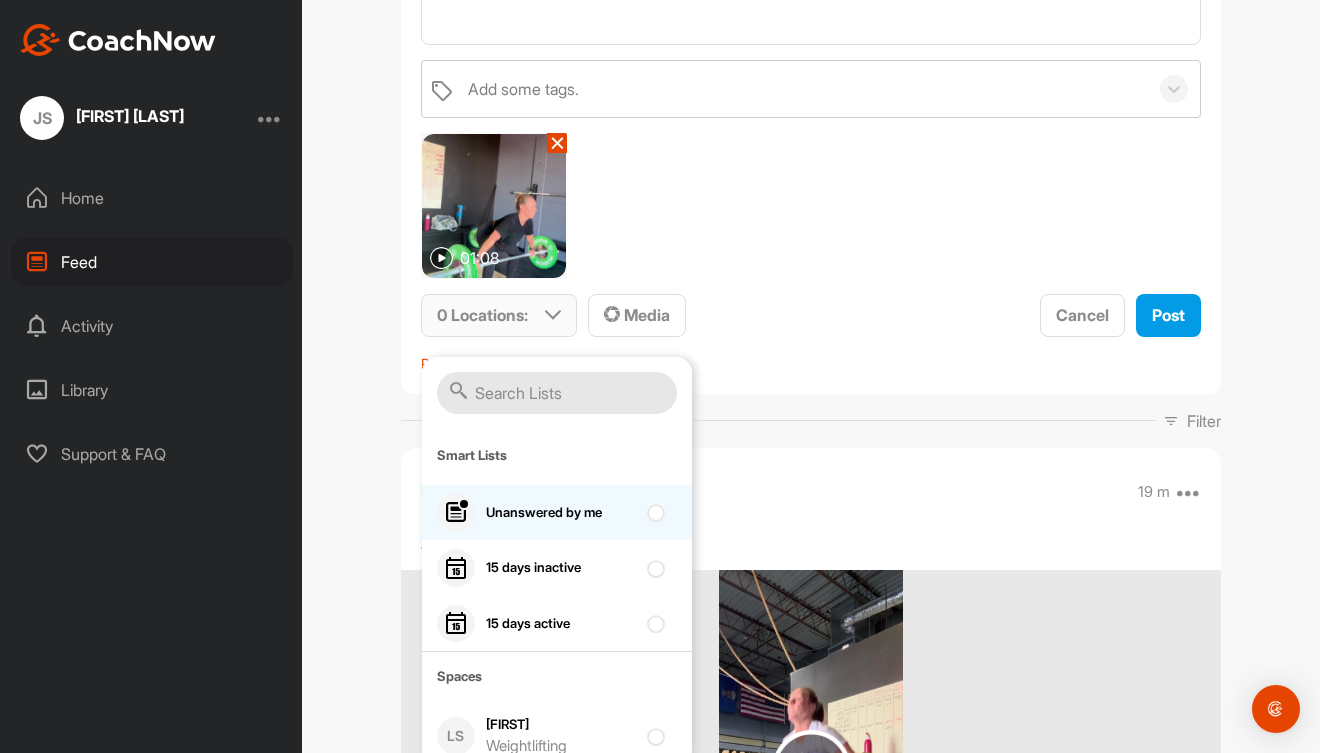 click on "Unanswered by me" at bounding box center (557, 513) 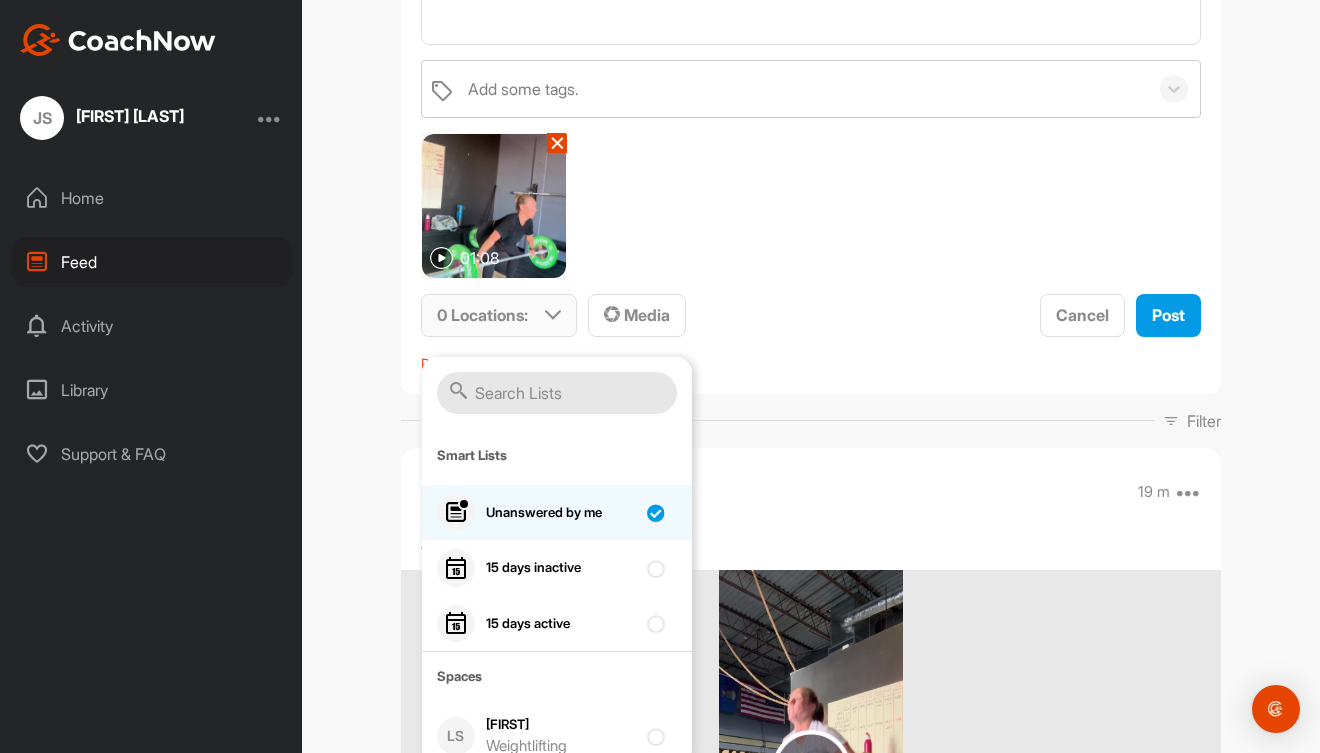 checkbox on "true" 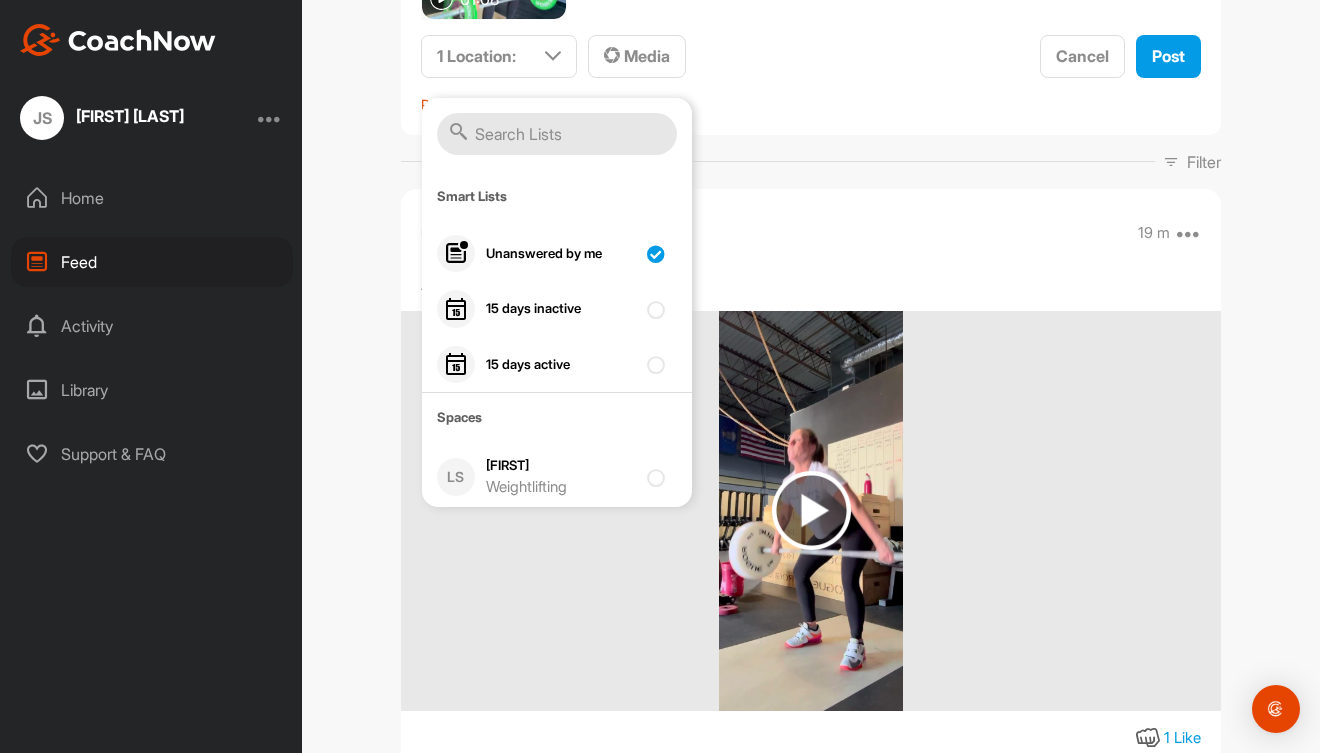 scroll, scrollTop: 561, scrollLeft: 0, axis: vertical 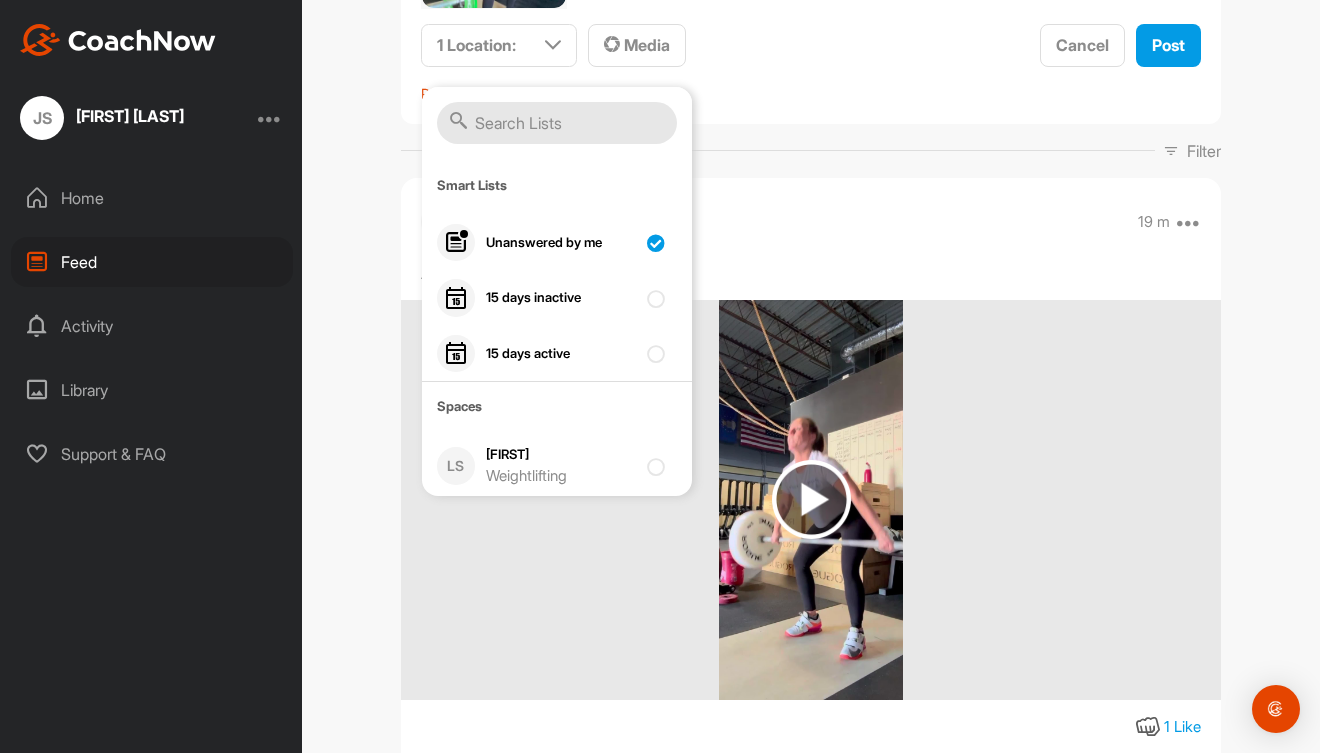 click on "Add some tags. 01:08 ✕ 1 Location : Smart Lists Unanswered by me 15 days inactive 15 days active Spaces LS [FIRST] Weightlifting Media Cancel Post Please select a location Filter Media Type Images Videos Notes Audio Documents Author JS [FIRST] [LAST] [EMAIL] LS [LAST] [INITIAL] [EMAIL] Sort by Created at Tags Add some tags. From Day Month Year Till Day Month Year Filter Show All [LAST] [INITIAL] In [FIRST] / Weightlifting 19 m Pin to top Report Delete Another test 1 Like LS [LAST] [INITIAL] Keep those knuckles down lol 17 m 0 Likes Report Delete JS [FIRST] [LAST] In [FIRST] / Weightlifting 21 m Edit Edit Tags Pin to top Delete 0 Likes JS [FIRST] [LAST] In [FIRST] / Weightlifting 23 m Edit Edit Tags Pin to top Delete 0 Likes JS [FIRST] [LAST] In [FIRST] / Weightlifting 30 m Edit Edit Tags Pin to top Delete 0 Likes JS [LAST] [INITIAL] In [FIRST] / Weightlifting 3 h Pin to top Report Delete Test: widen the grip, hips to low, raise hip allow knees to push forward and remain full foot 0 Likes JS" at bounding box center [811, 1543] 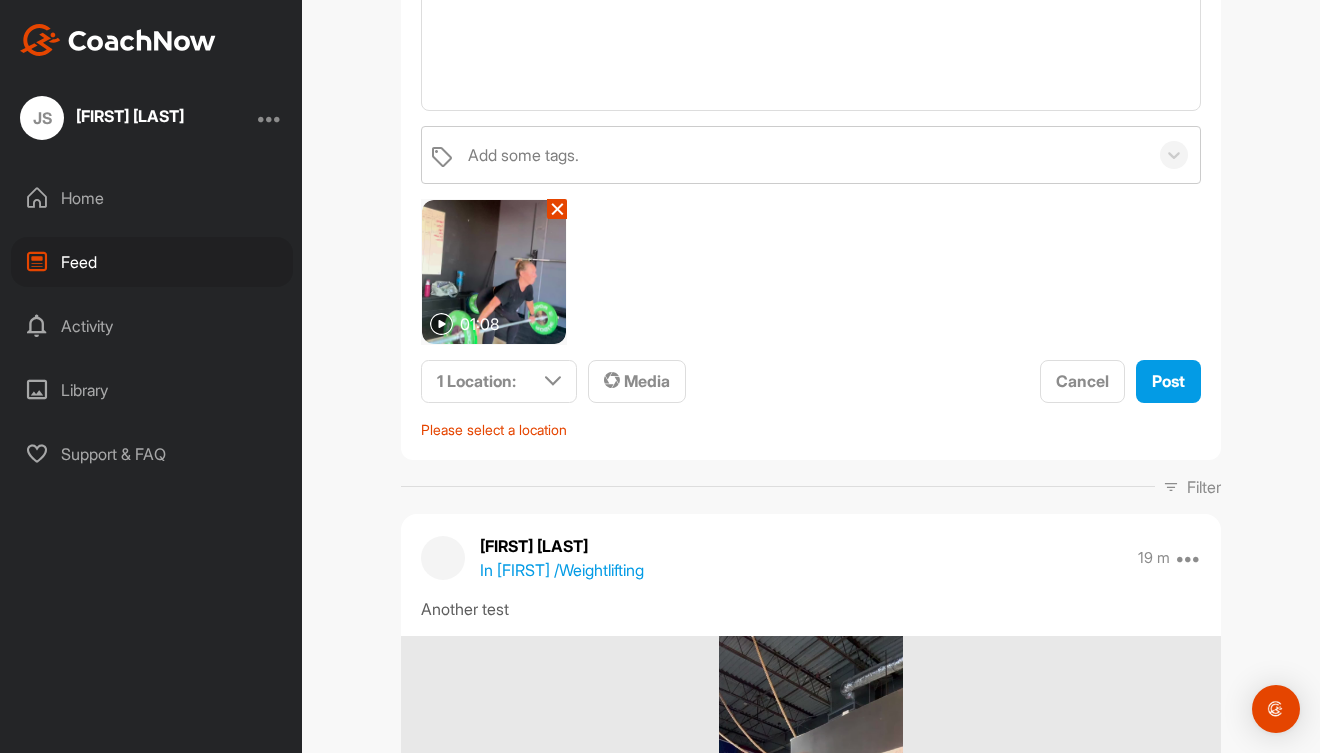 scroll, scrollTop: 214, scrollLeft: 0, axis: vertical 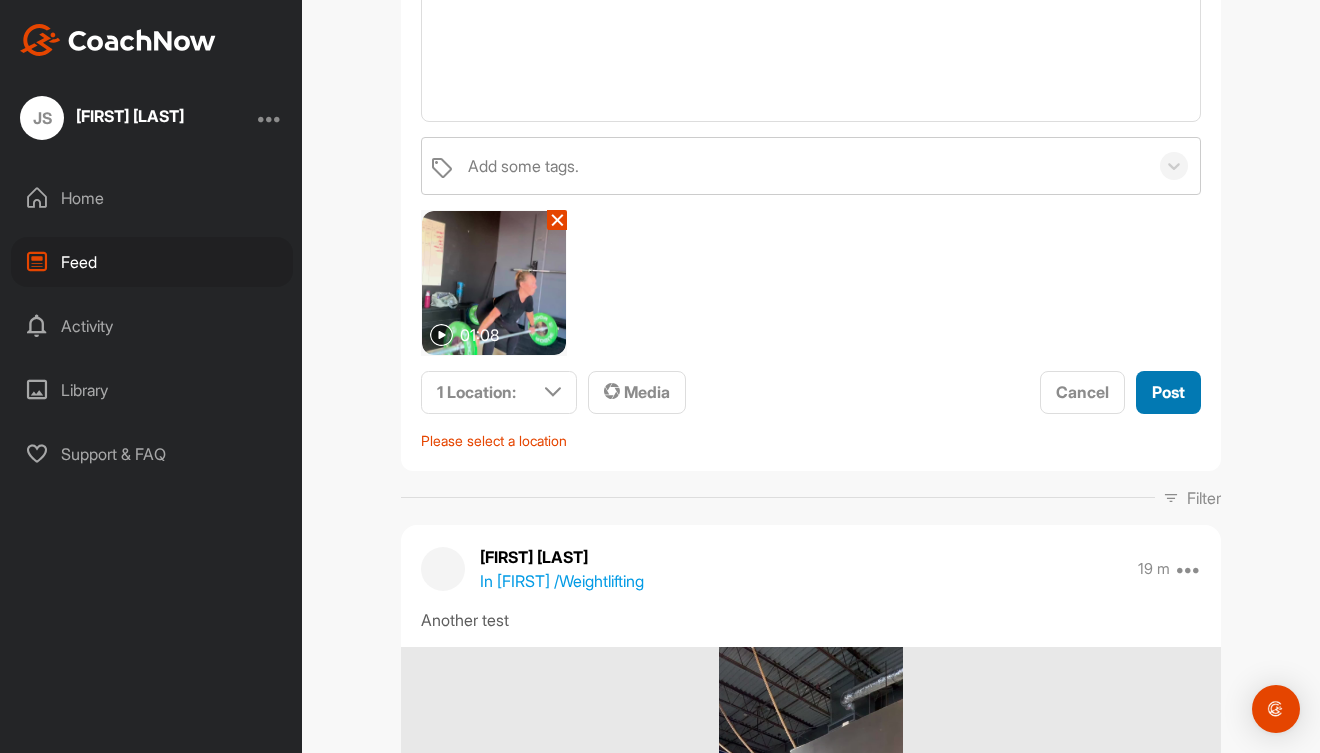 click on "Post" at bounding box center [1168, 392] 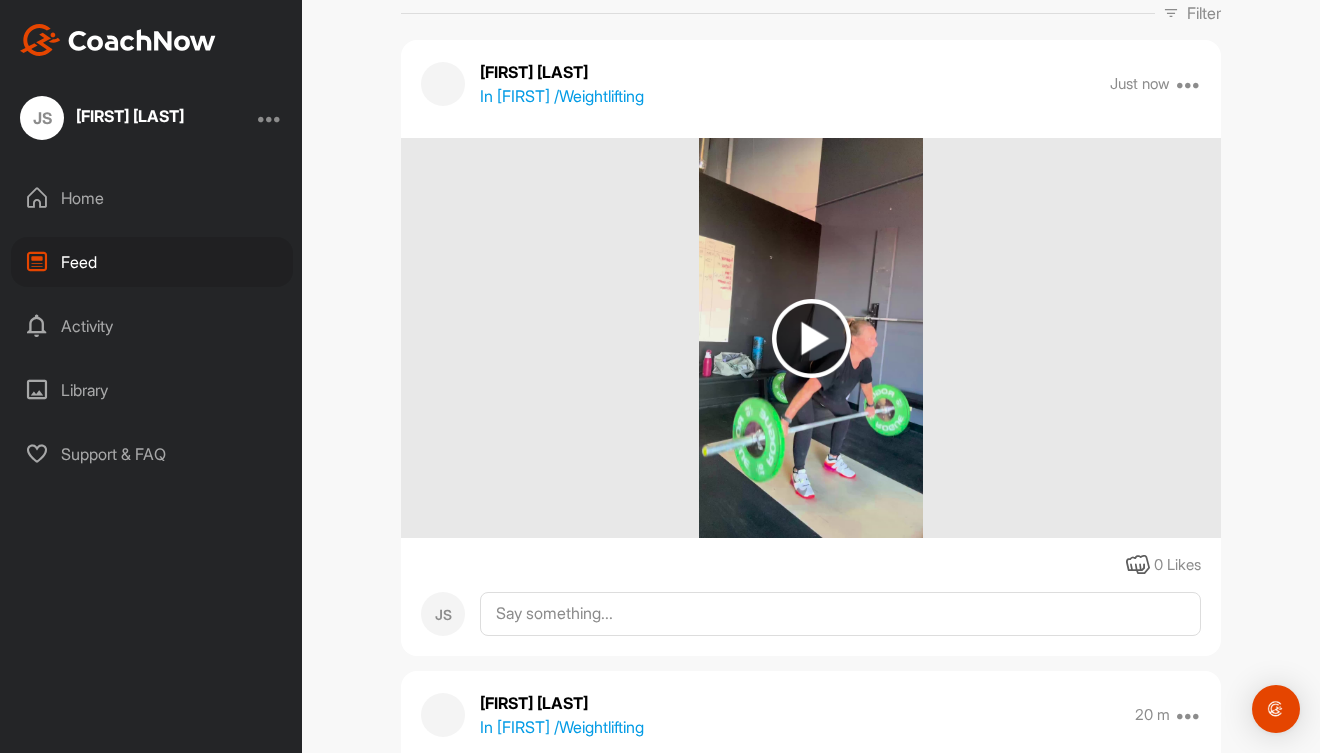 scroll, scrollTop: 0, scrollLeft: 0, axis: both 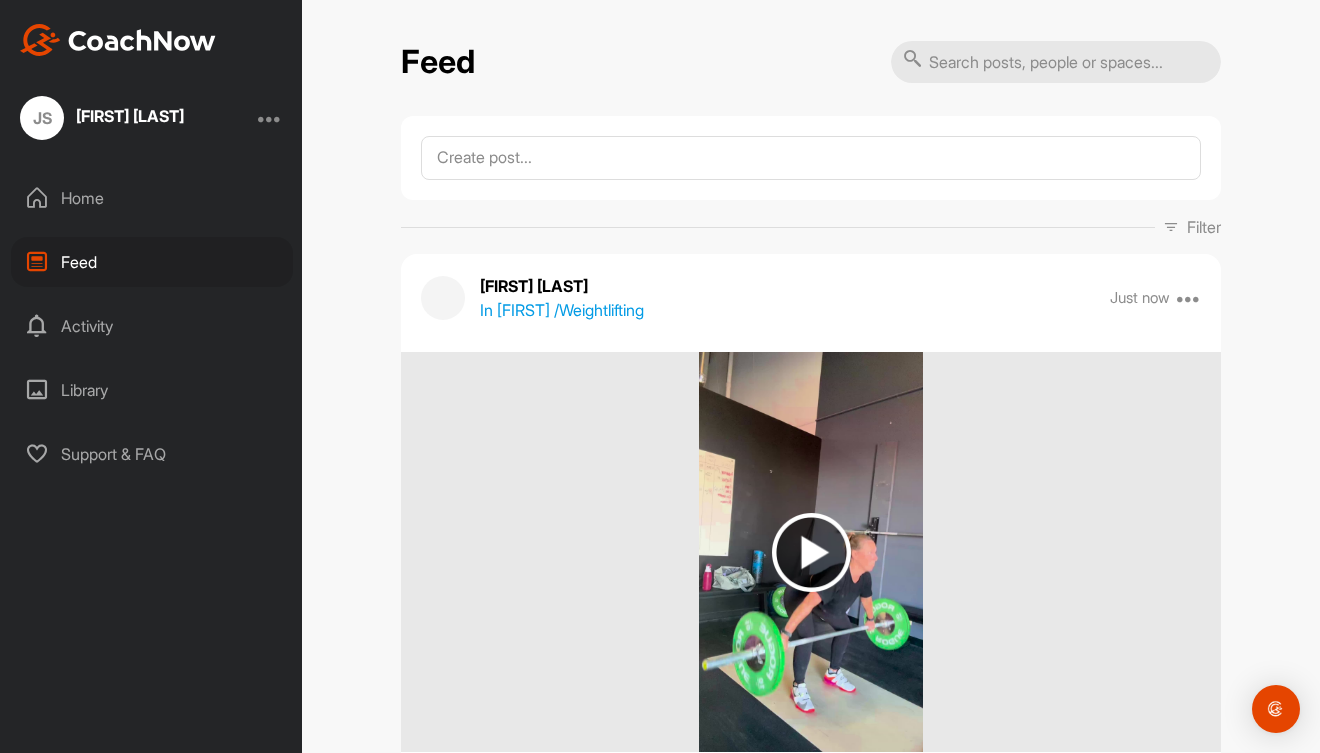 click on "Library" at bounding box center (152, 390) 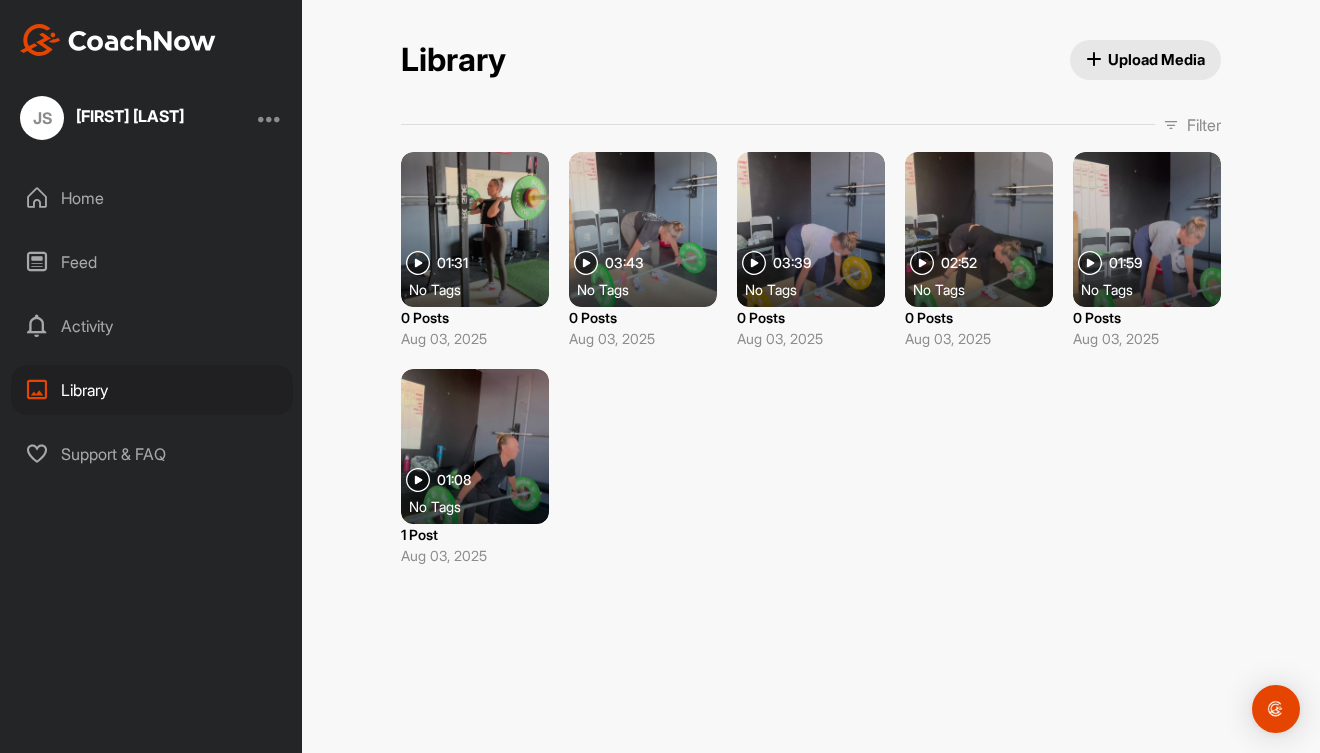 click on "01:59" at bounding box center [1125, 263] 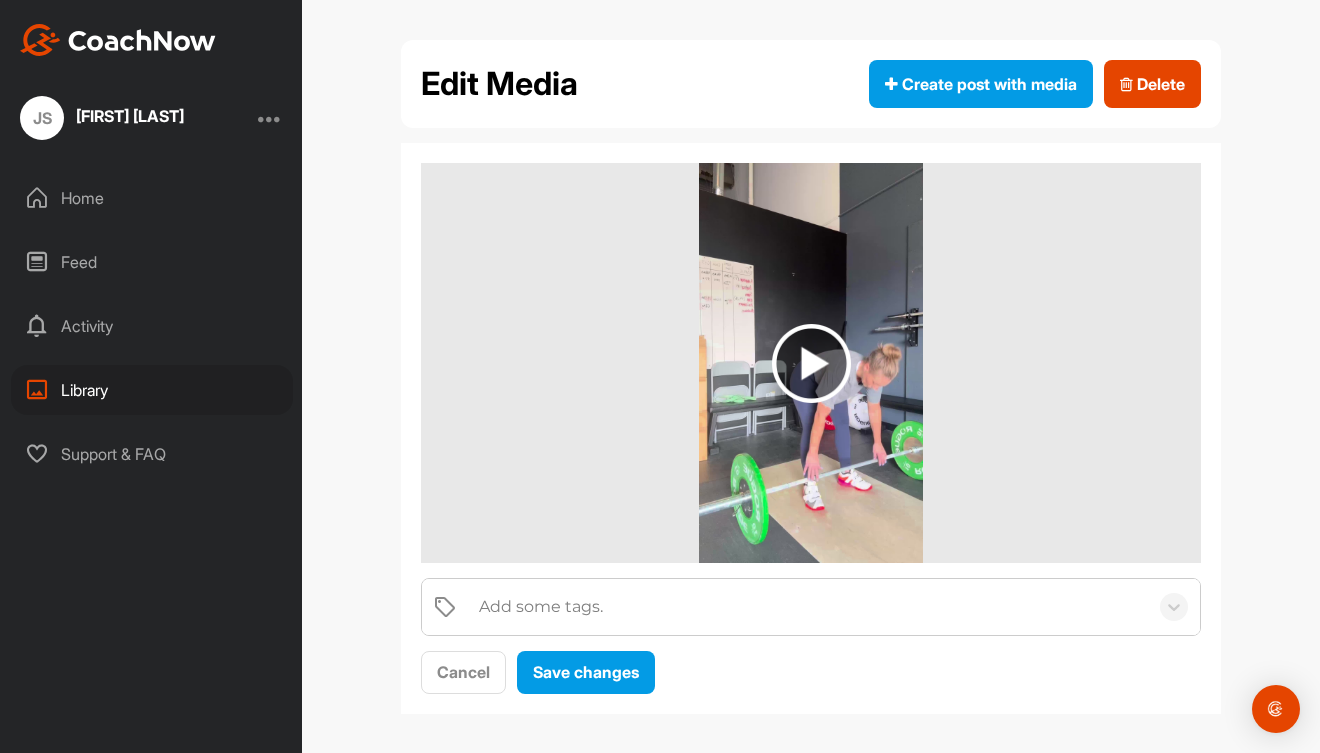 click at bounding box center [811, 363] 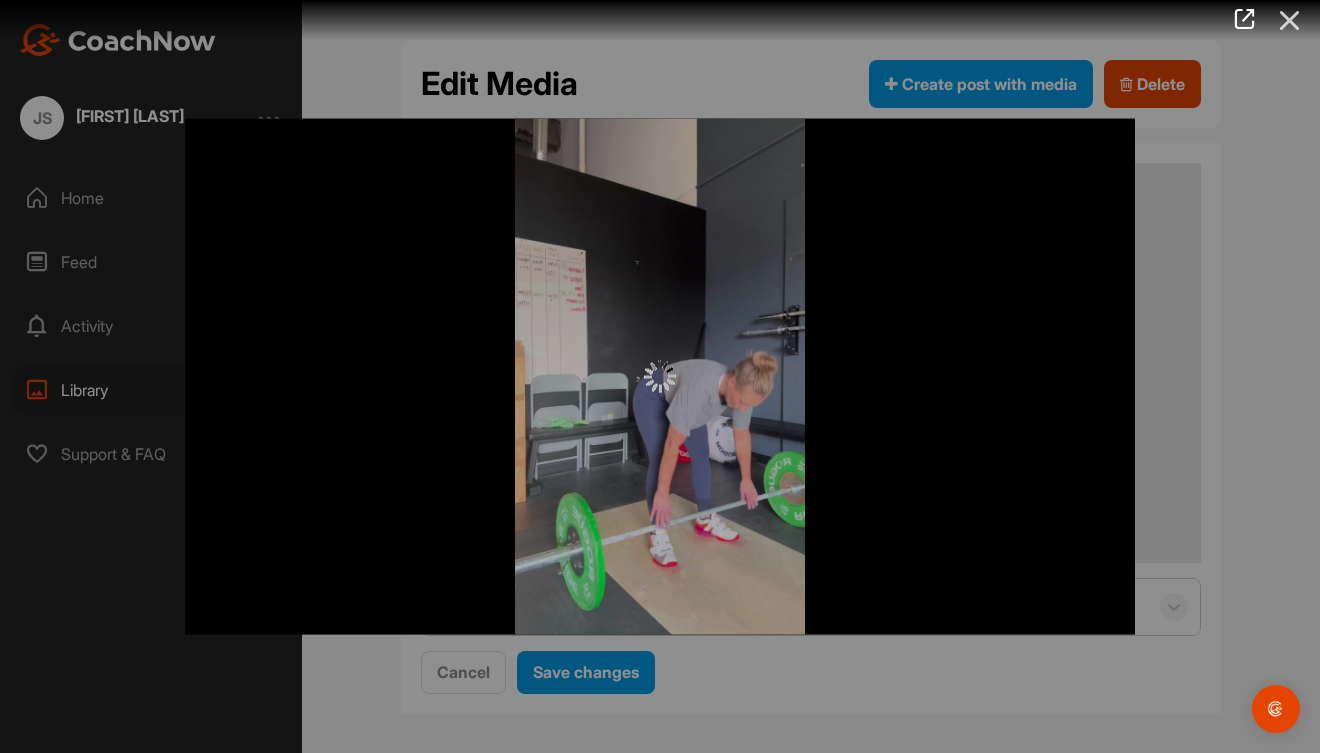 click at bounding box center (1290, 20) 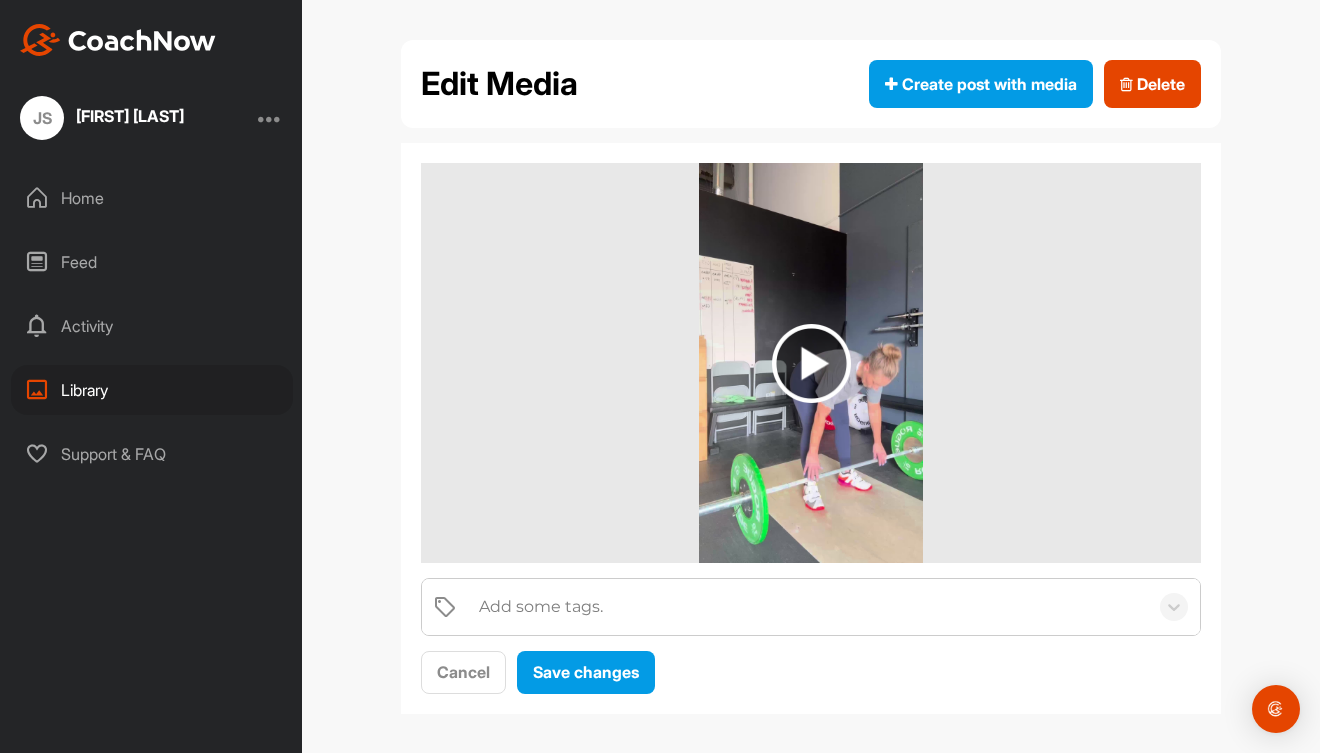 click on "Library" at bounding box center [152, 390] 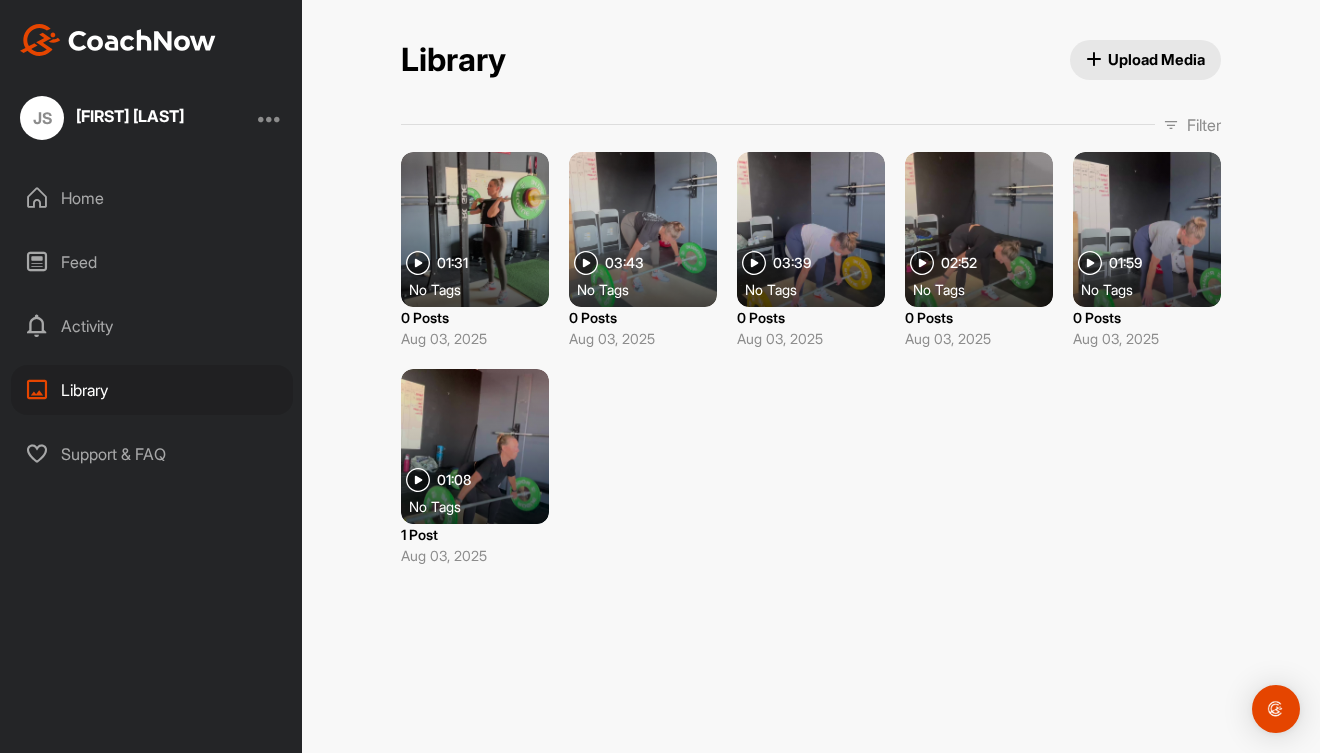 click on "03:39" at bounding box center [792, 263] 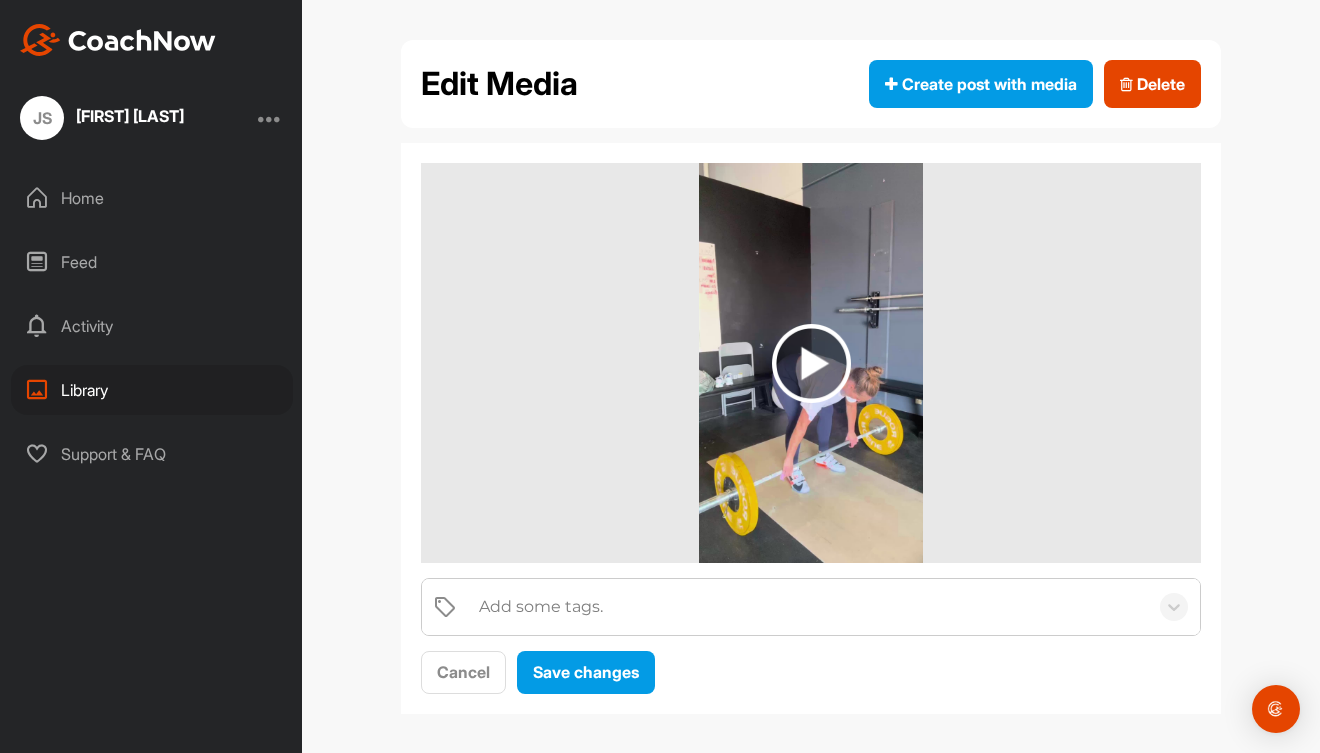 click at bounding box center (811, 363) 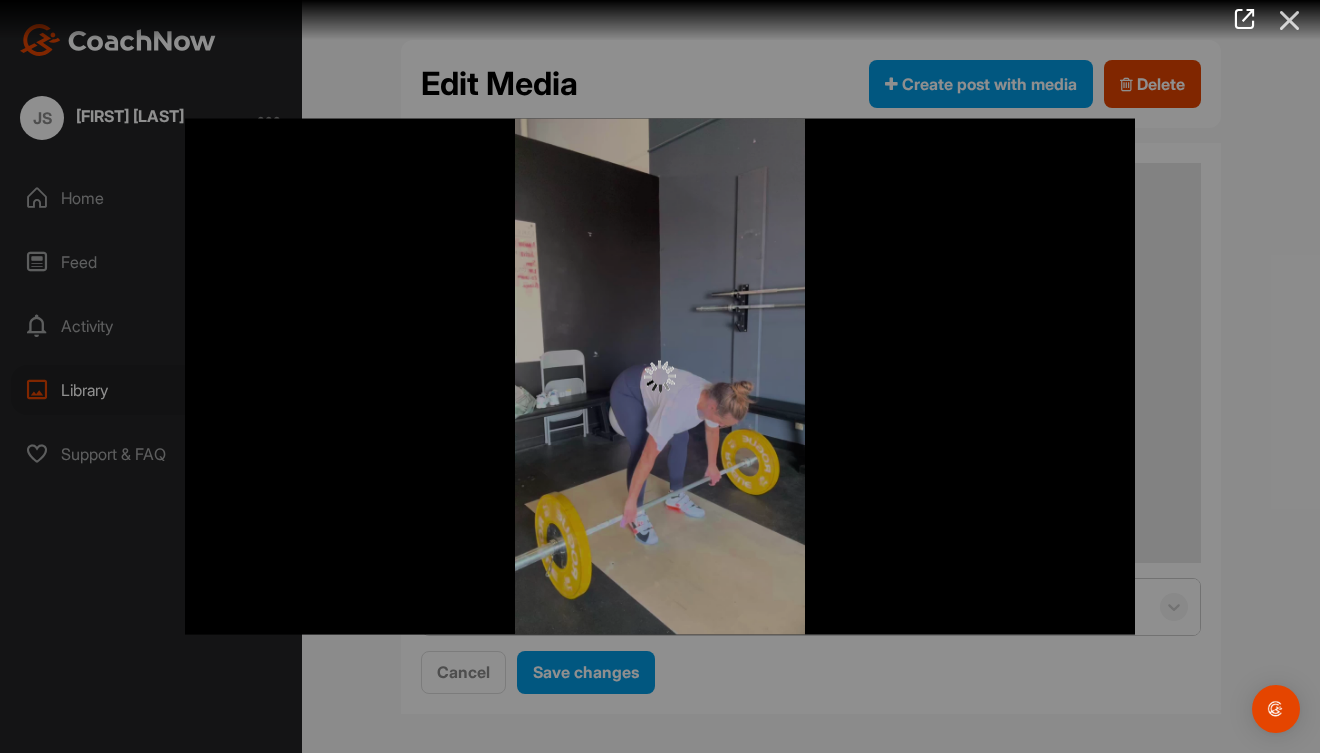 click at bounding box center [1290, 20] 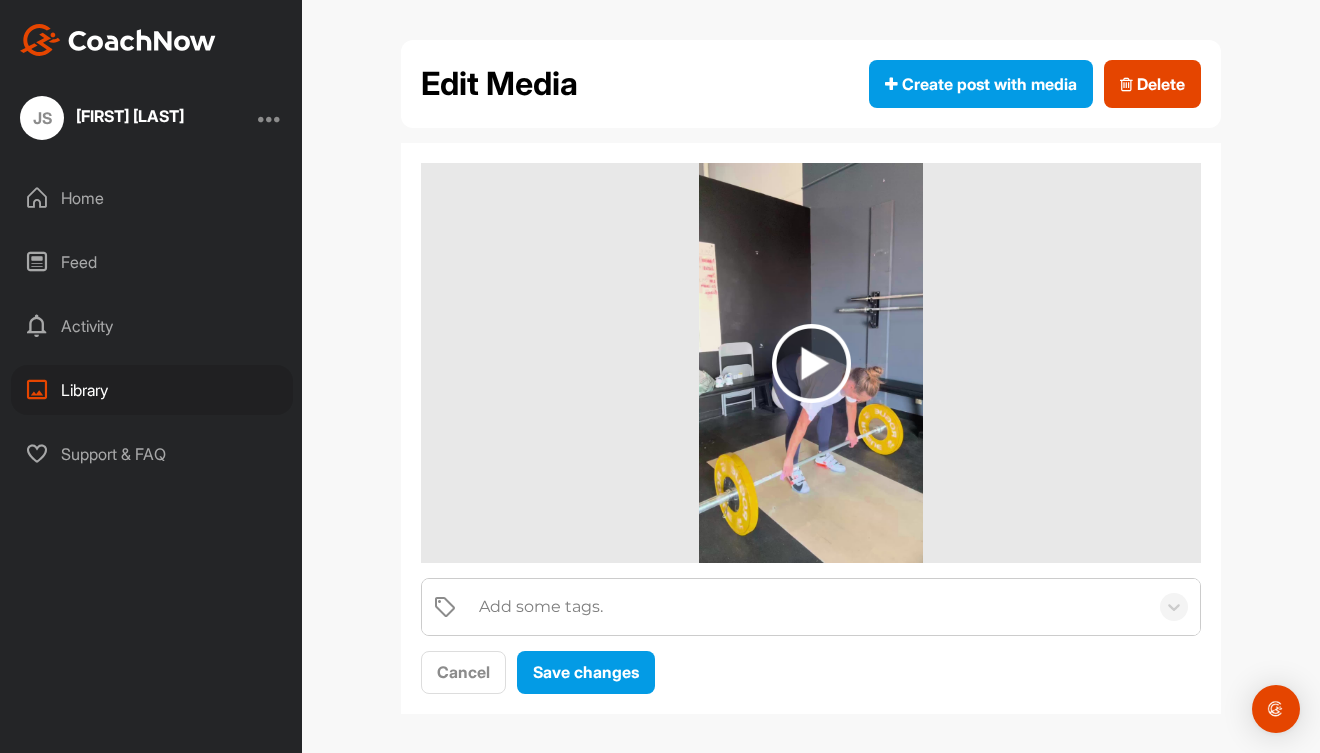 click on "Library" at bounding box center [152, 390] 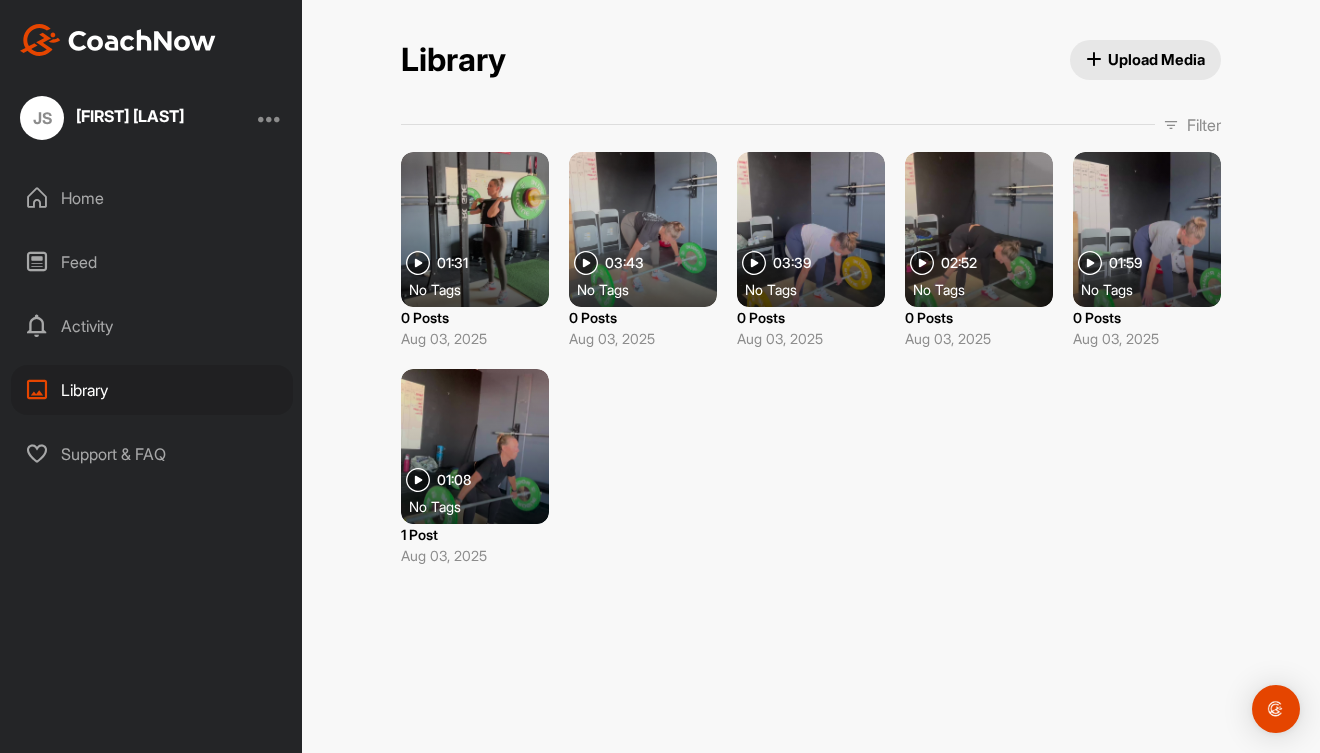 click at bounding box center [1147, 229] 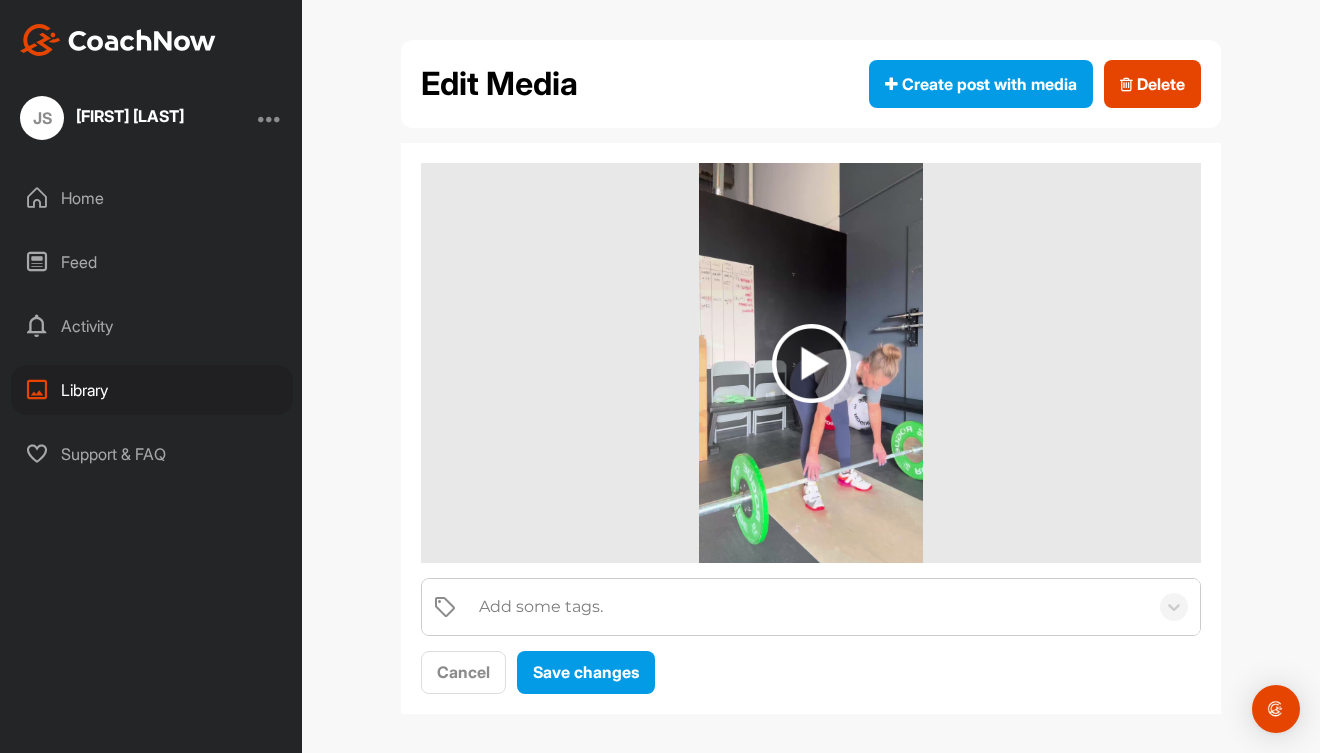 click at bounding box center (811, 363) 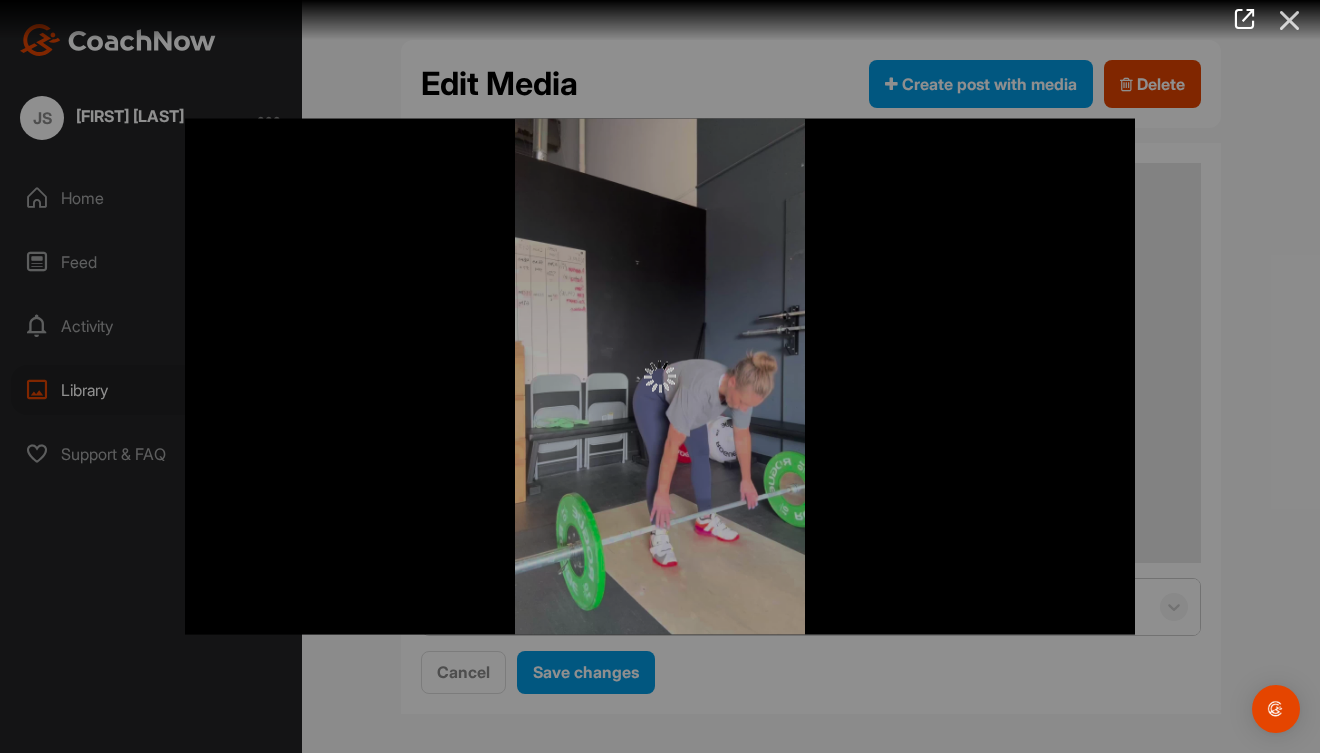 click at bounding box center (1290, 20) 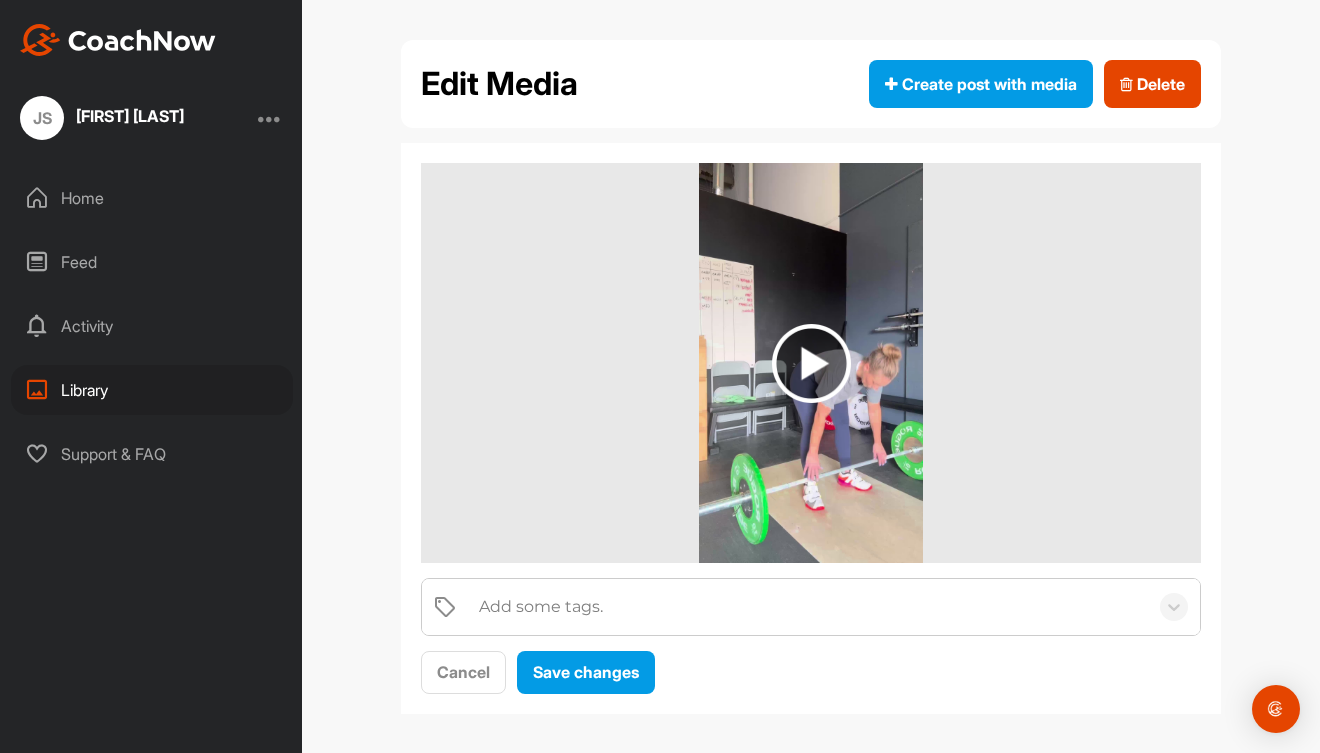 click on "Library" at bounding box center [152, 390] 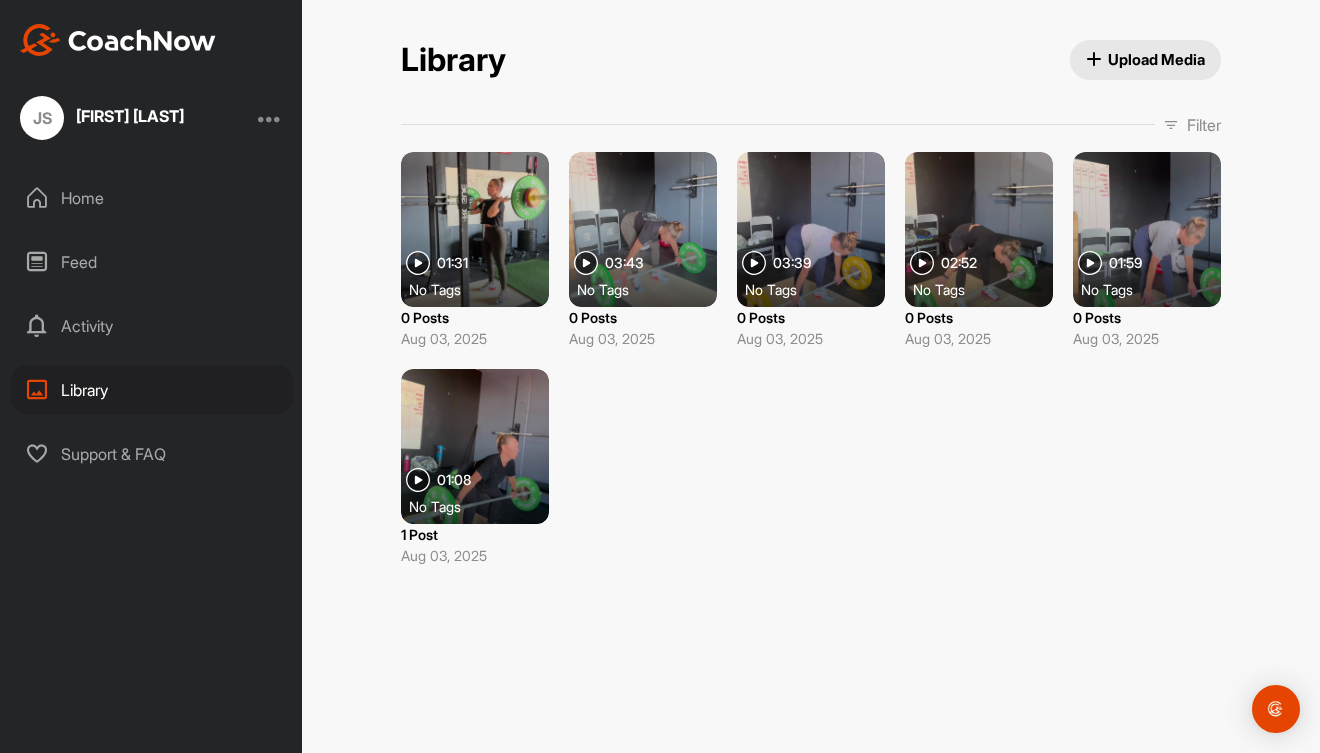 click at bounding box center [475, 446] 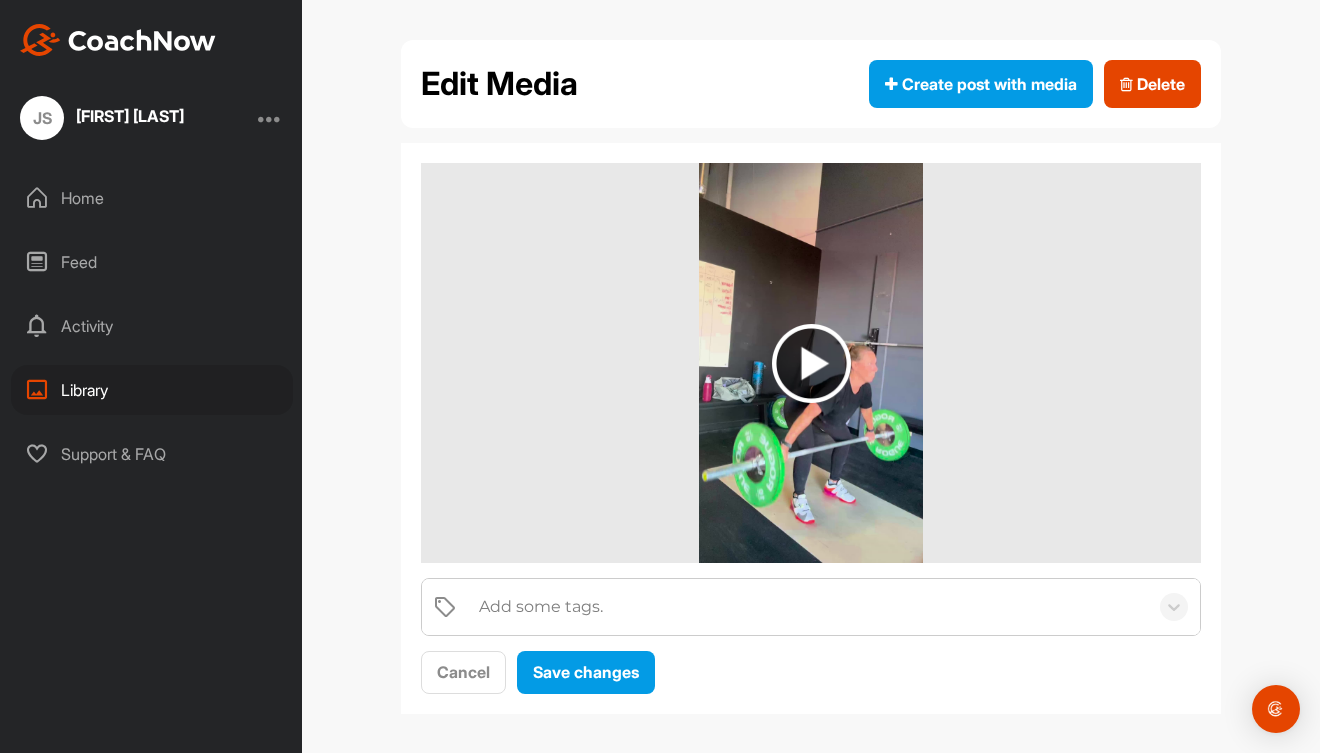 click at bounding box center (811, 363) 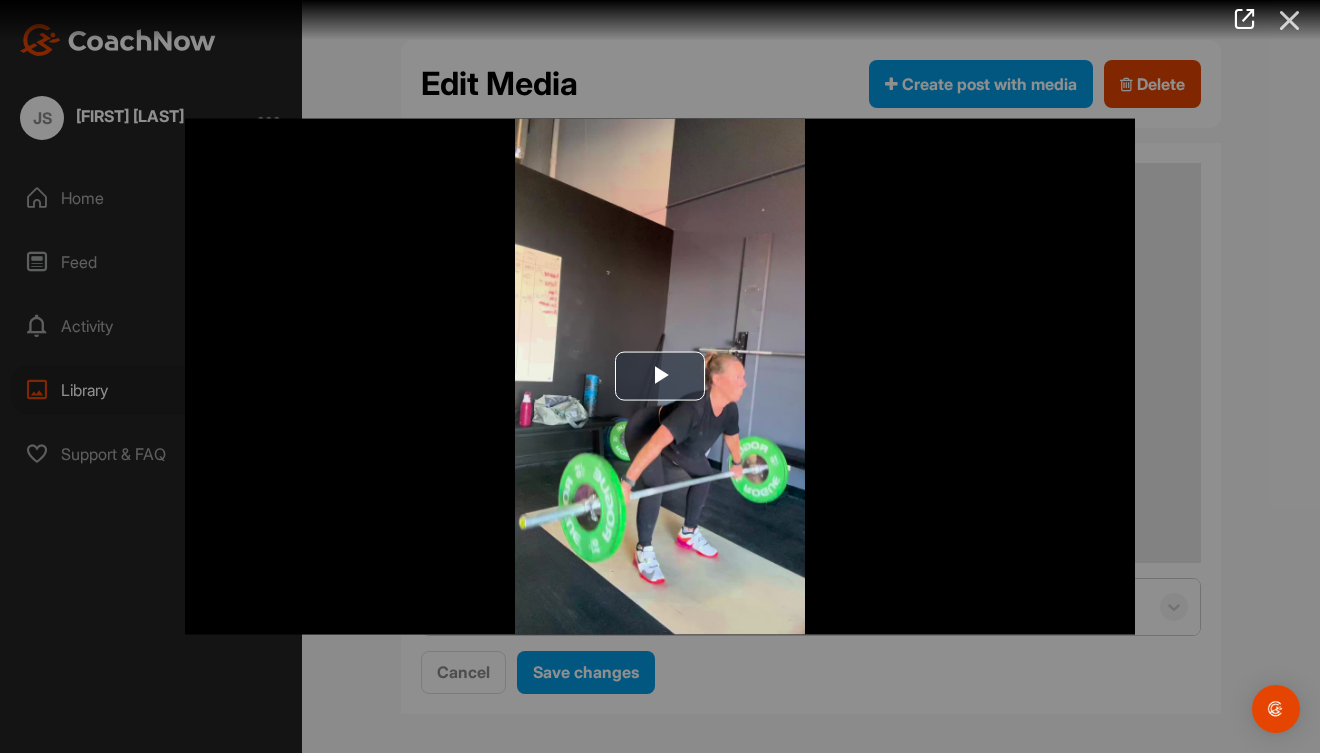 click at bounding box center (1290, 20) 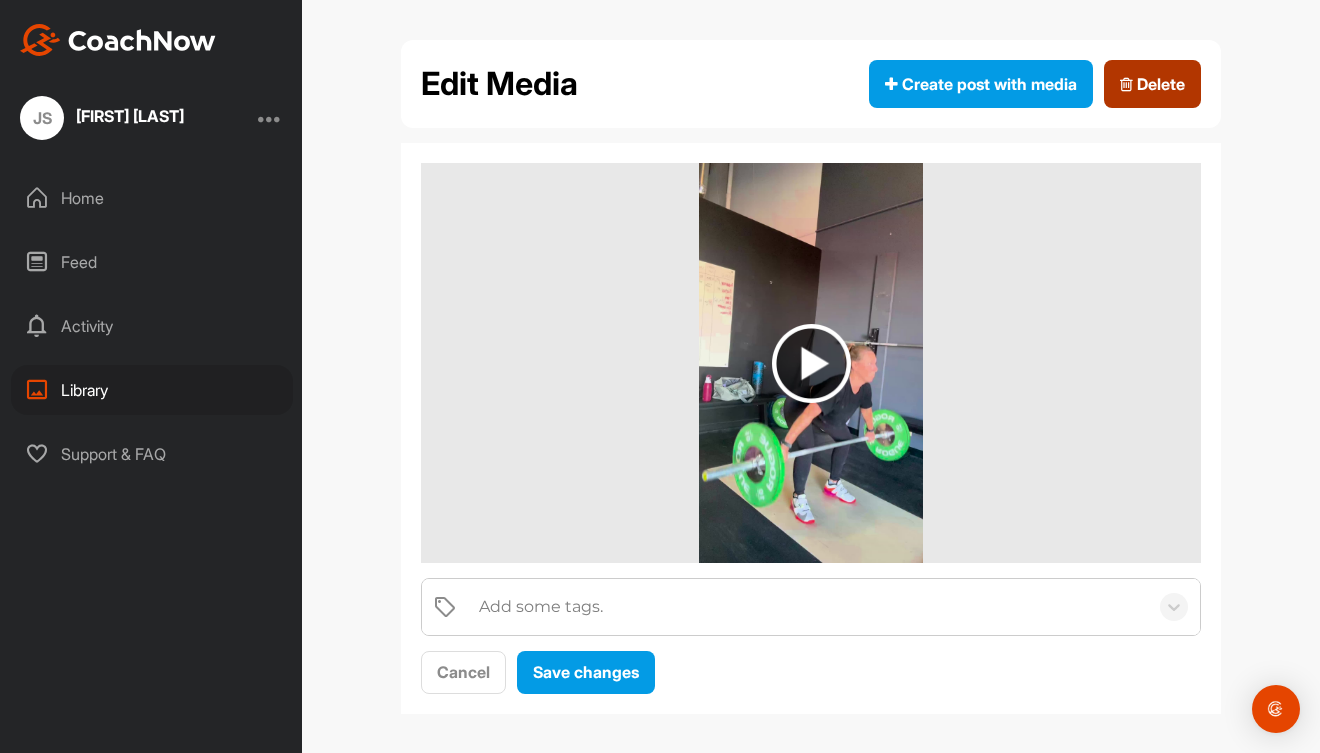 click on "Delete" at bounding box center (1152, 84) 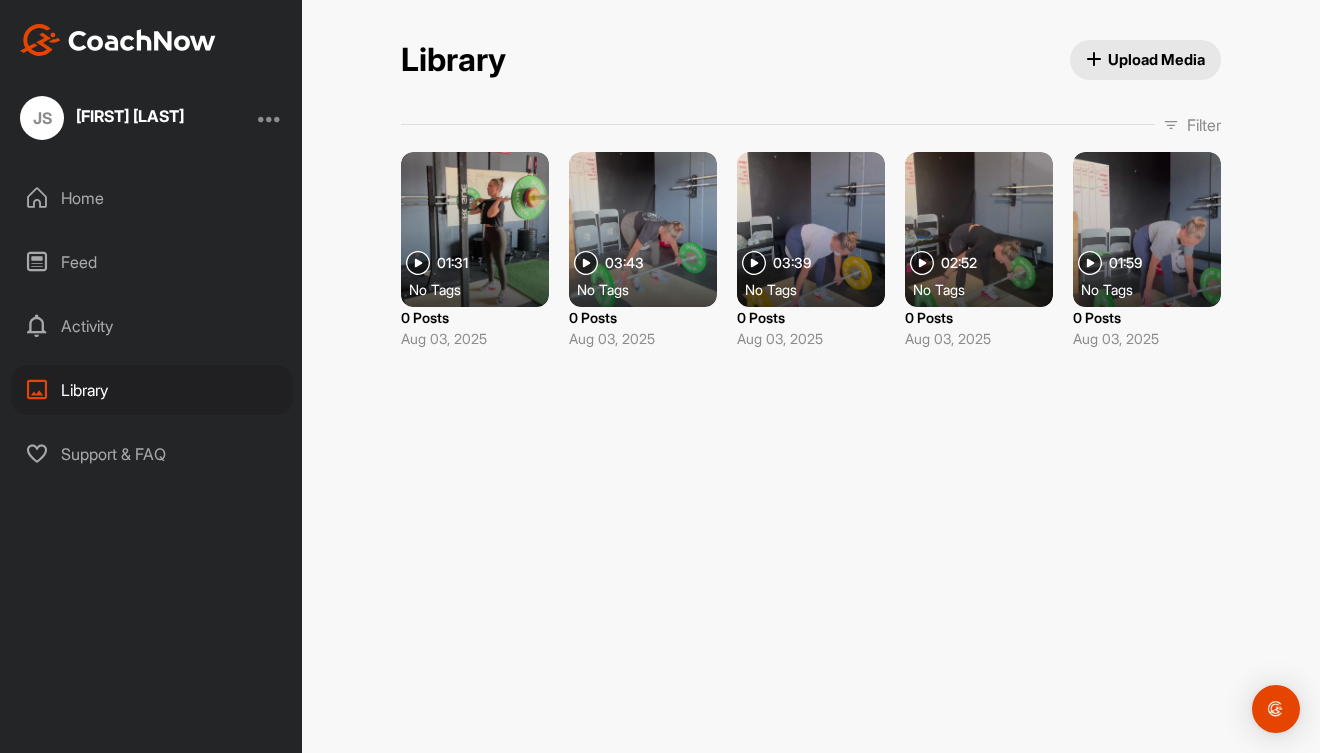 click at bounding box center [1147, 229] 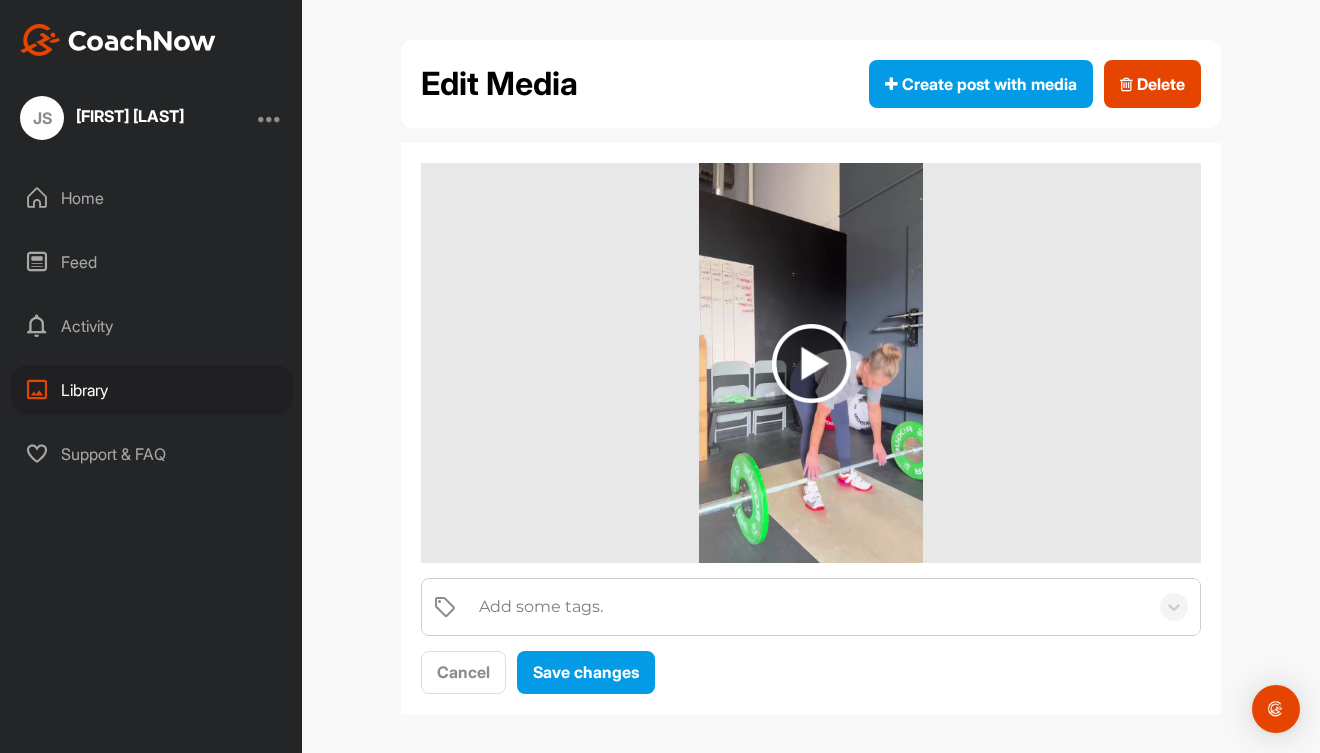 click on "Feed" at bounding box center (152, 262) 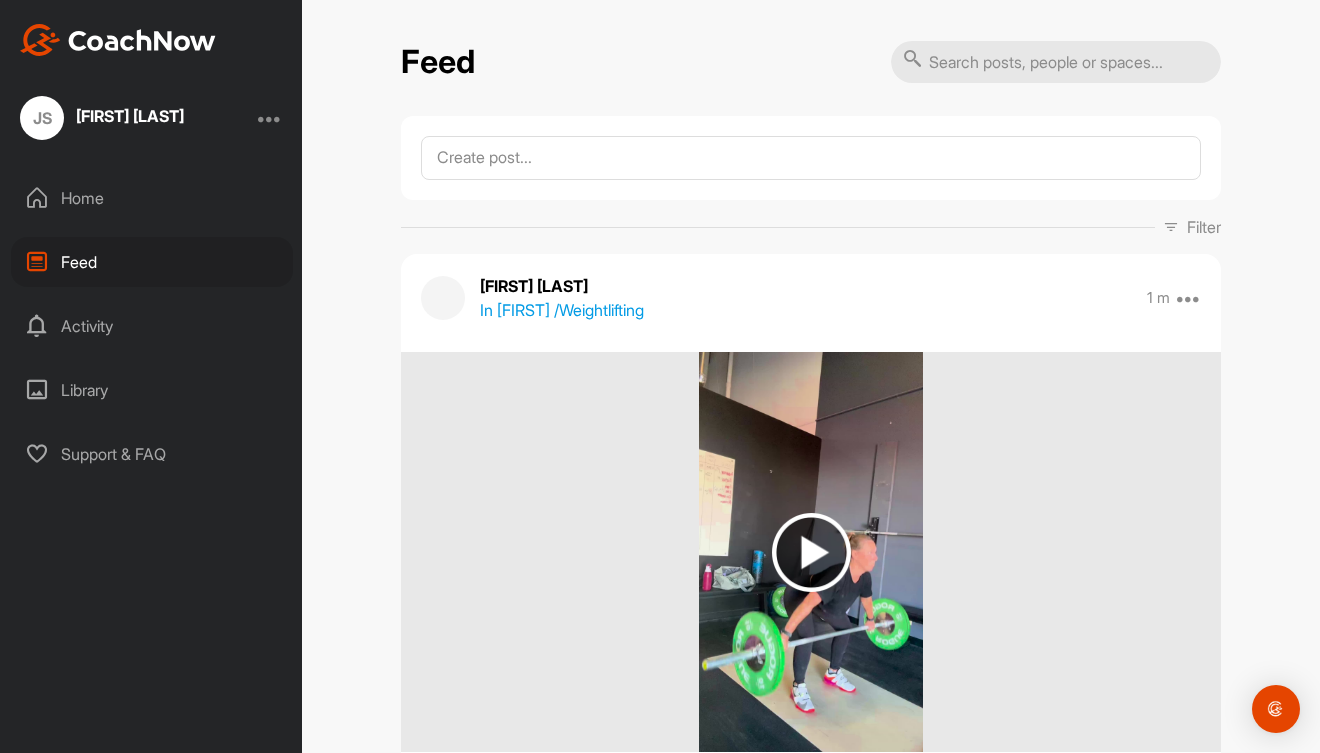 click at bounding box center [811, 158] 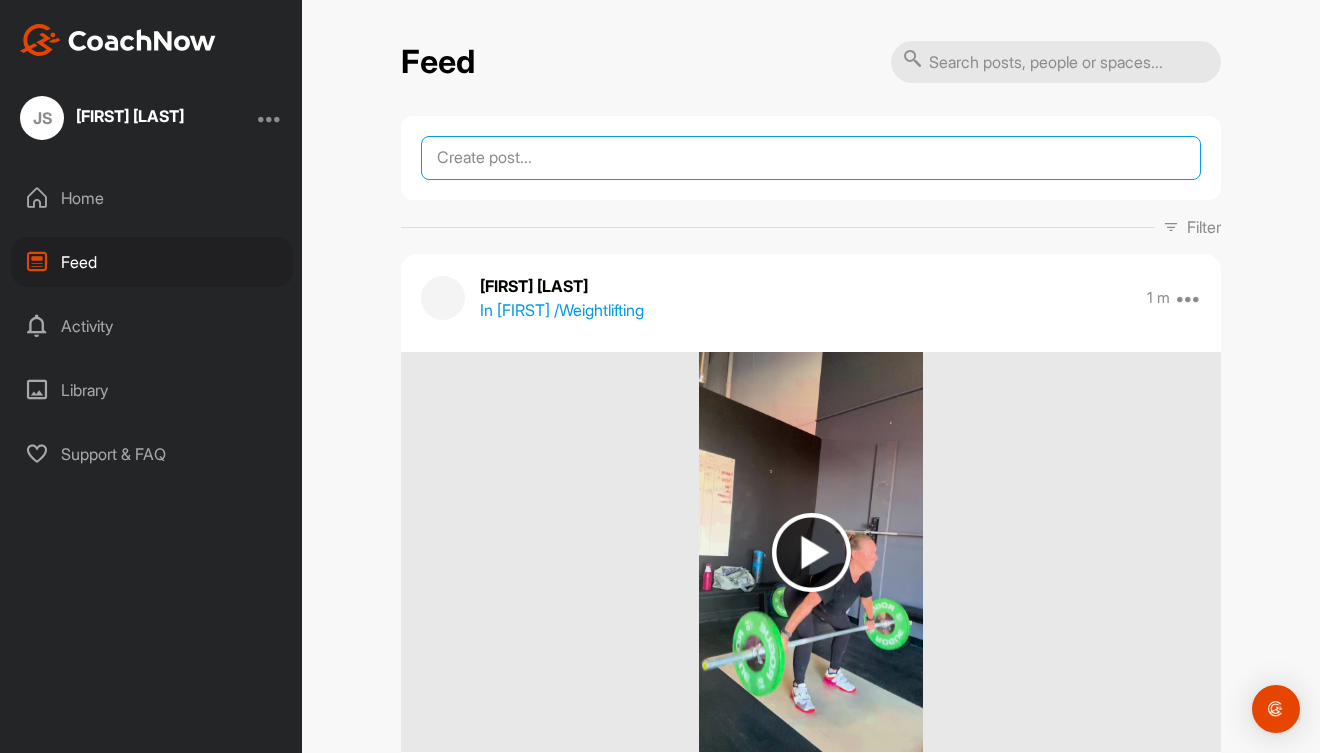 click at bounding box center [811, 158] 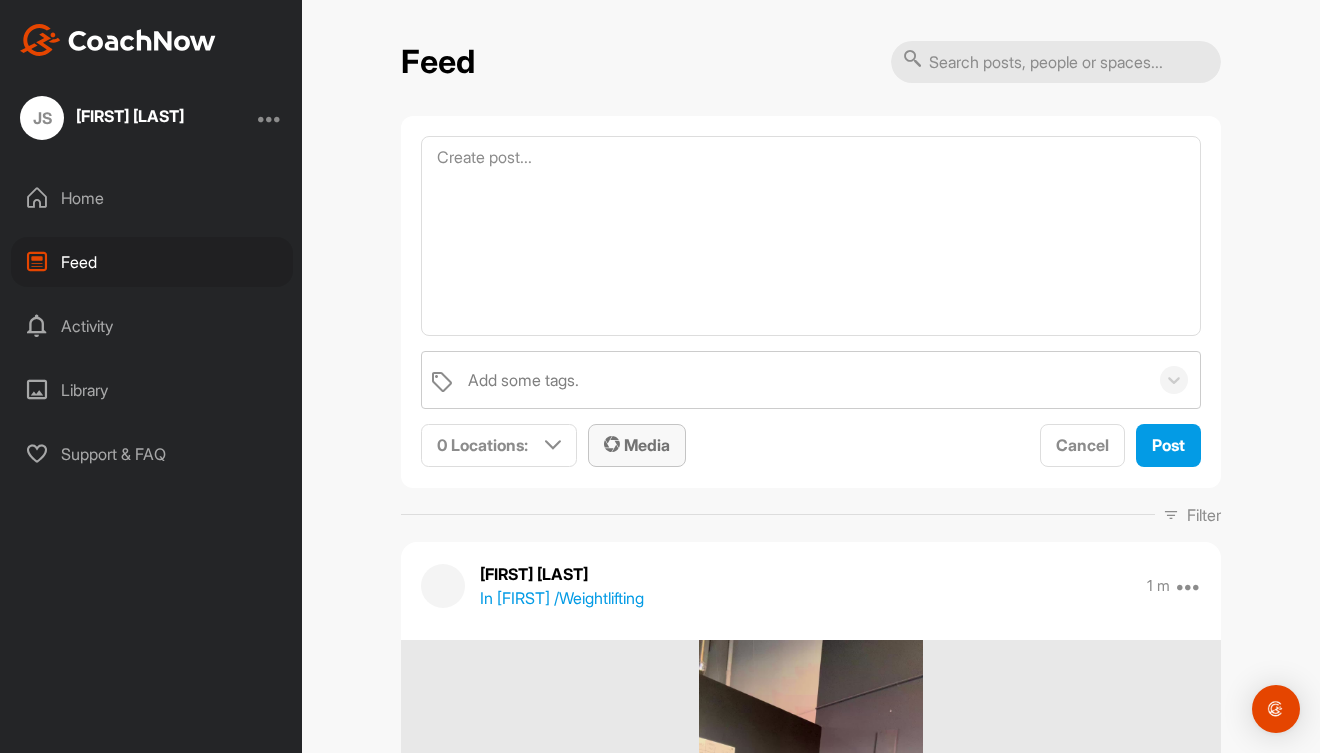 click on "Media" at bounding box center (637, 445) 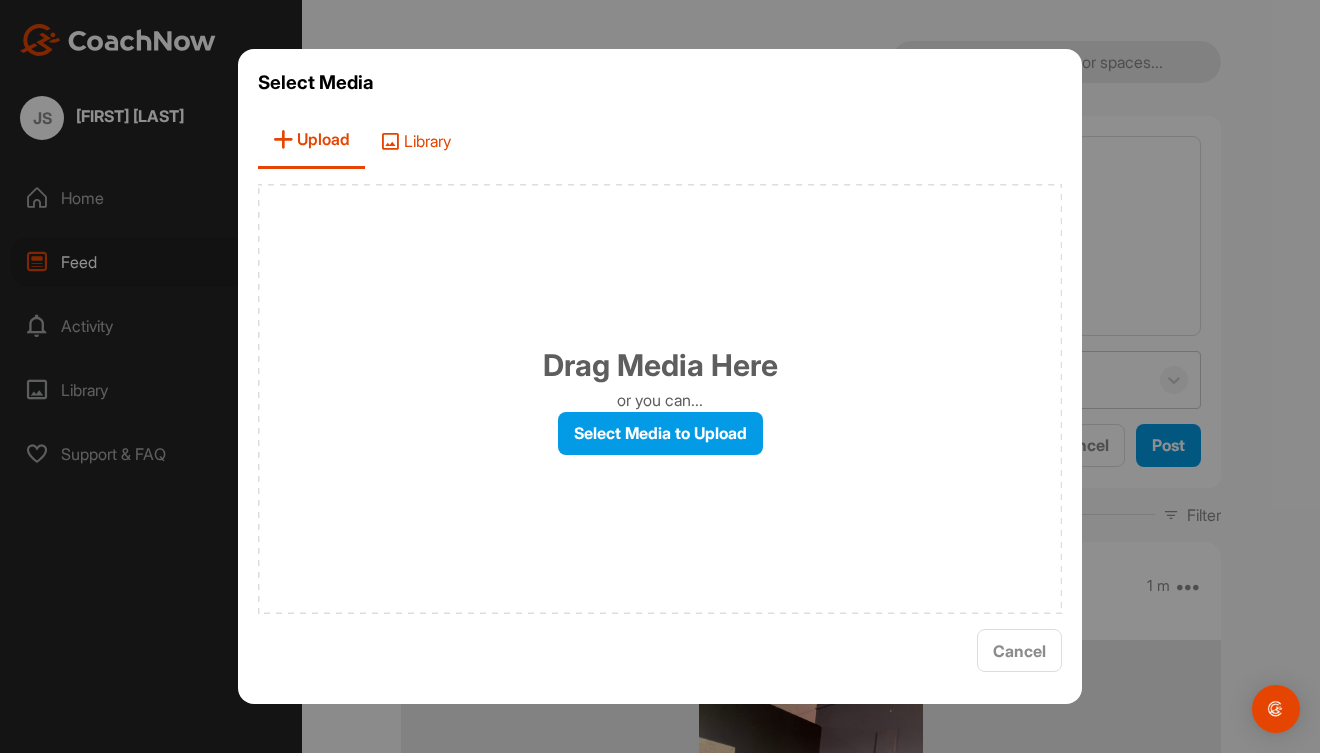 click on "Library" at bounding box center [415, 140] 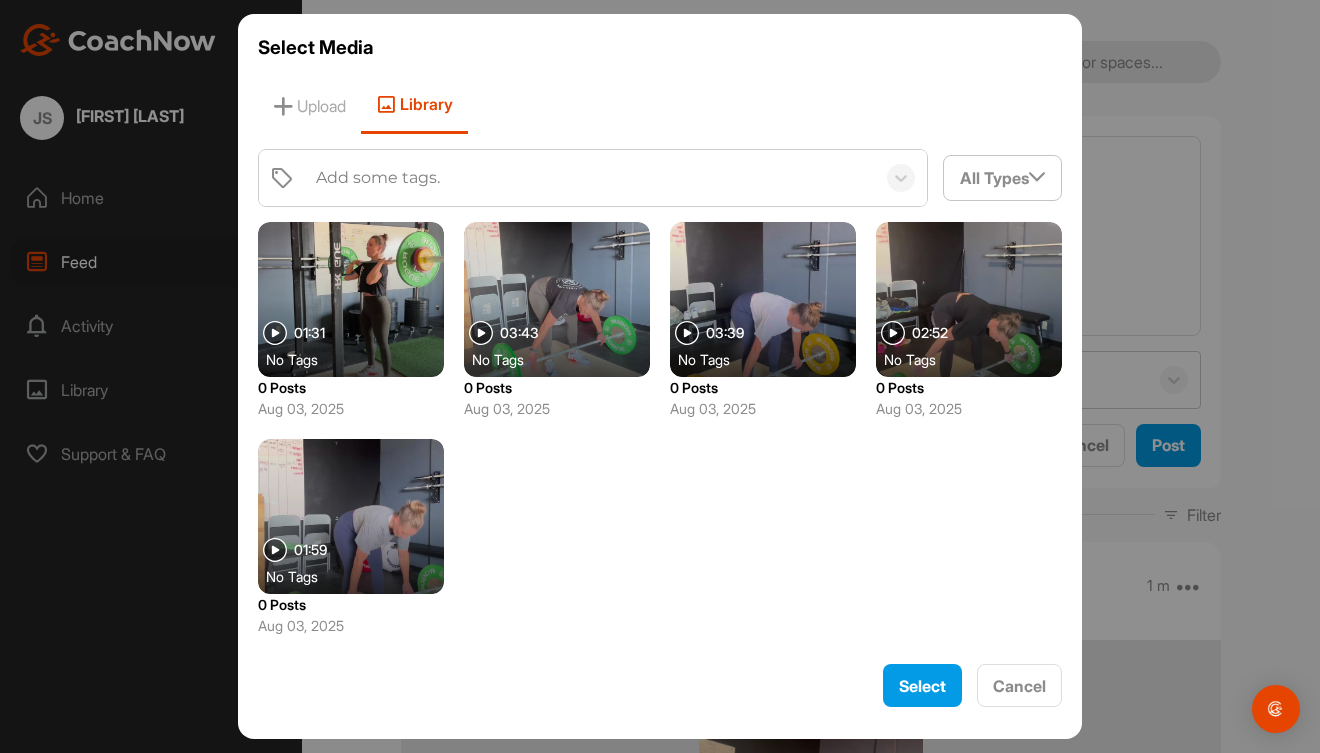 click at bounding box center (351, 516) 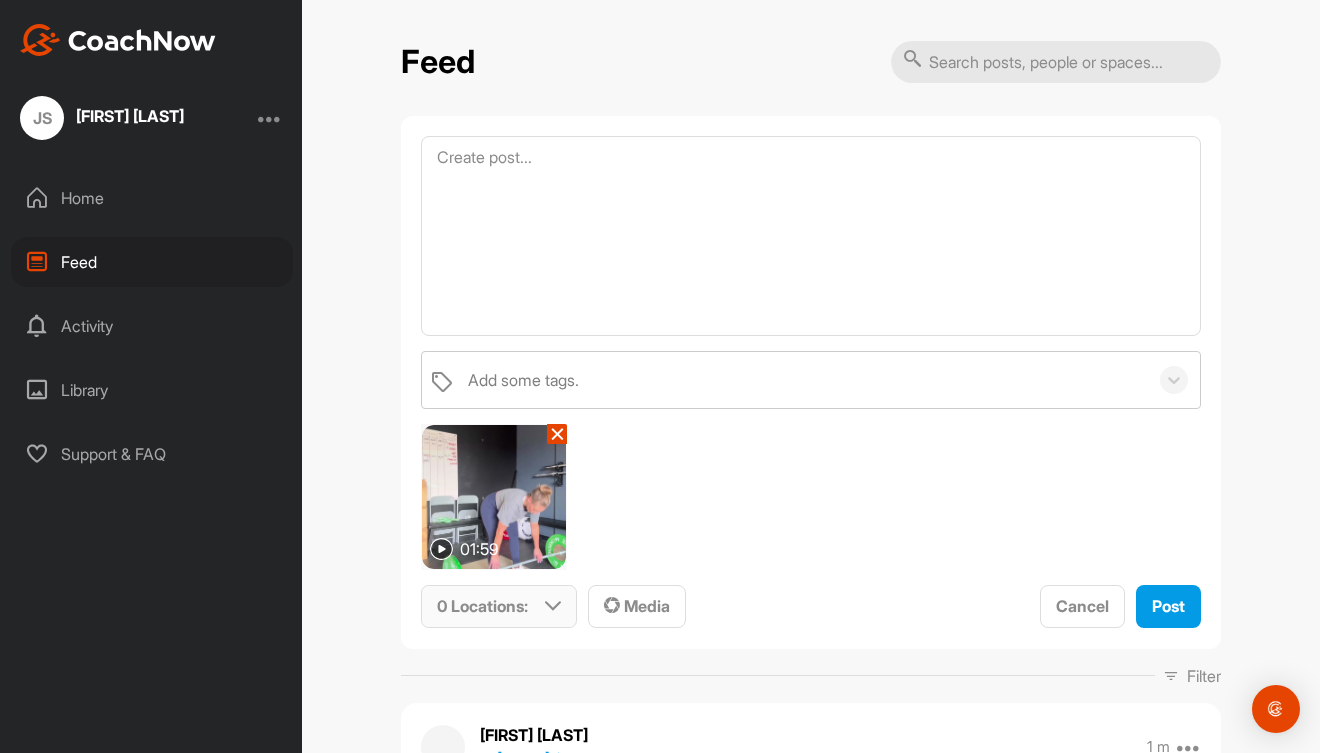 click at bounding box center (553, 606) 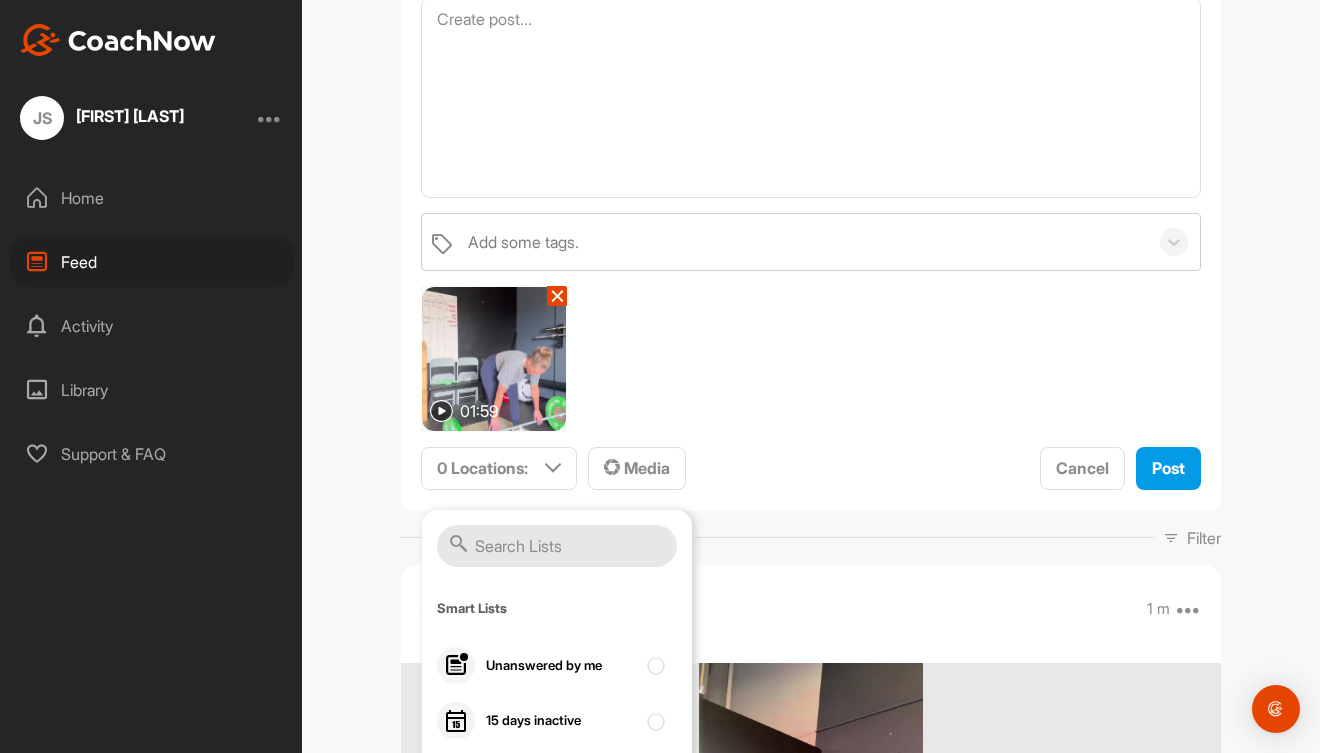 scroll, scrollTop: 163, scrollLeft: 0, axis: vertical 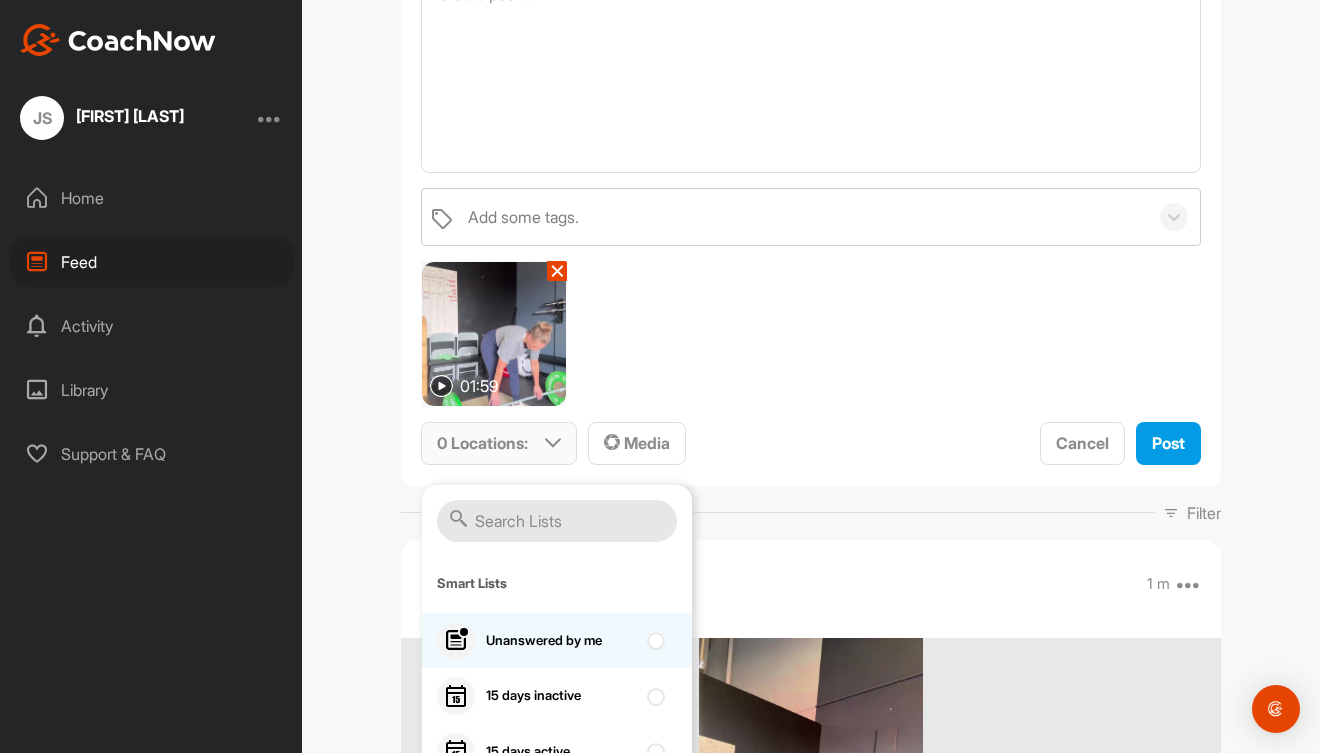 click on "Unanswered by me" at bounding box center [557, 641] 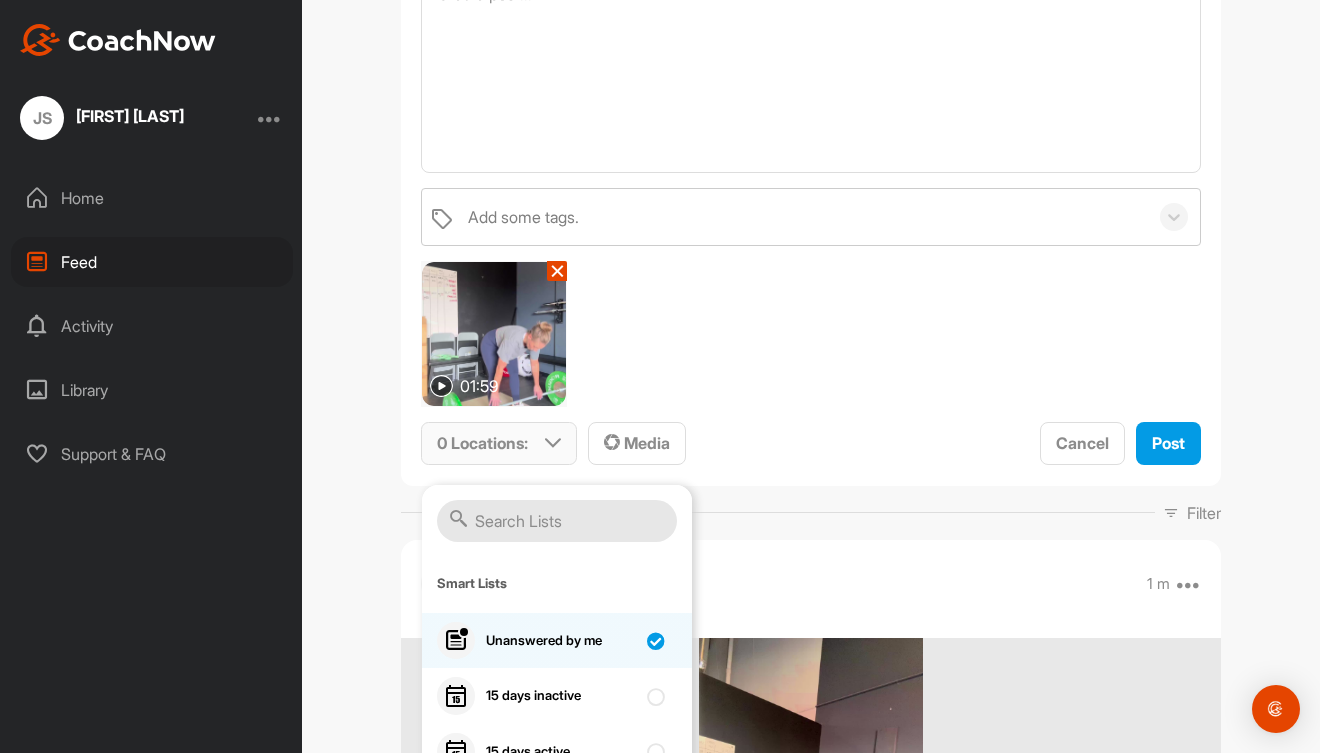 checkbox on "true" 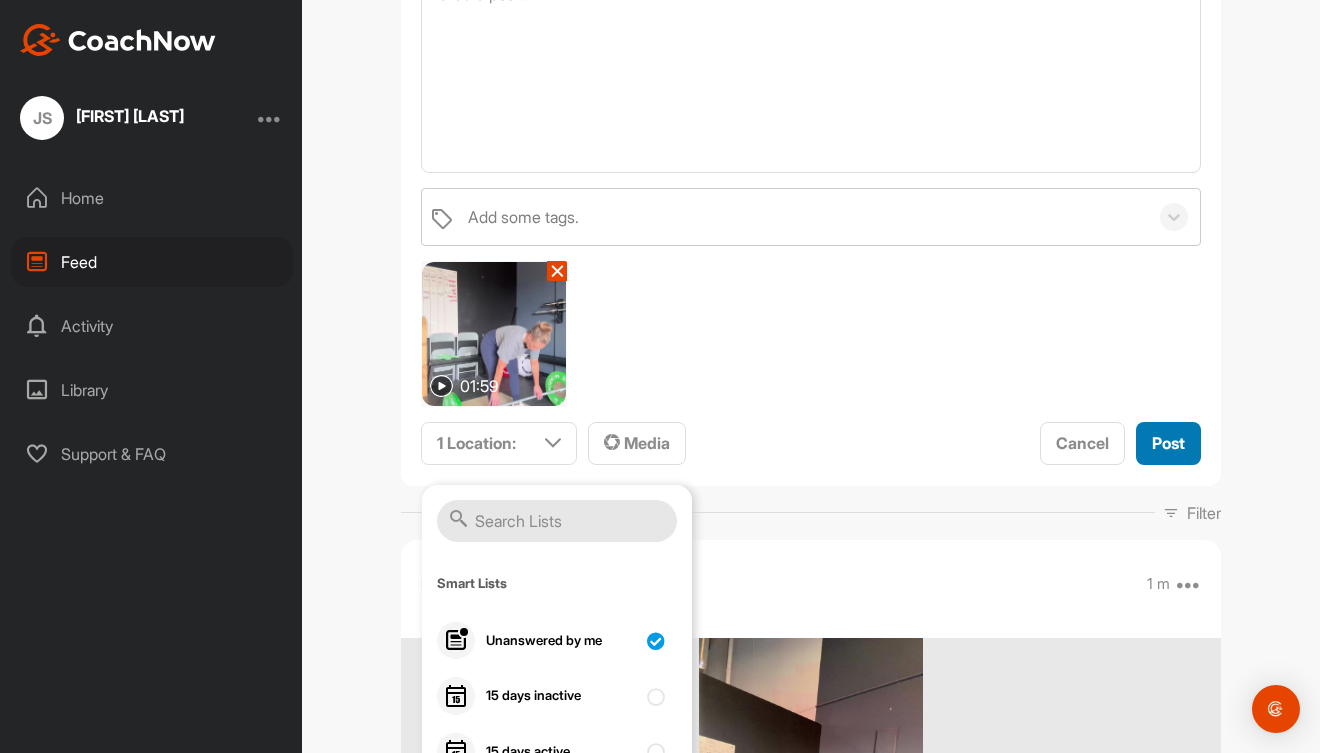 click on "Post" at bounding box center (1168, 443) 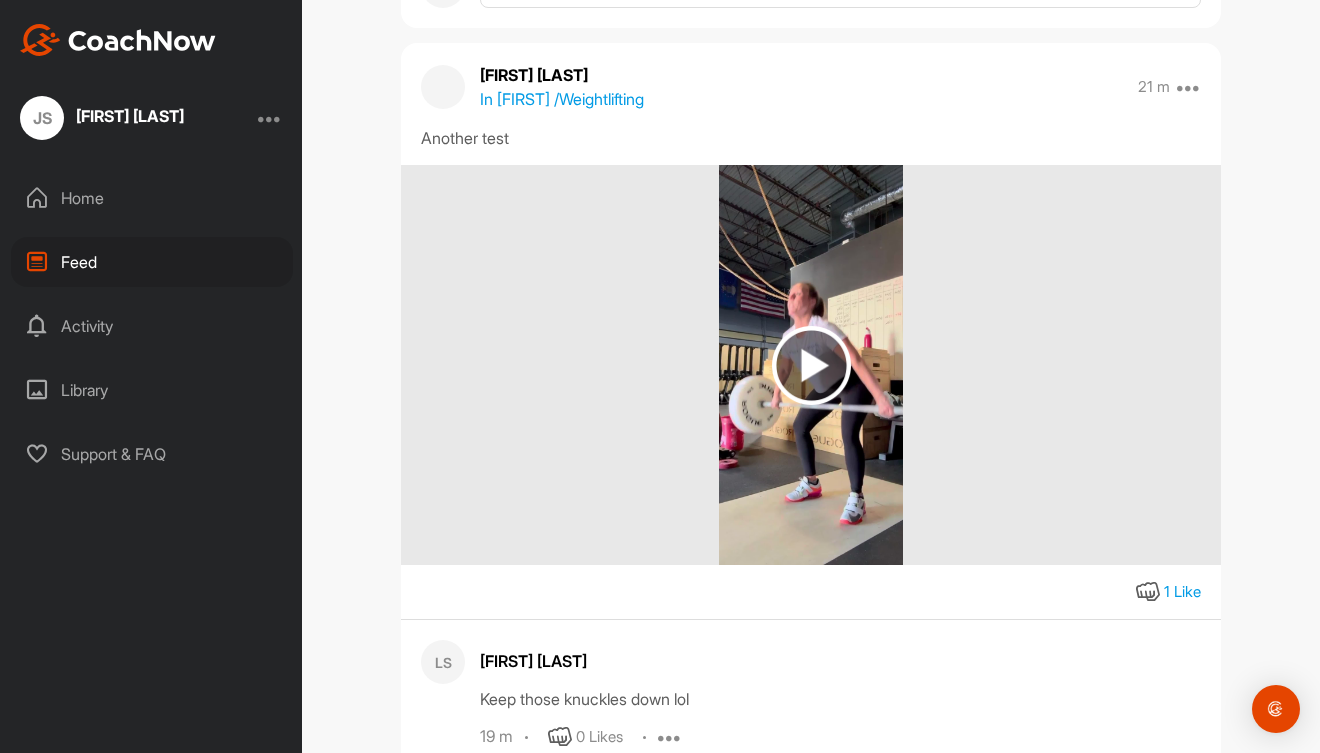 scroll, scrollTop: 0, scrollLeft: 0, axis: both 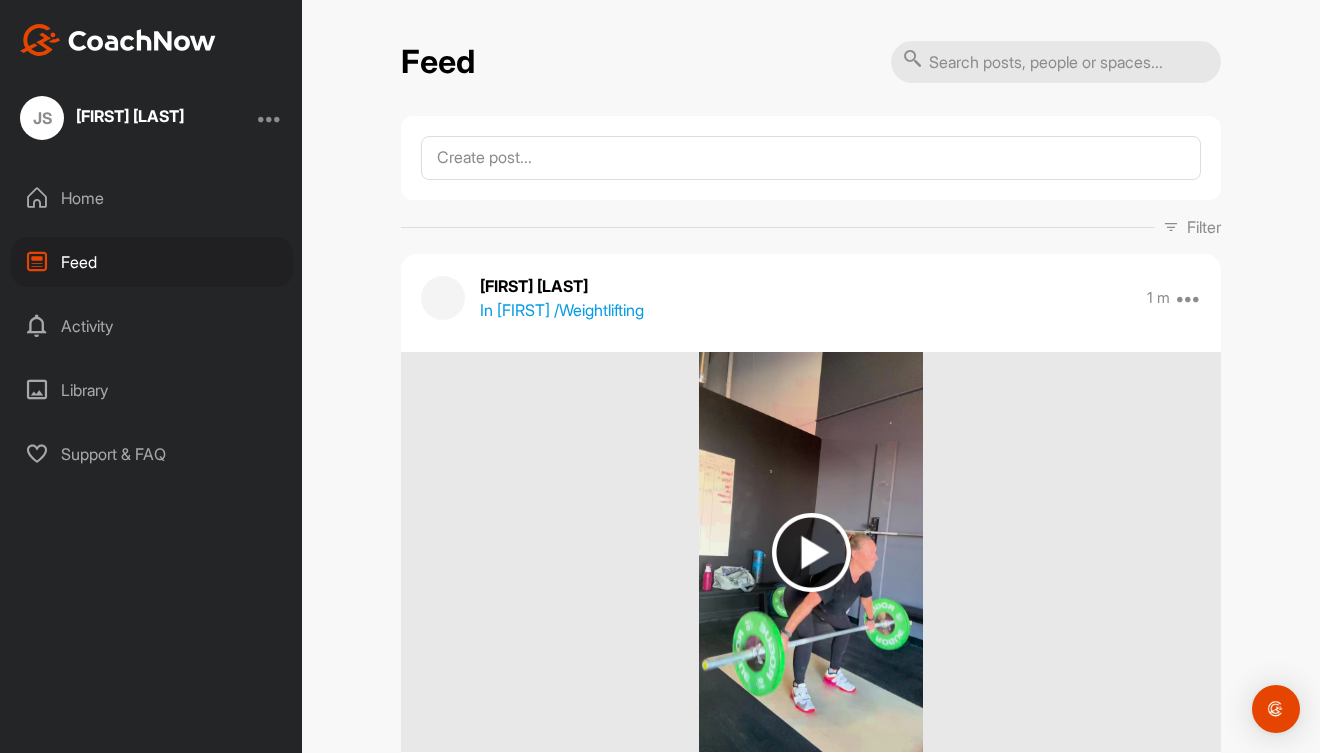 click on "Feed" at bounding box center [152, 262] 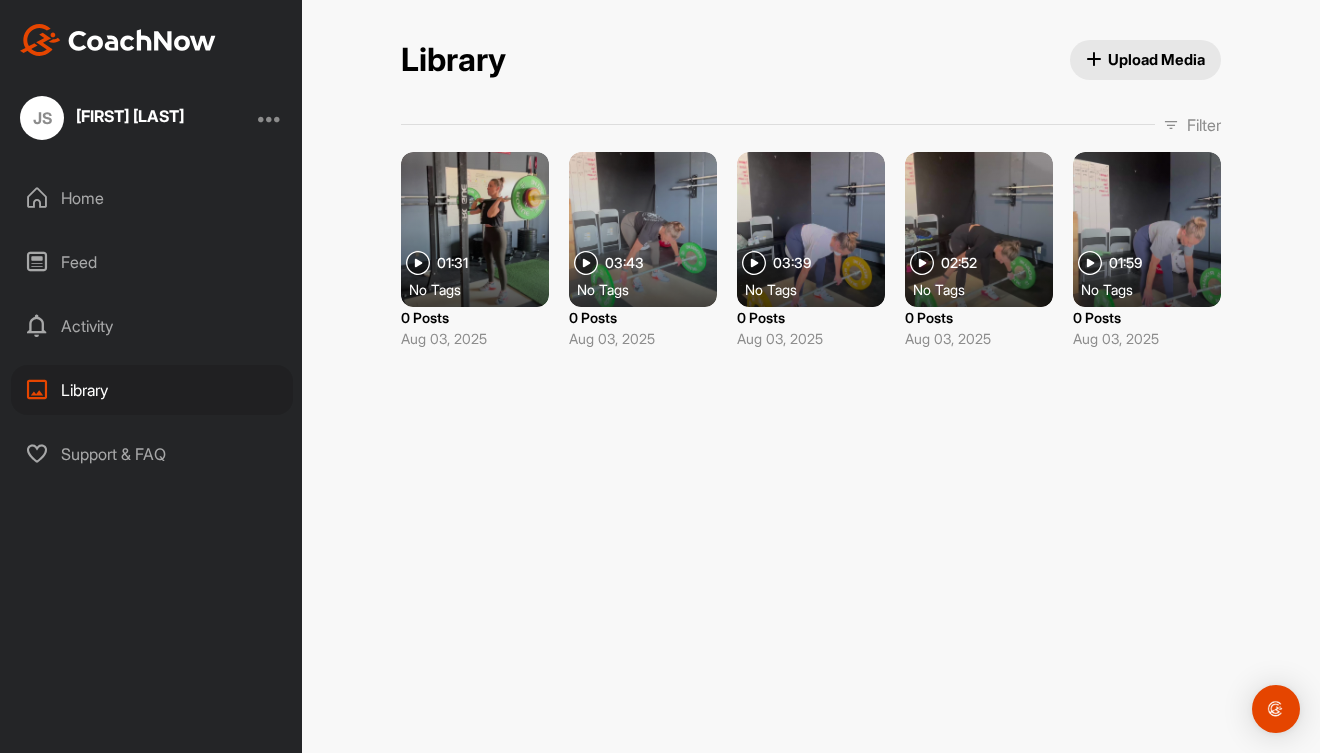click on "Feed" at bounding box center [152, 262] 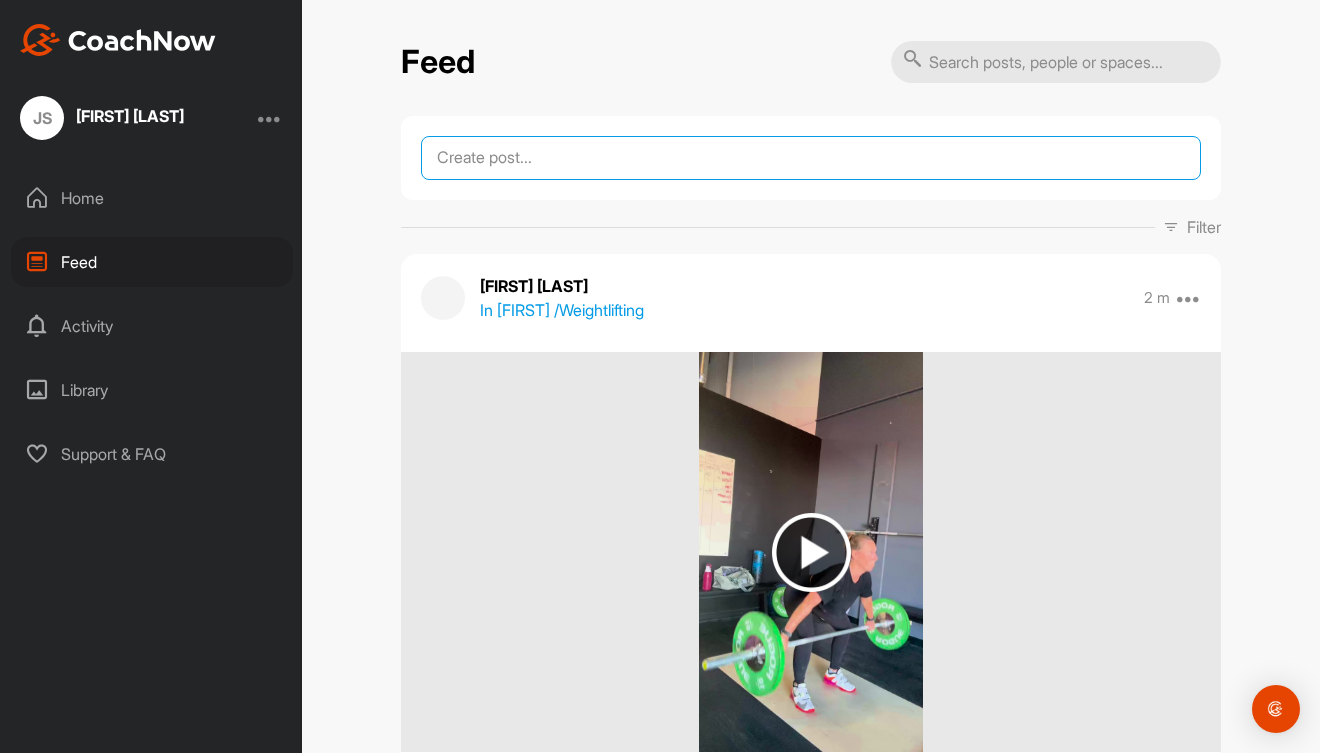 click at bounding box center (811, 158) 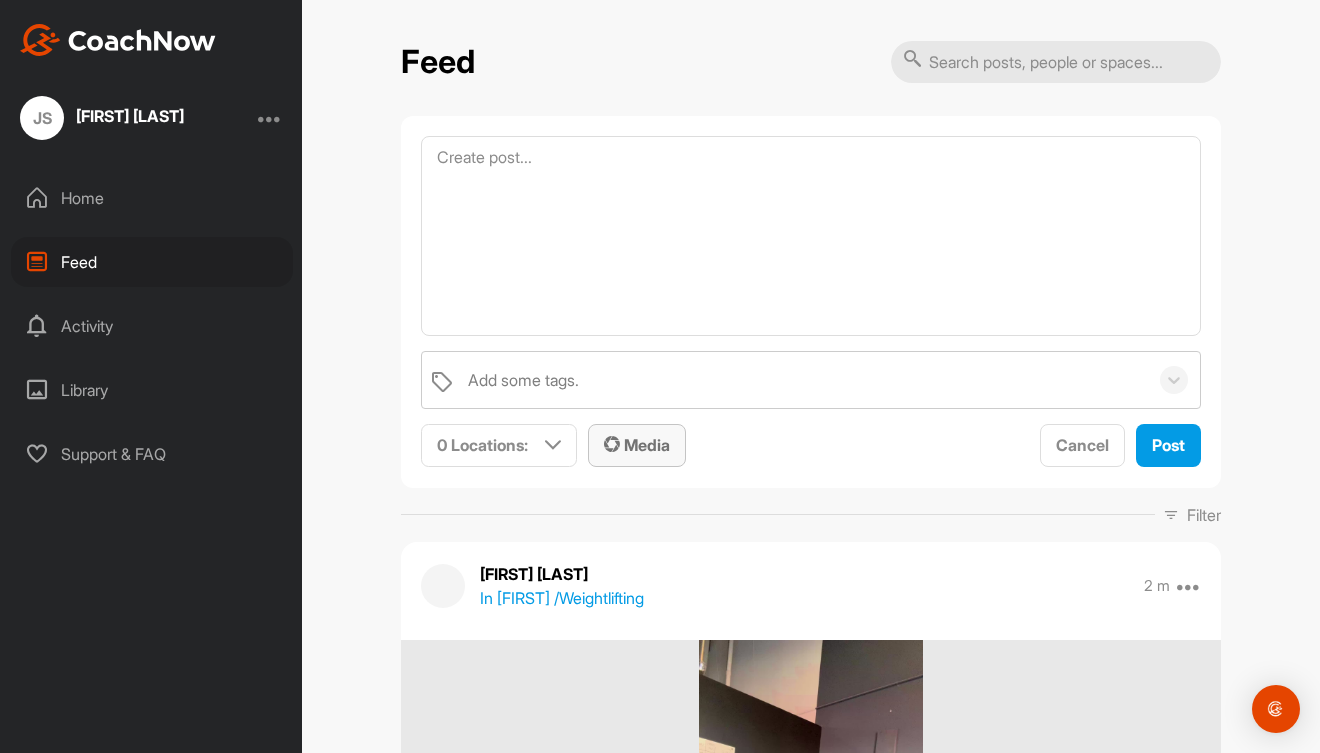 click on "Media" at bounding box center [637, 445] 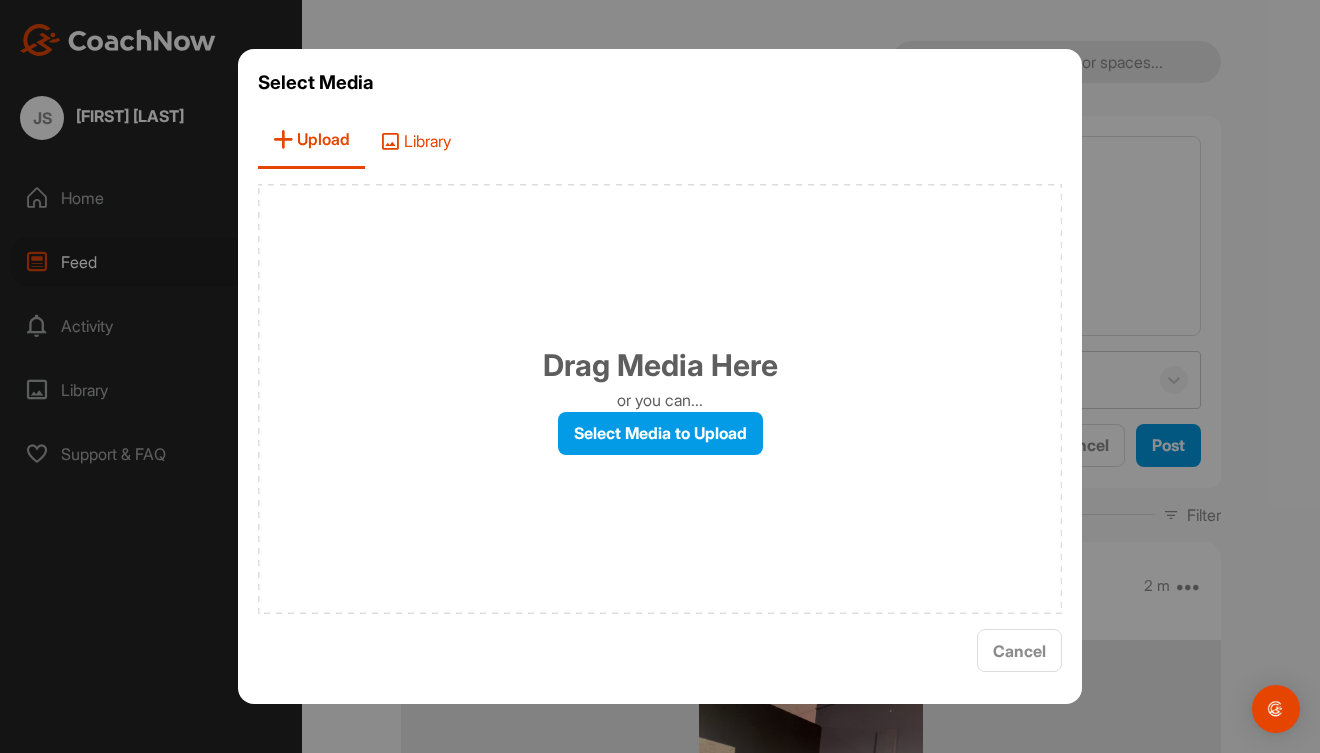 click on "Library" at bounding box center (415, 140) 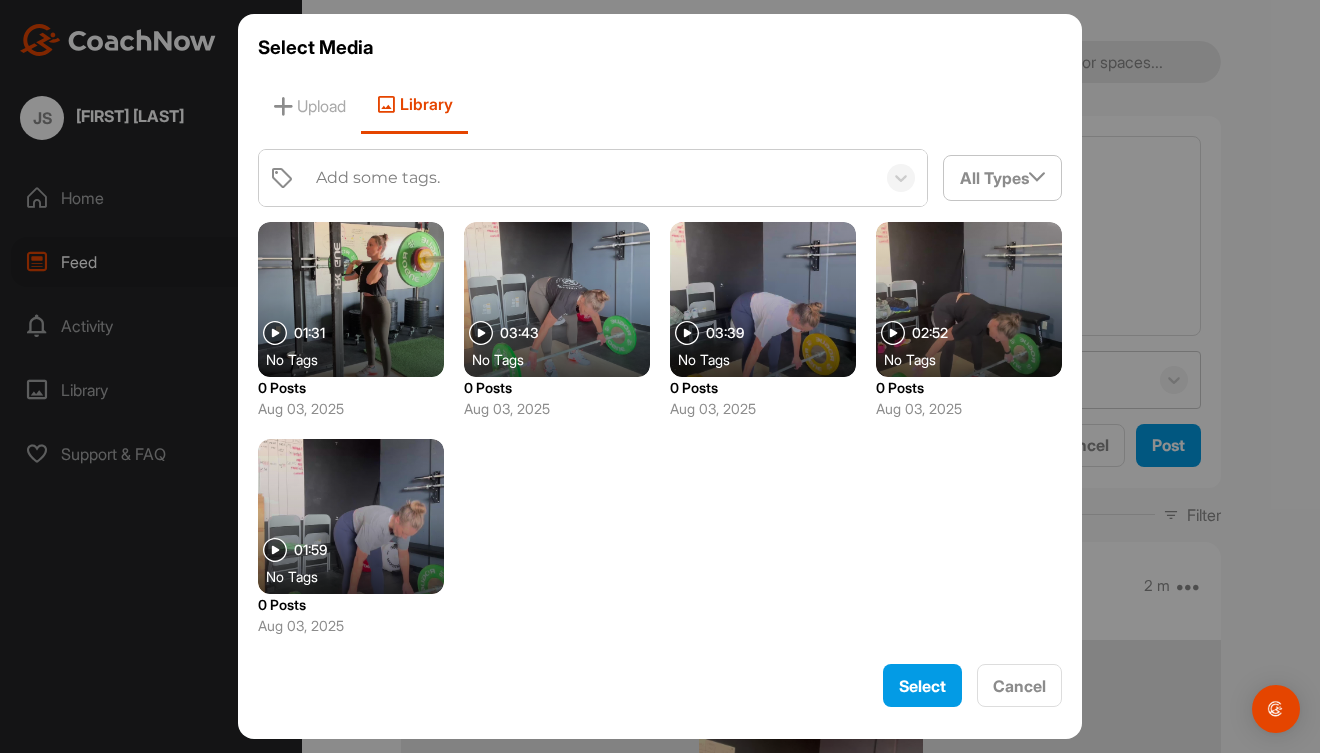click on "No Tags" at bounding box center [359, 576] 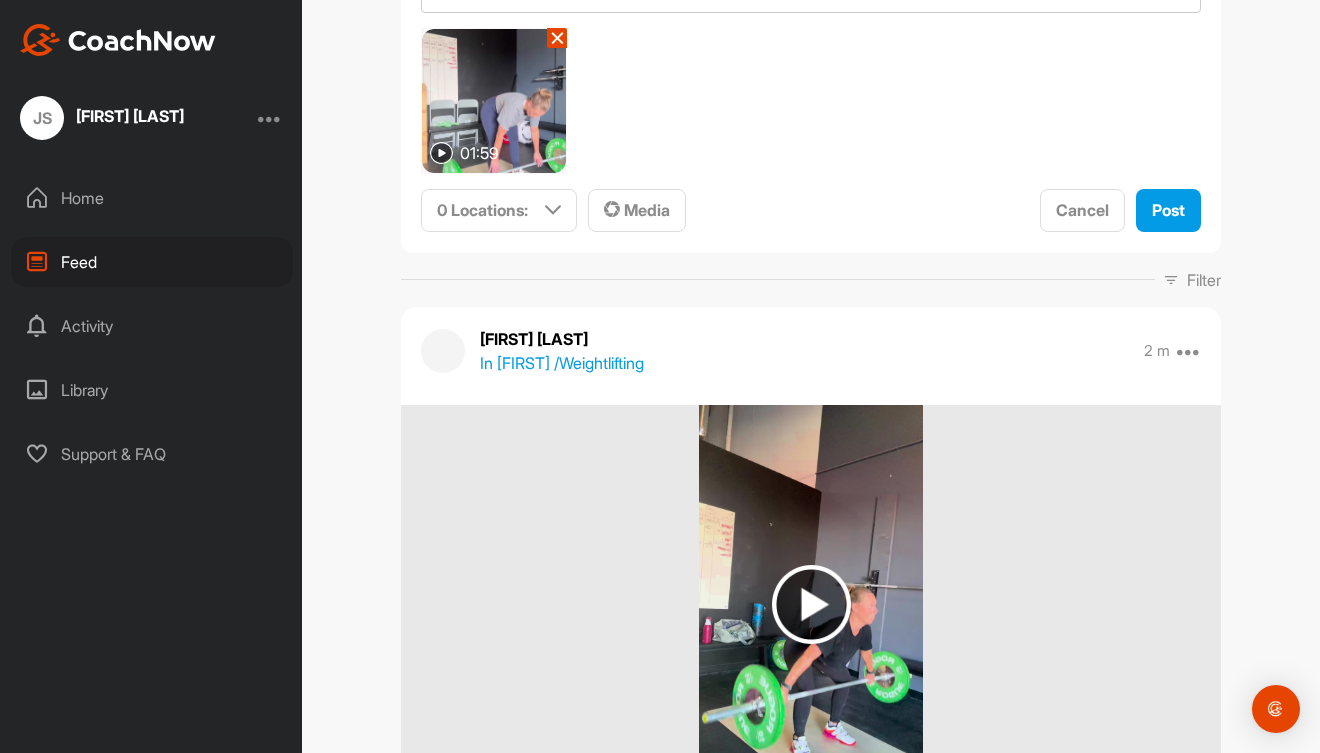 scroll, scrollTop: 264, scrollLeft: 0, axis: vertical 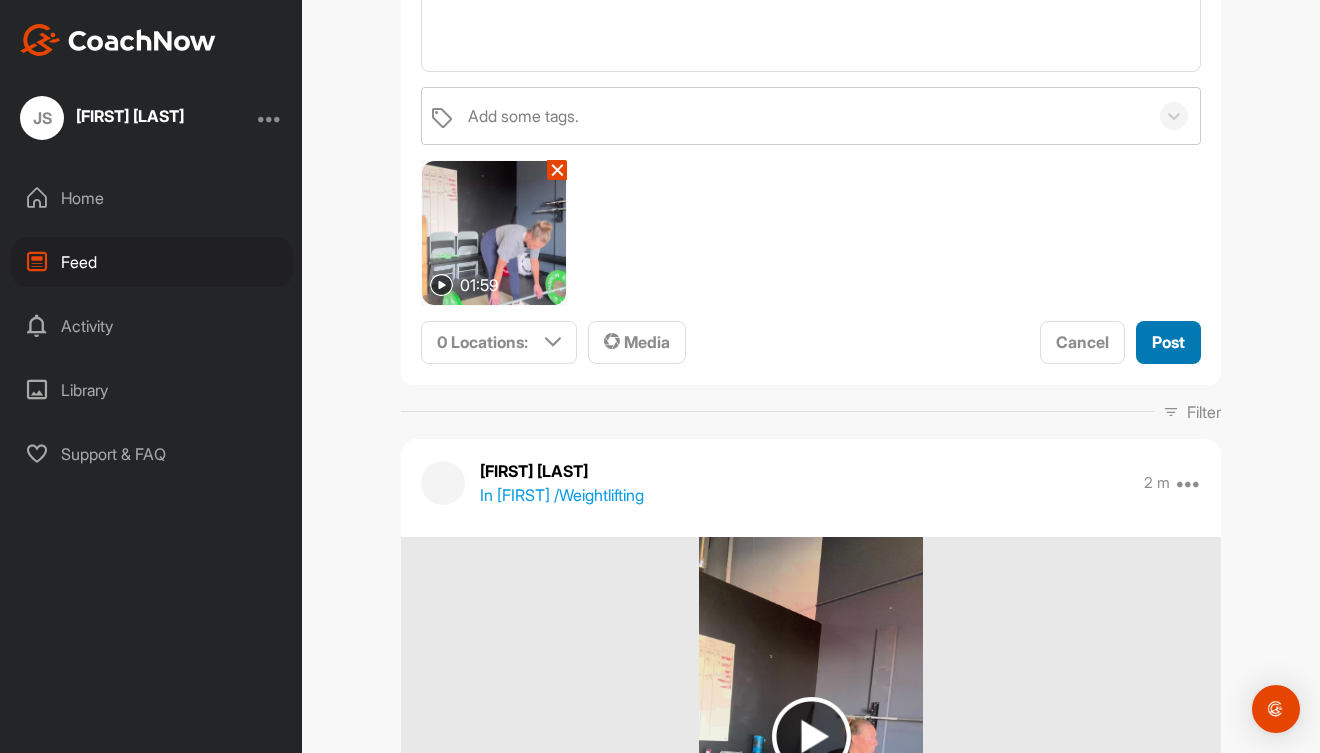click on "Post" at bounding box center (1168, 342) 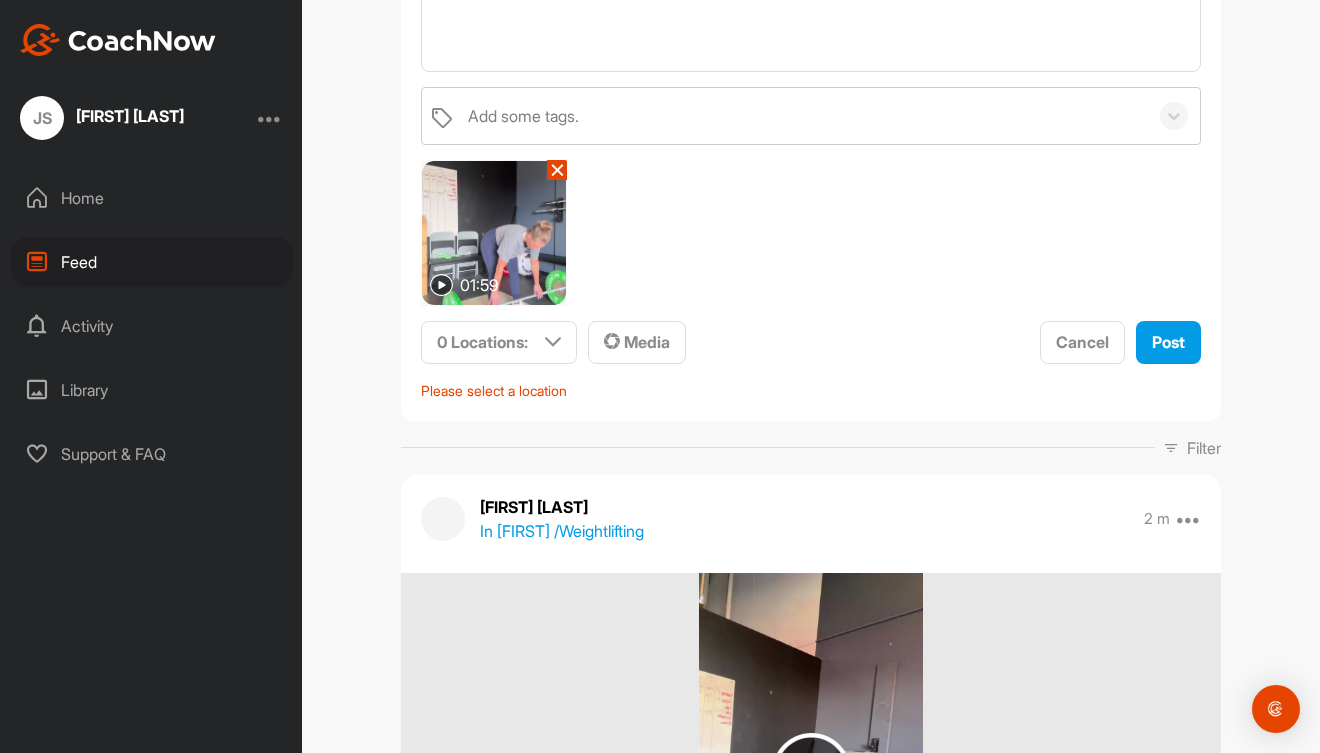 click on "Activity" at bounding box center [152, 326] 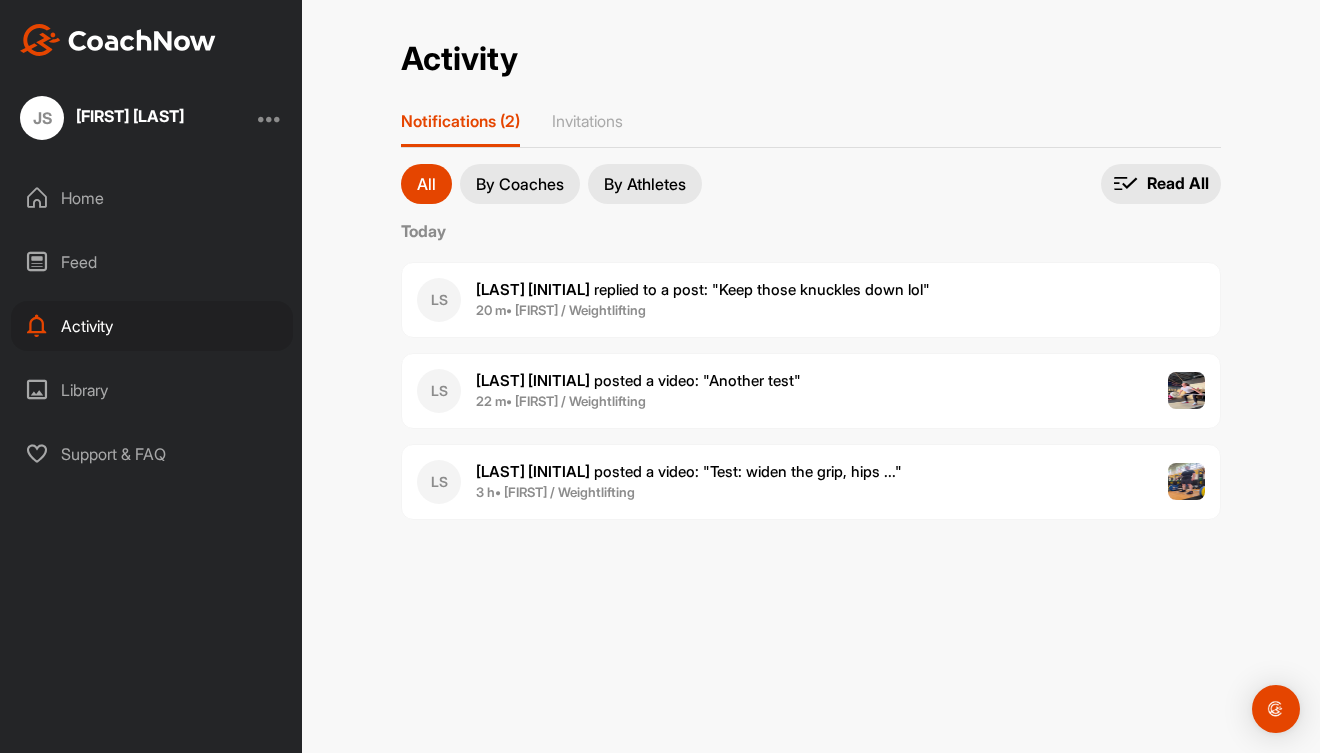 click on "20 m • [FIRST] / Weightlifting" at bounding box center (703, 311) 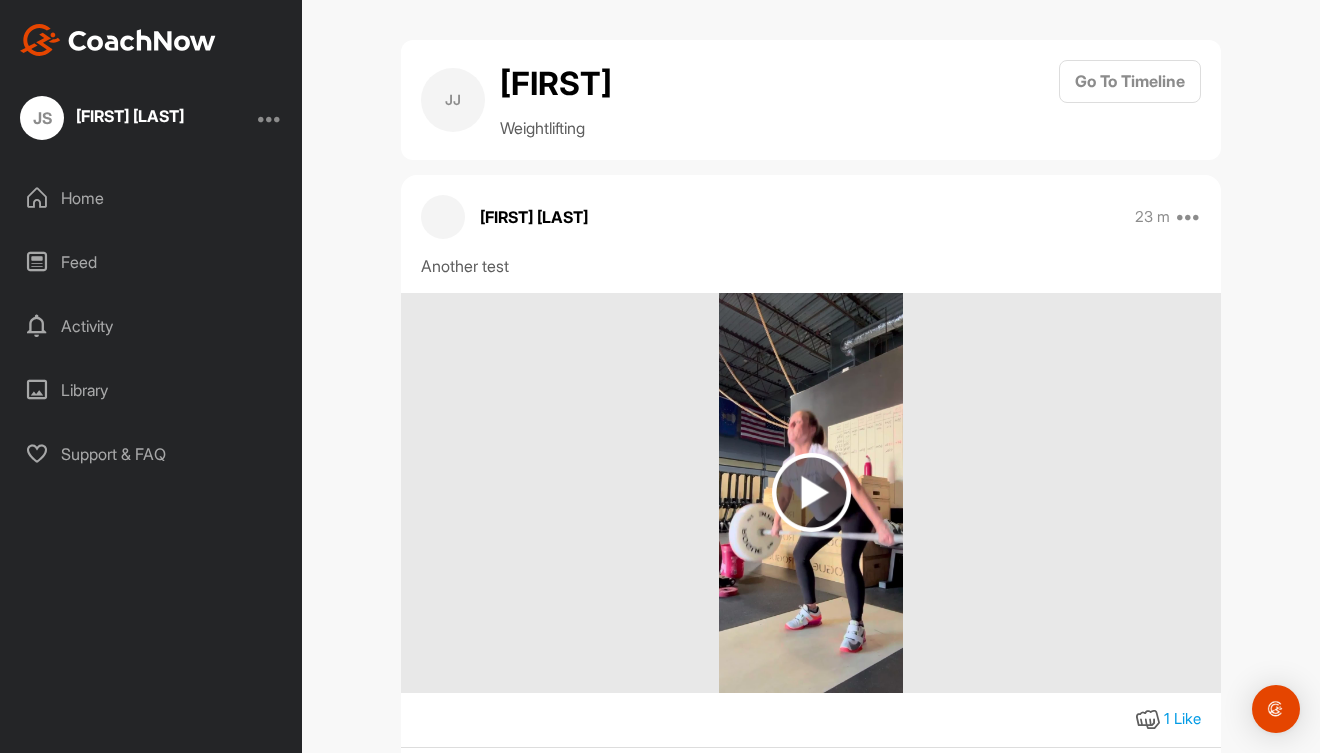 scroll, scrollTop: 254, scrollLeft: 0, axis: vertical 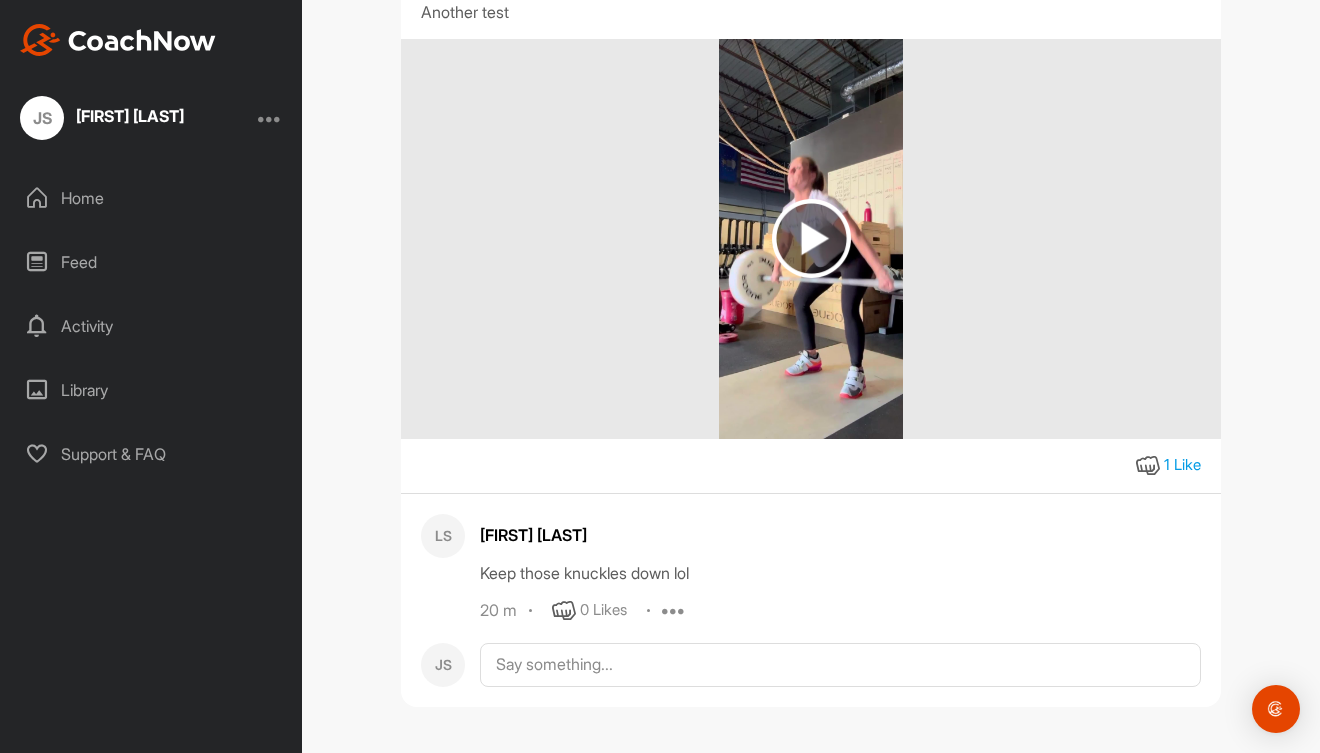 click on "Feed" at bounding box center [152, 262] 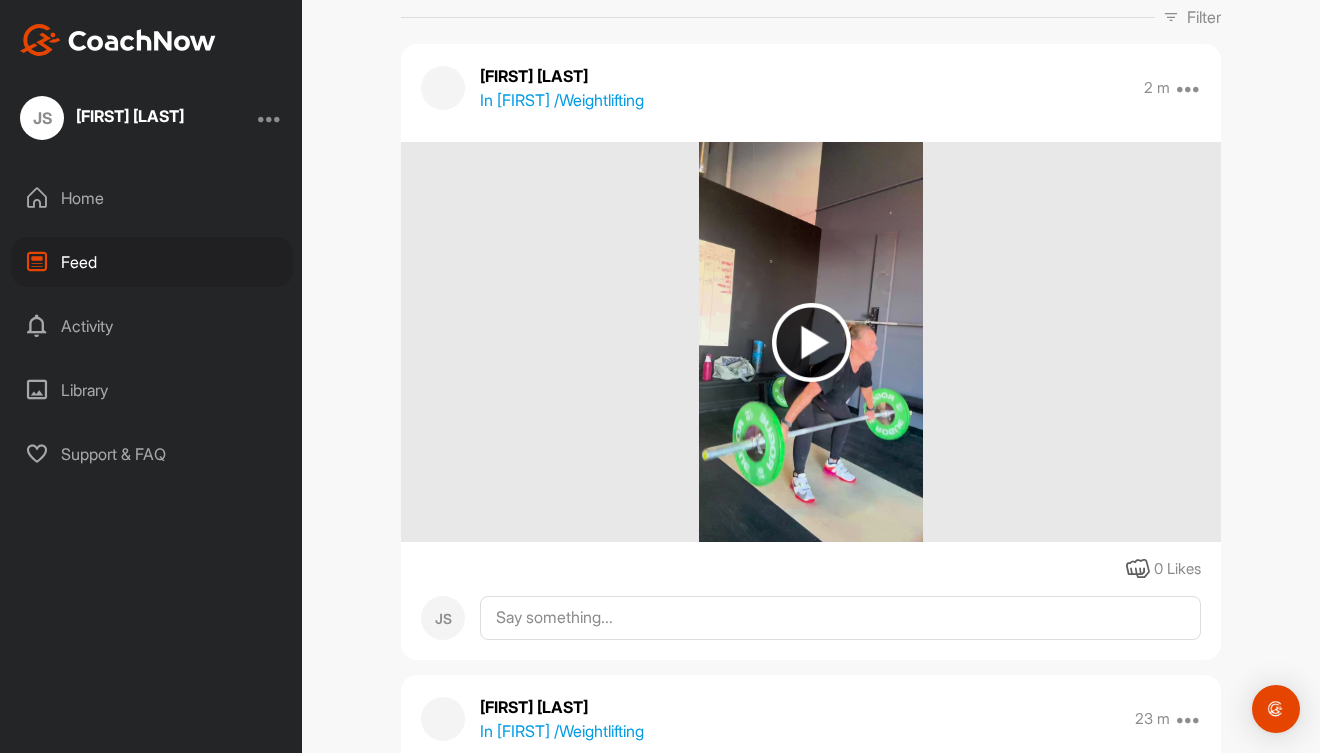 scroll, scrollTop: 0, scrollLeft: 0, axis: both 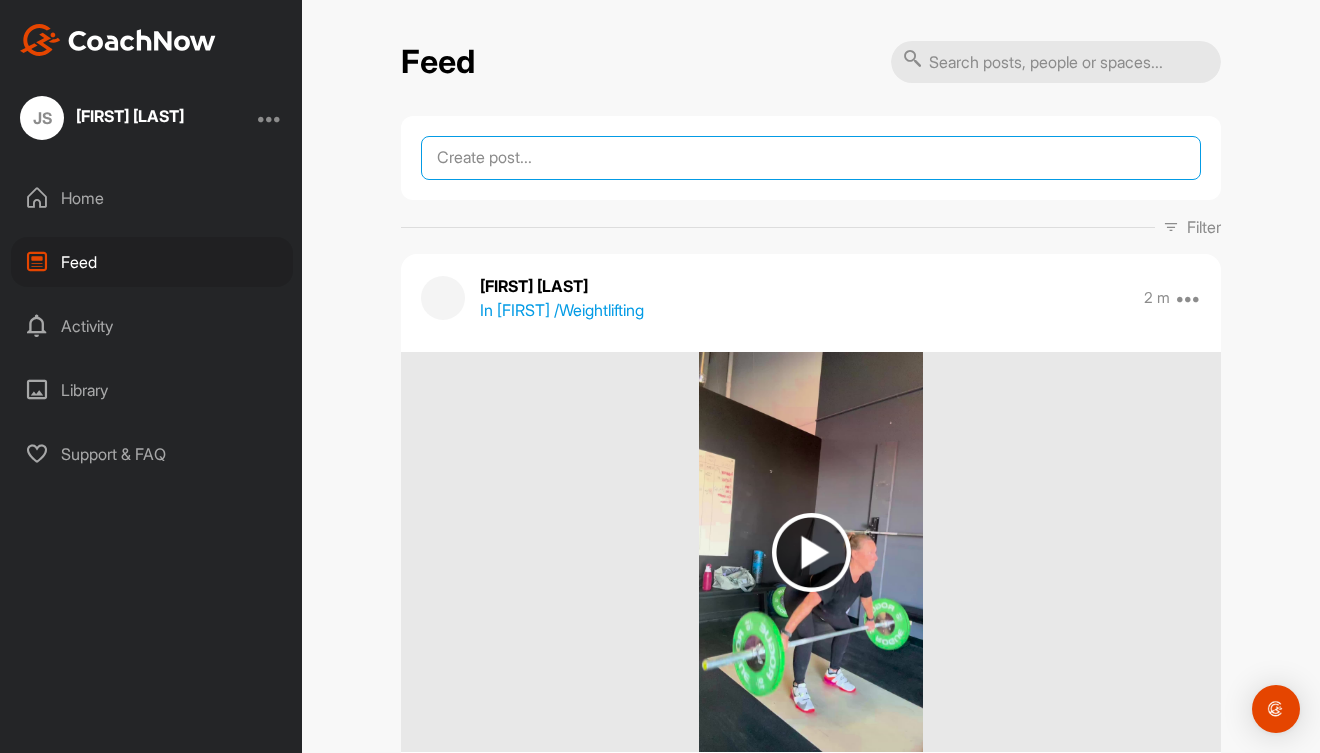click at bounding box center (811, 158) 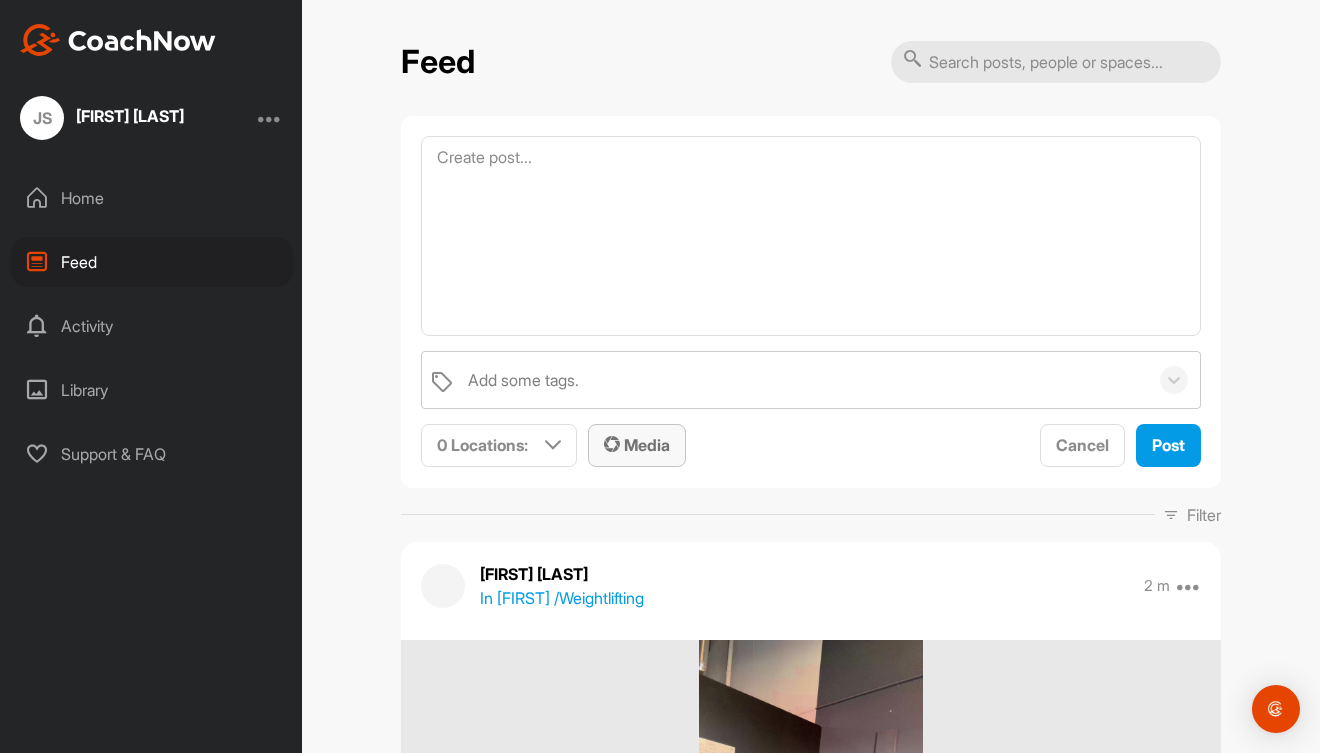 click on "Media" at bounding box center [637, 445] 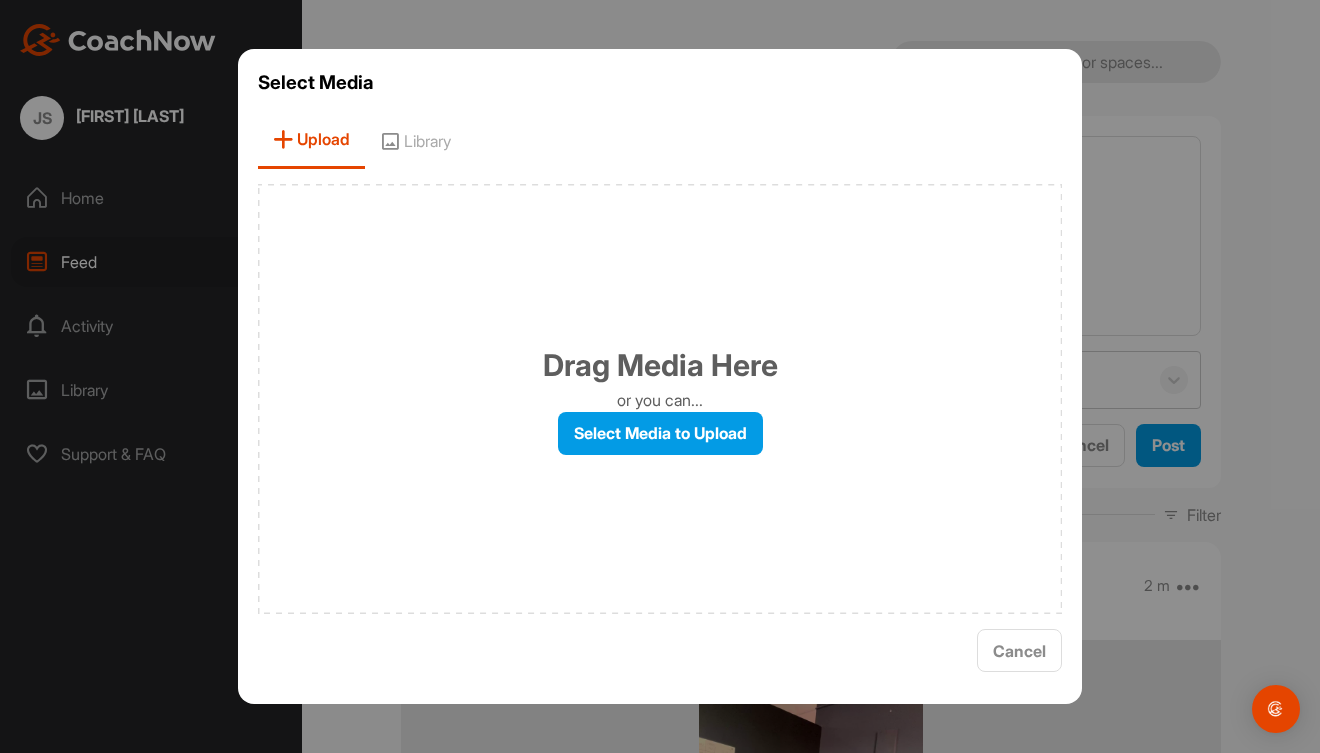 drag, startPoint x: 376, startPoint y: 70, endPoint x: 381, endPoint y: 84, distance: 14.866069 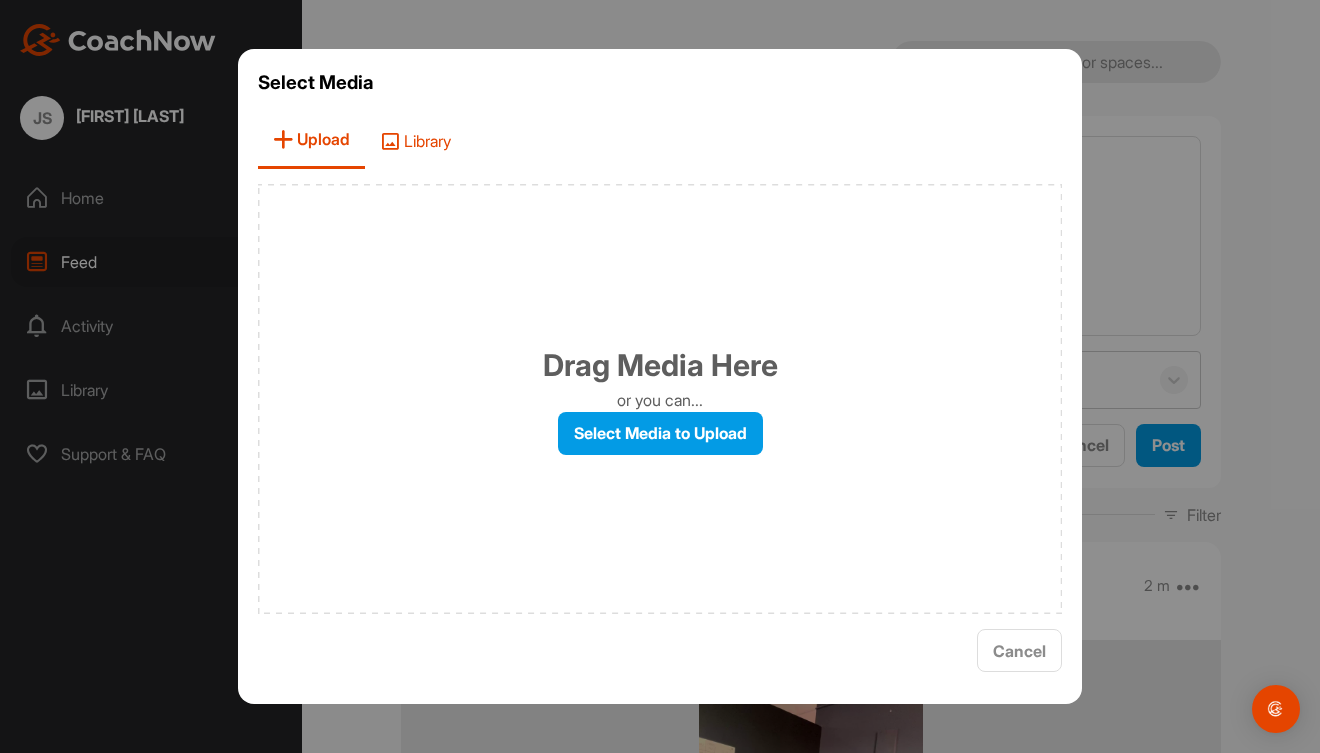 click on "Library" at bounding box center [415, 140] 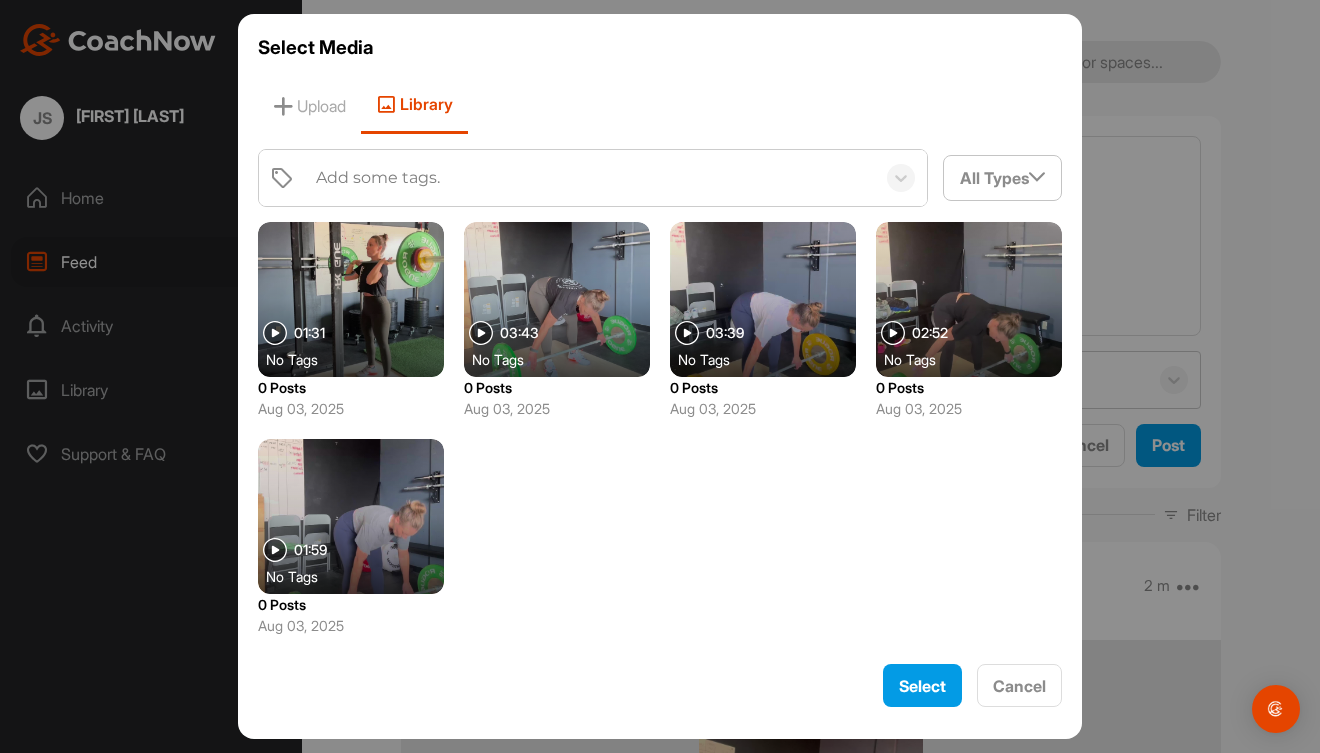 click at bounding box center [351, 516] 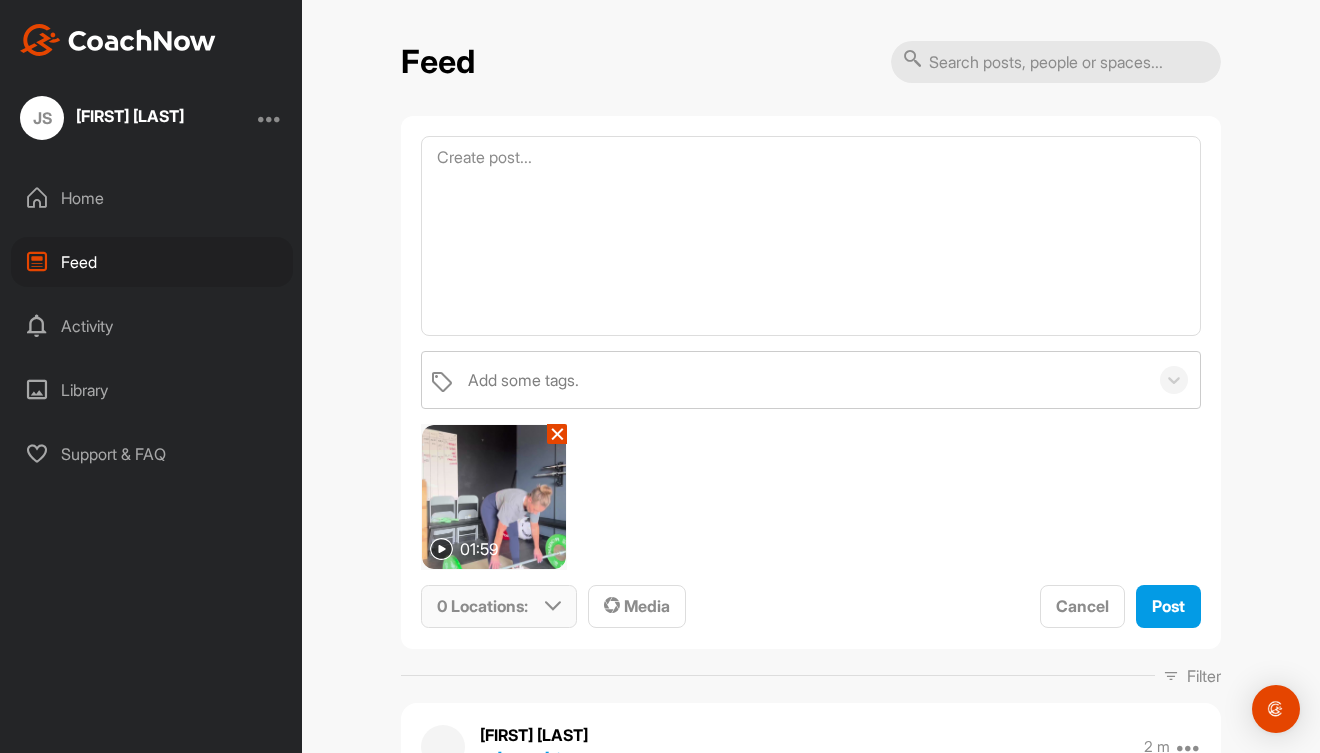 click at bounding box center [553, 606] 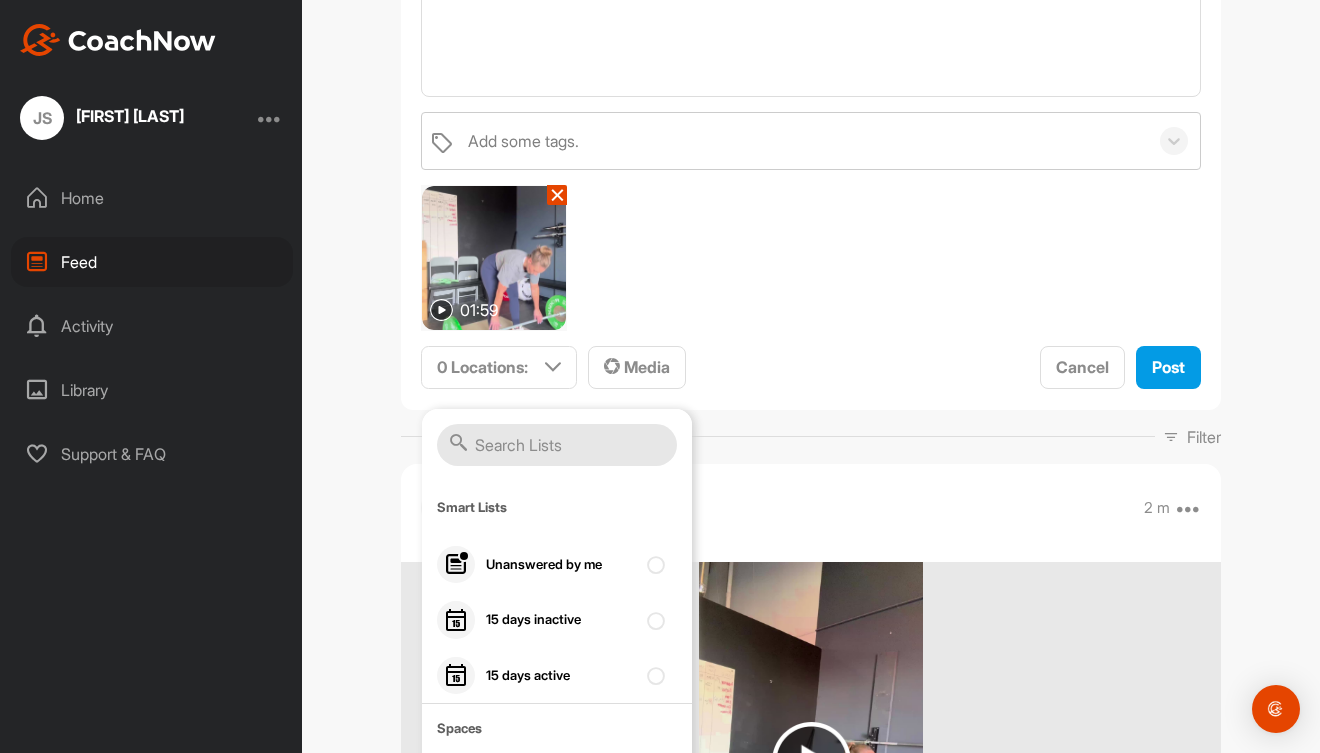scroll, scrollTop: 270, scrollLeft: 0, axis: vertical 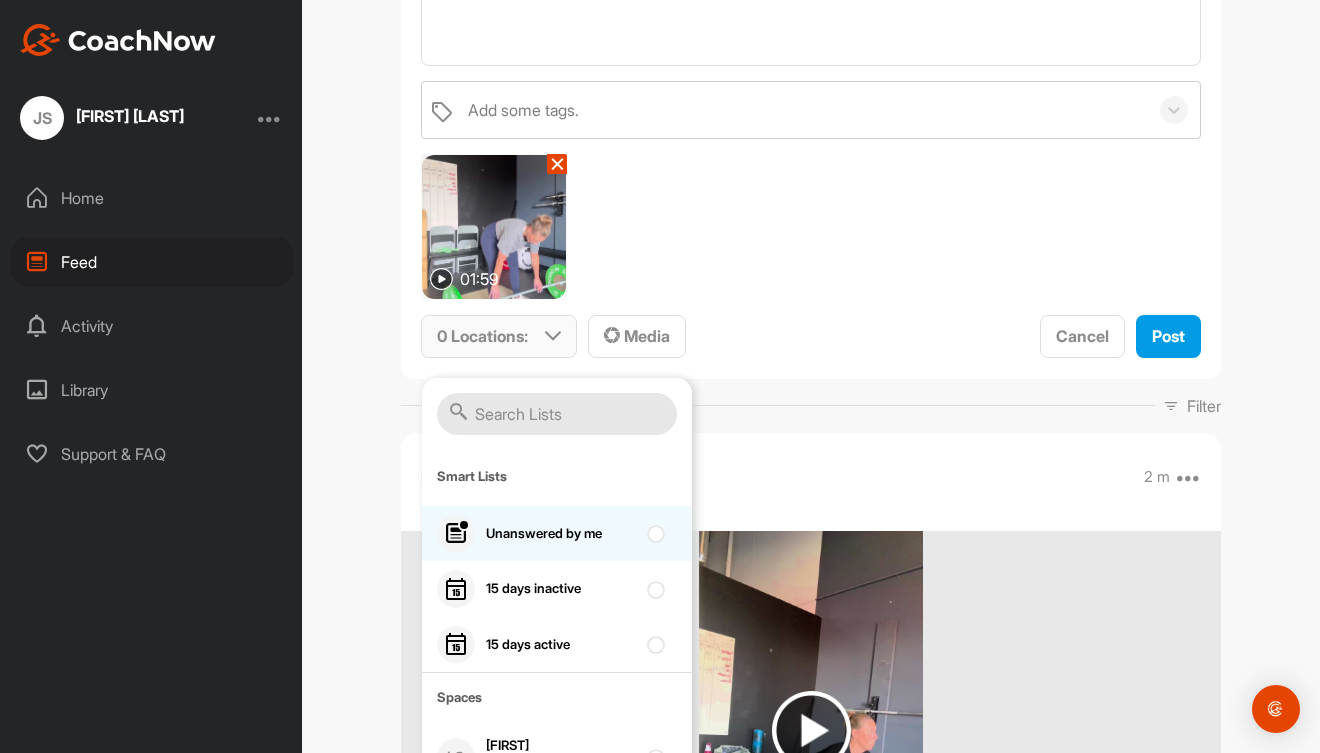 click on "Unanswered by me" at bounding box center [561, 534] 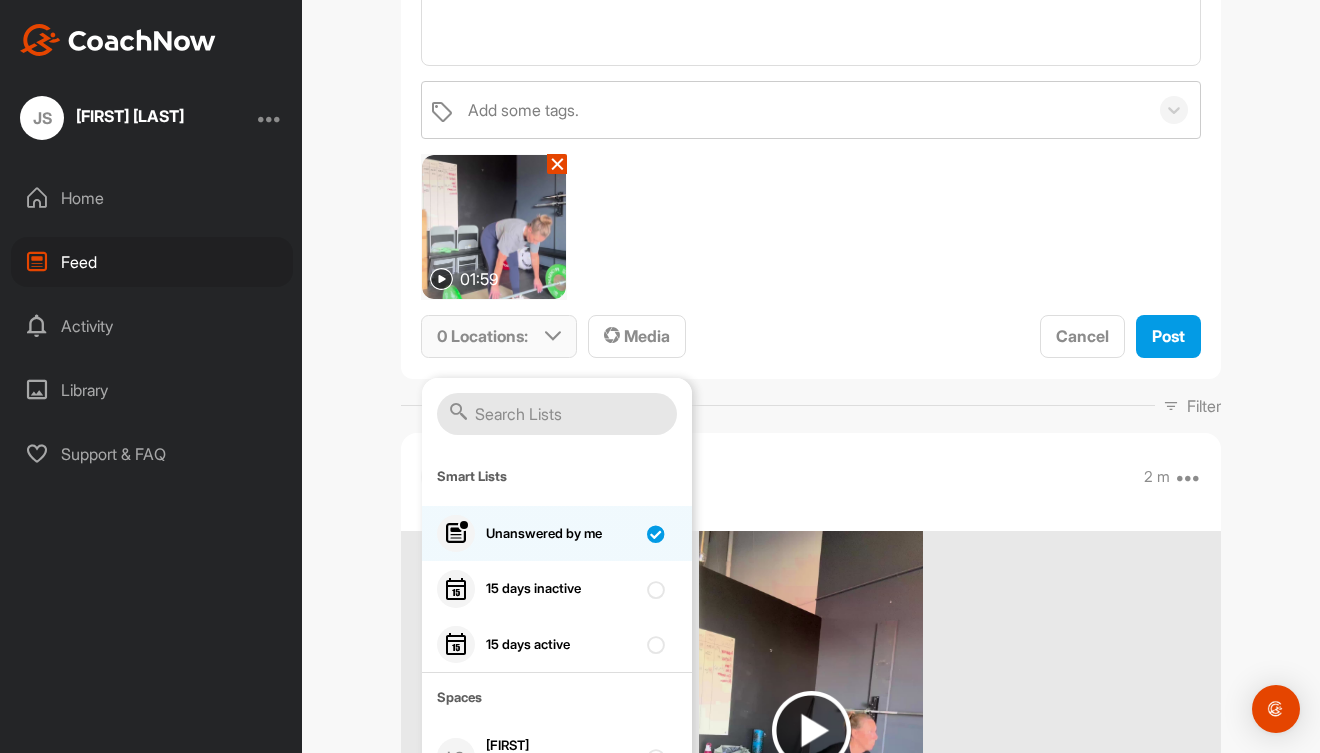checkbox on "true" 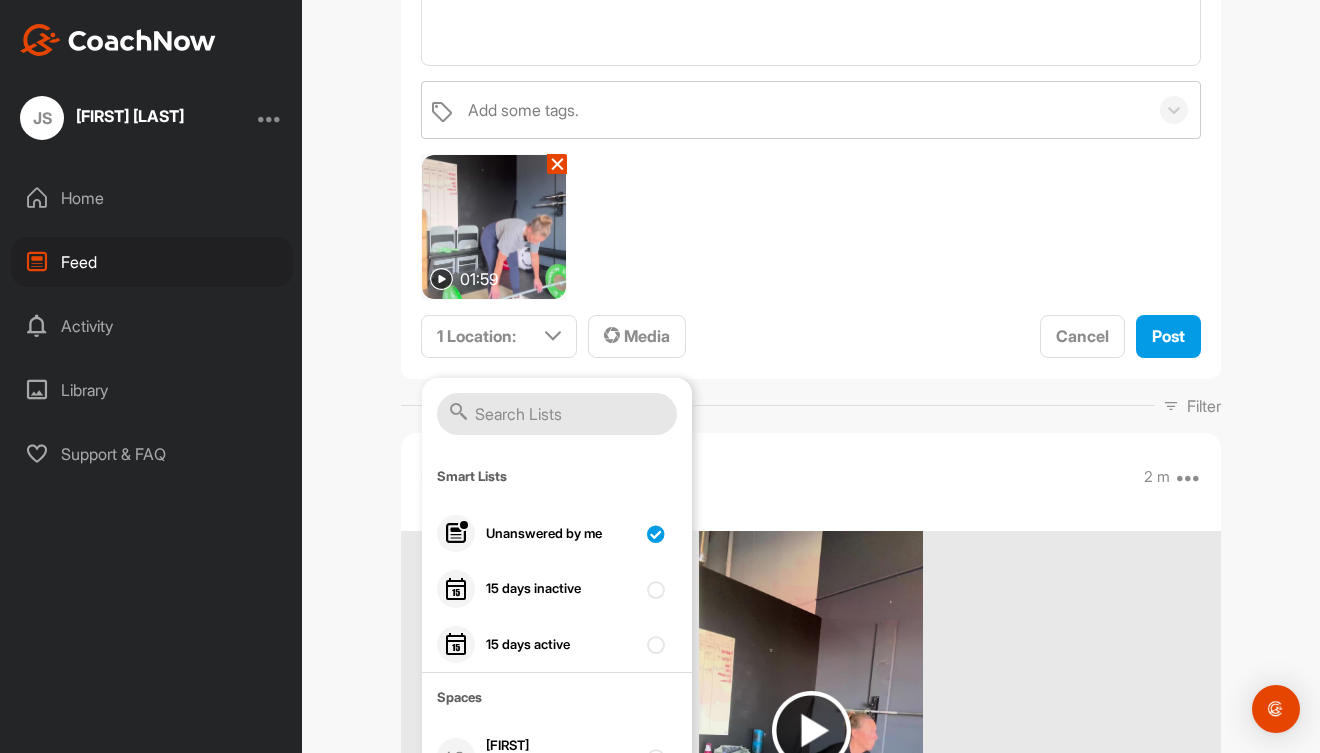 click on "Feed Add some tags. 01:59 ✕ 1 Location : Smart Lists Unanswered by me 15 days inactive 15 days active Spaces LS [FIRST] Weightlifting Media Cancel Post Filter Media Type Images Videos Notes Audio Documents Author JS [FIRST] [LAST] [EMAIL] LS [LAST] [INITIAL] [EMAIL] Sort by Created at Tags Add some tags. From Day Month Year Till Day Month Year Filter Show All [FIRST] [LAST] In [FIRST] / Weightlifting 2 m Edit Edit Tags Pin to top Delete 0 Likes JS [LAST] [INITIAL] In [FIRST] / Weightlifting 23 m Pin to top Report Delete Another test 1 Like LS [LAST] [INITIAL] Keep those knuckles down lol 20 m 0 Likes Report Delete JS [FIRST] [LAST] In [FIRST] / Weightlifting 25 m Edit Edit Tags Pin to top Delete 0 Likes JS [FIRST] [LAST] In [FIRST] / Weightlifting 26 m Edit Edit Tags Pin to top Delete 0 Likes JS [FIRST] [LAST] In [FIRST] / Weightlifting 34 m Edit Edit Tags Pin to top Delete 0 Likes JS [LAST] [INITIAL] In [FIRST] / Weightlifting 3 h Pin to top Report Delete 0 Likes JS" at bounding box center [811, 376] 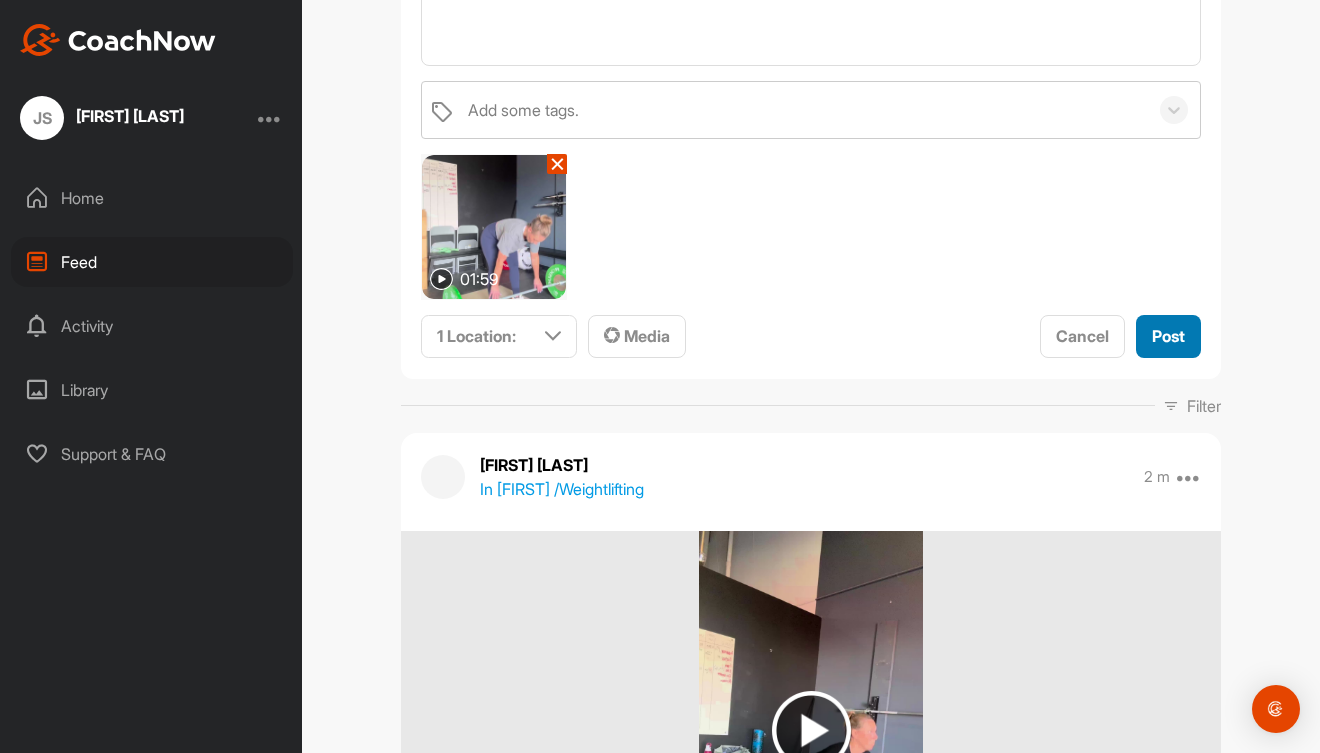 click on "Post" at bounding box center (1168, 336) 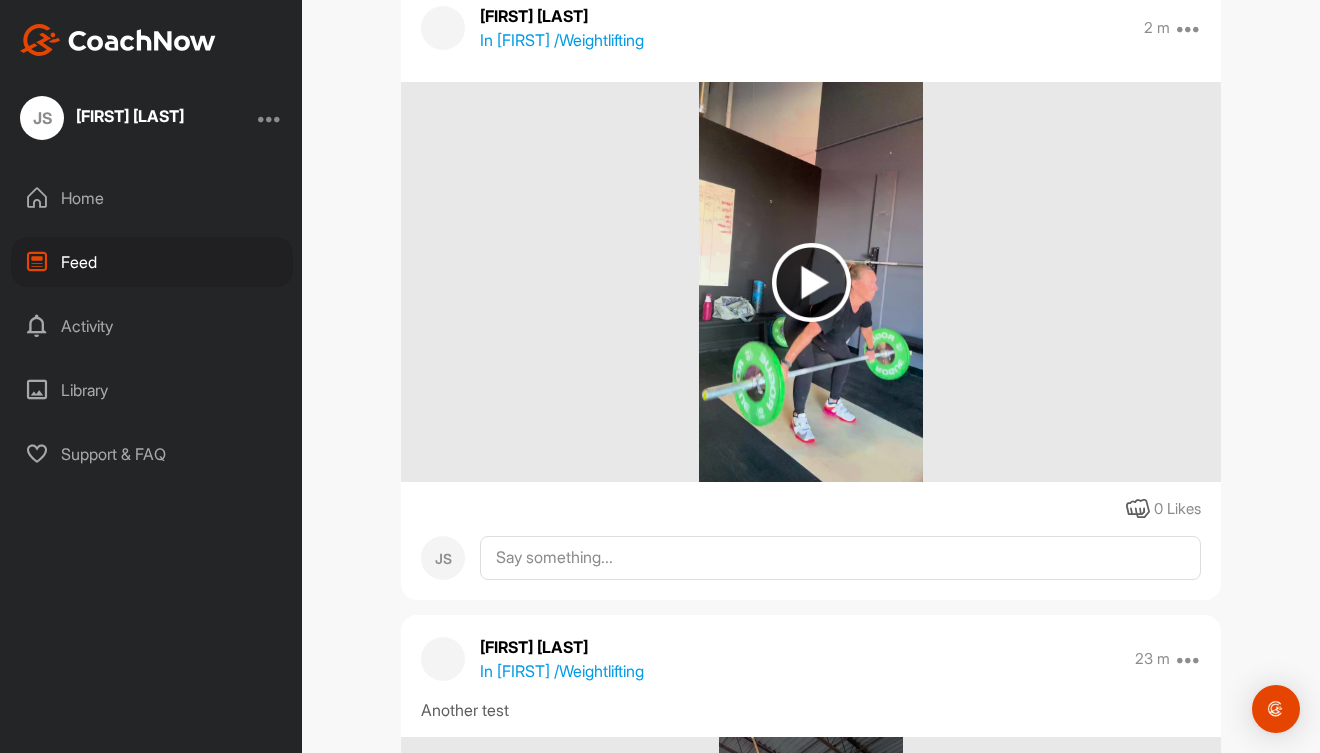 scroll, scrollTop: 0, scrollLeft: 0, axis: both 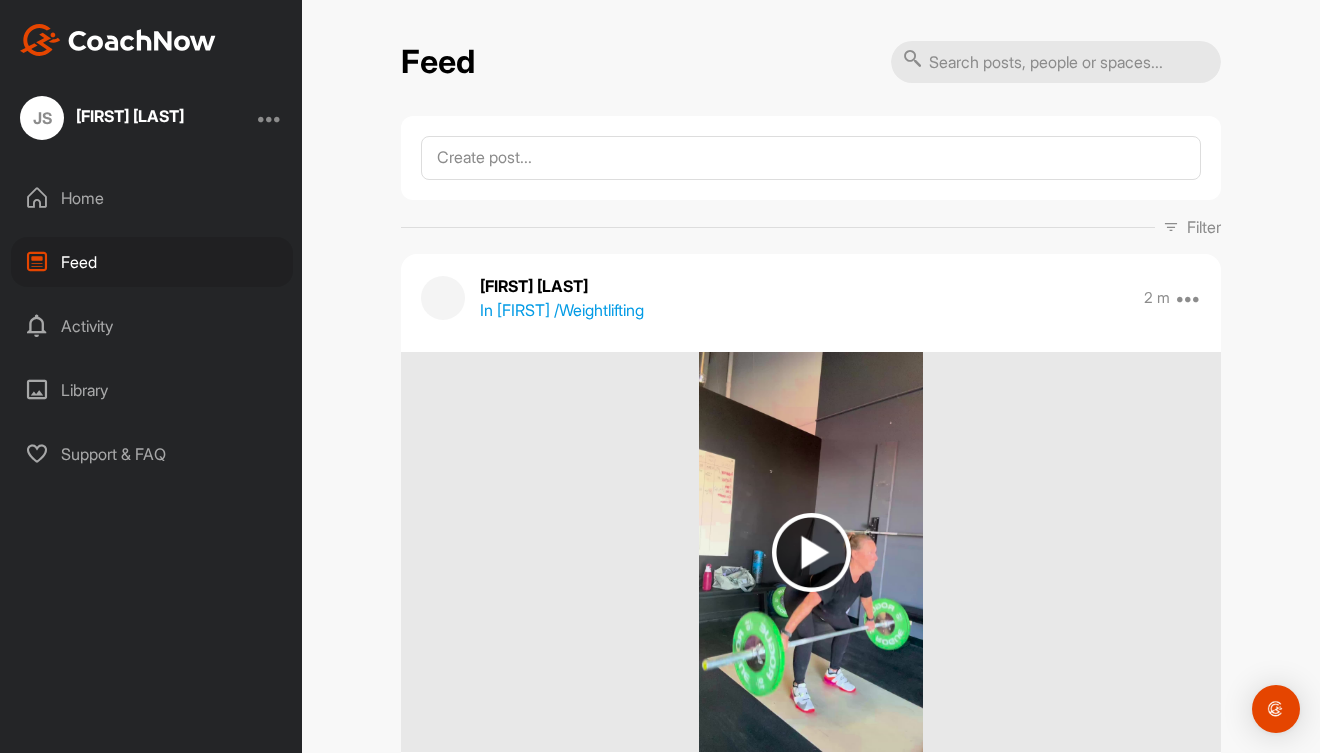 click on "Feed" at bounding box center [152, 262] 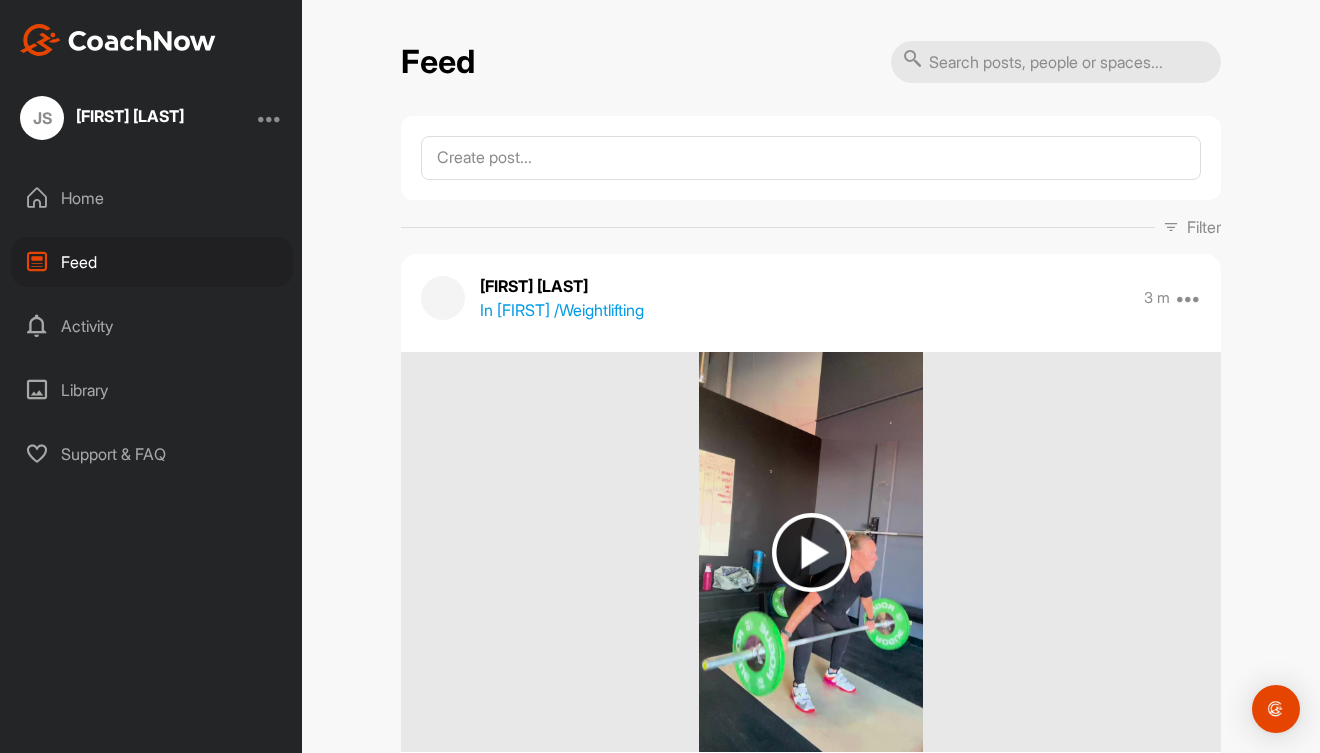 click on "Home" at bounding box center [152, 198] 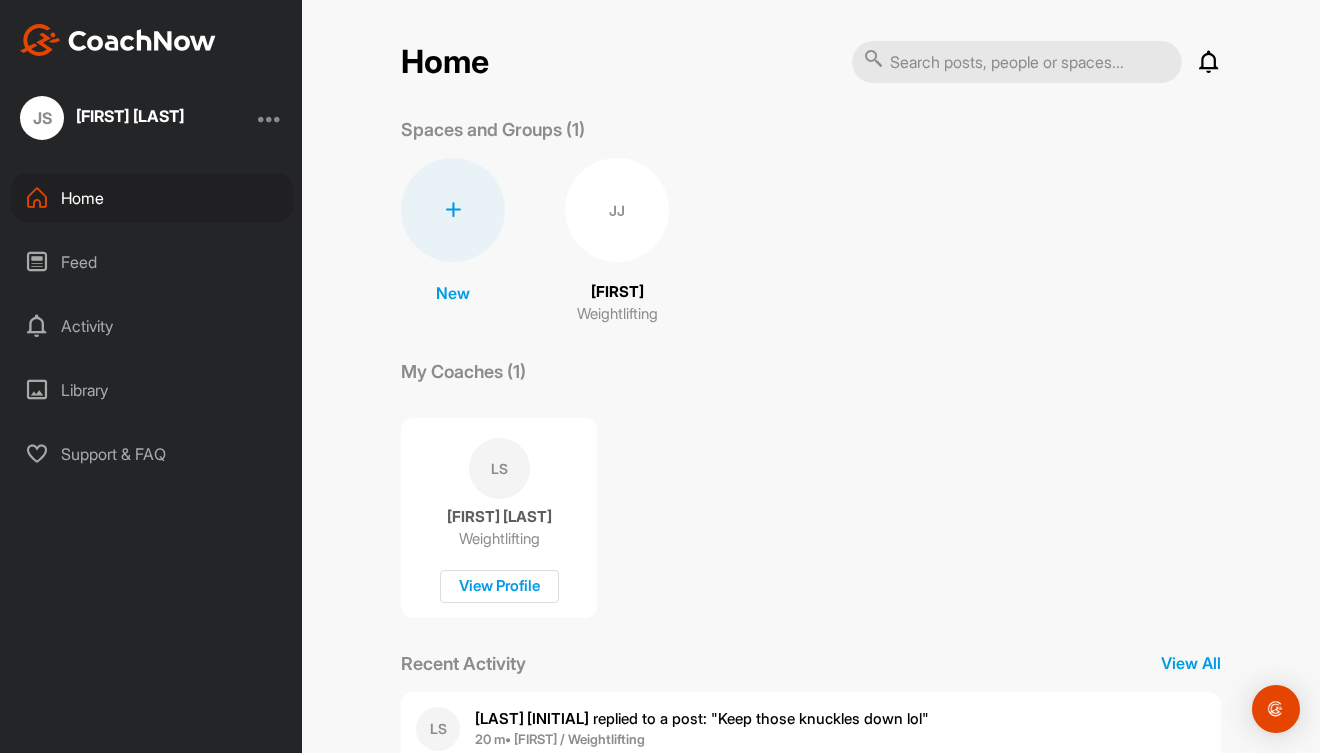 click on "Activity" at bounding box center (152, 326) 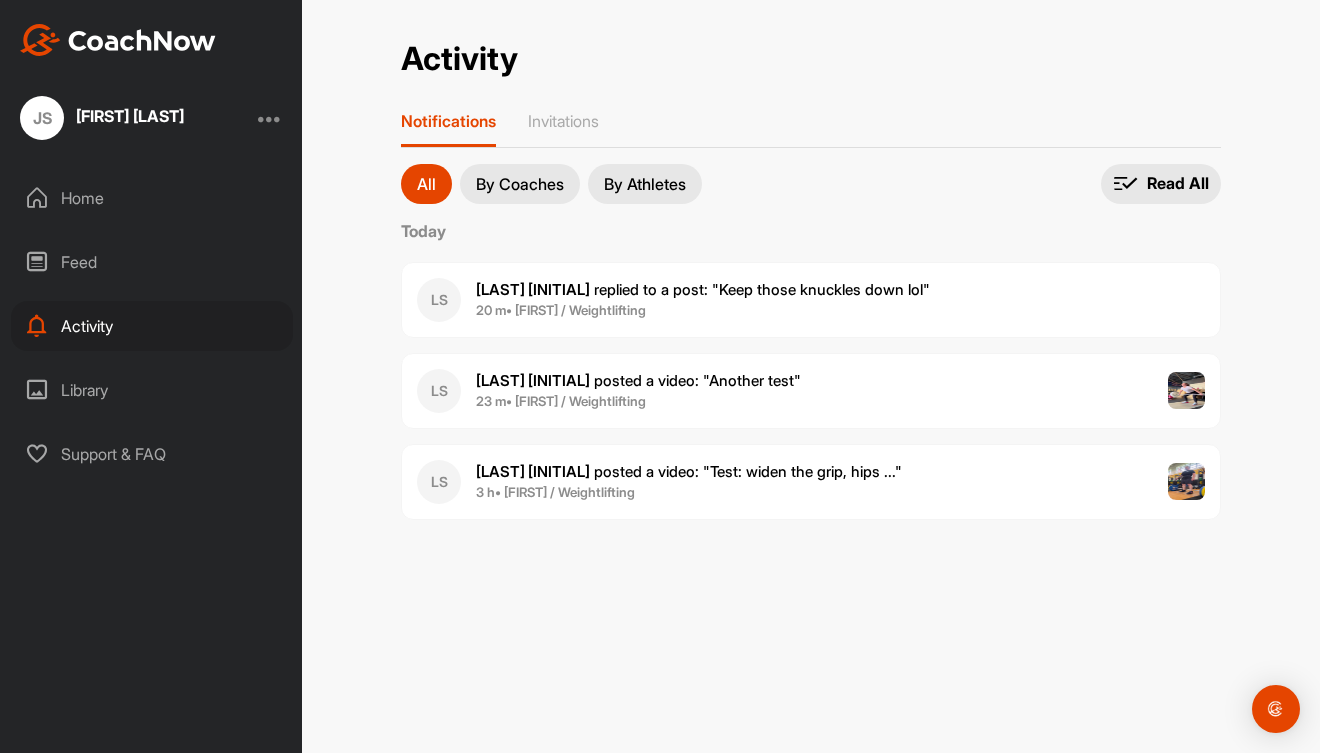 click on "Library" at bounding box center [152, 390] 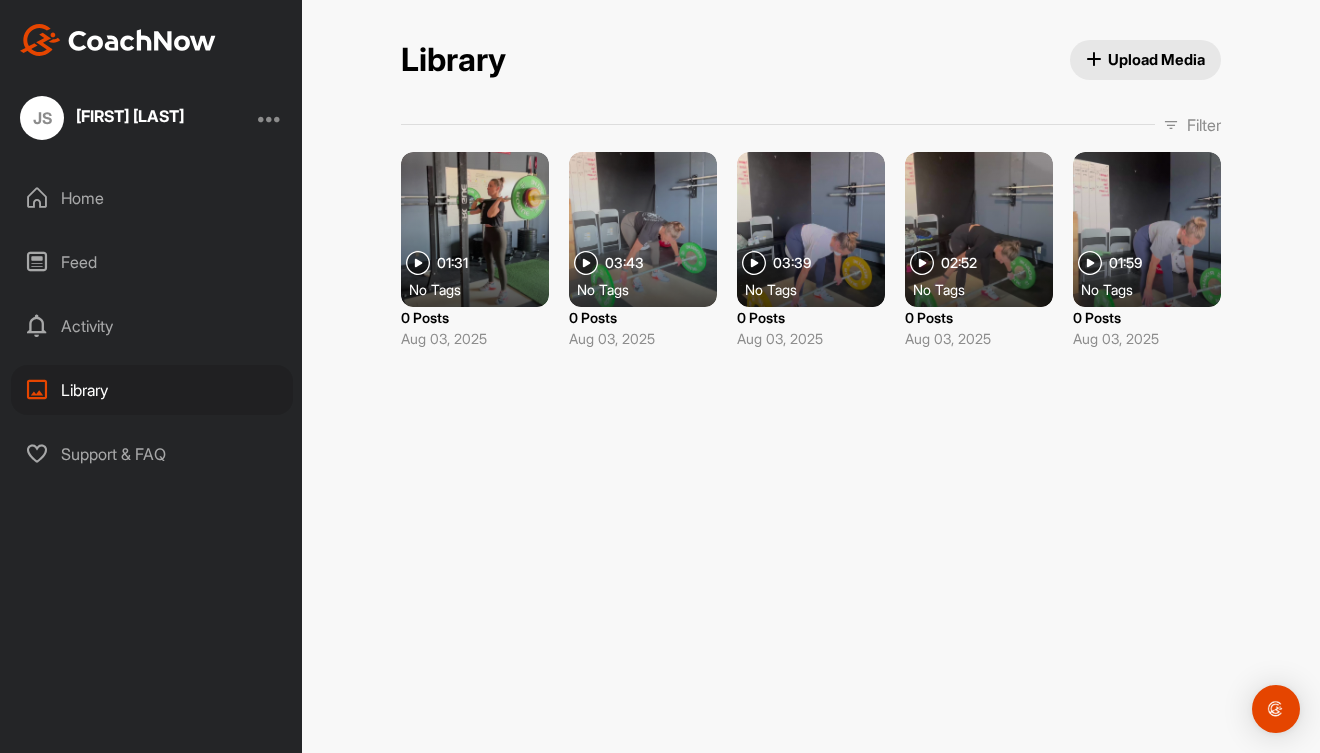 click on "Activity" at bounding box center [152, 326] 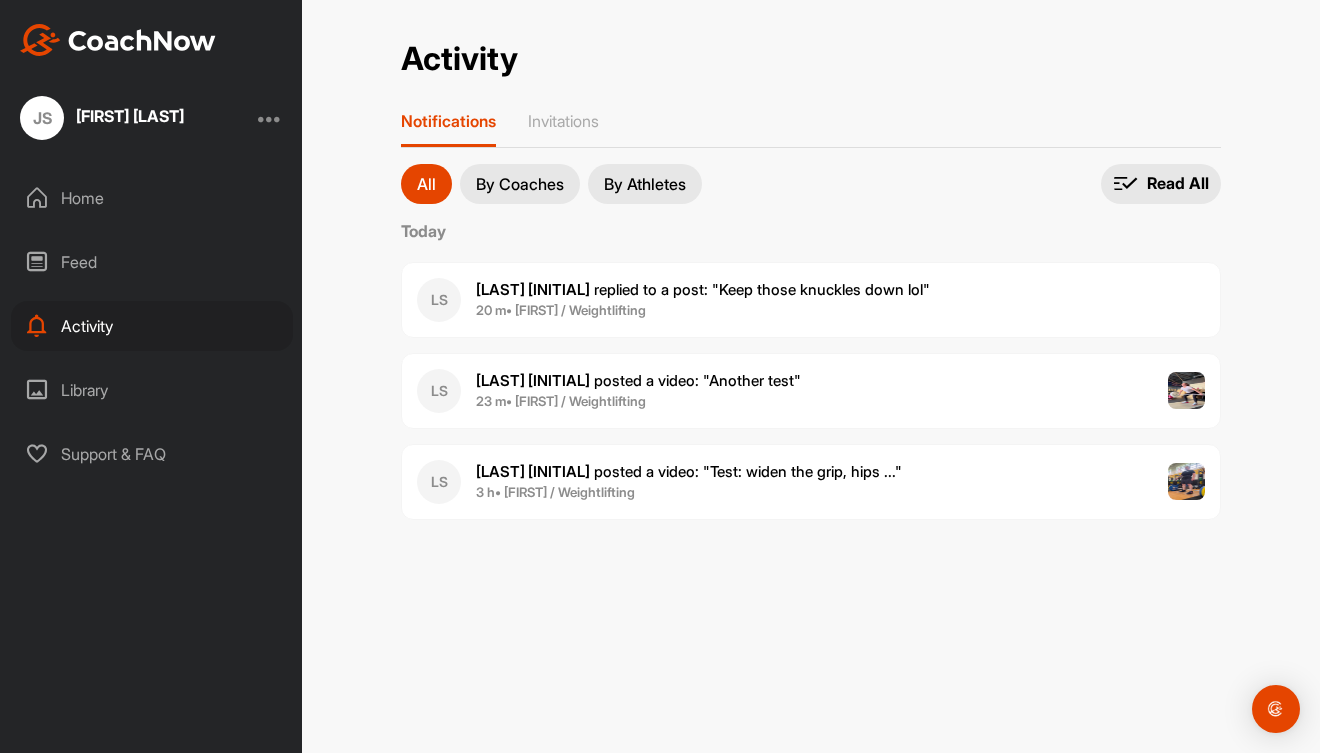 click on "Feed" at bounding box center [152, 262] 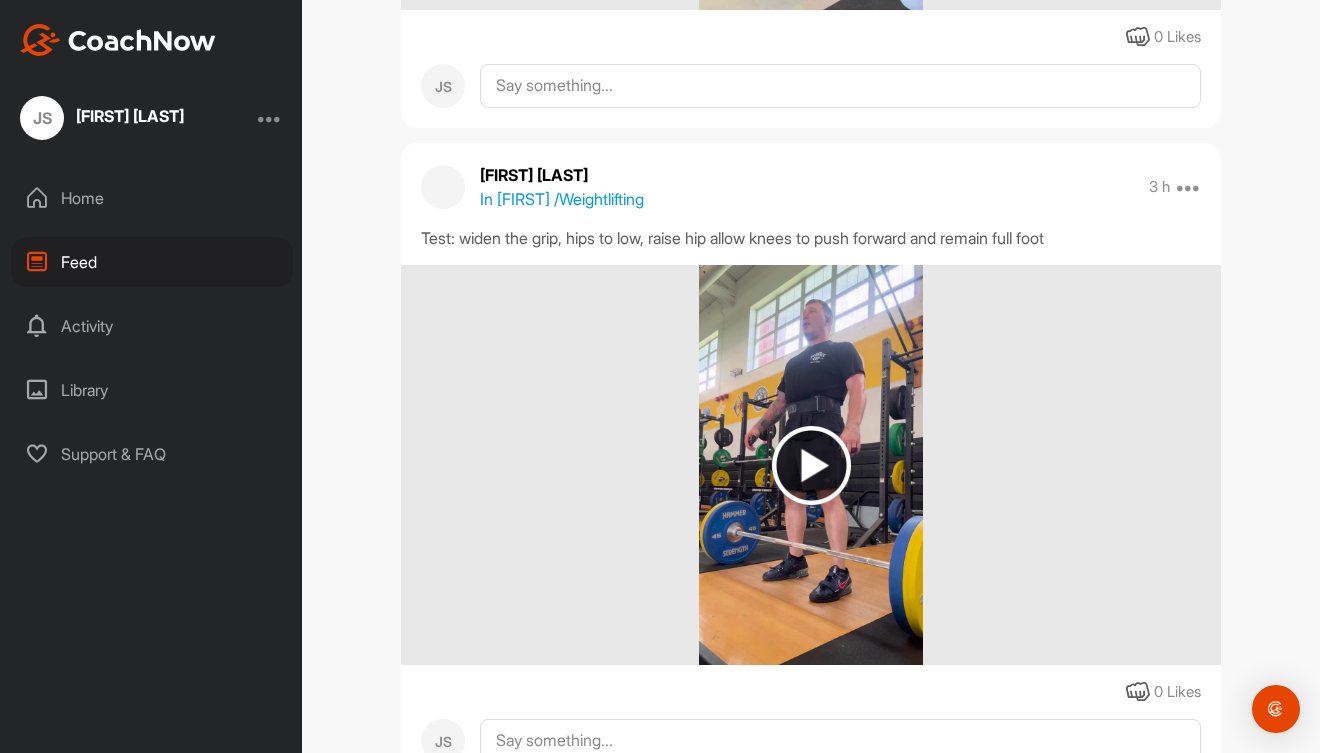 scroll, scrollTop: 3531, scrollLeft: 0, axis: vertical 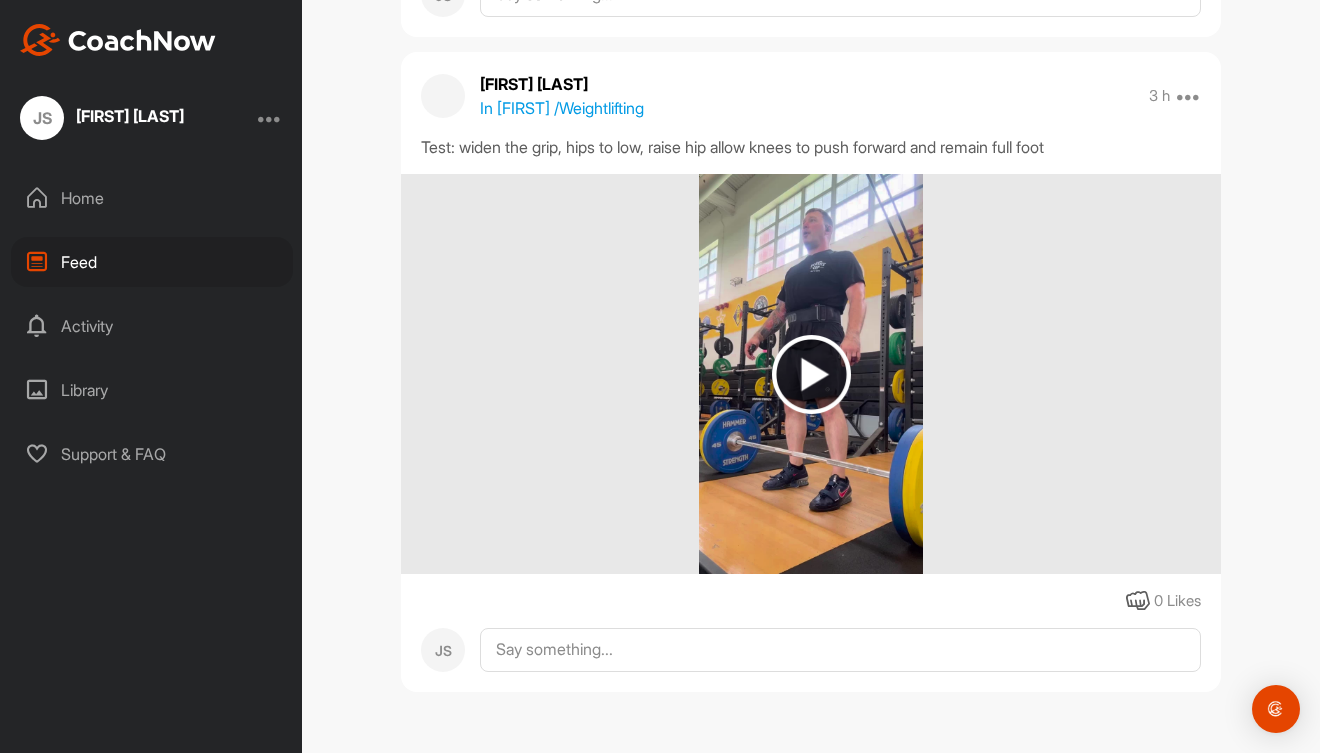 click on "JS [FIRST] [LAST] Home Feed Activity Library Support & FAQ" at bounding box center [151, 376] 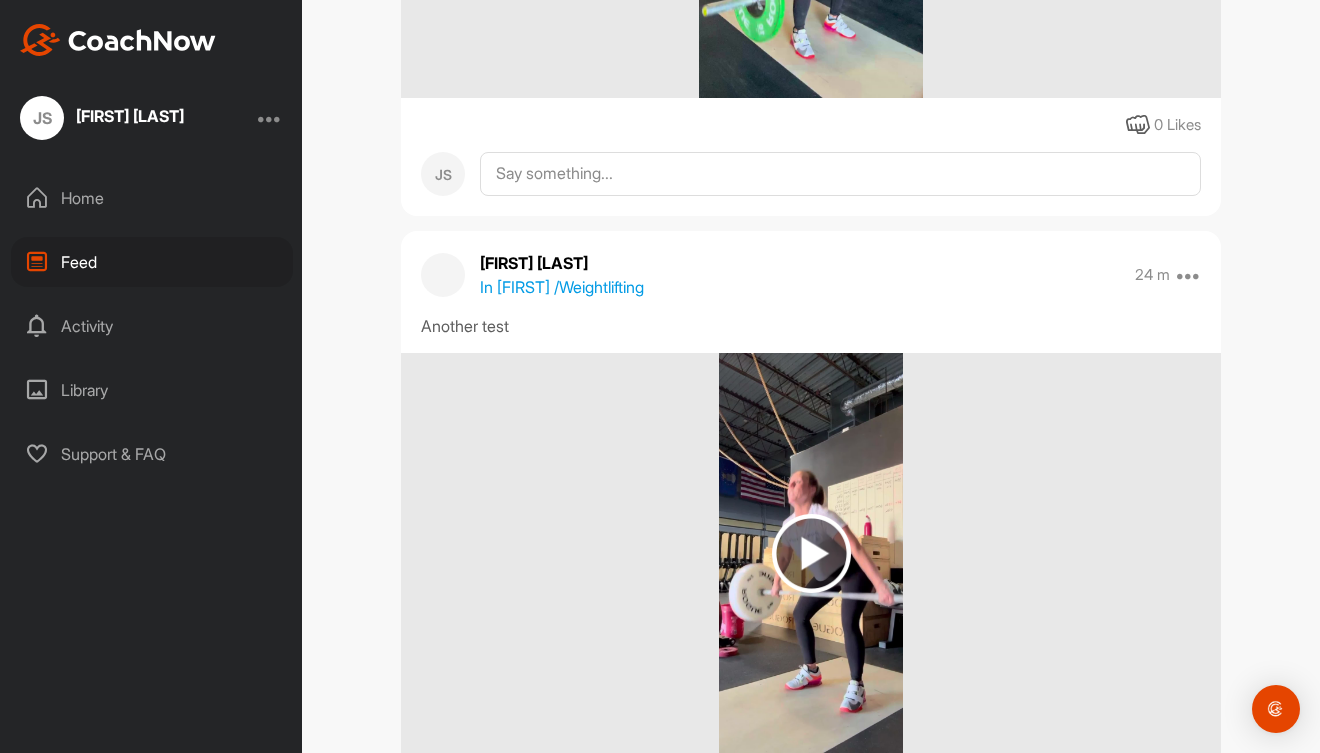 scroll, scrollTop: 0, scrollLeft: 0, axis: both 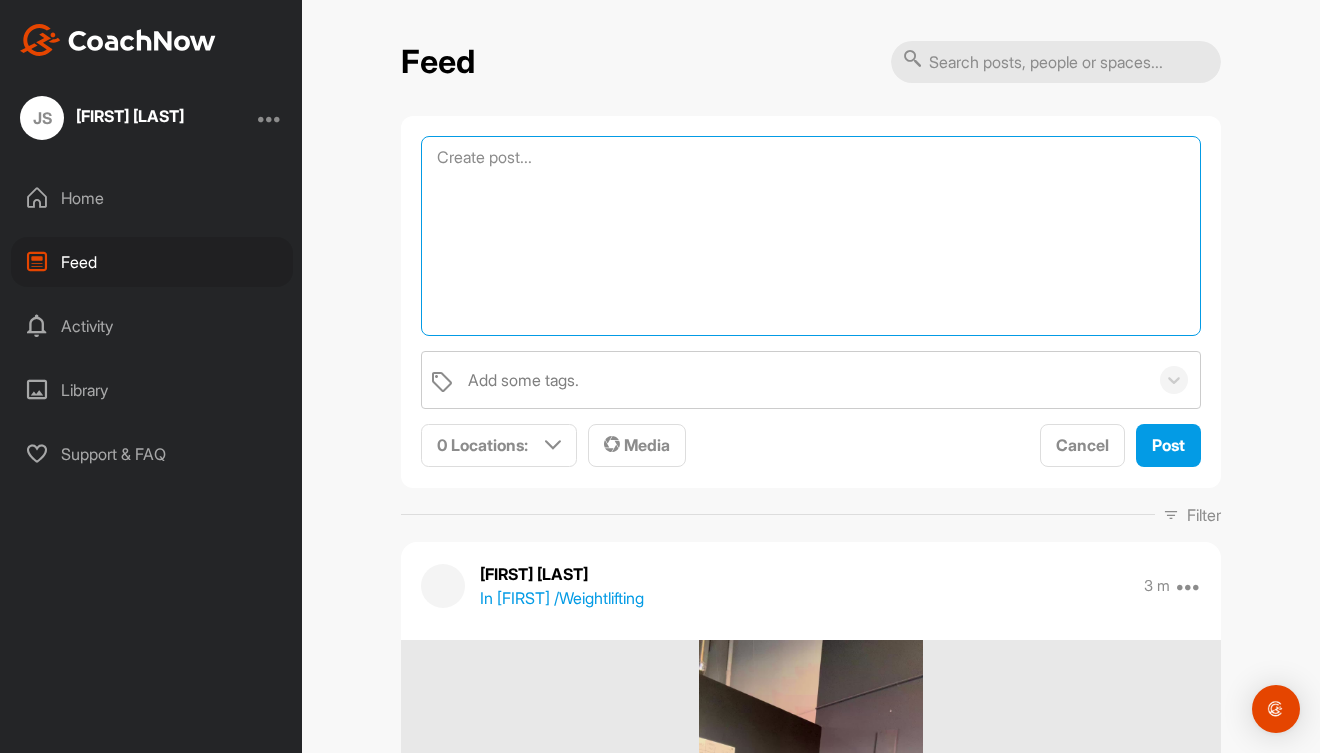 click at bounding box center (811, 236) 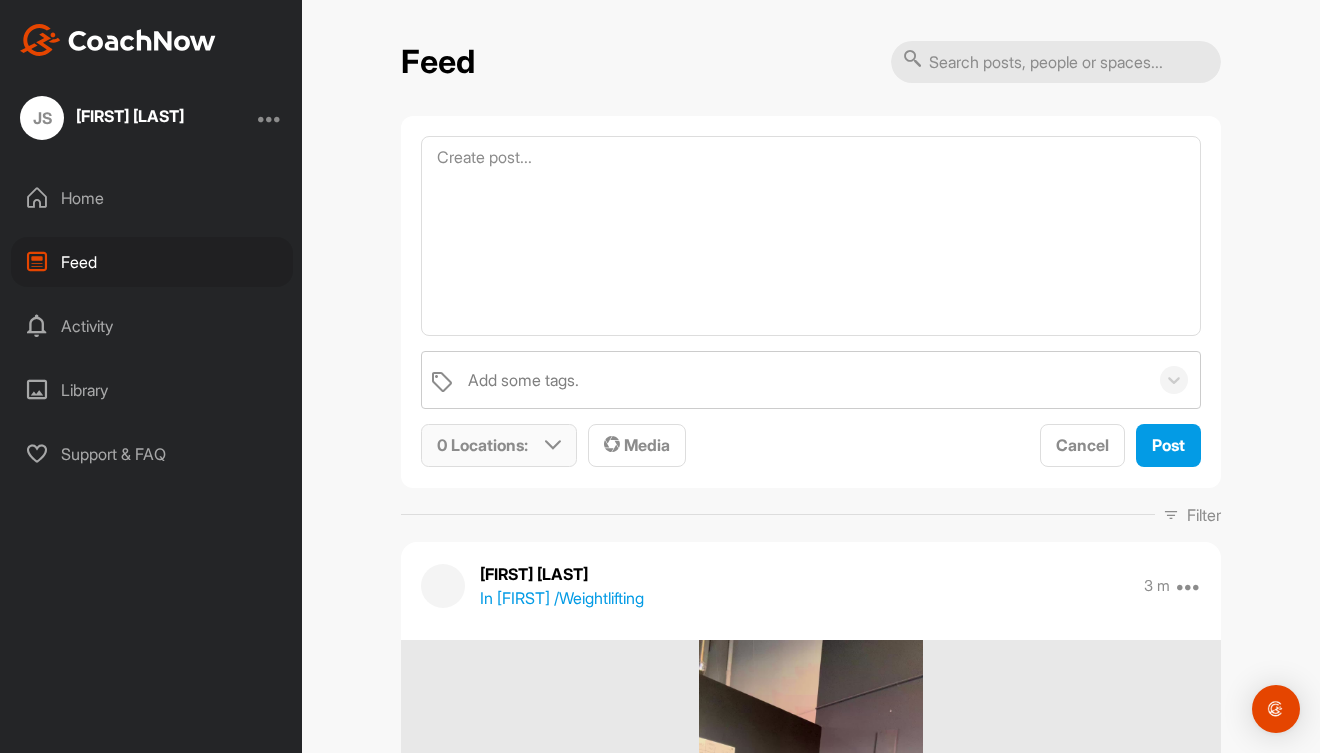 click at bounding box center [553, 445] 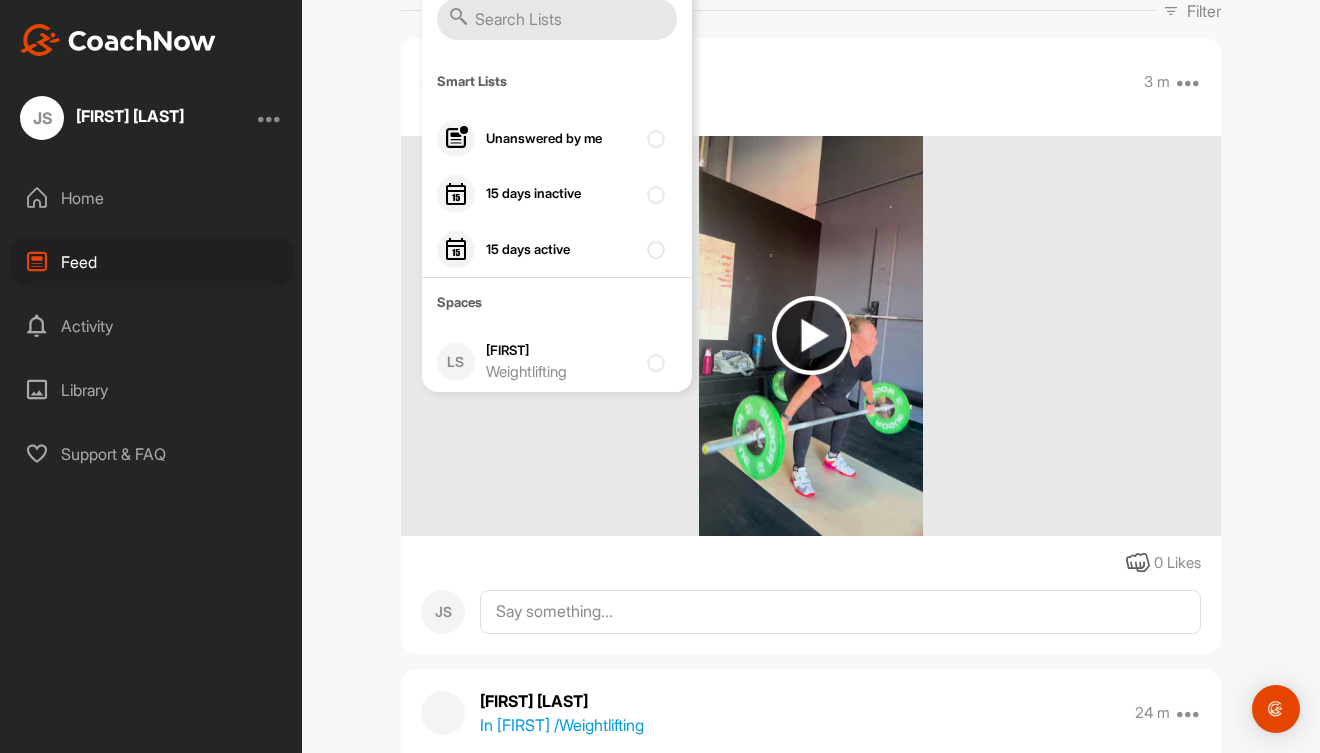scroll, scrollTop: 492, scrollLeft: 0, axis: vertical 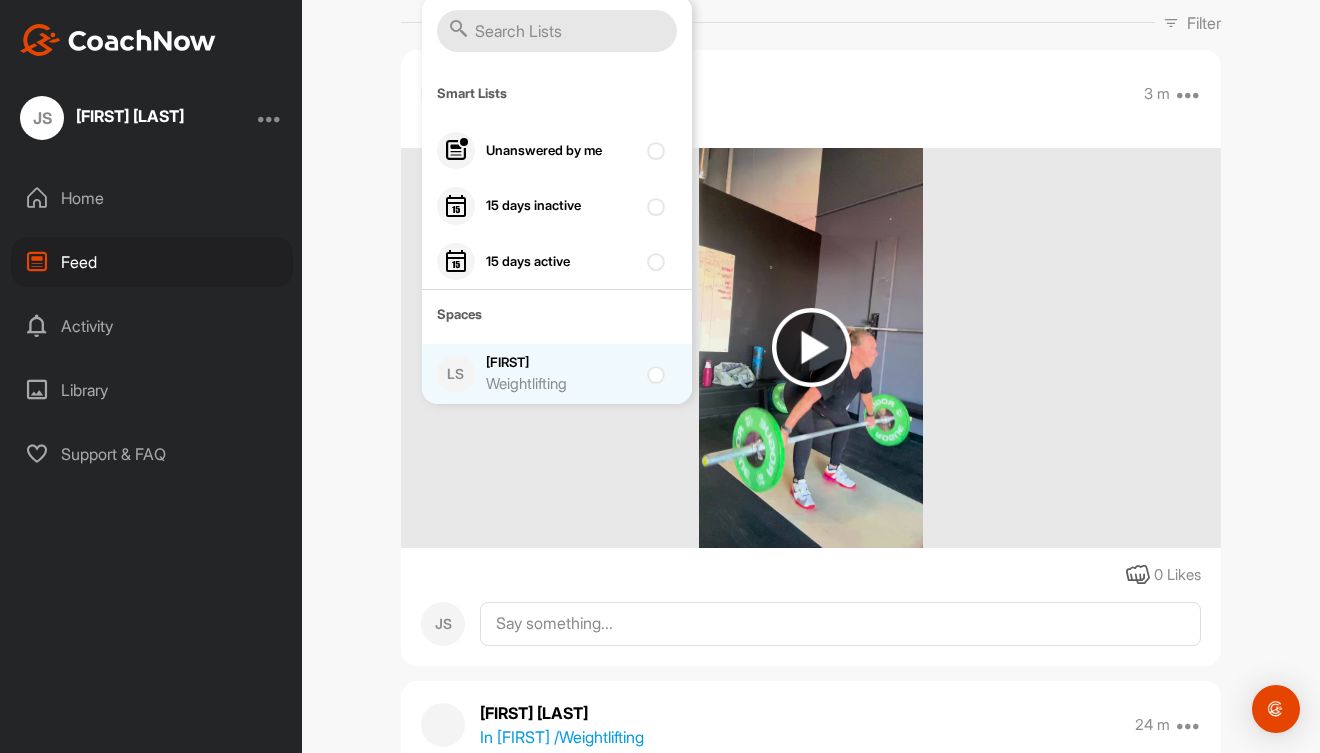click at bounding box center [660, 374] 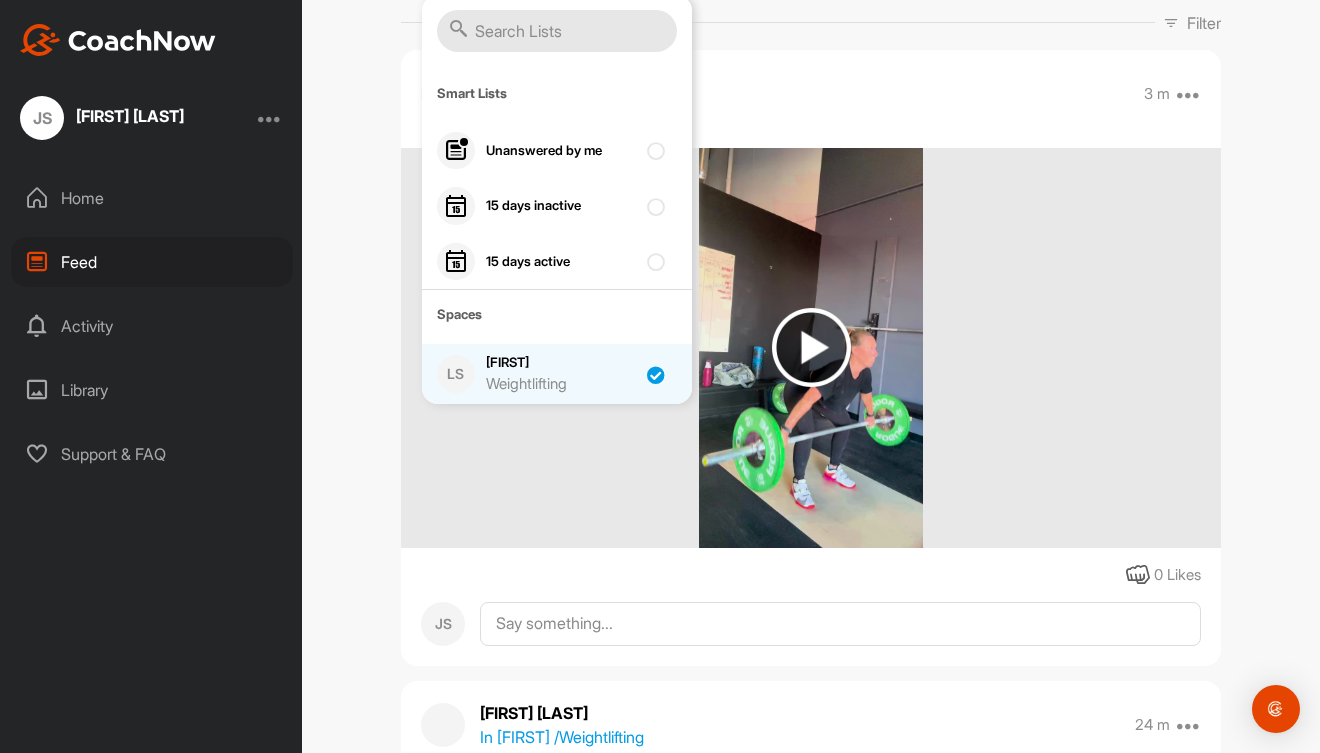 checkbox on "true" 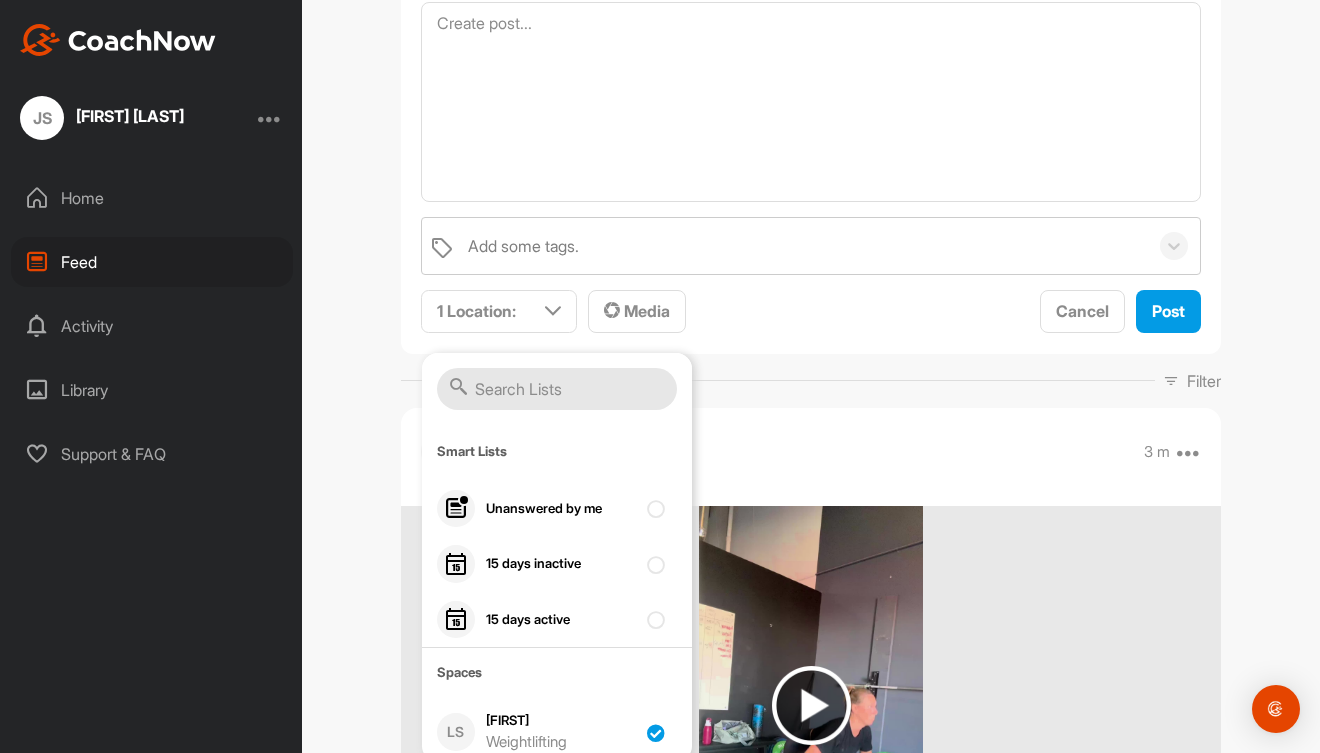 scroll, scrollTop: 0, scrollLeft: 0, axis: both 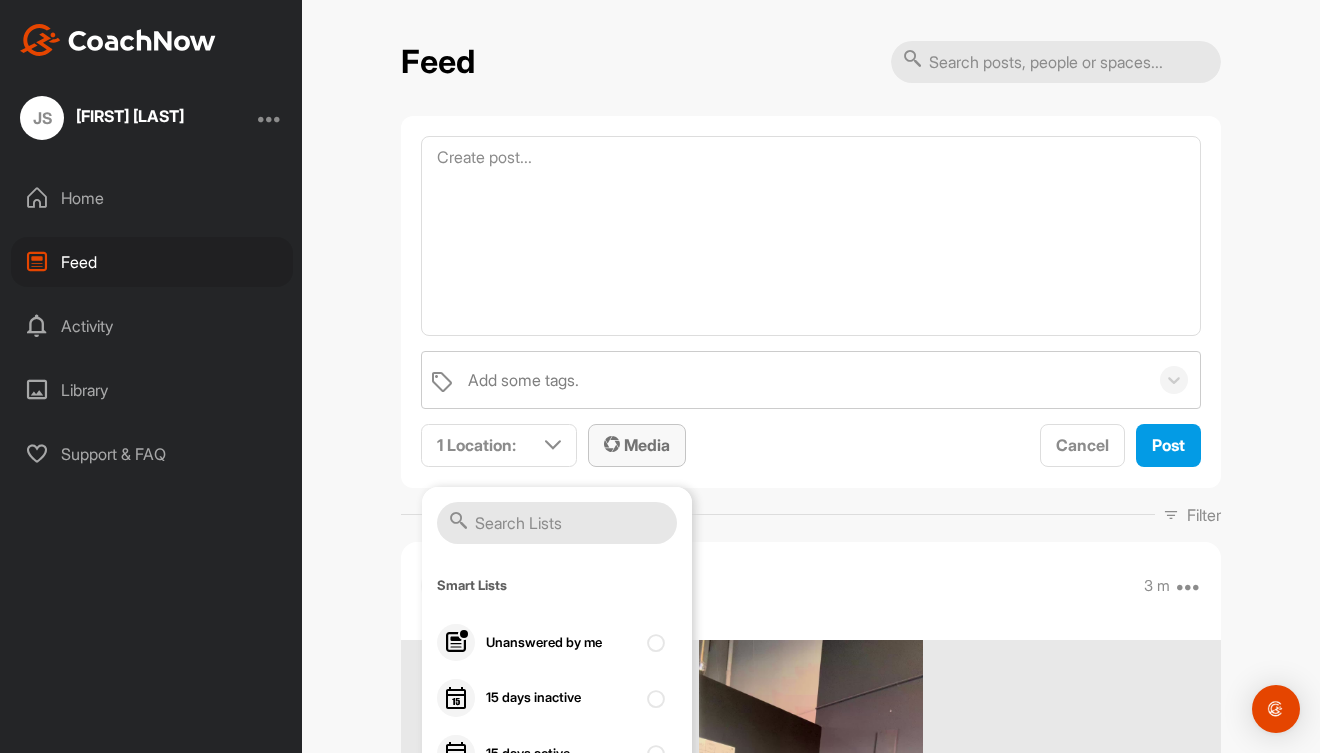 click on "Media" at bounding box center (637, 445) 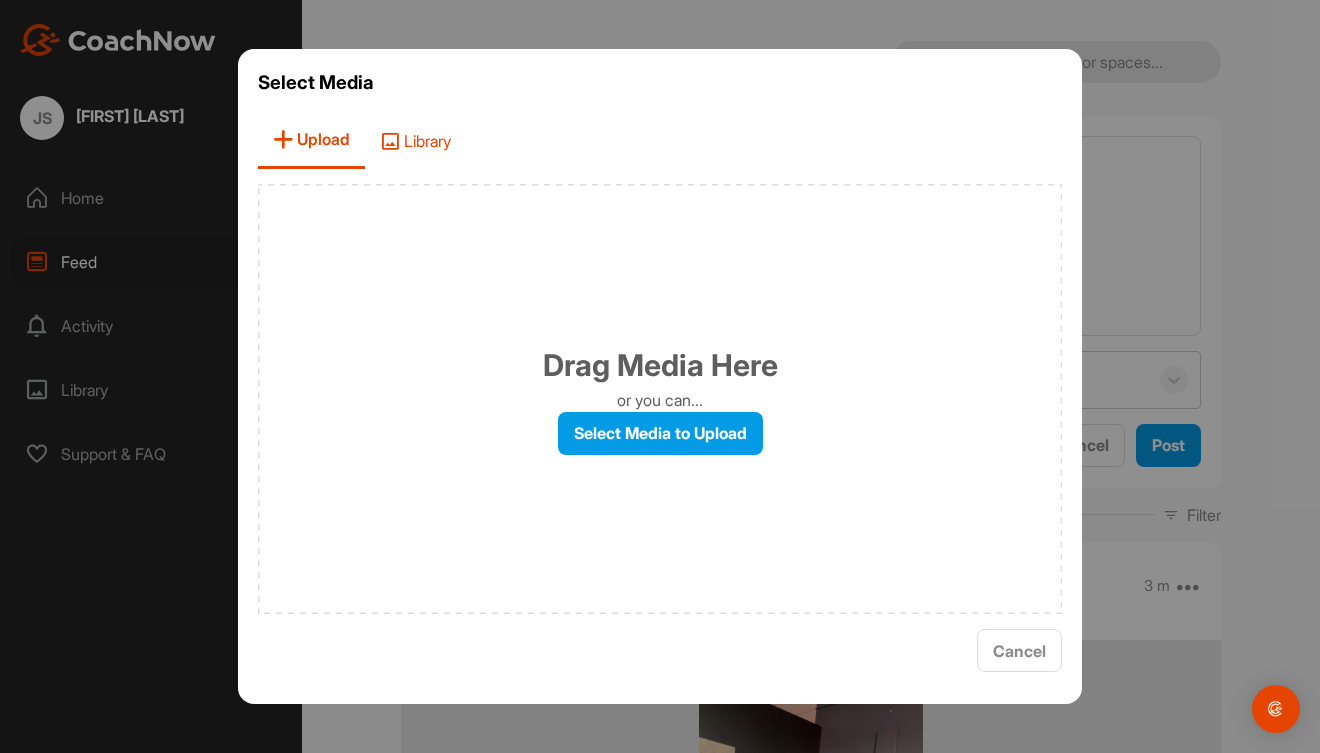 click on "Library" at bounding box center [415, 140] 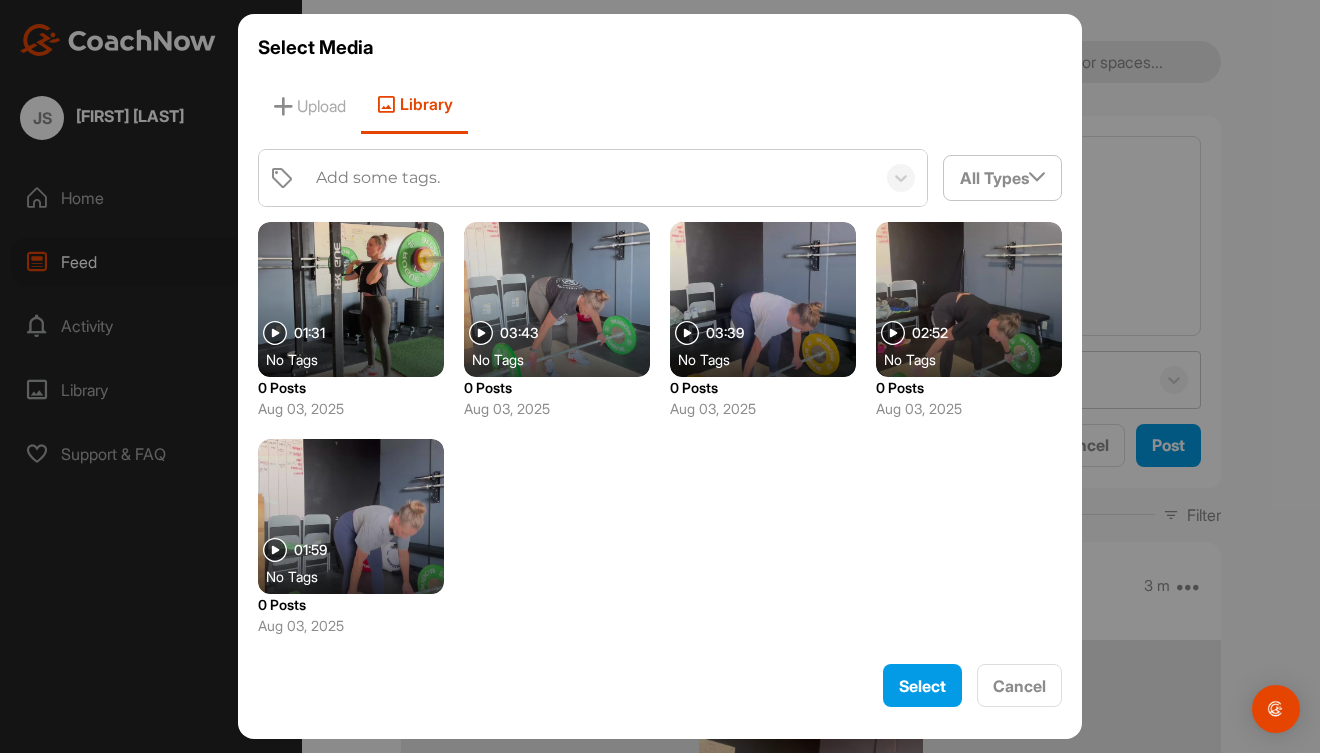 click at bounding box center [351, 516] 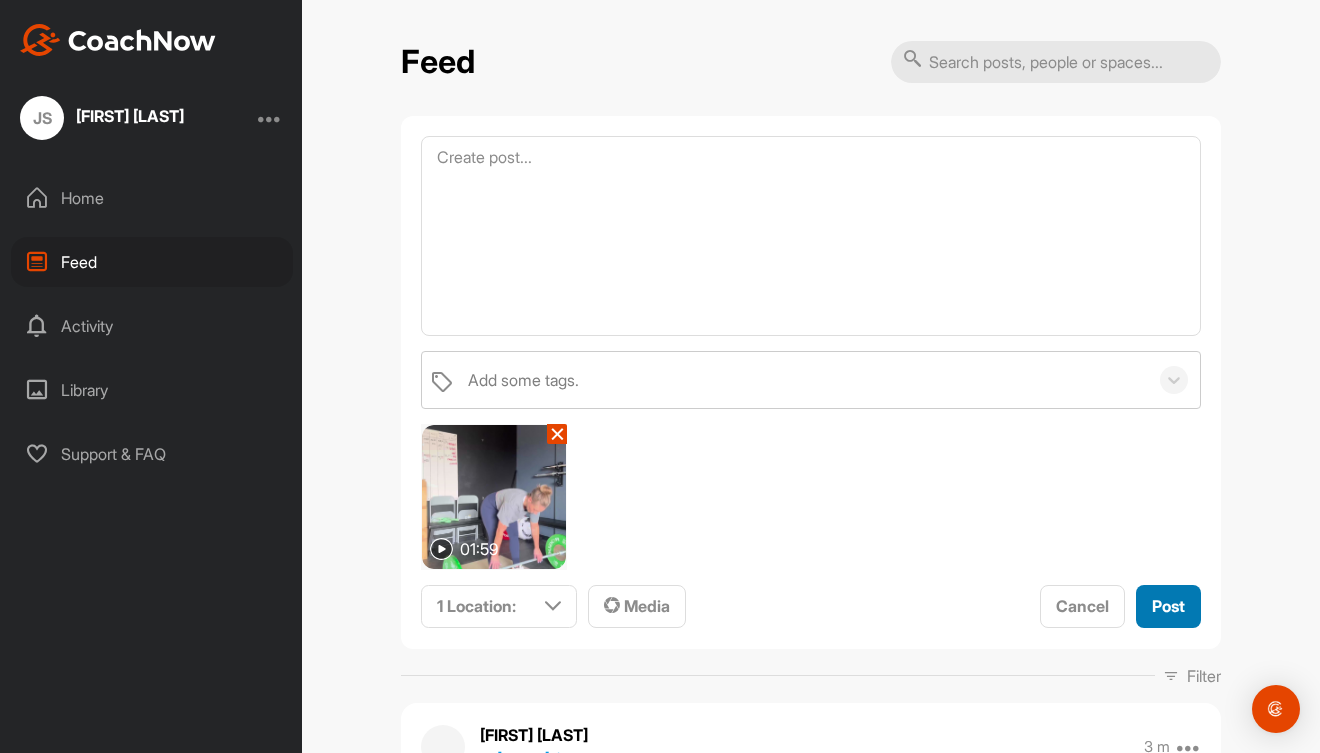 click on "Post" at bounding box center (1168, 606) 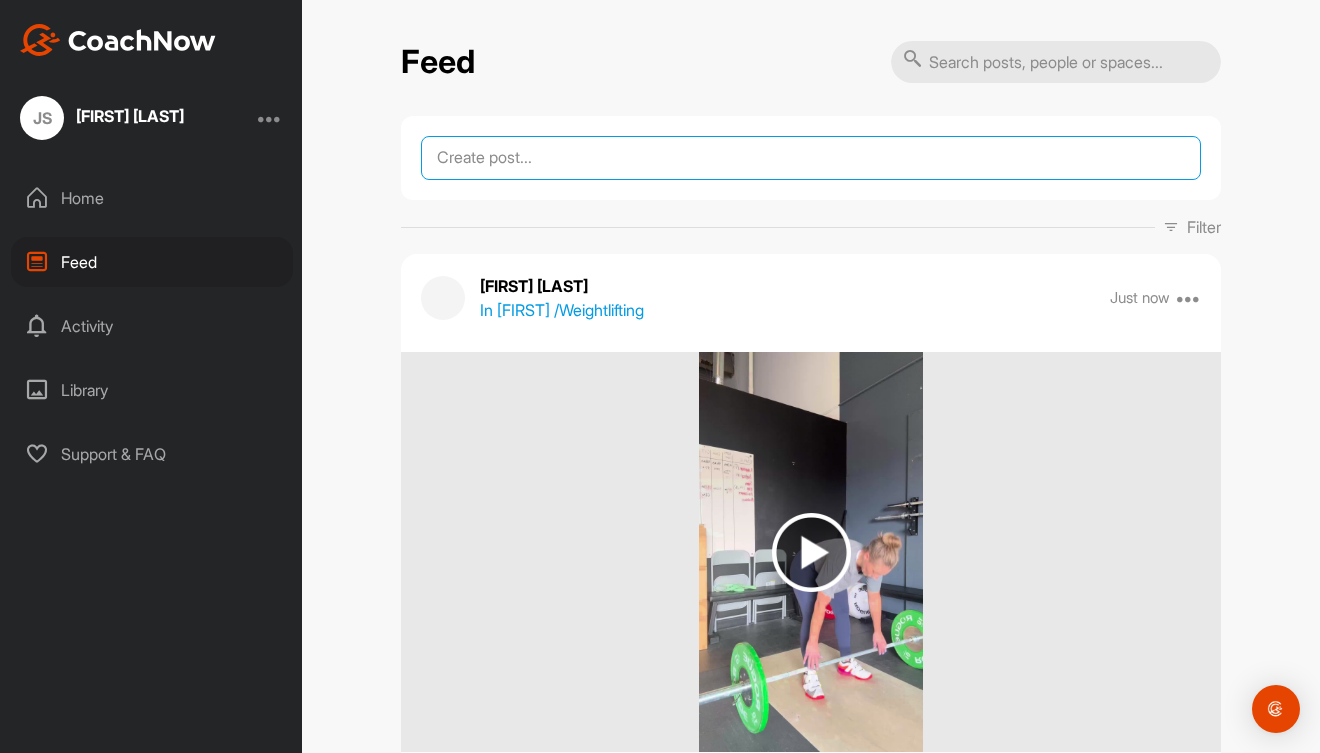 click at bounding box center [811, 158] 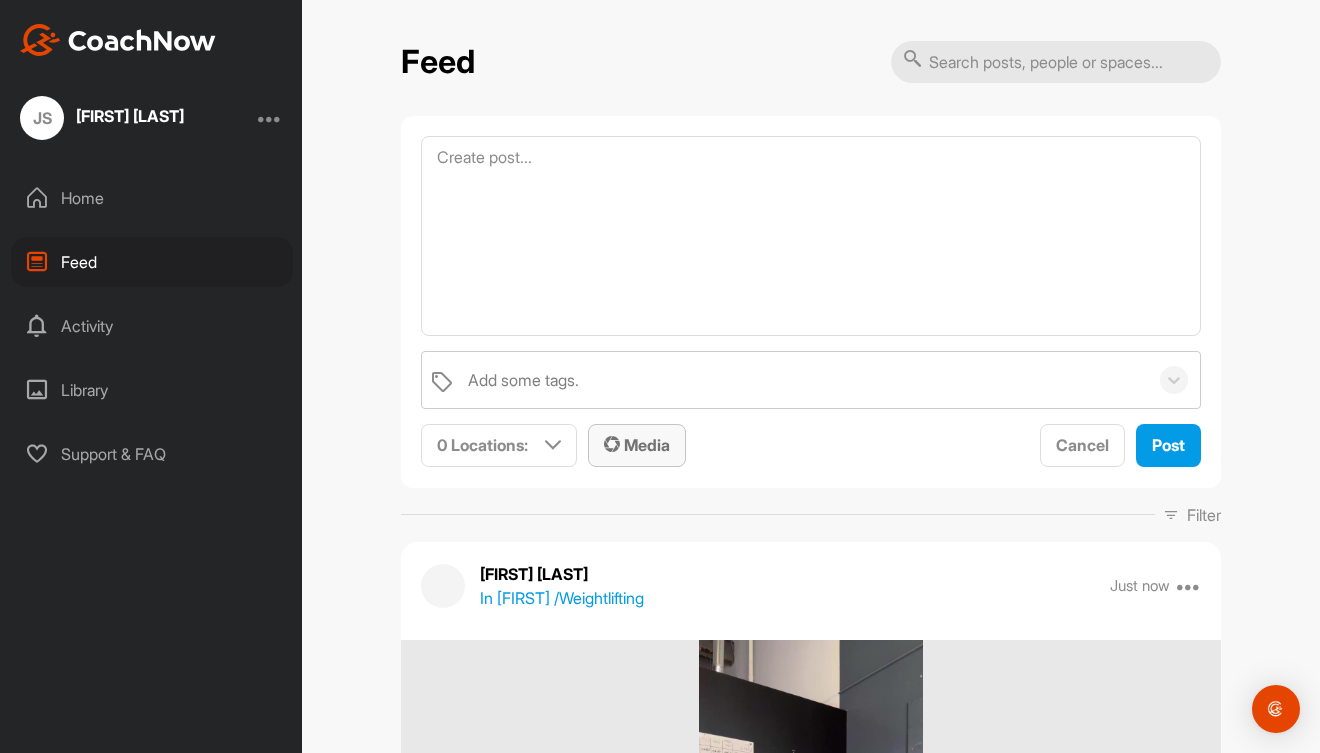 click on "Media" at bounding box center (637, 445) 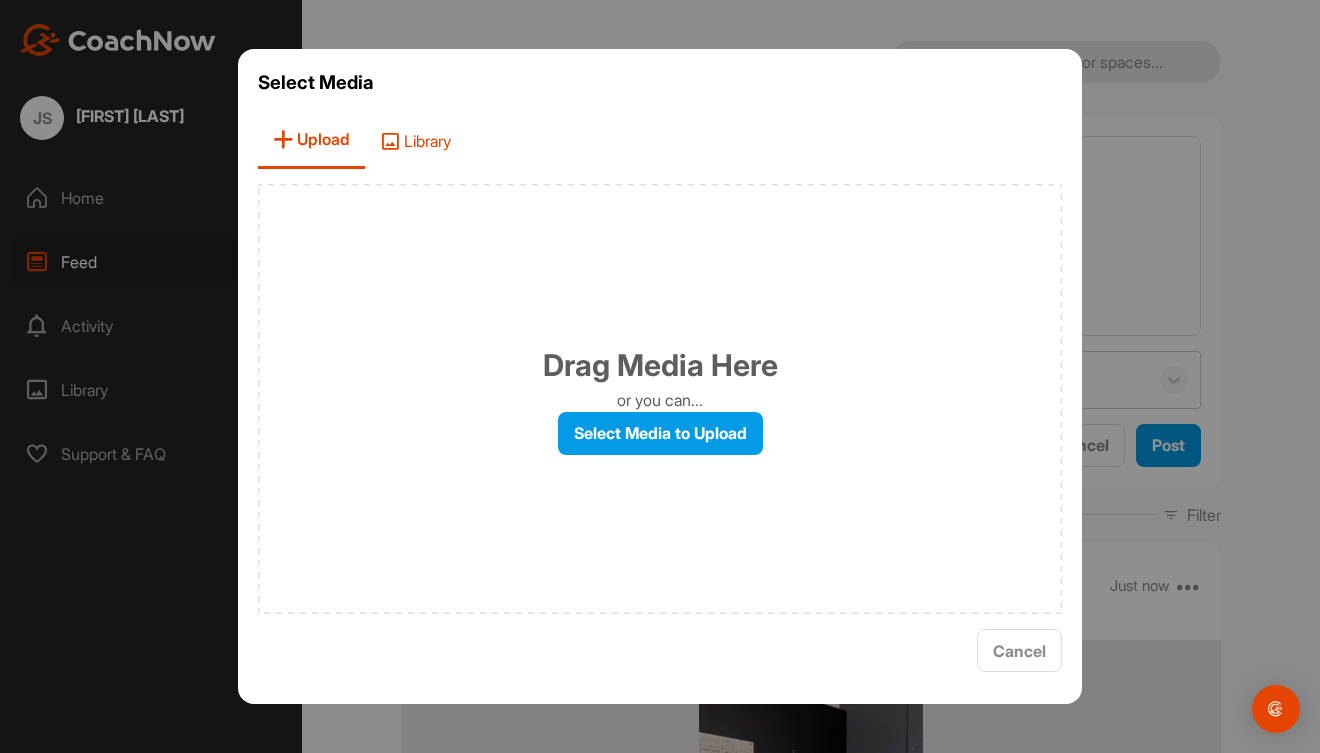 click on "Library" at bounding box center (415, 140) 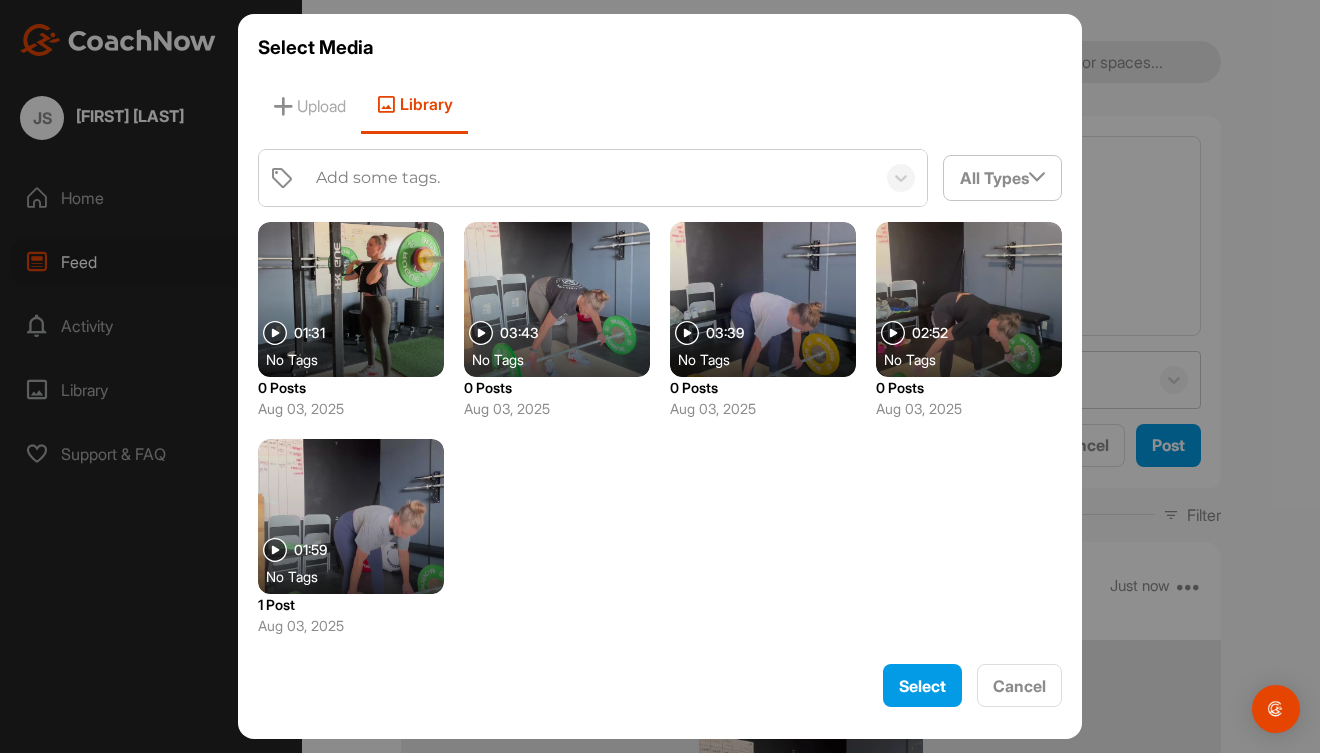 click at bounding box center (969, 299) 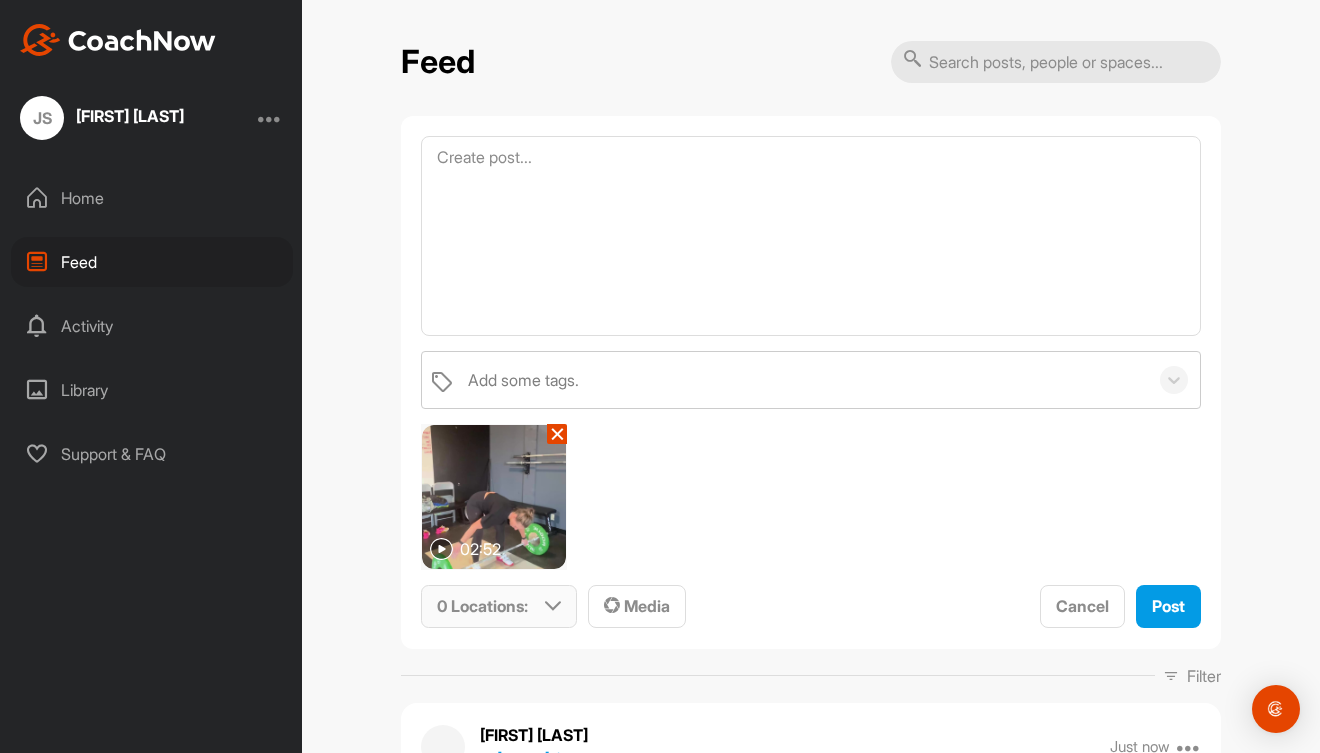 click on "0 Locations :" at bounding box center (499, 606) 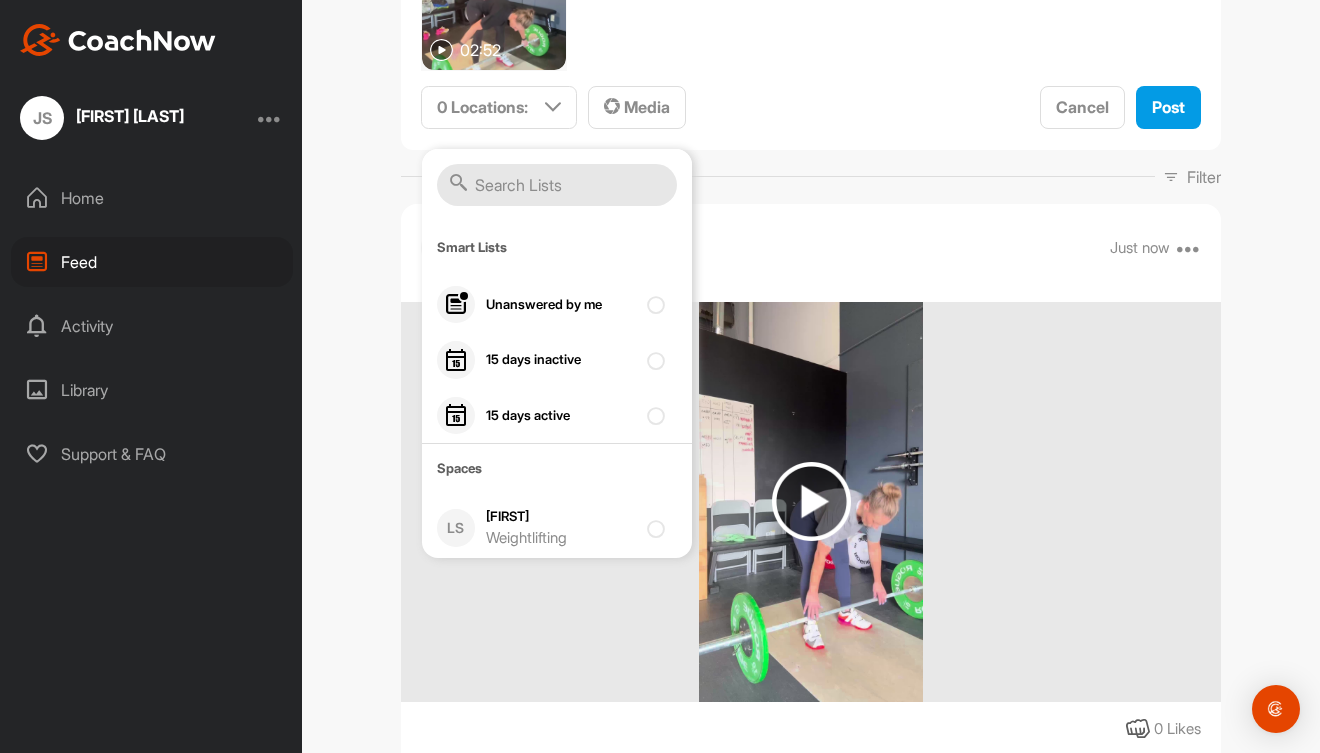 scroll, scrollTop: 506, scrollLeft: 0, axis: vertical 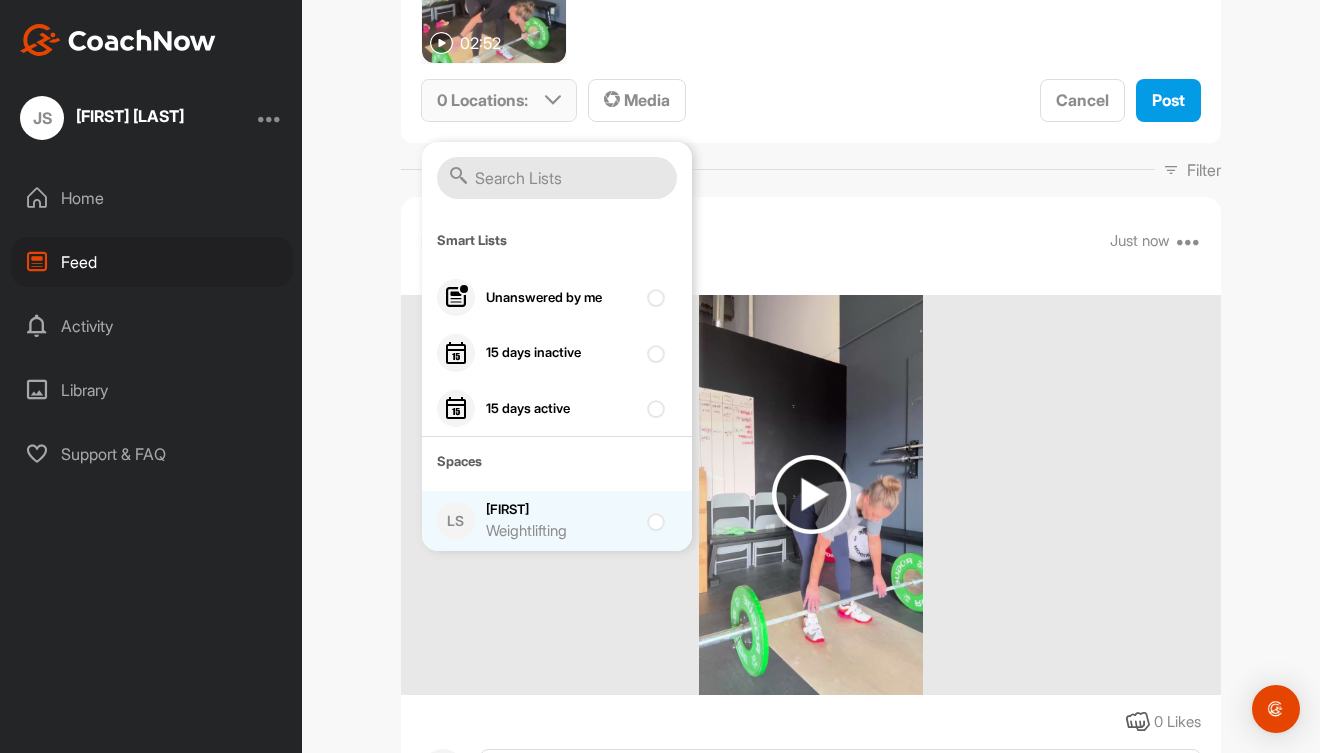 click on "Weightlifting" at bounding box center [561, 531] 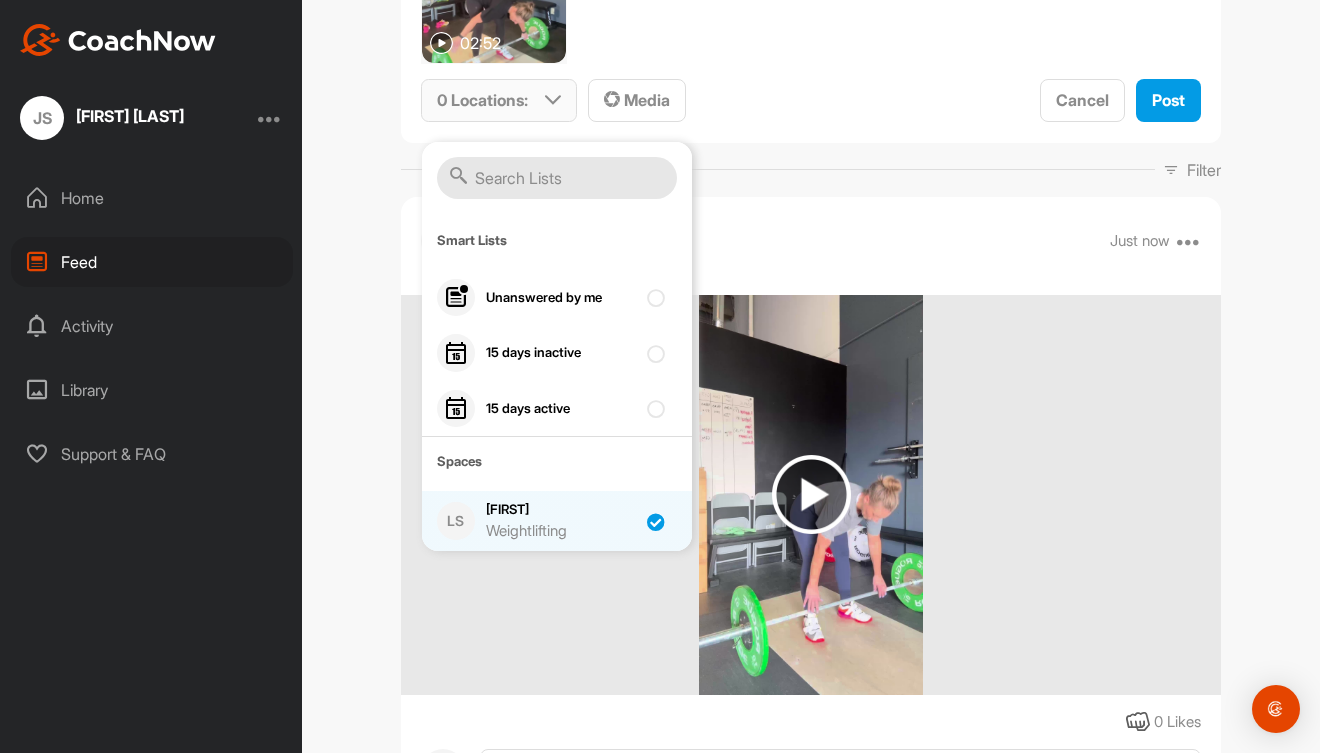 checkbox on "true" 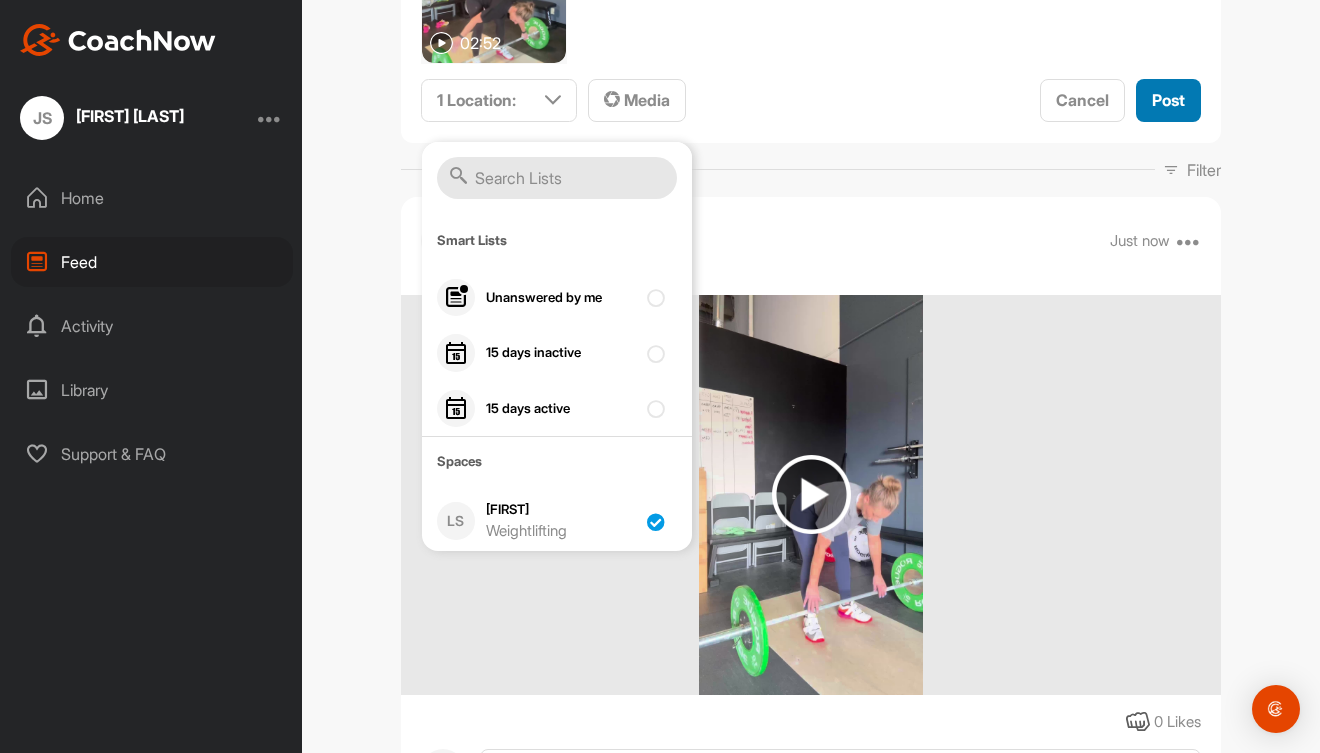 click on "Post" at bounding box center [1168, 100] 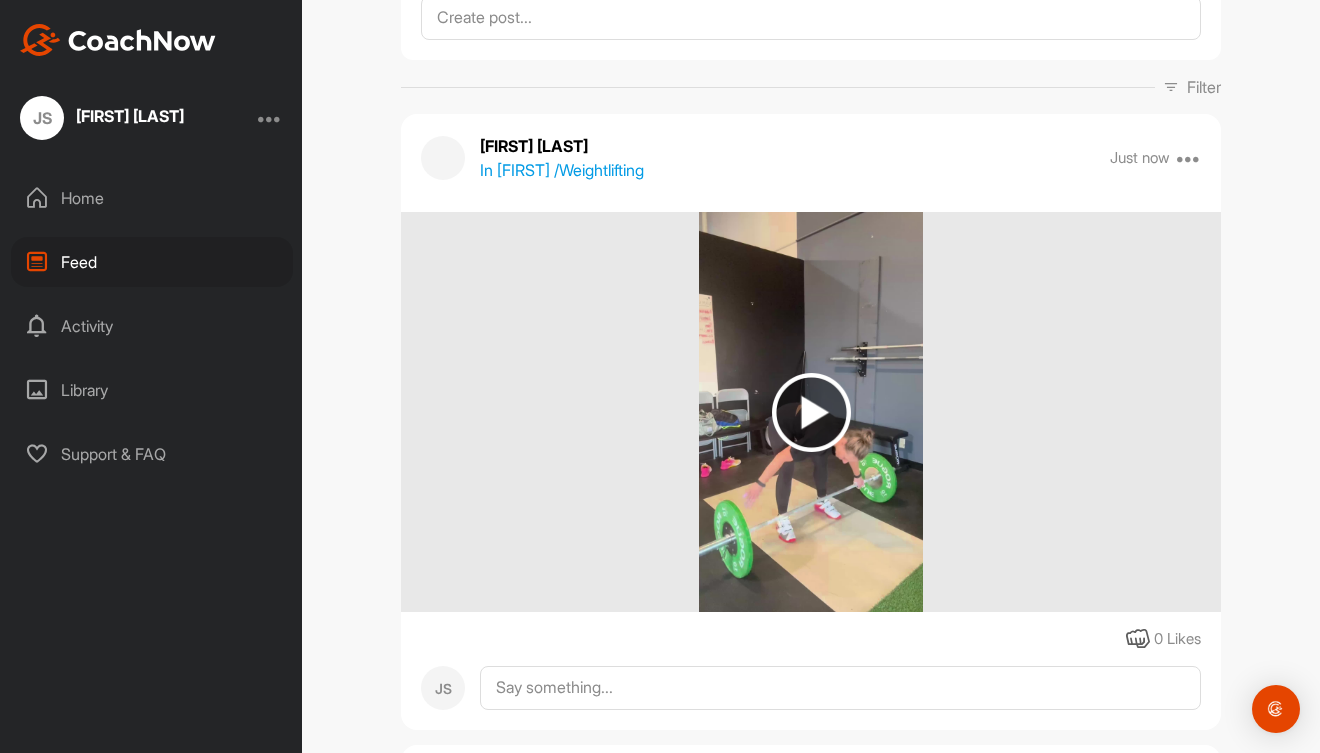 scroll, scrollTop: 103, scrollLeft: 0, axis: vertical 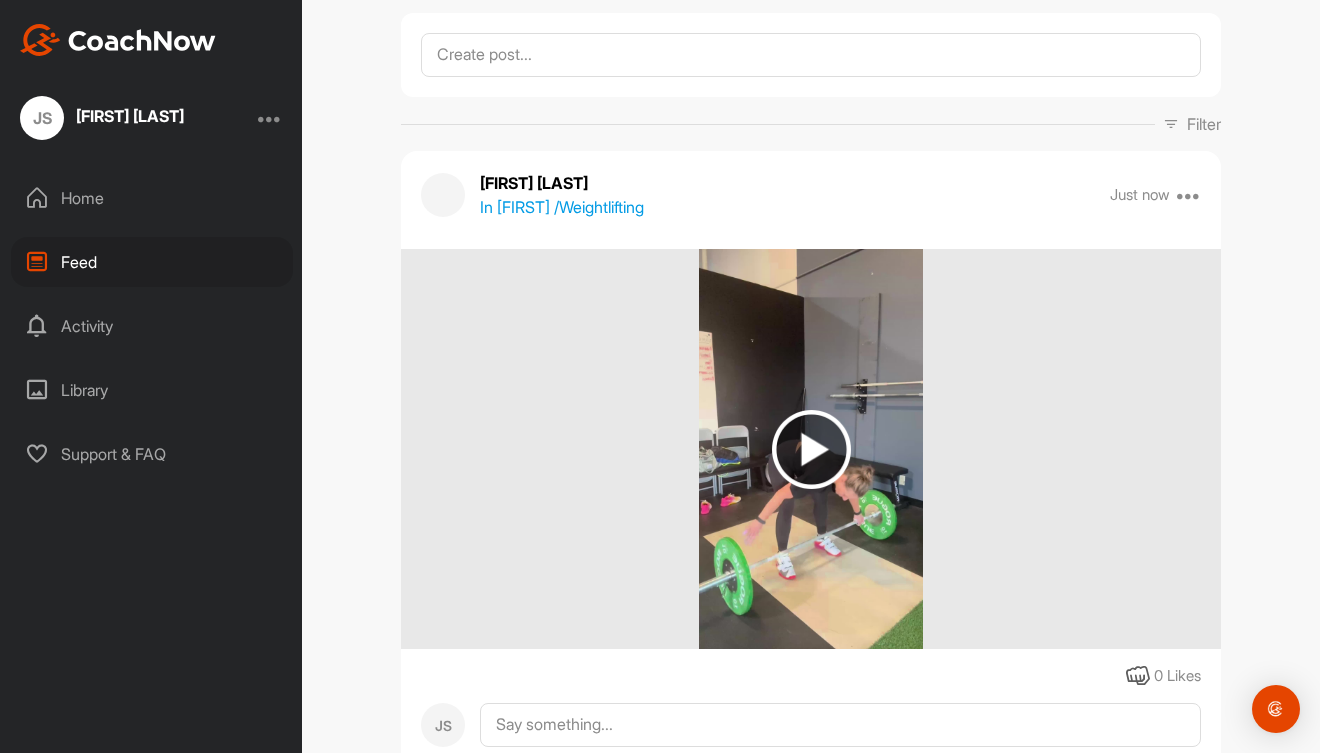 click on "Library" at bounding box center [152, 390] 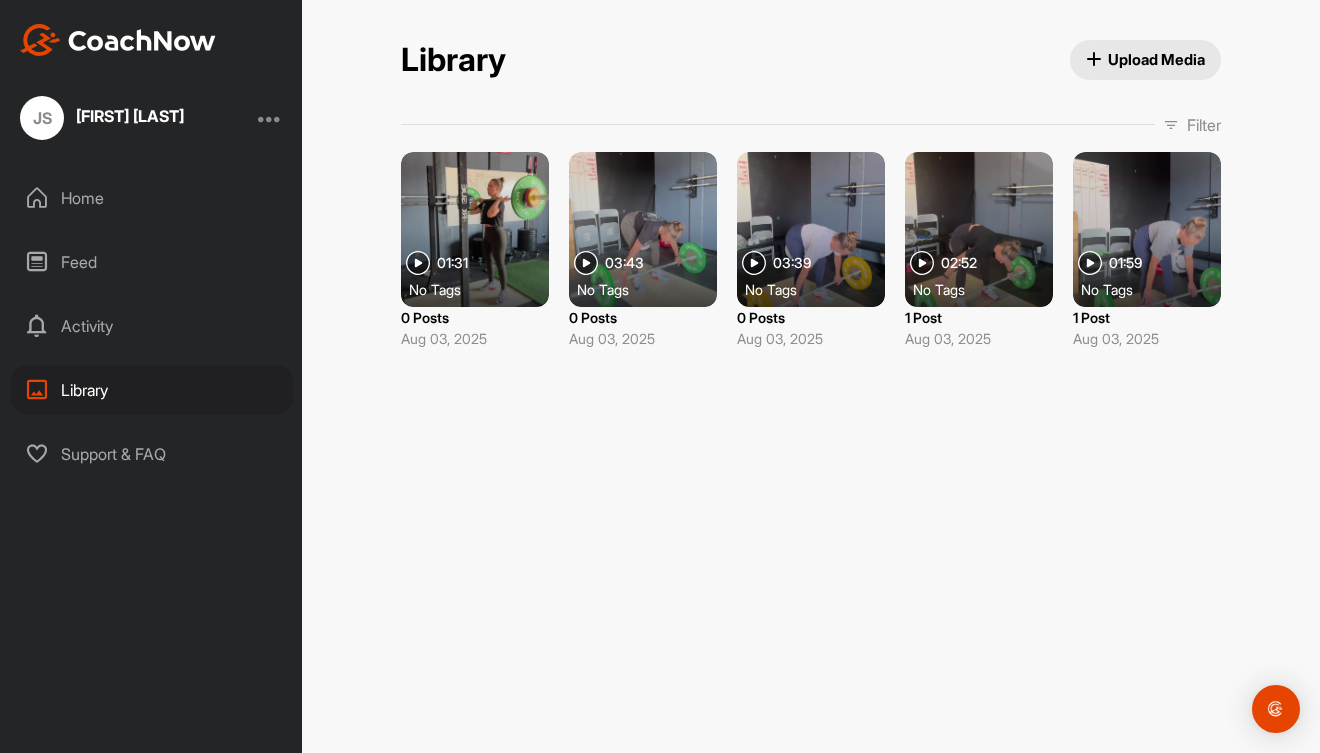 click at bounding box center (1147, 229) 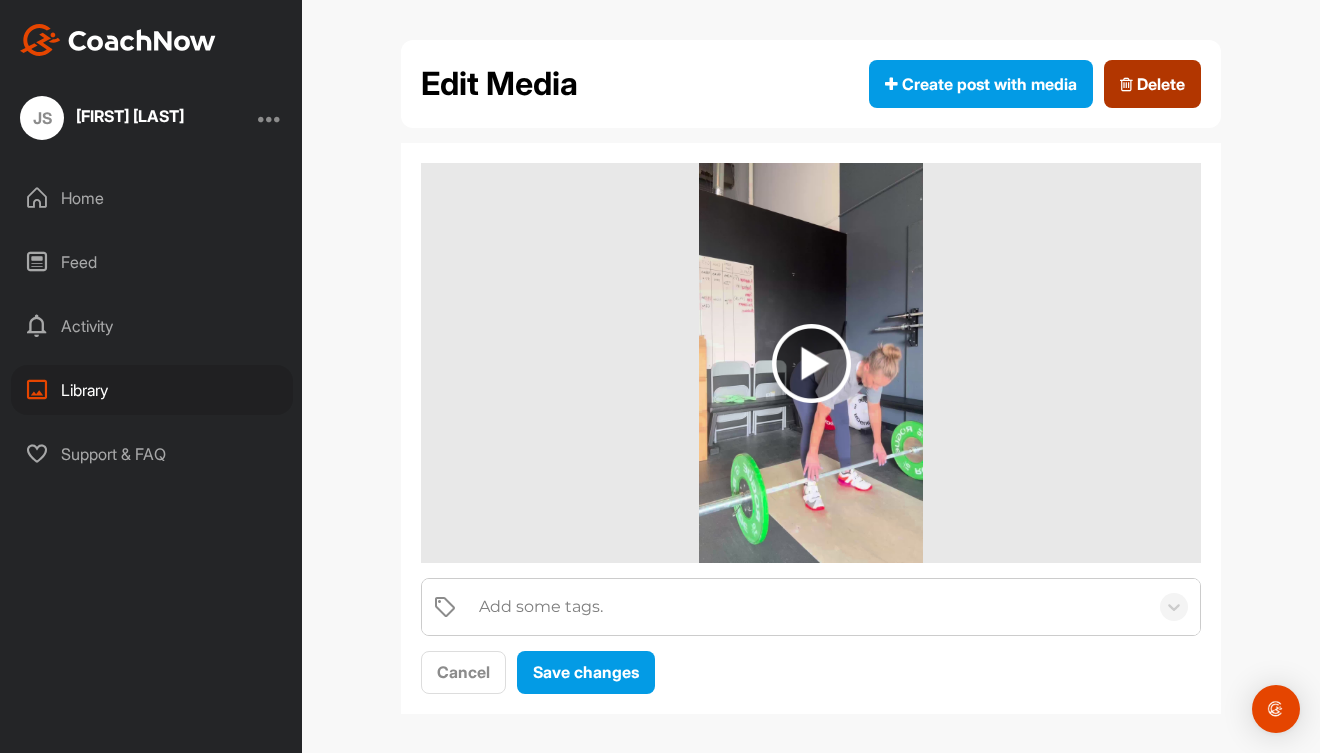click on "Delete" at bounding box center [1152, 84] 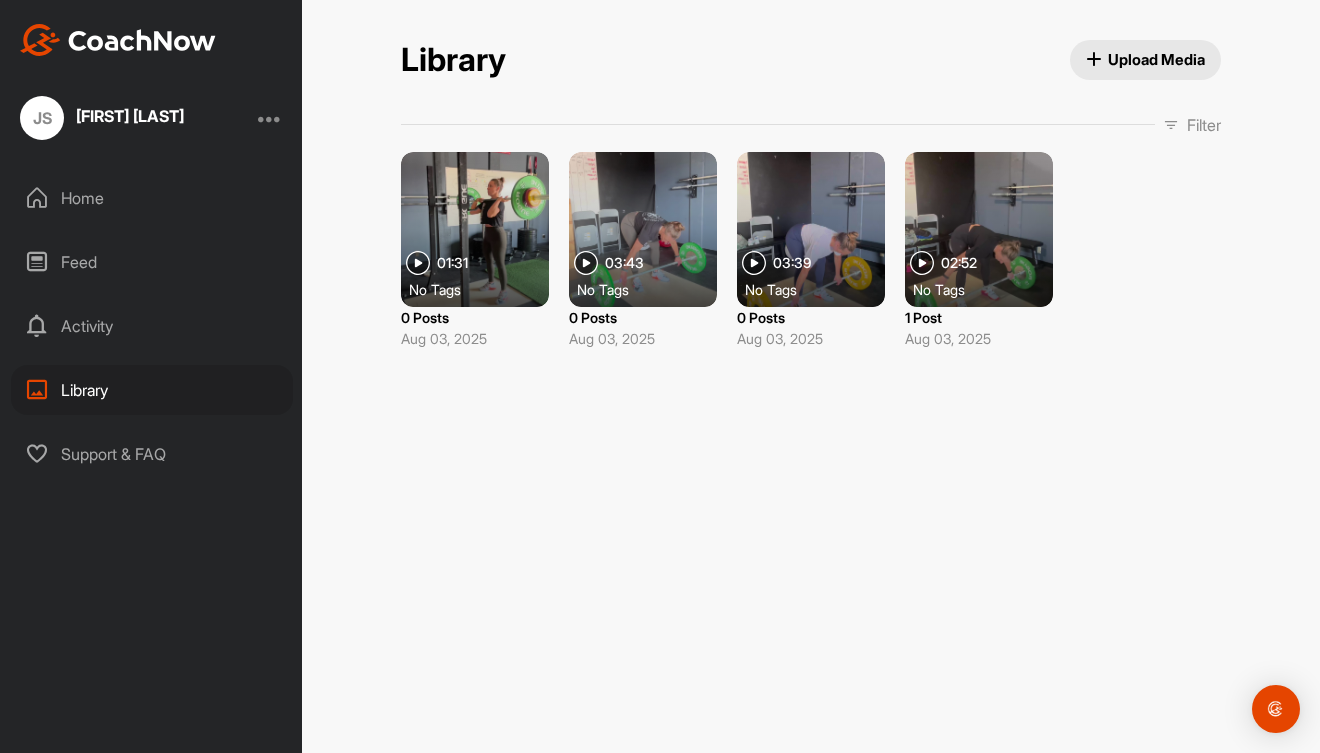 click at bounding box center (979, 229) 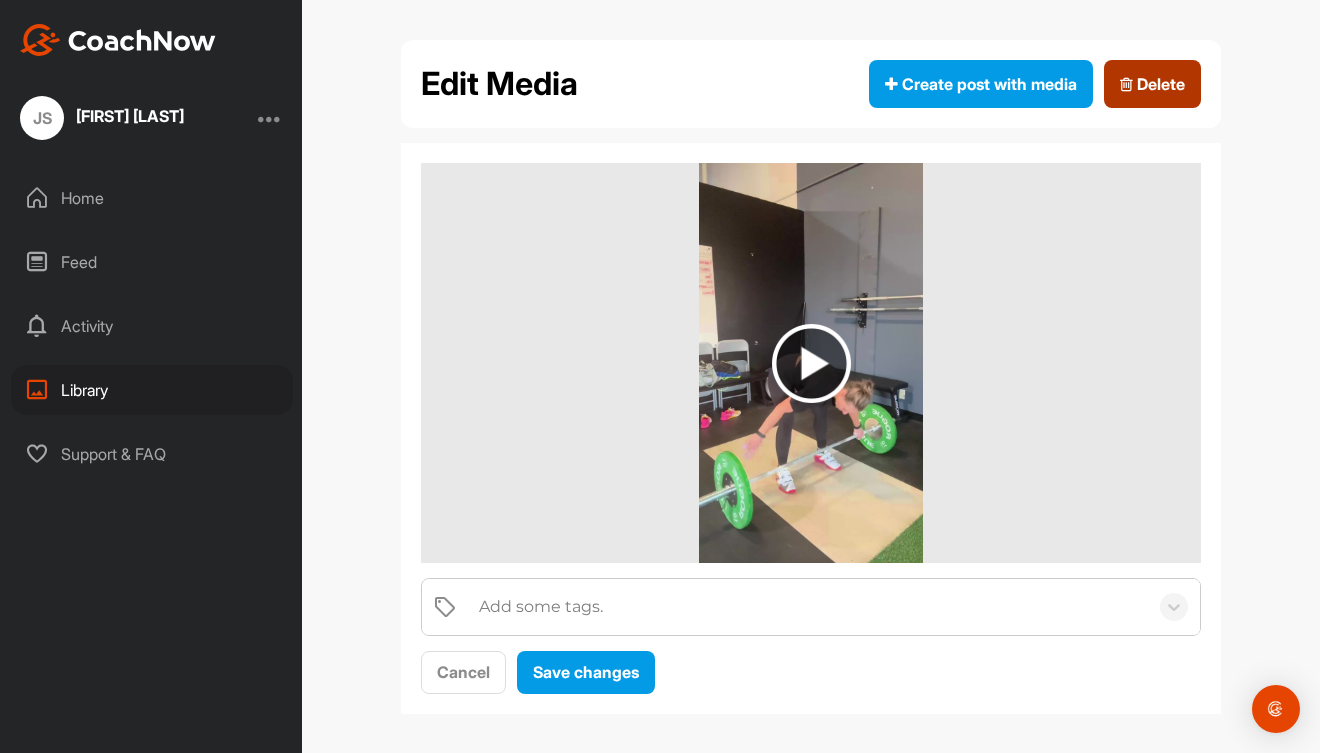 click on "Delete" at bounding box center (1152, 84) 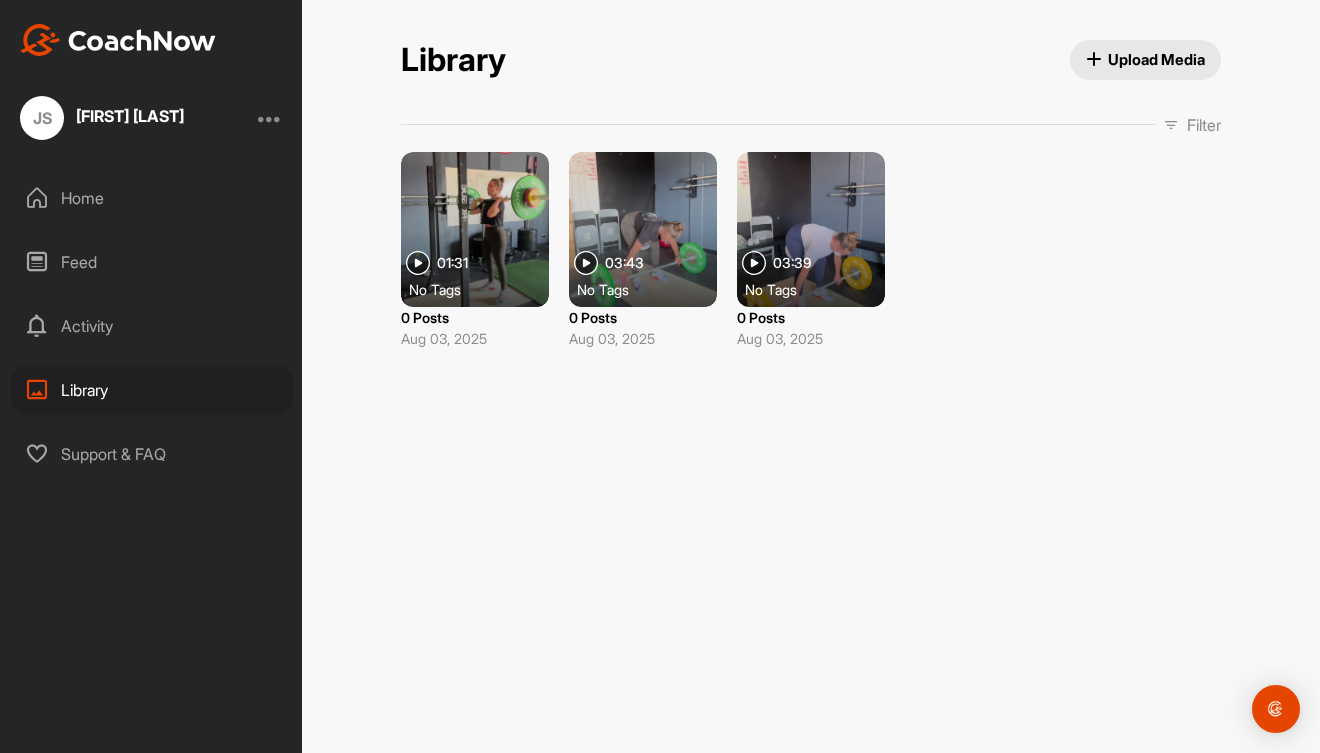 click at bounding box center (811, 229) 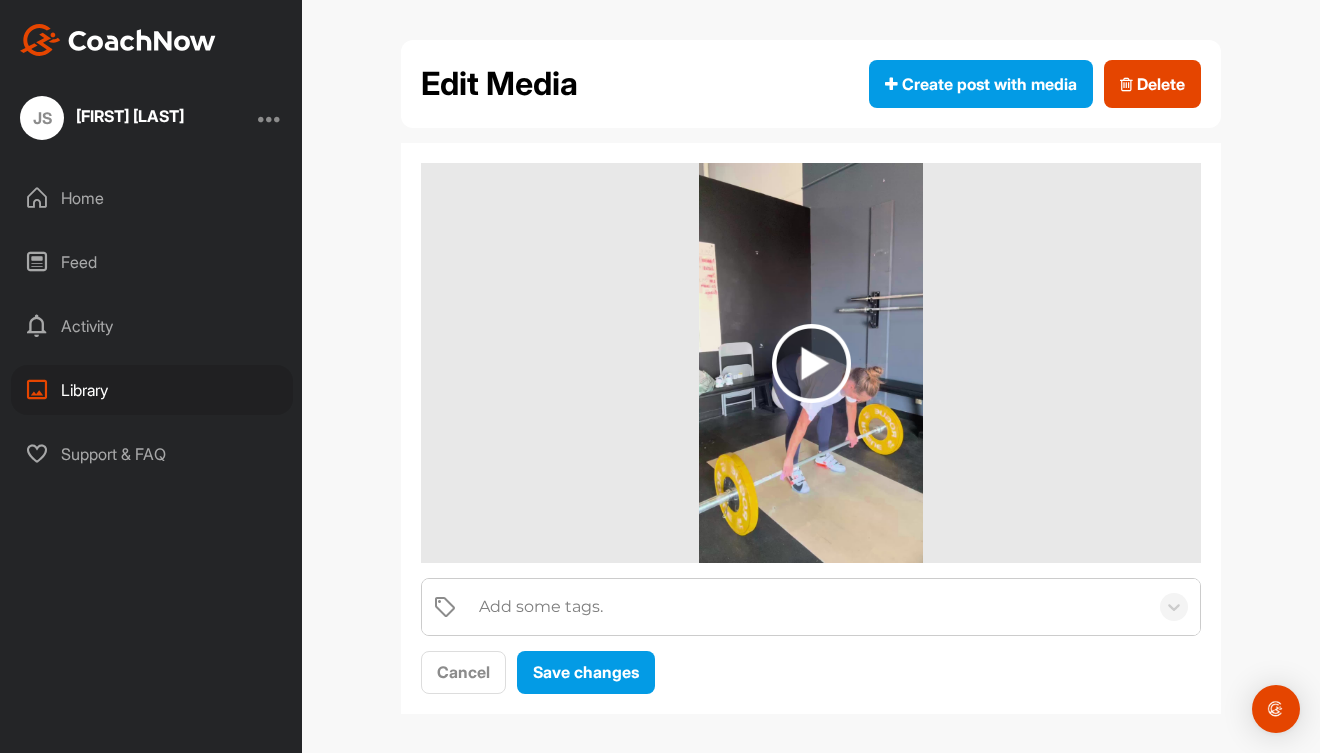click at bounding box center [811, 363] 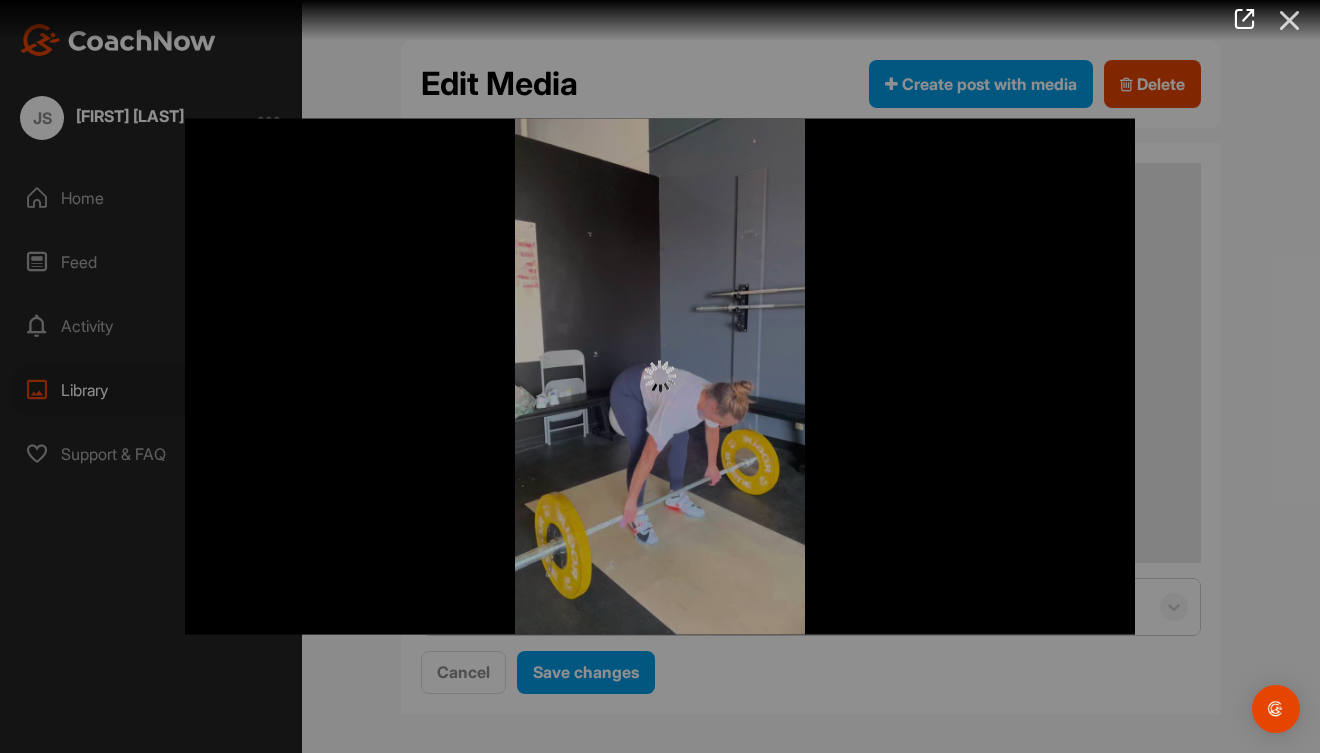 click at bounding box center [1290, 20] 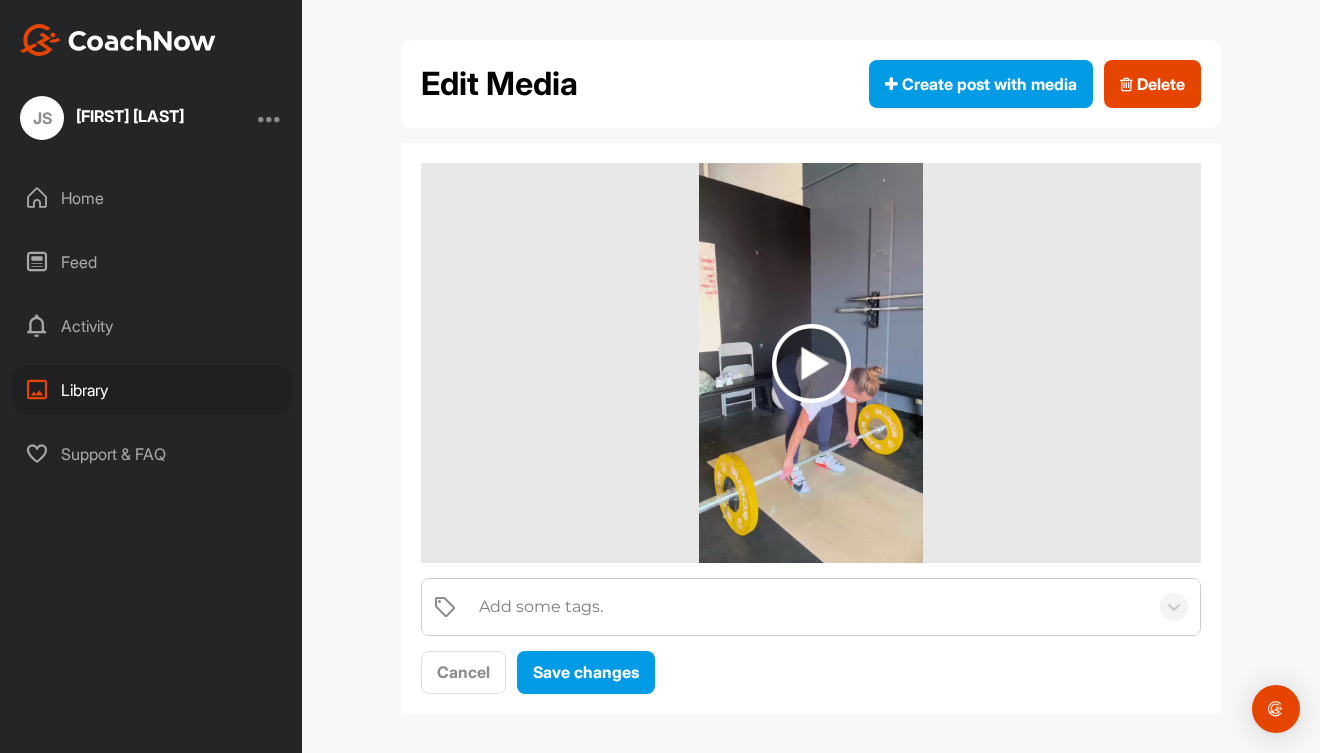 click on "Library" at bounding box center (152, 390) 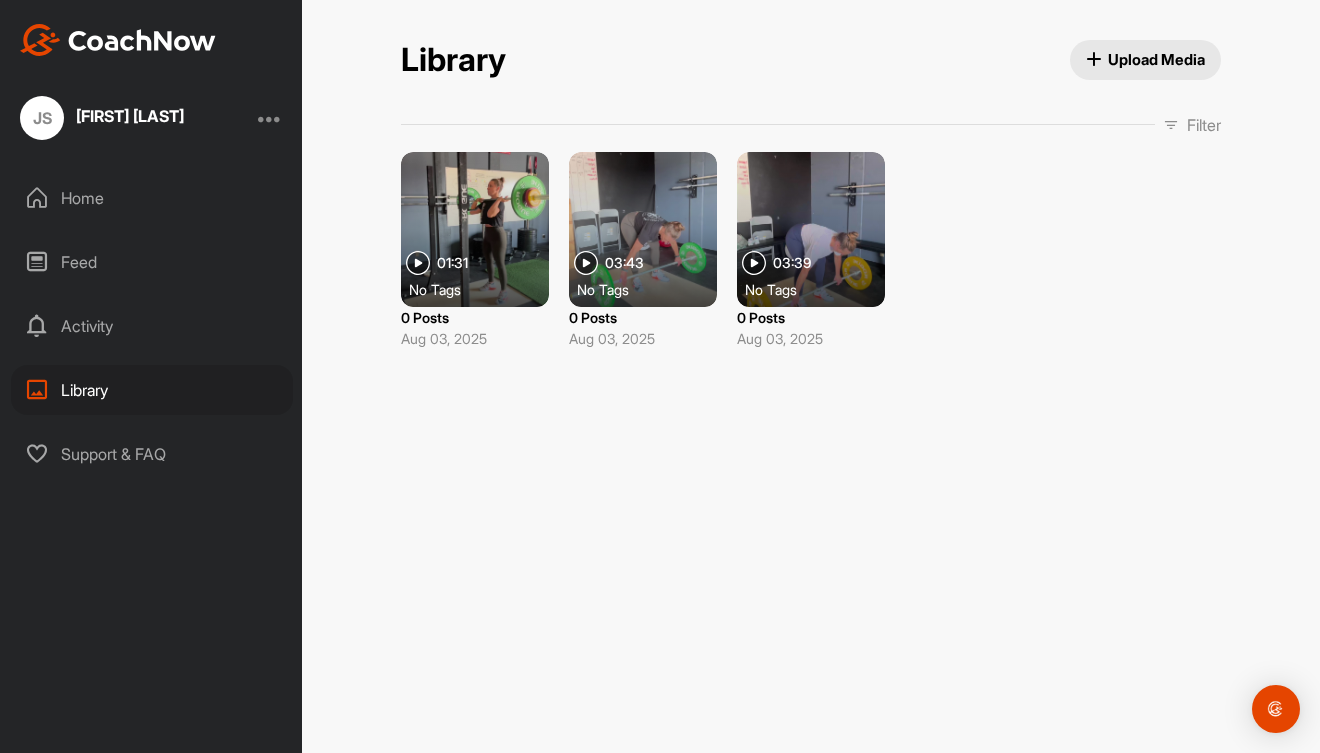 click on "Feed" at bounding box center (152, 262) 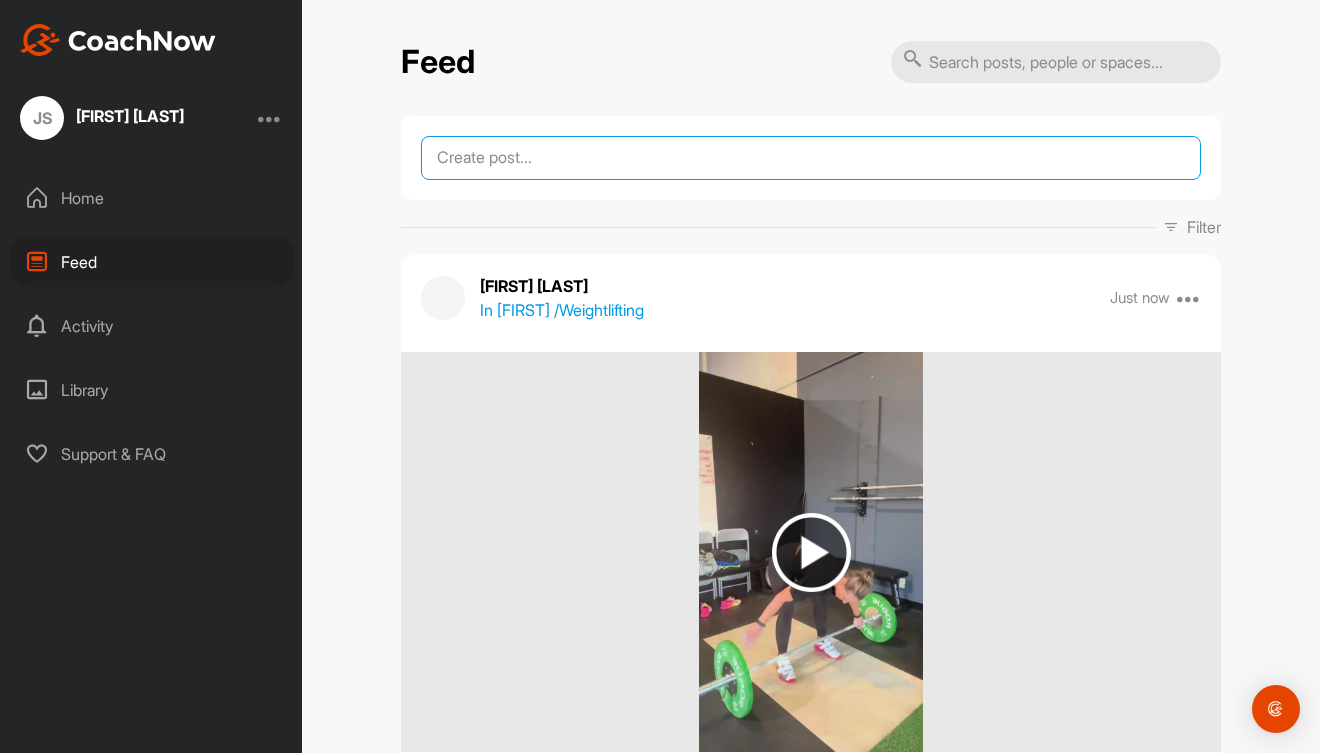 click at bounding box center (811, 158) 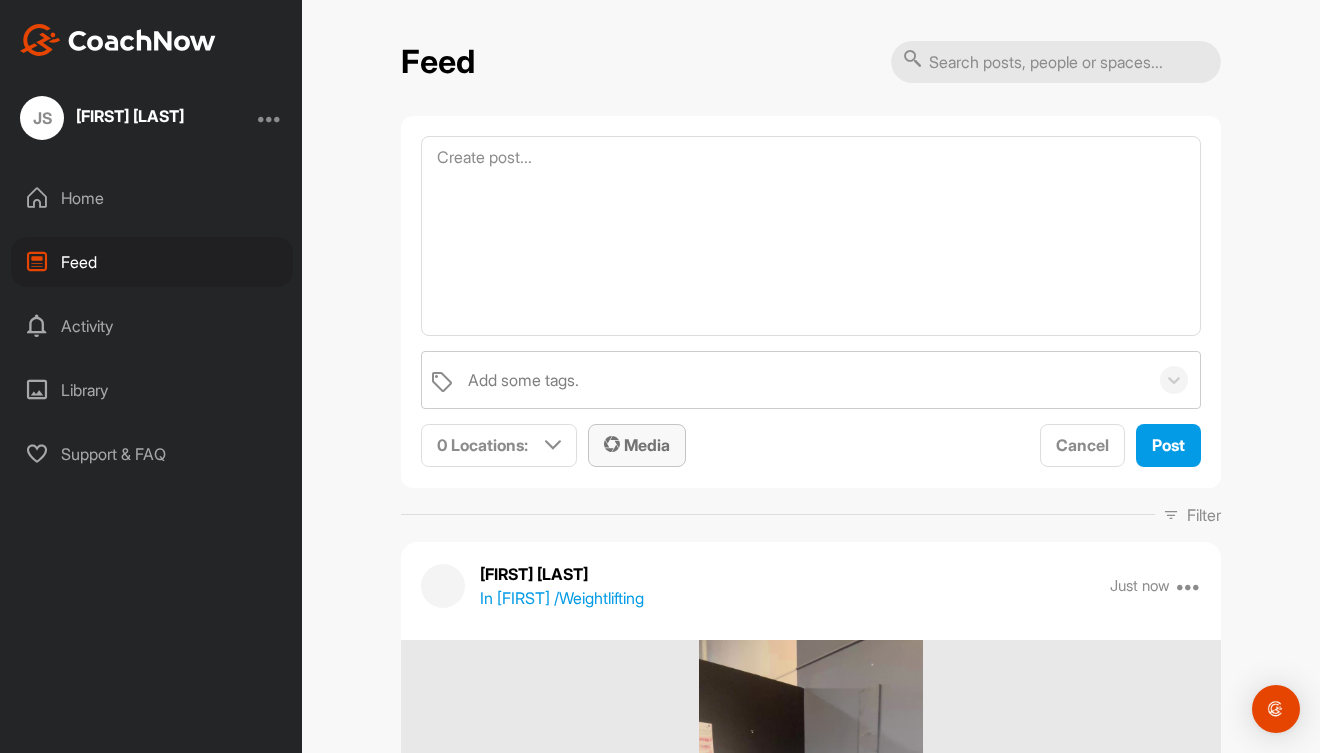 click on "Media" at bounding box center [637, 445] 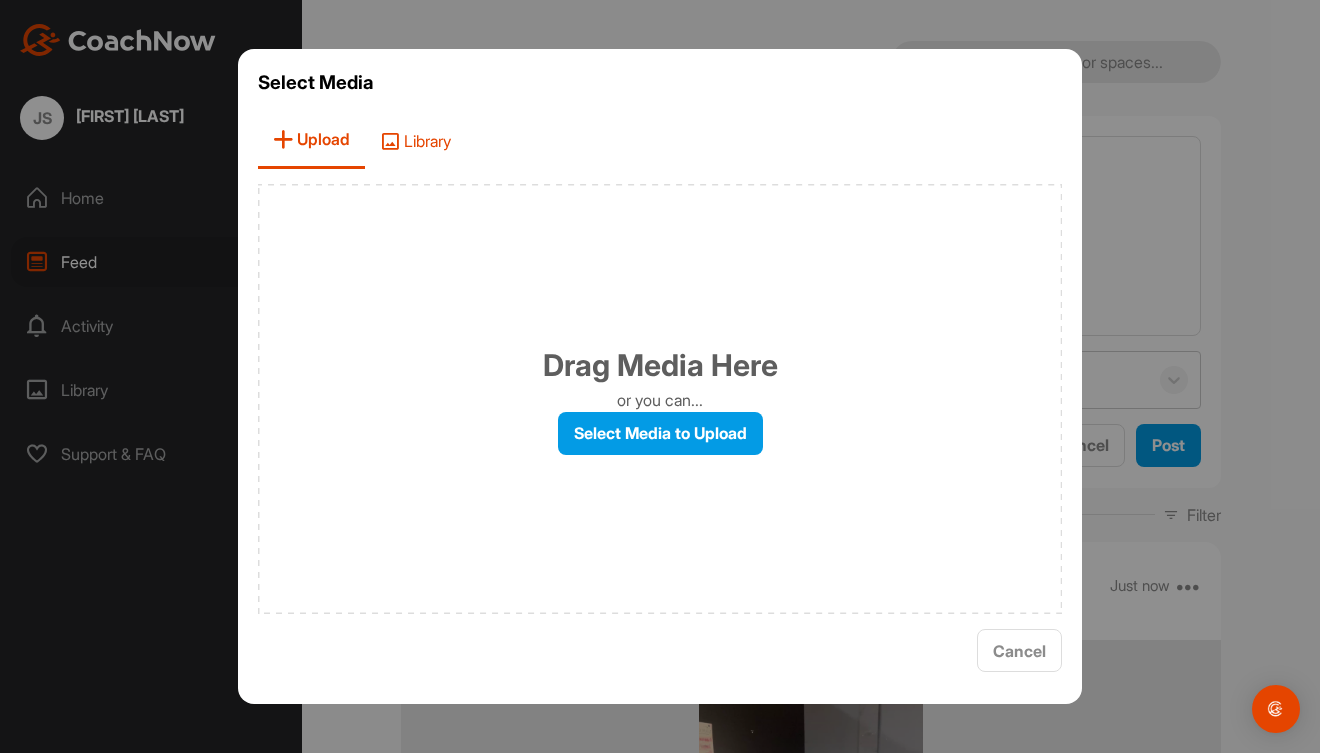 click on "Library" at bounding box center (415, 140) 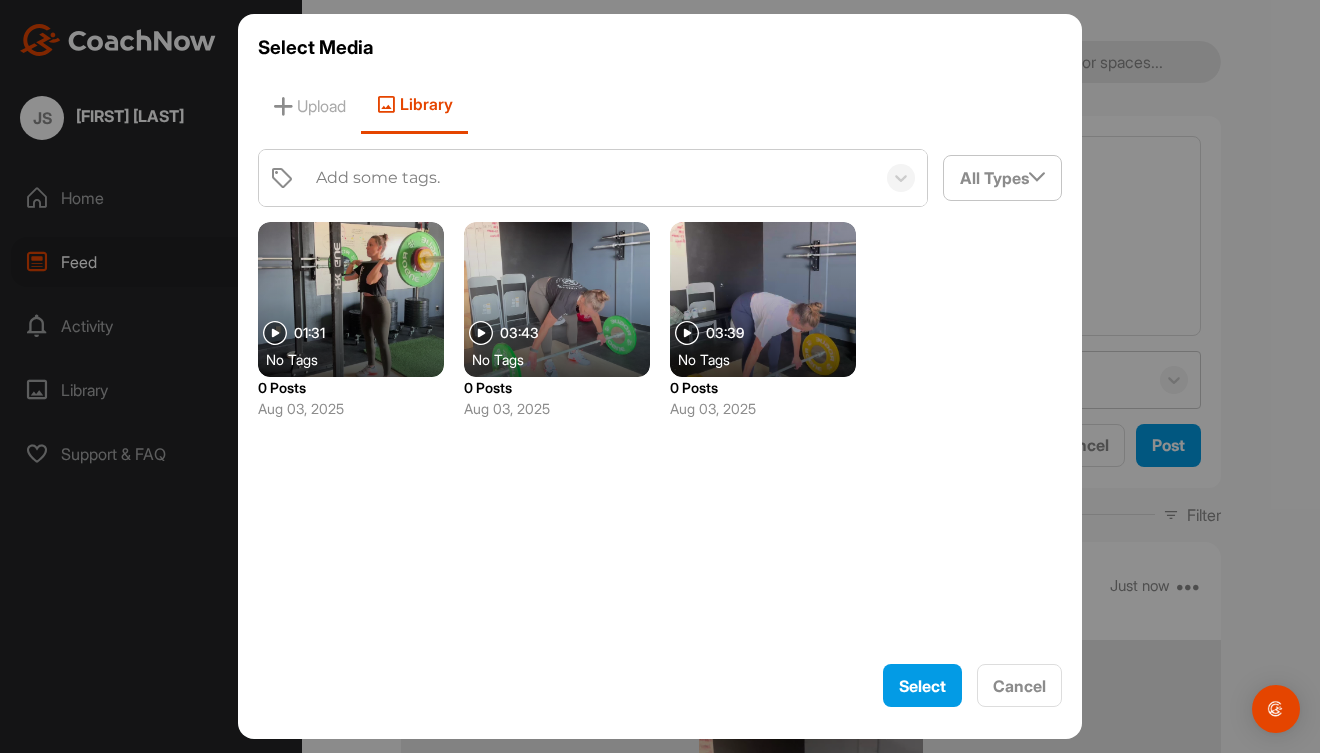 click at bounding box center (763, 299) 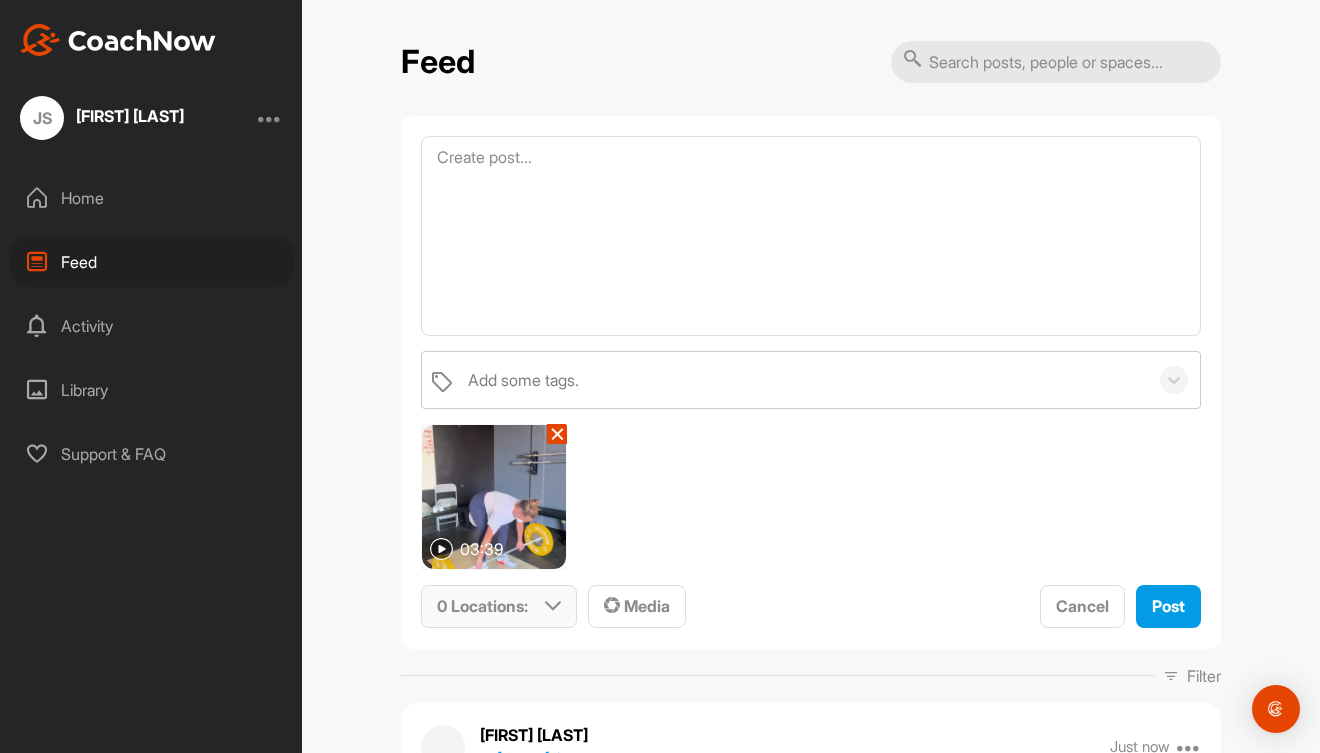 click on "0 Locations :" at bounding box center (482, 606) 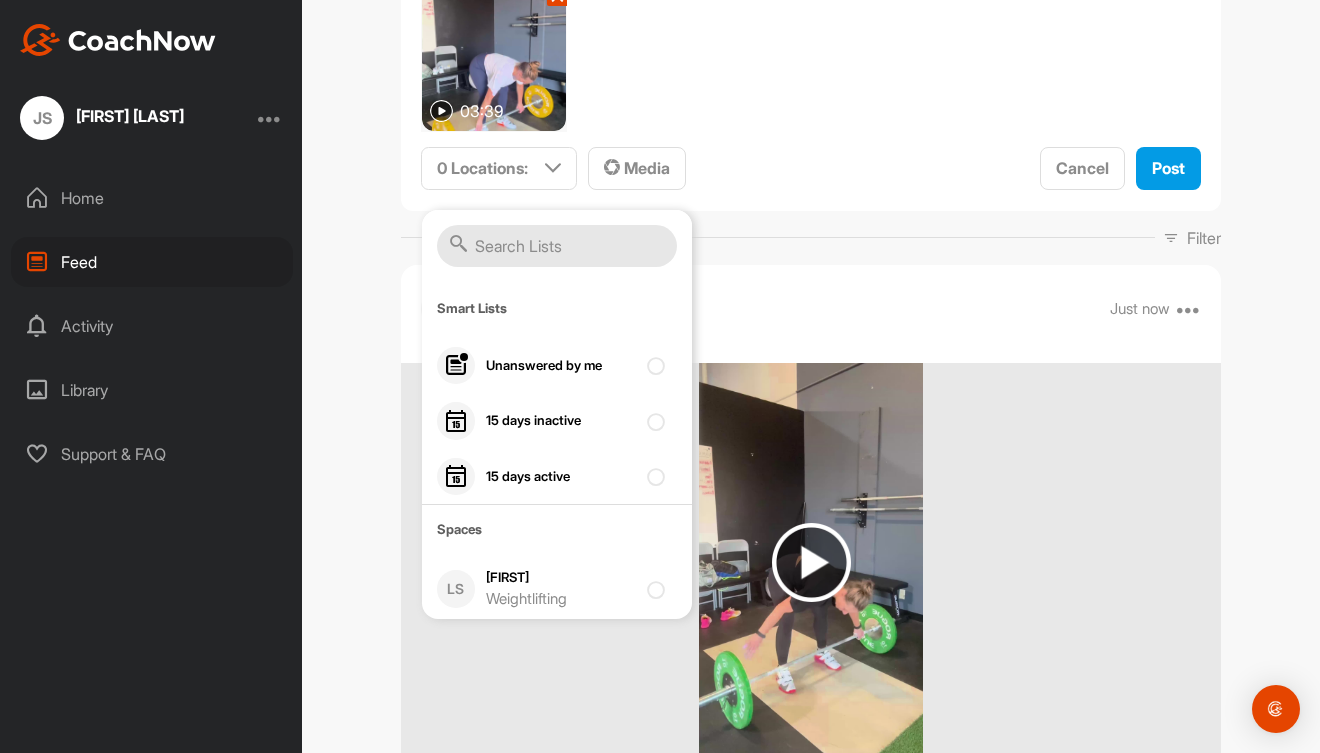 scroll, scrollTop: 438, scrollLeft: 0, axis: vertical 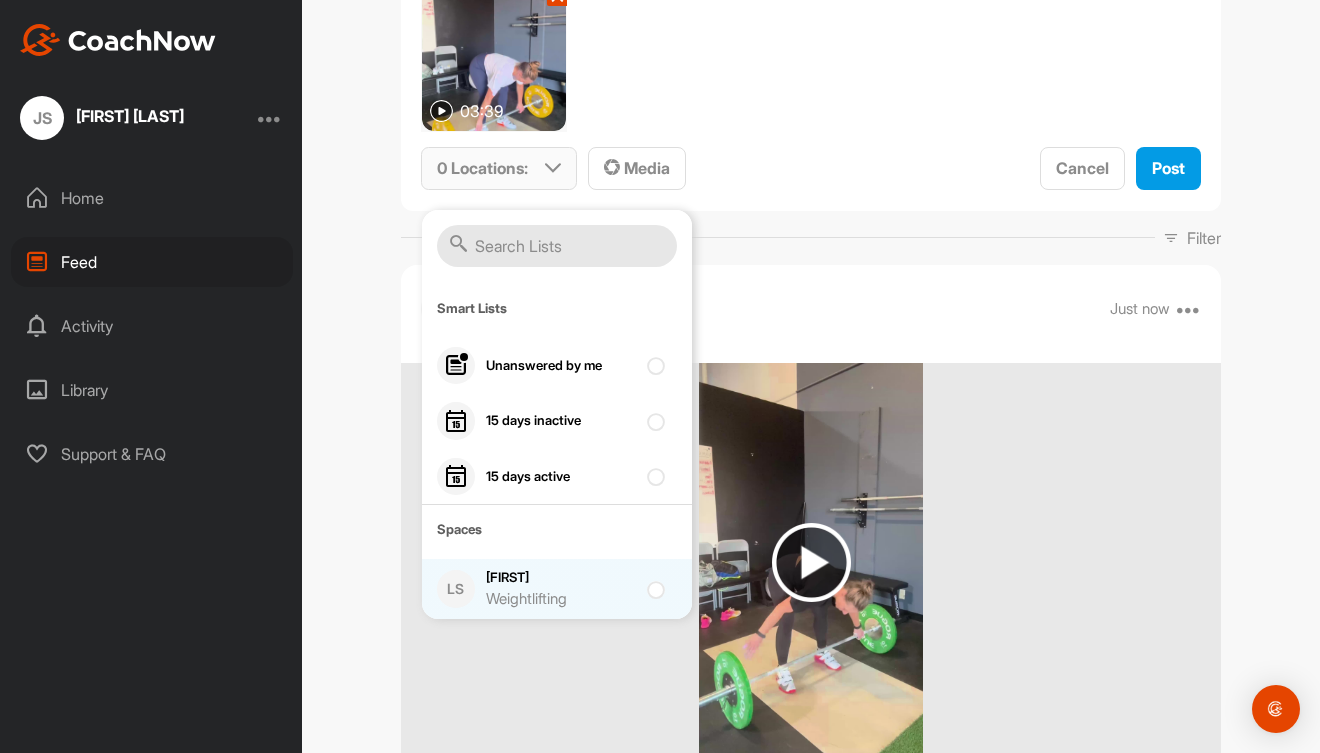 click on "Weightlifting" at bounding box center [561, 599] 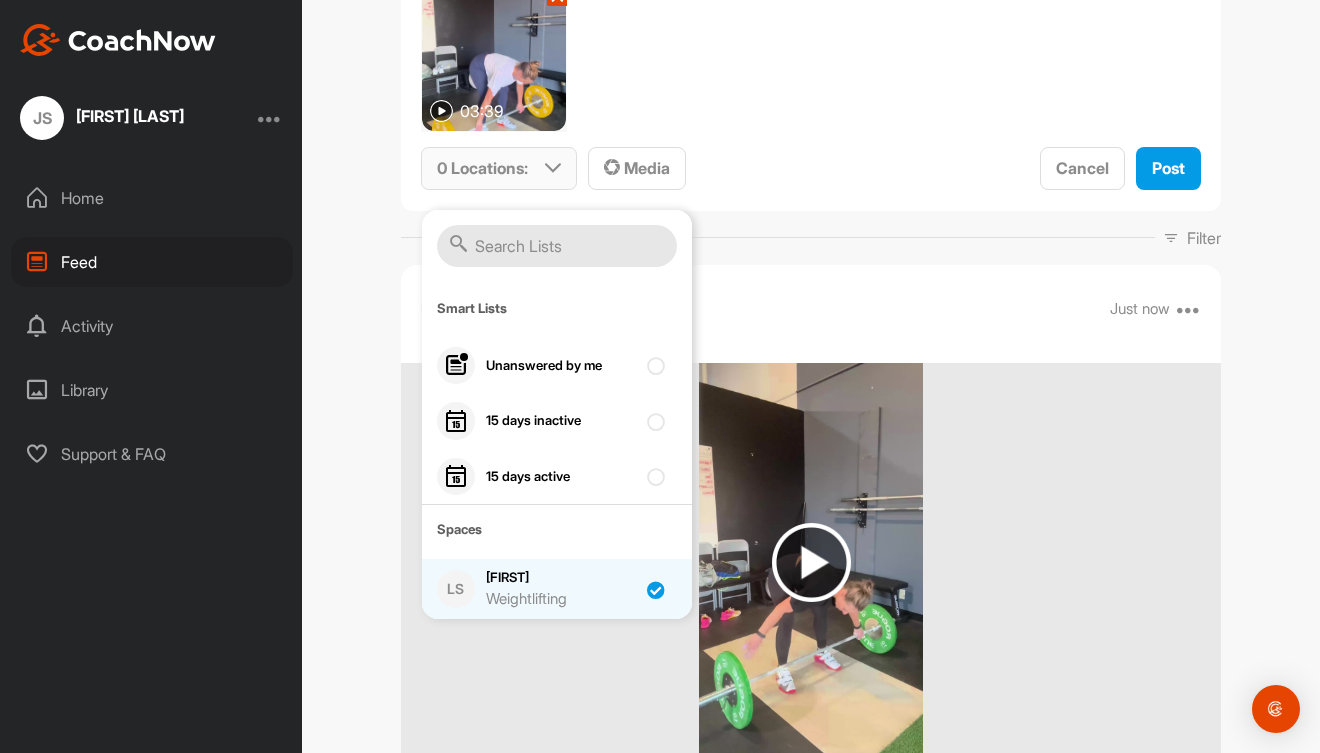 checkbox on "true" 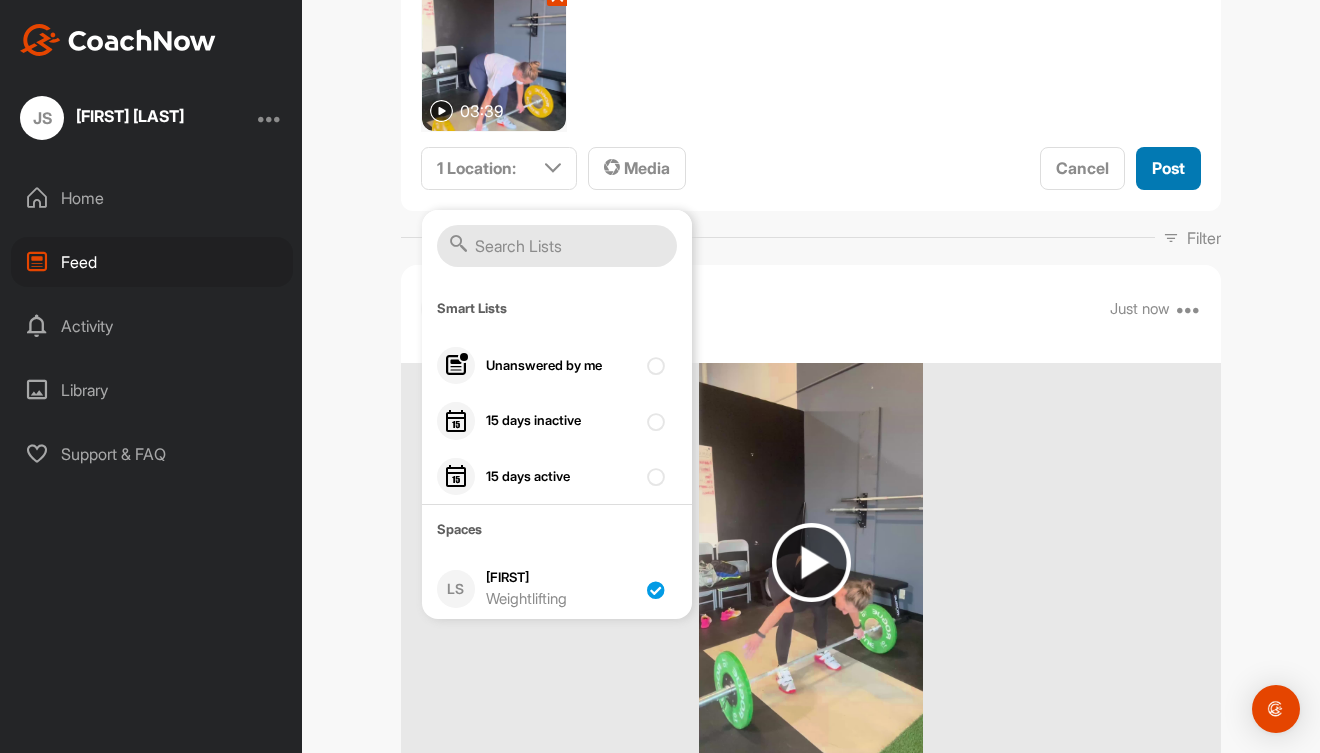 click on "Post" at bounding box center (1168, 168) 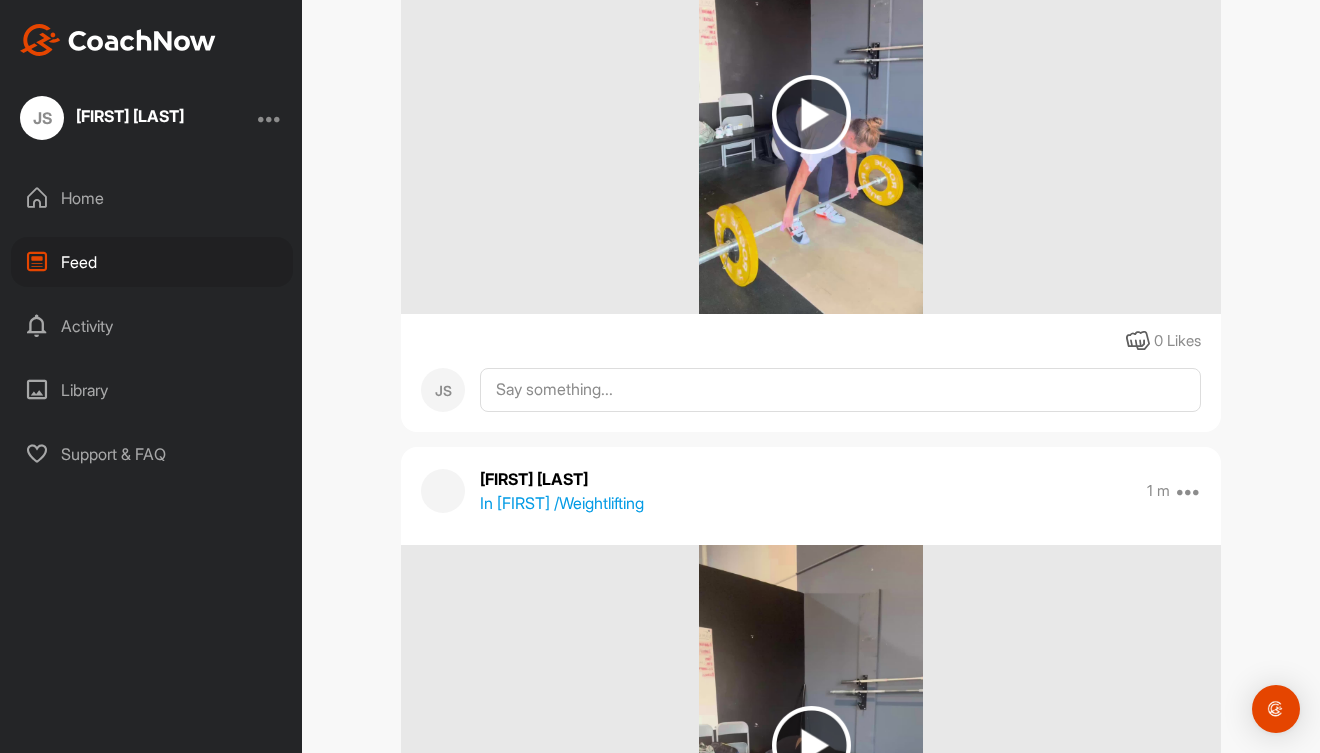 scroll, scrollTop: 0, scrollLeft: 0, axis: both 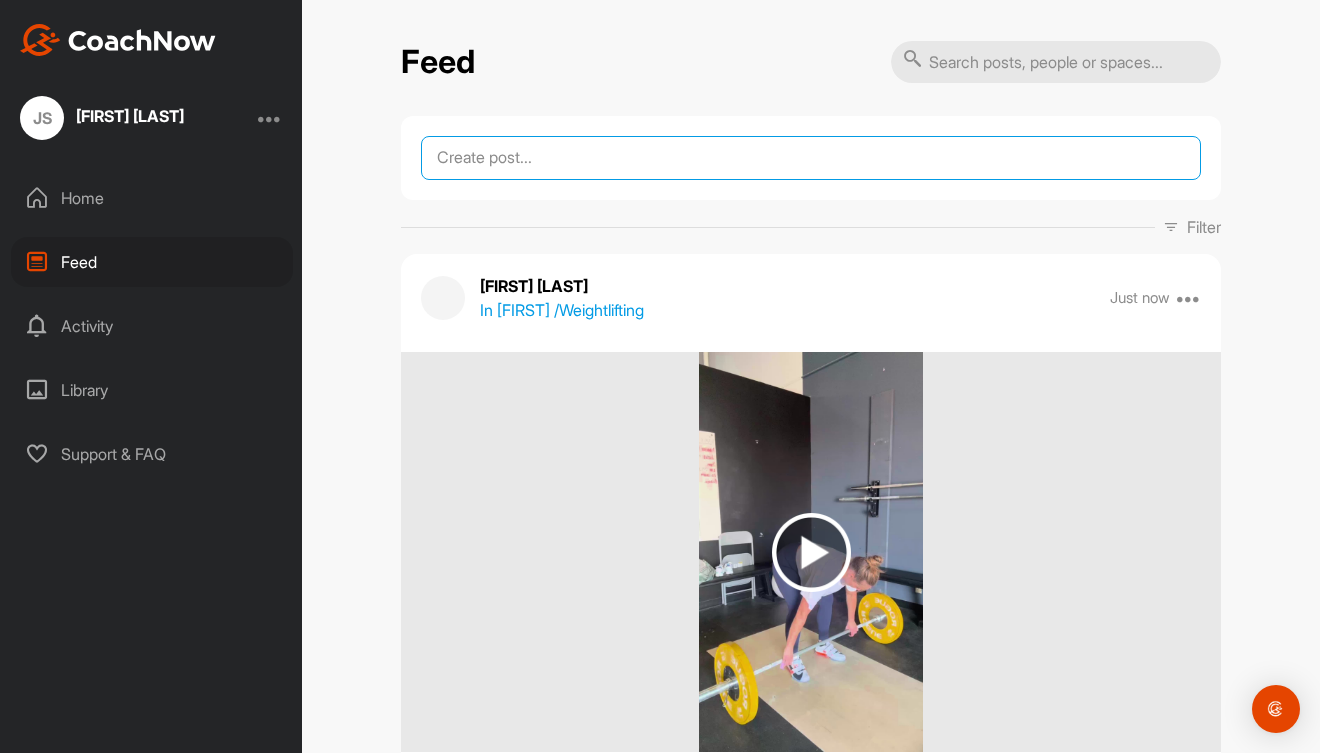 click at bounding box center [811, 158] 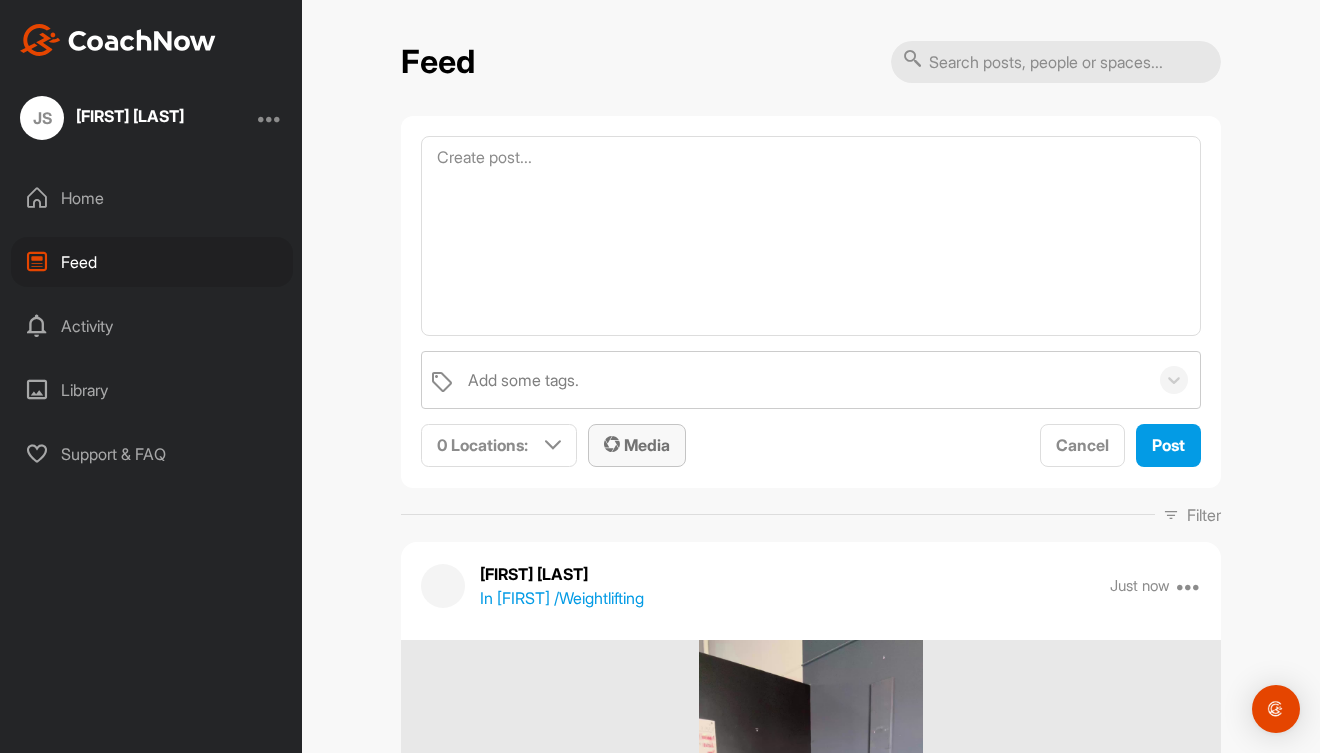 click on "Media" at bounding box center (637, 445) 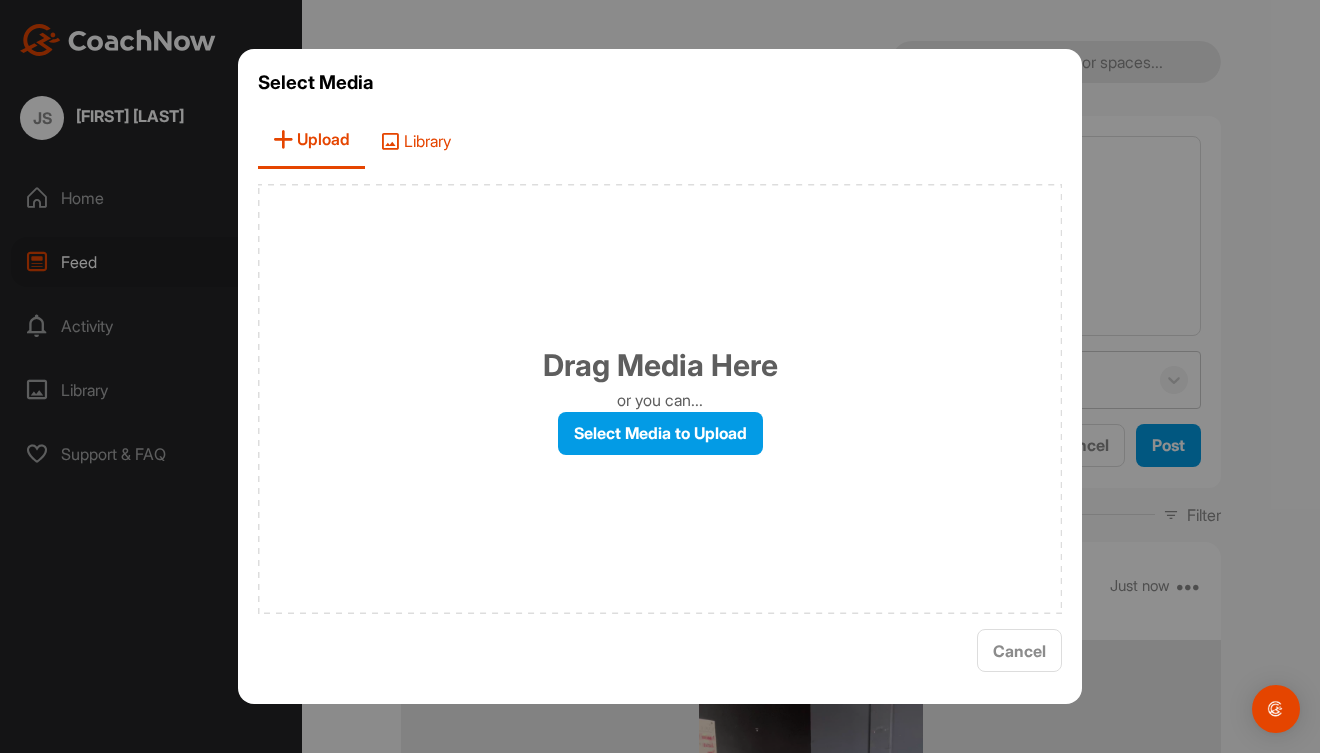 click on "Library" at bounding box center (415, 140) 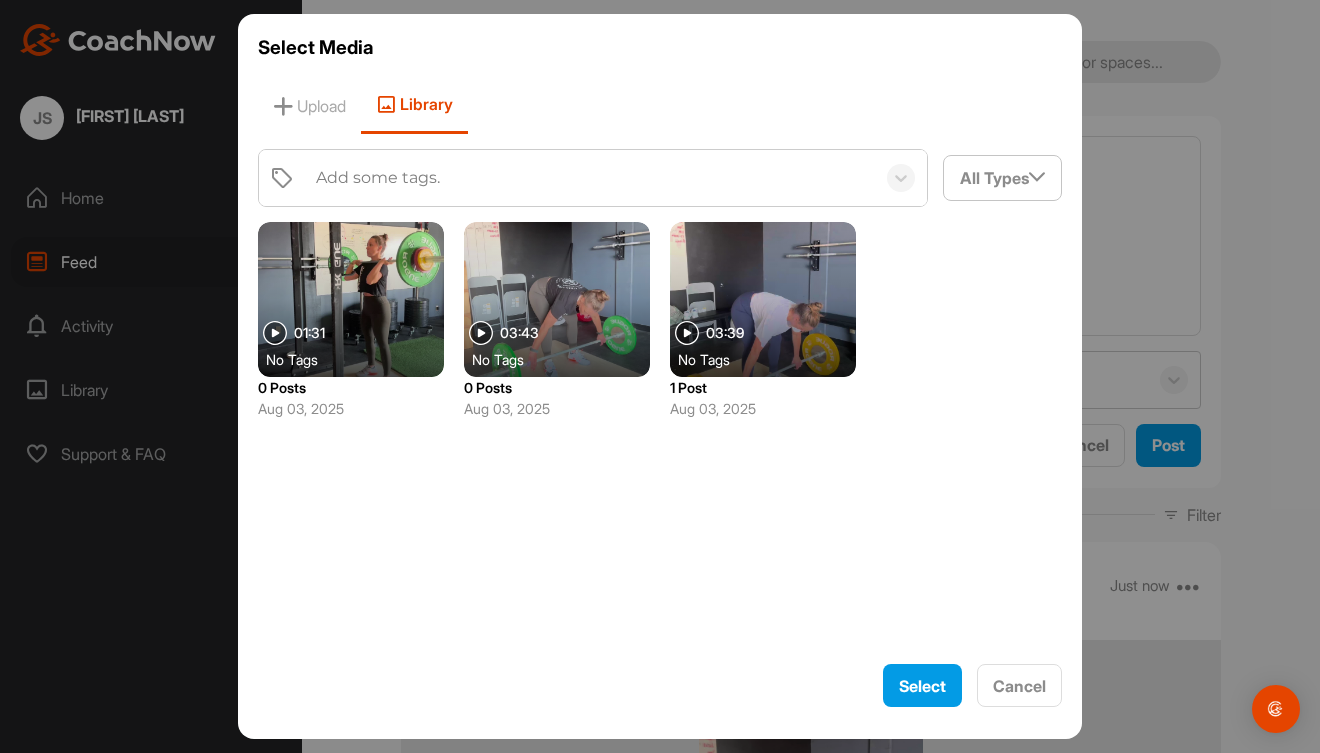 click at bounding box center [557, 299] 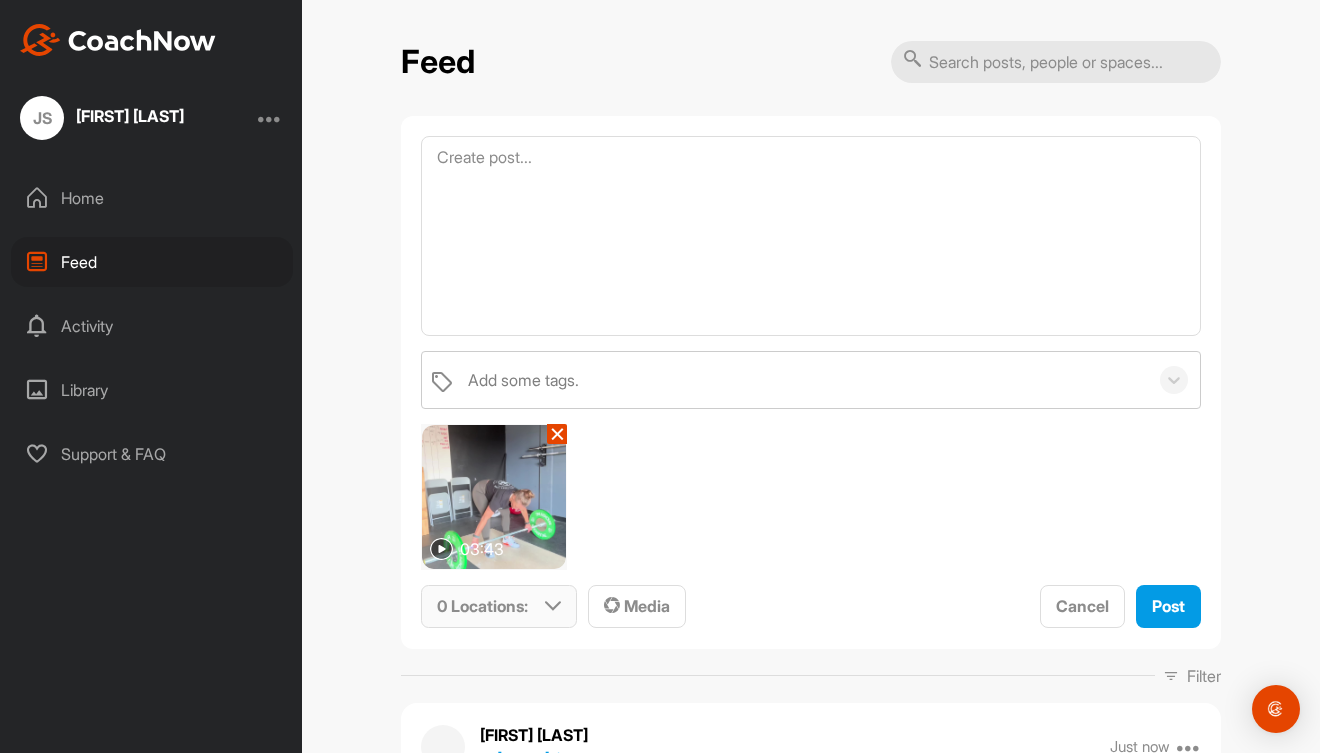 click on "0 Locations :" at bounding box center [499, 606] 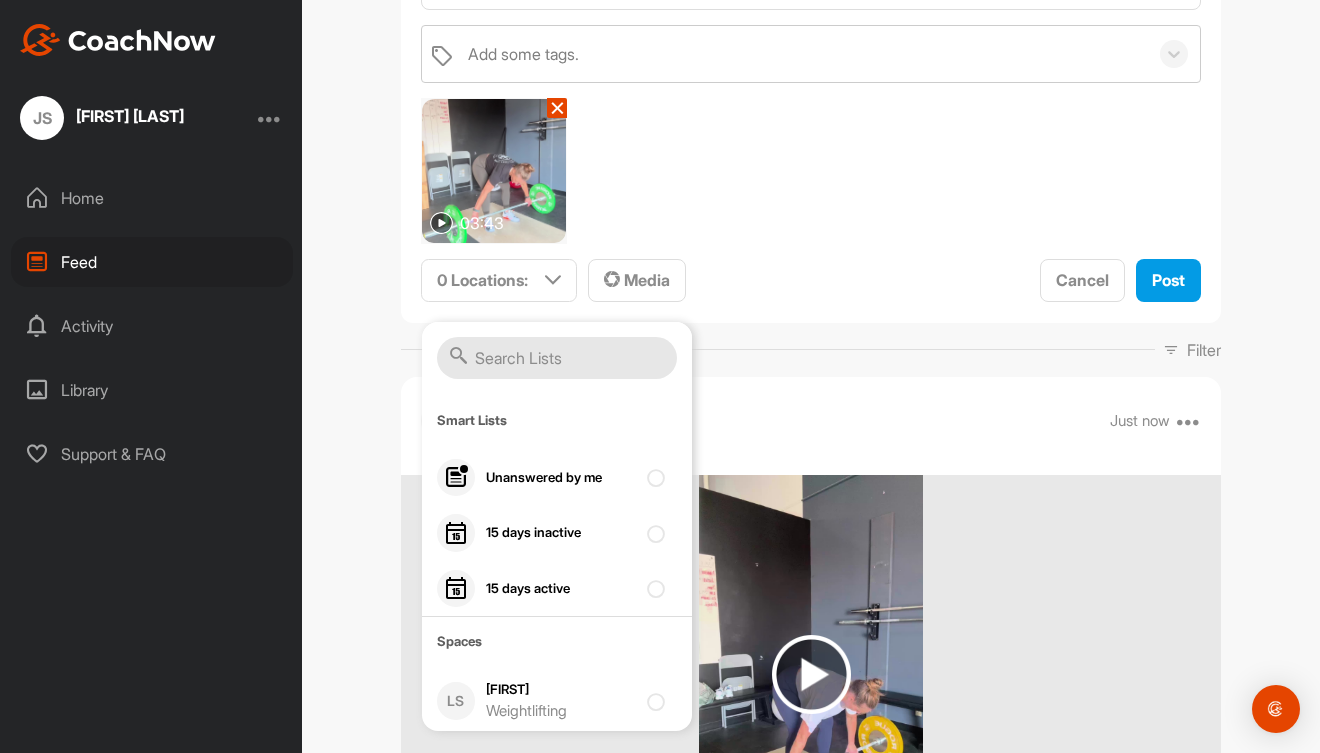 scroll, scrollTop: 379, scrollLeft: 0, axis: vertical 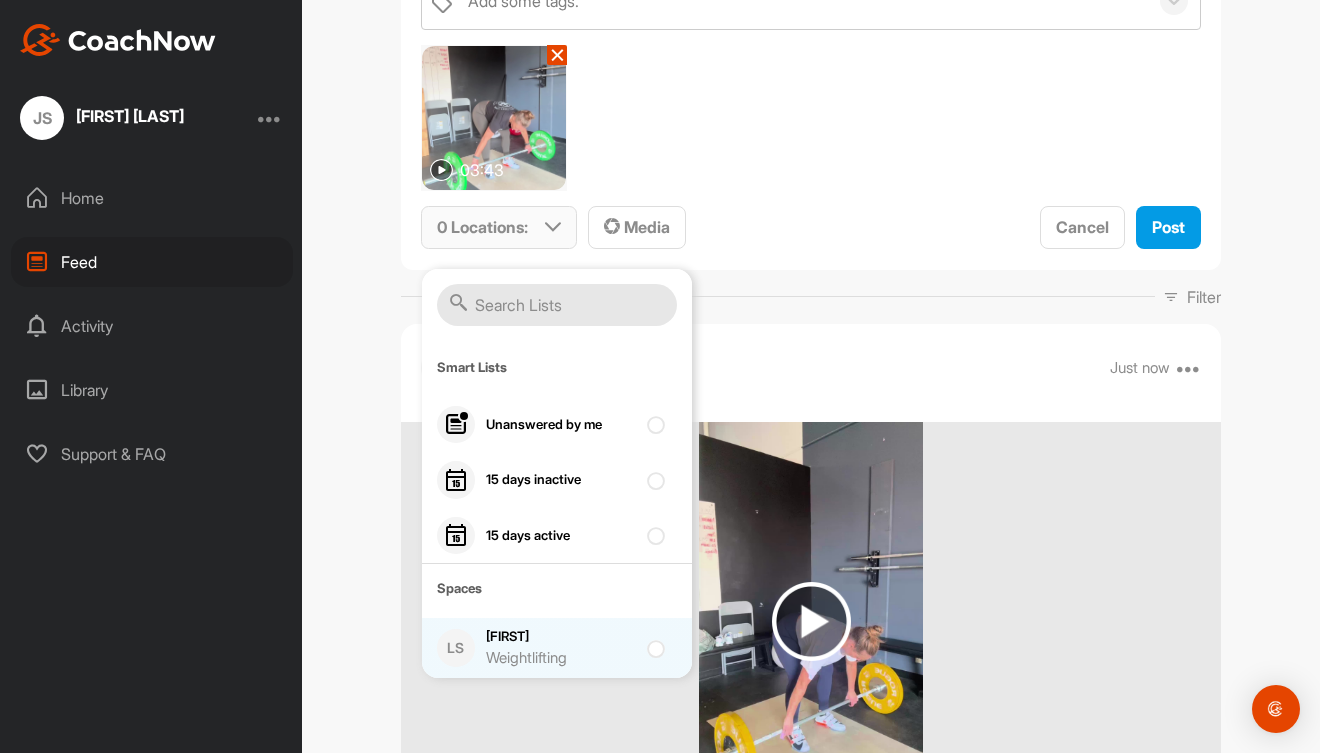 click on "Weightlifting" at bounding box center [561, 658] 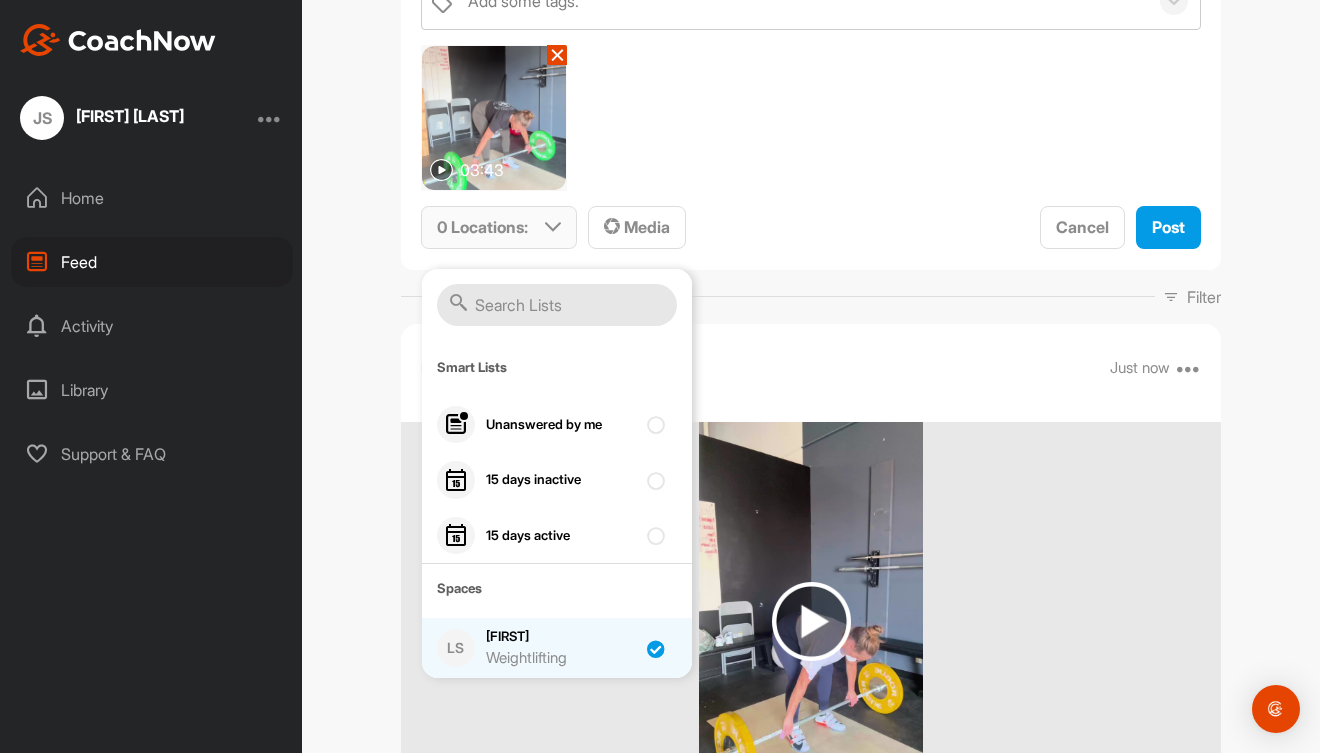 checkbox on "true" 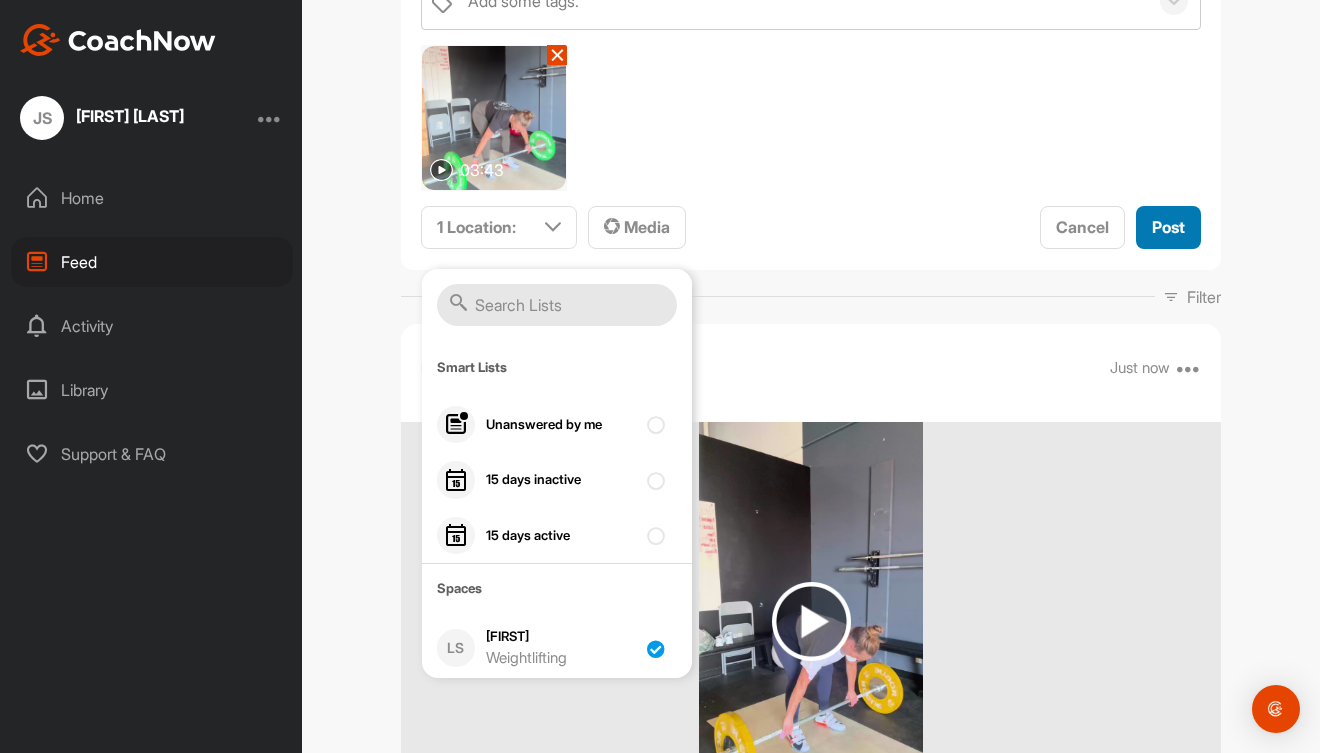click on "Post" at bounding box center [1168, 227] 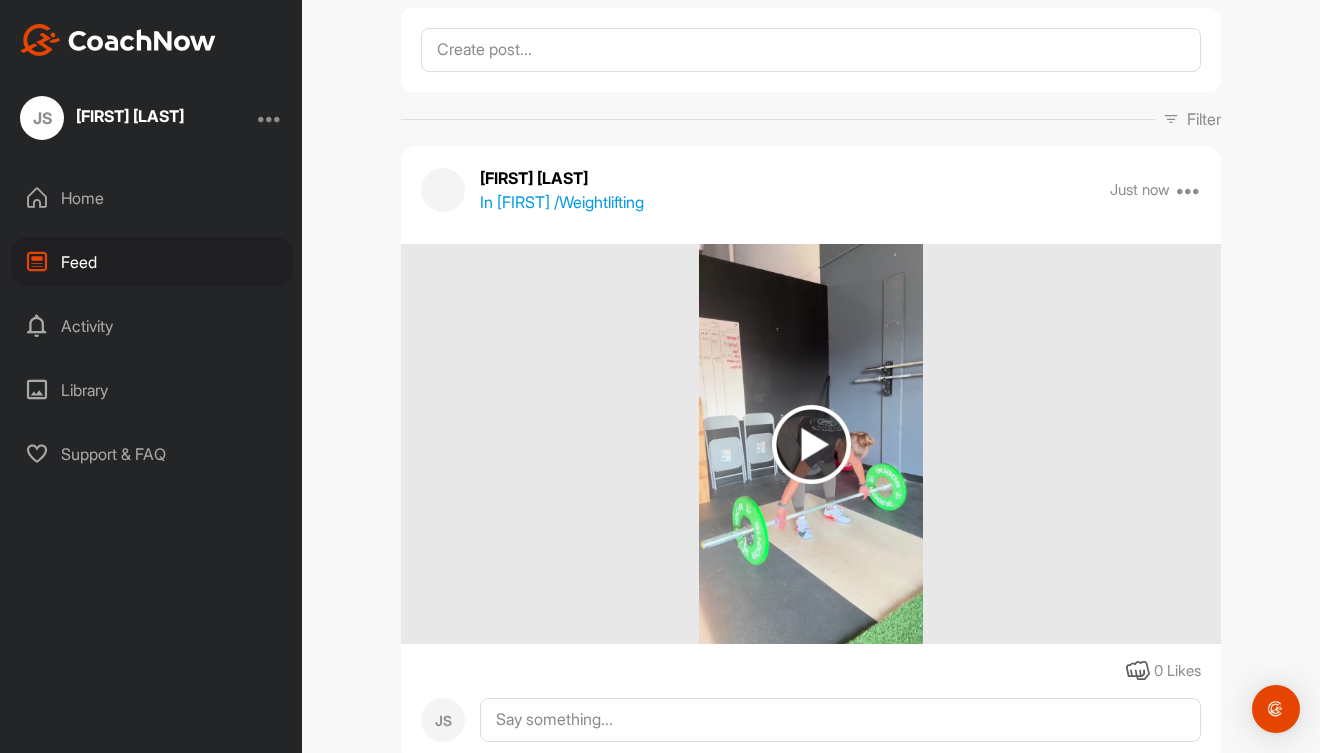 scroll, scrollTop: 0, scrollLeft: 0, axis: both 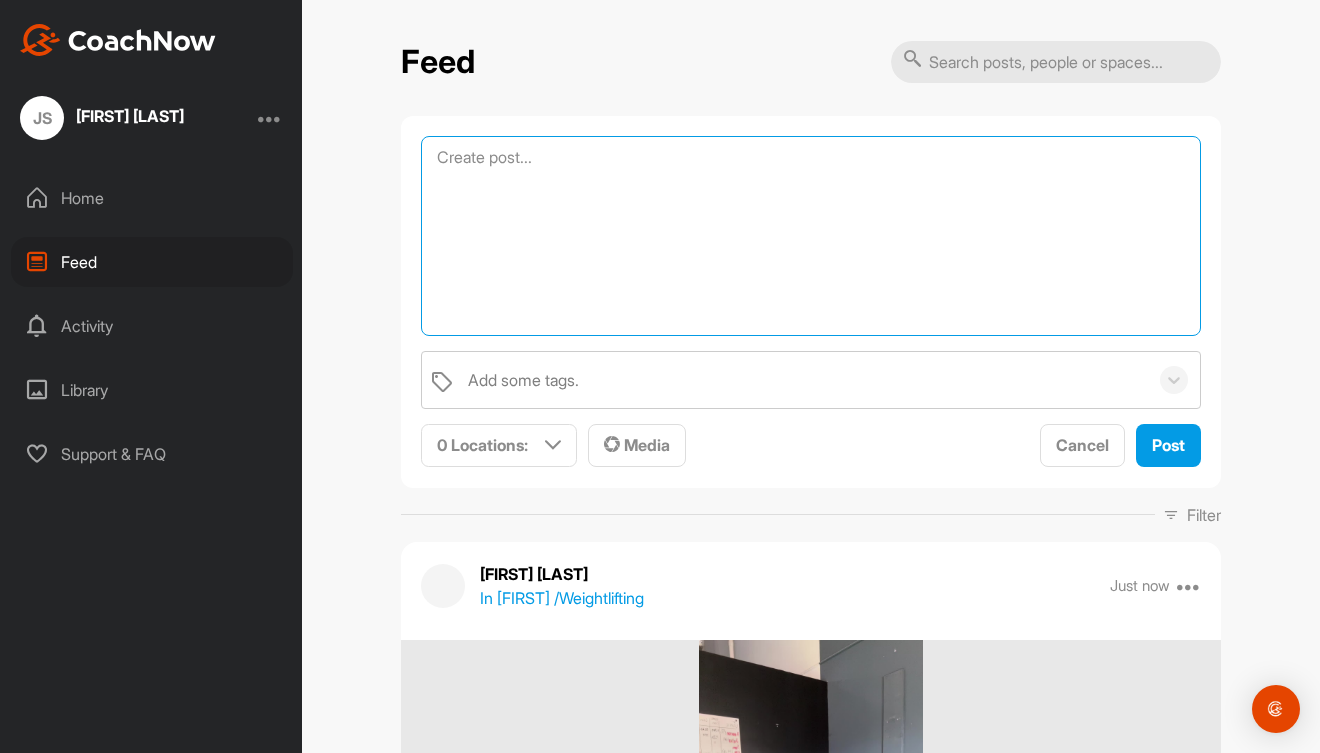 click at bounding box center (811, 236) 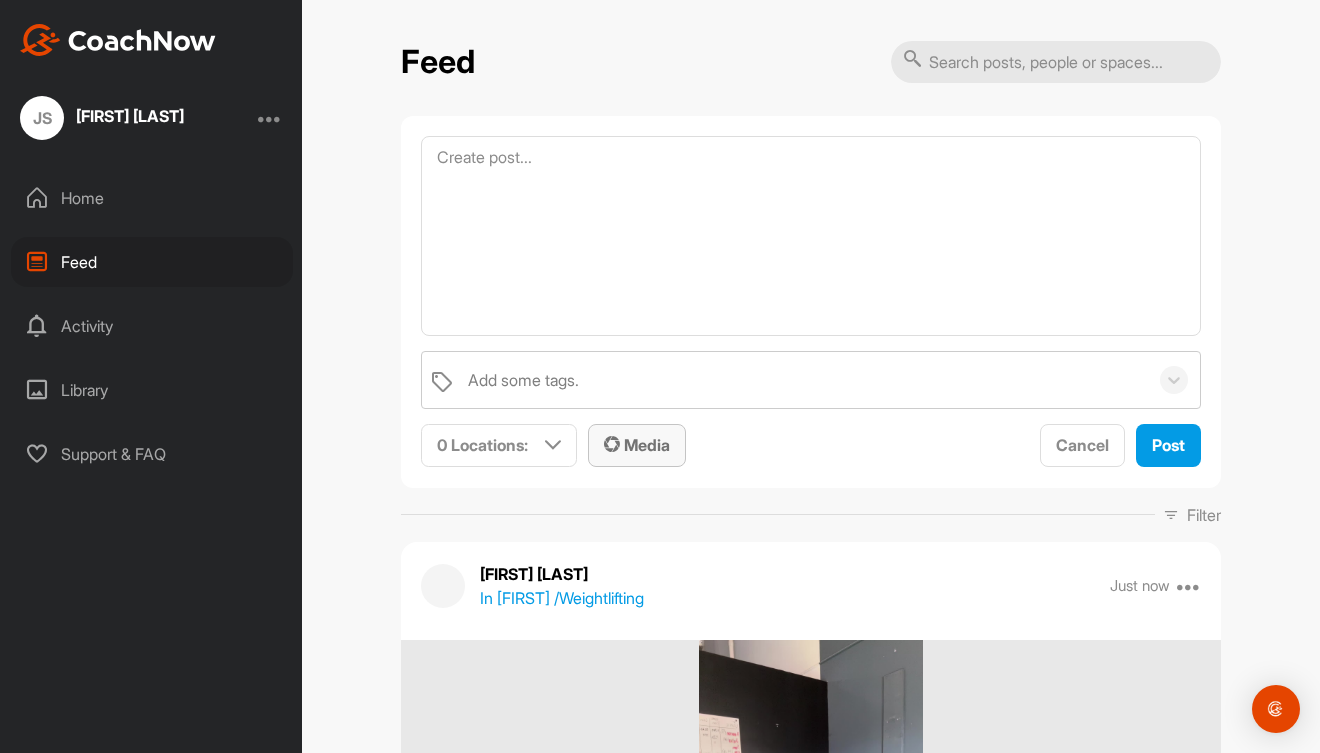 click on "Media" at bounding box center [637, 445] 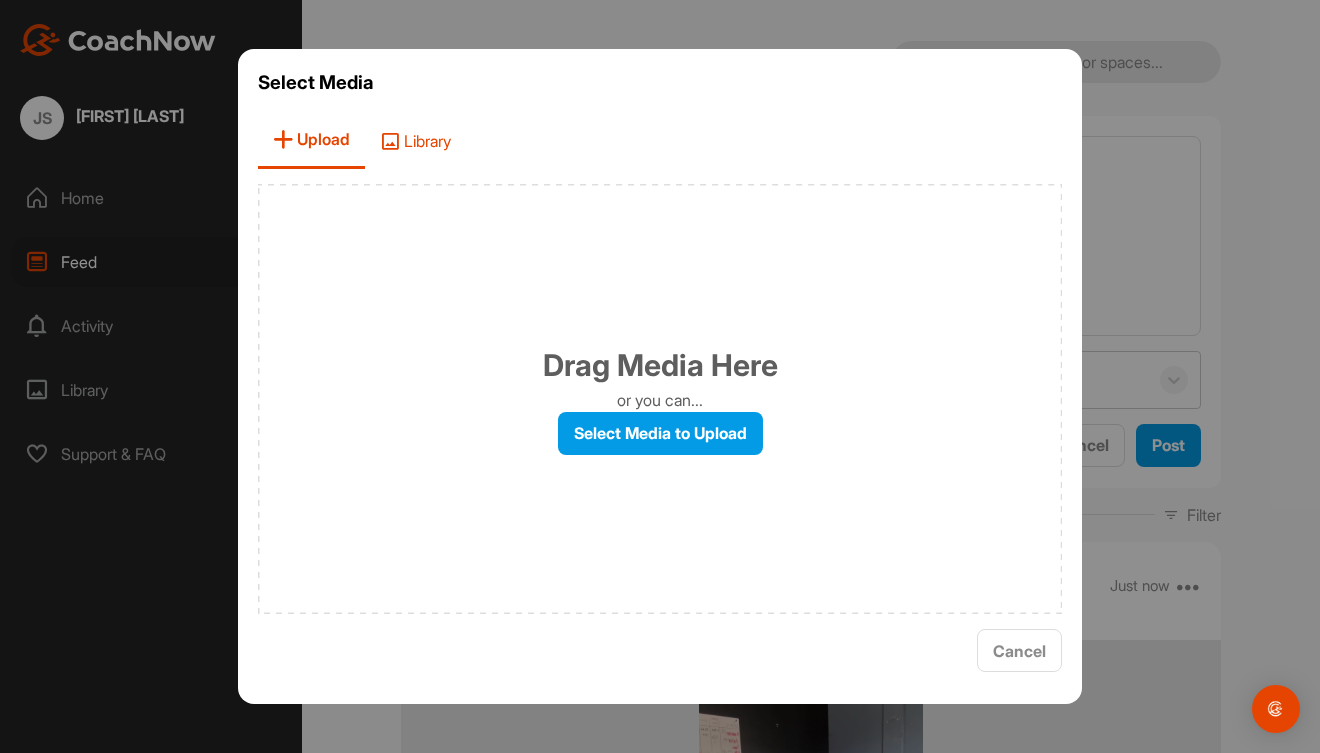 click at bounding box center (390, 141) 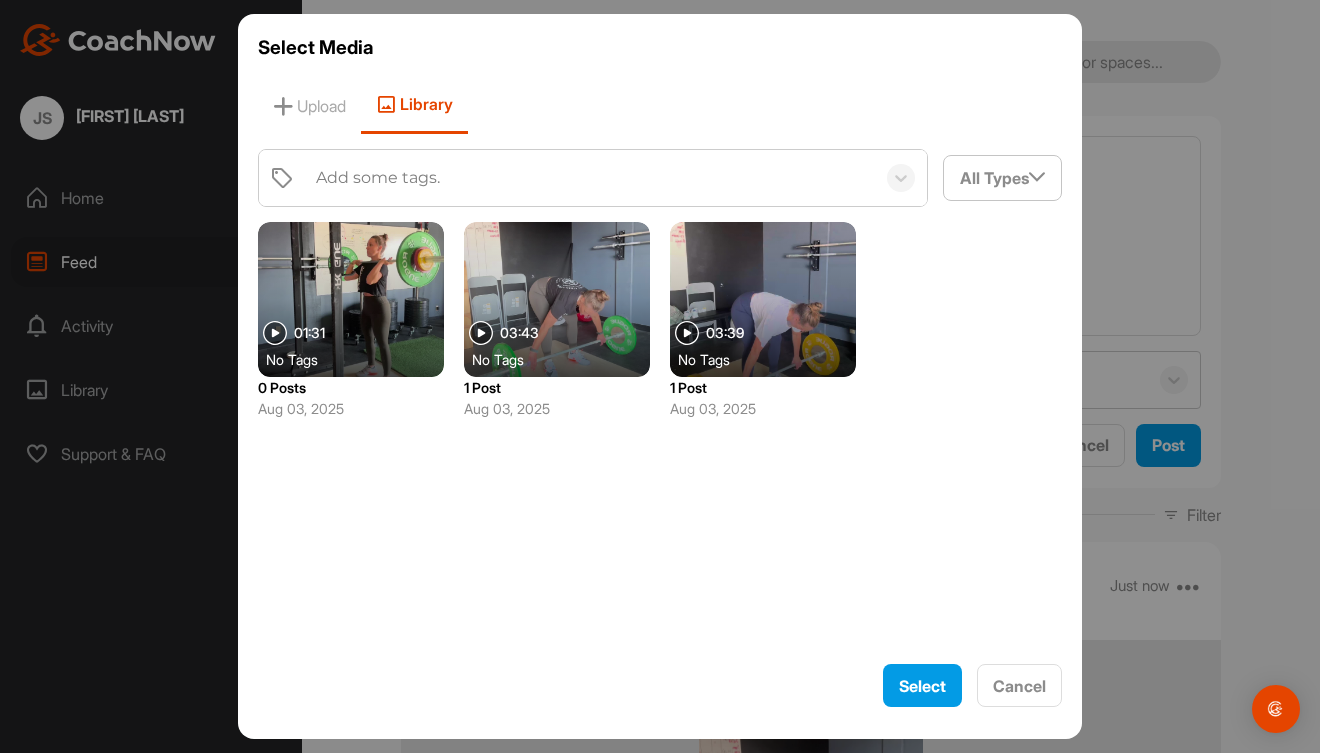 click at bounding box center (351, 299) 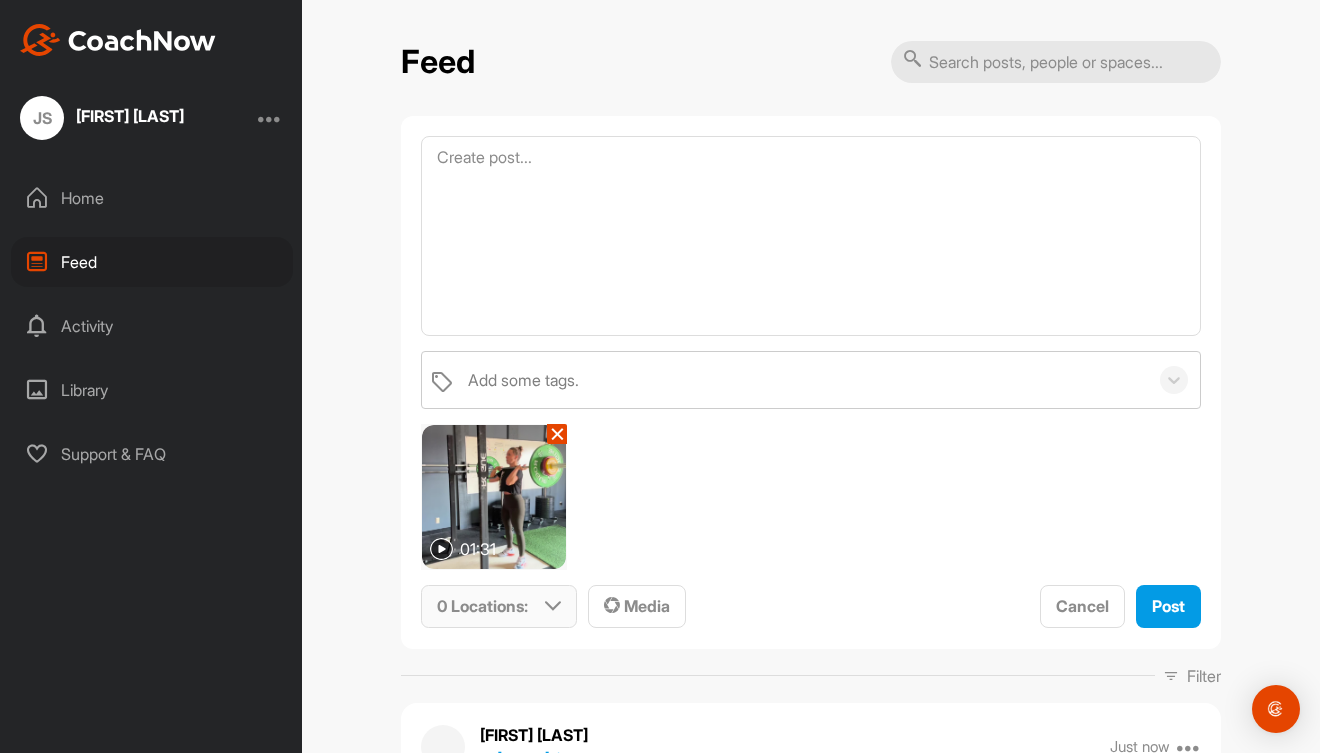 click at bounding box center [553, 606] 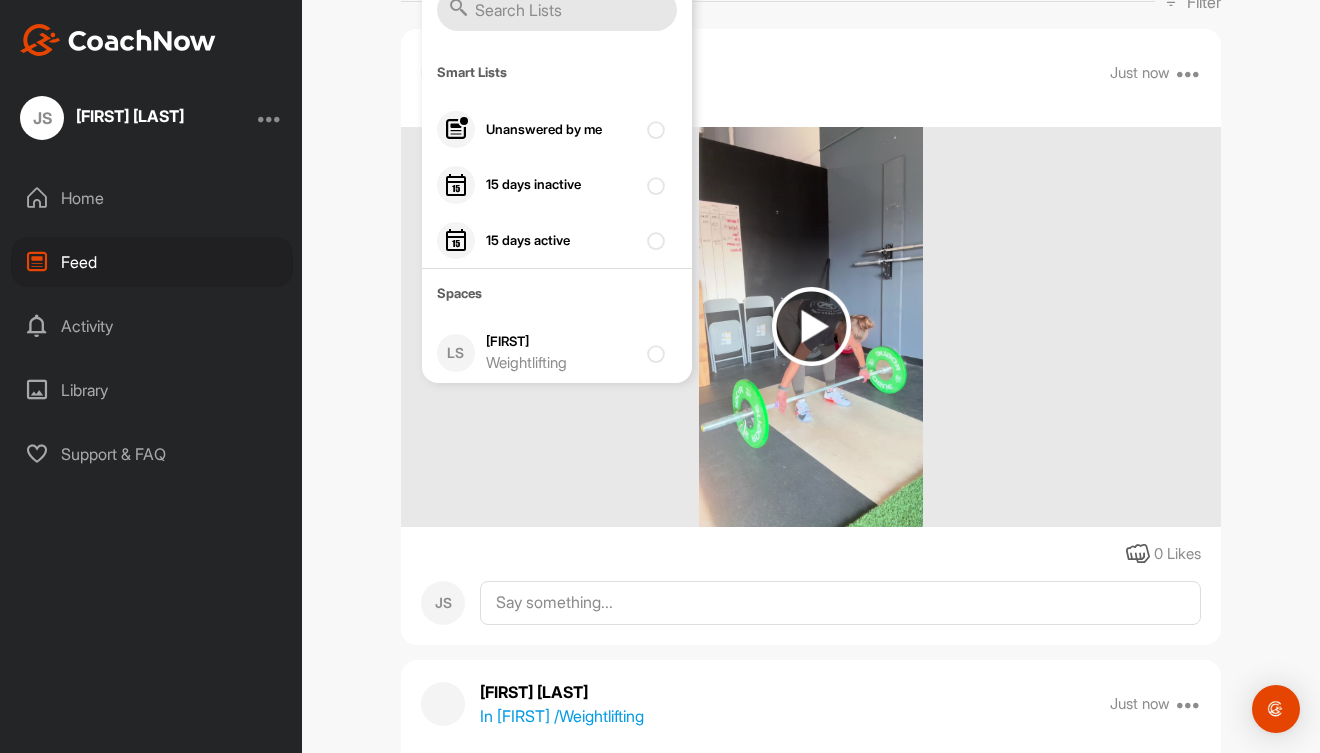 scroll, scrollTop: 655, scrollLeft: 0, axis: vertical 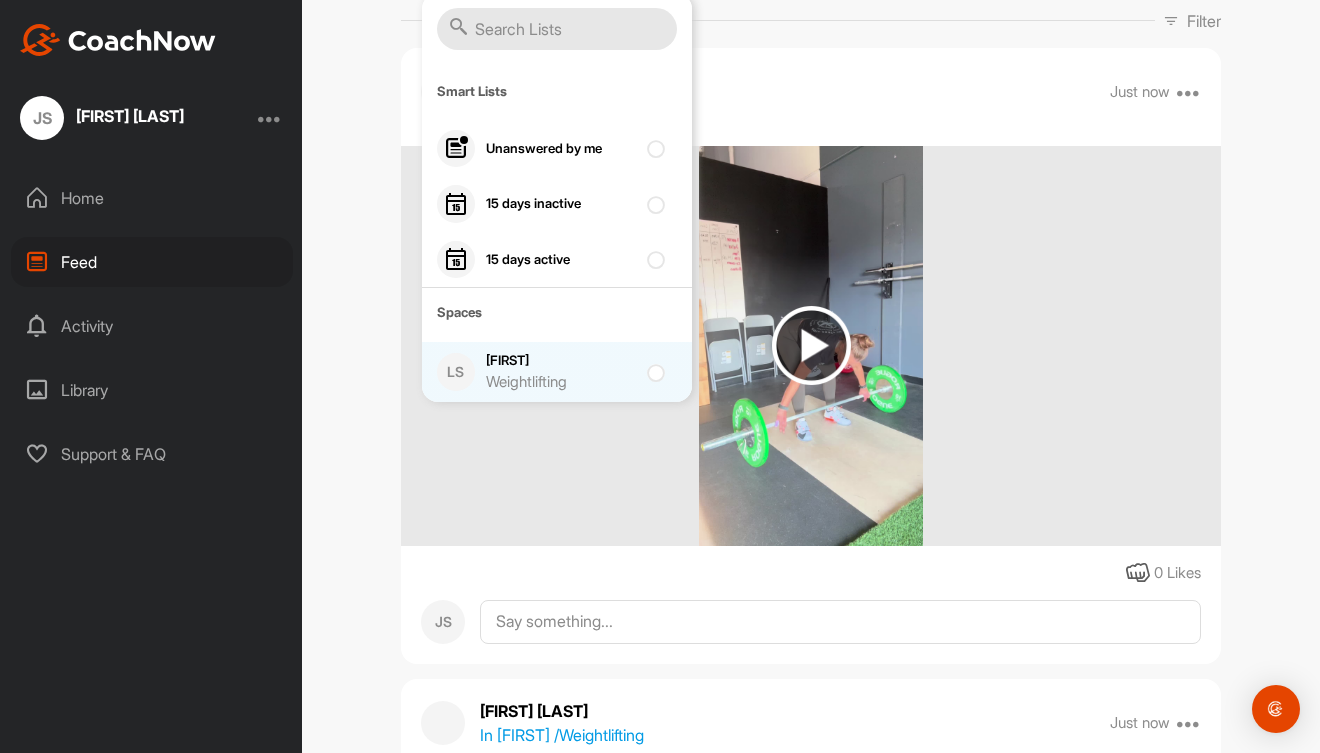 click on "Weightlifting" at bounding box center (561, 382) 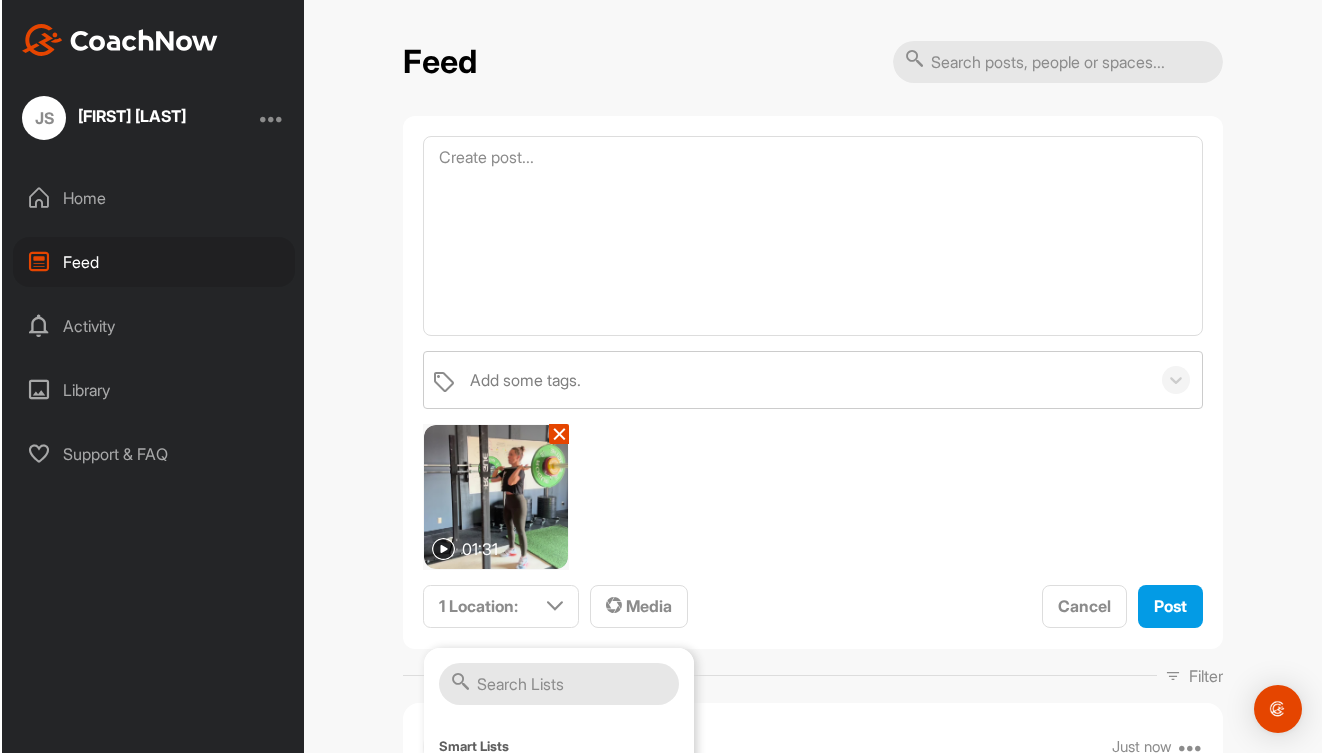 scroll, scrollTop: 0, scrollLeft: 0, axis: both 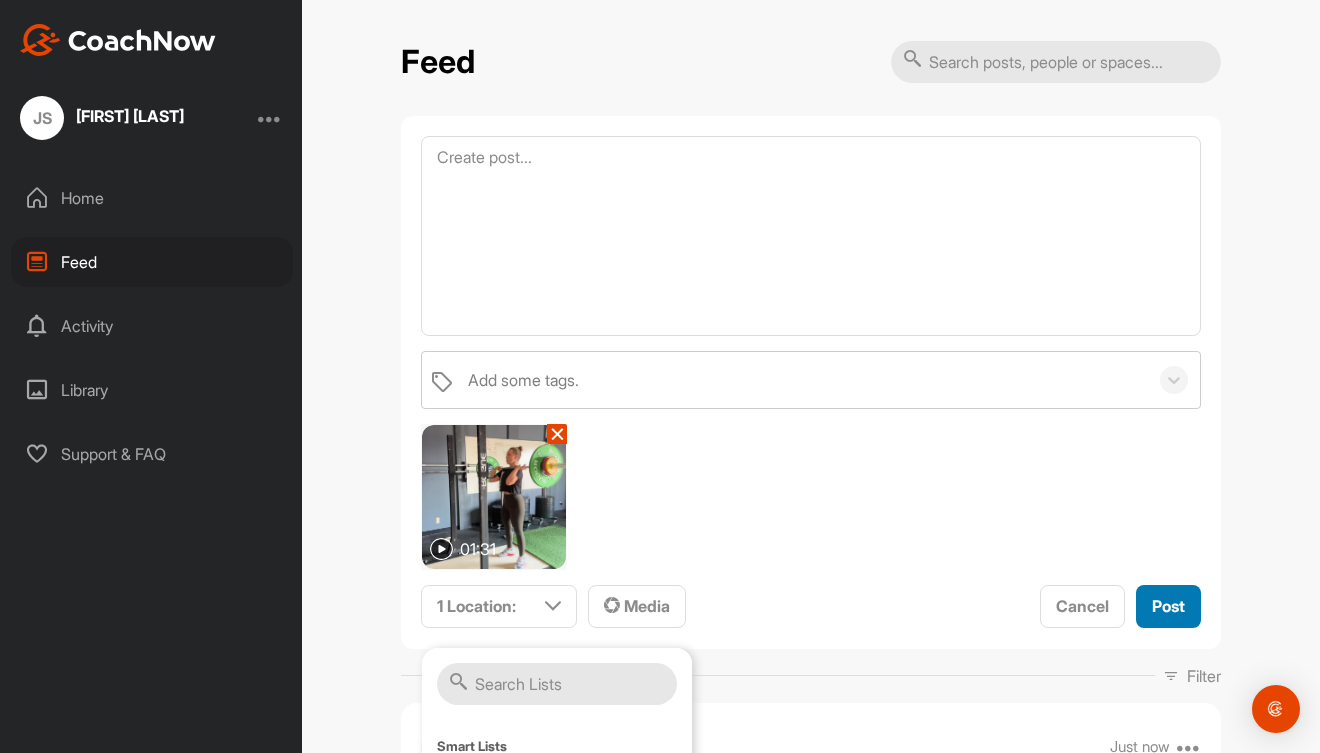 click on "Post" at bounding box center [1168, 606] 